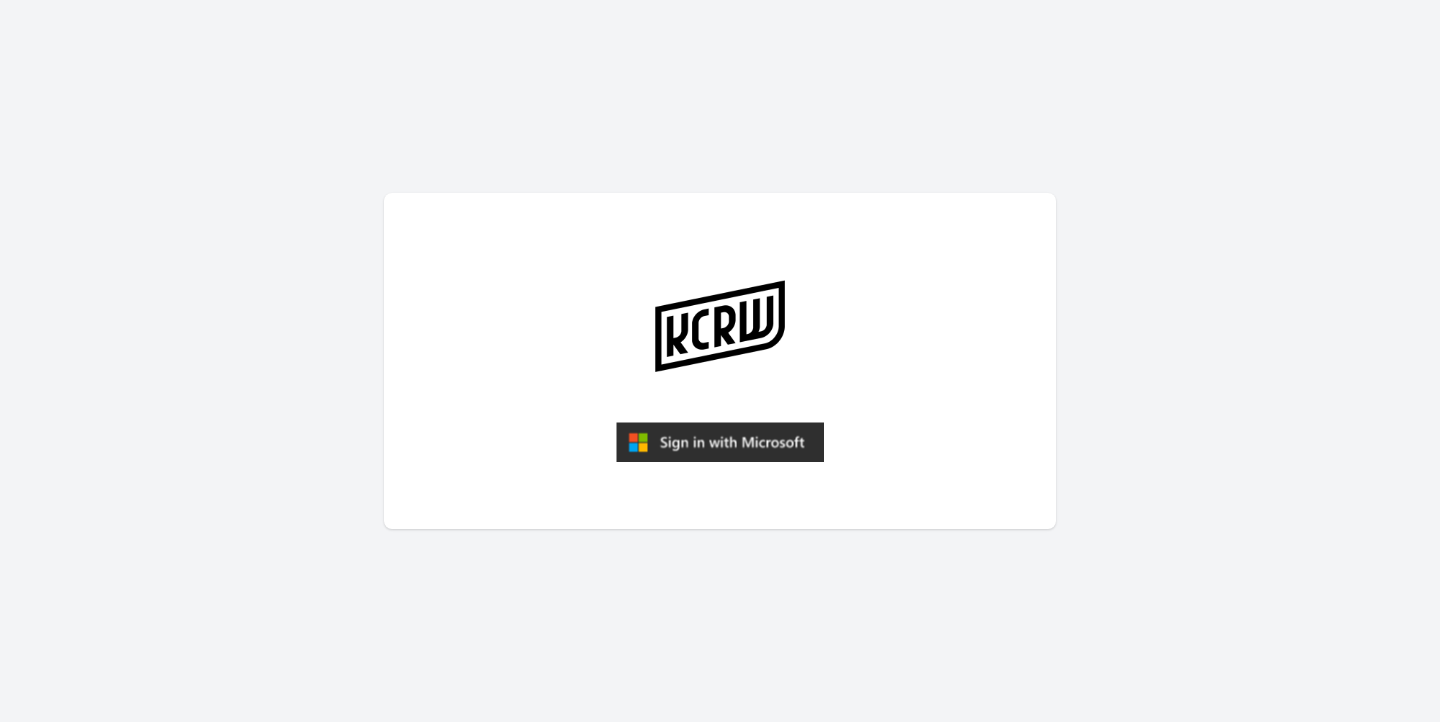 scroll, scrollTop: 0, scrollLeft: 0, axis: both 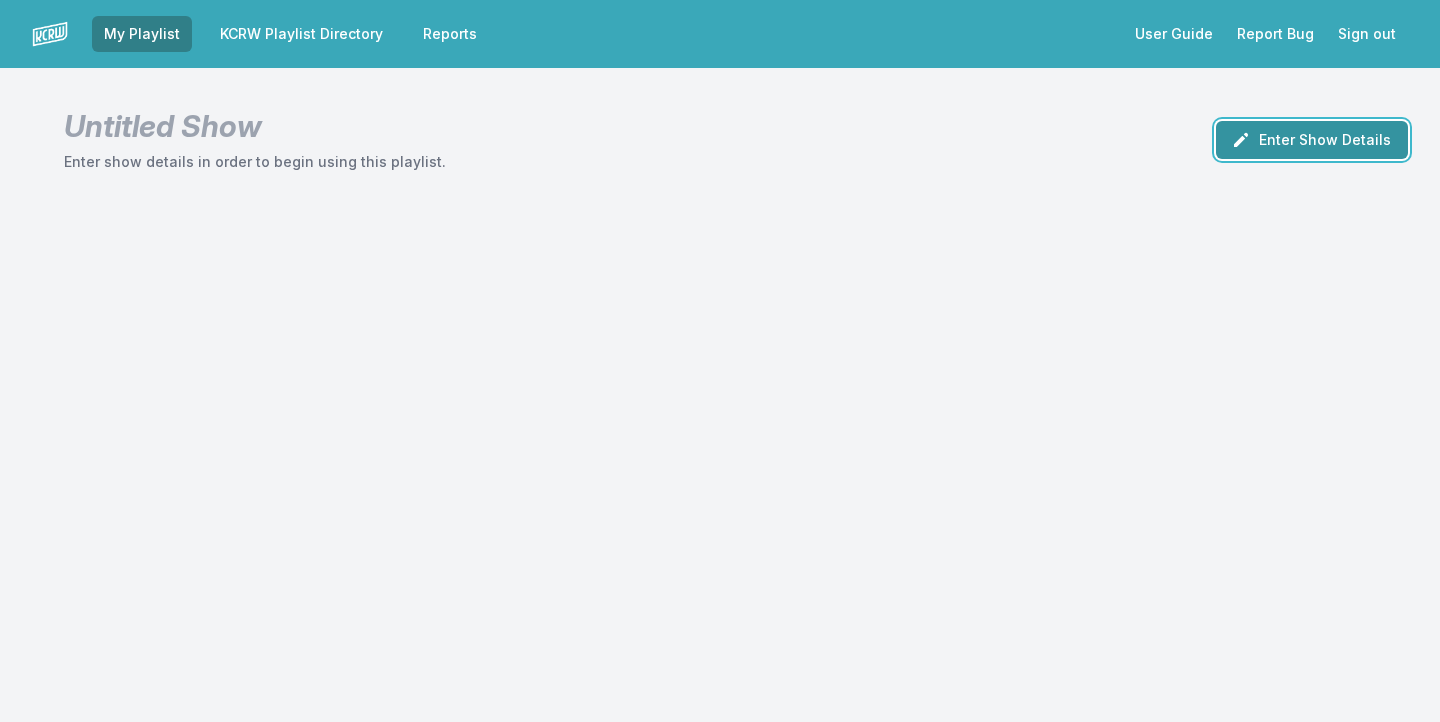 click on "Enter Show Details" at bounding box center [1312, 140] 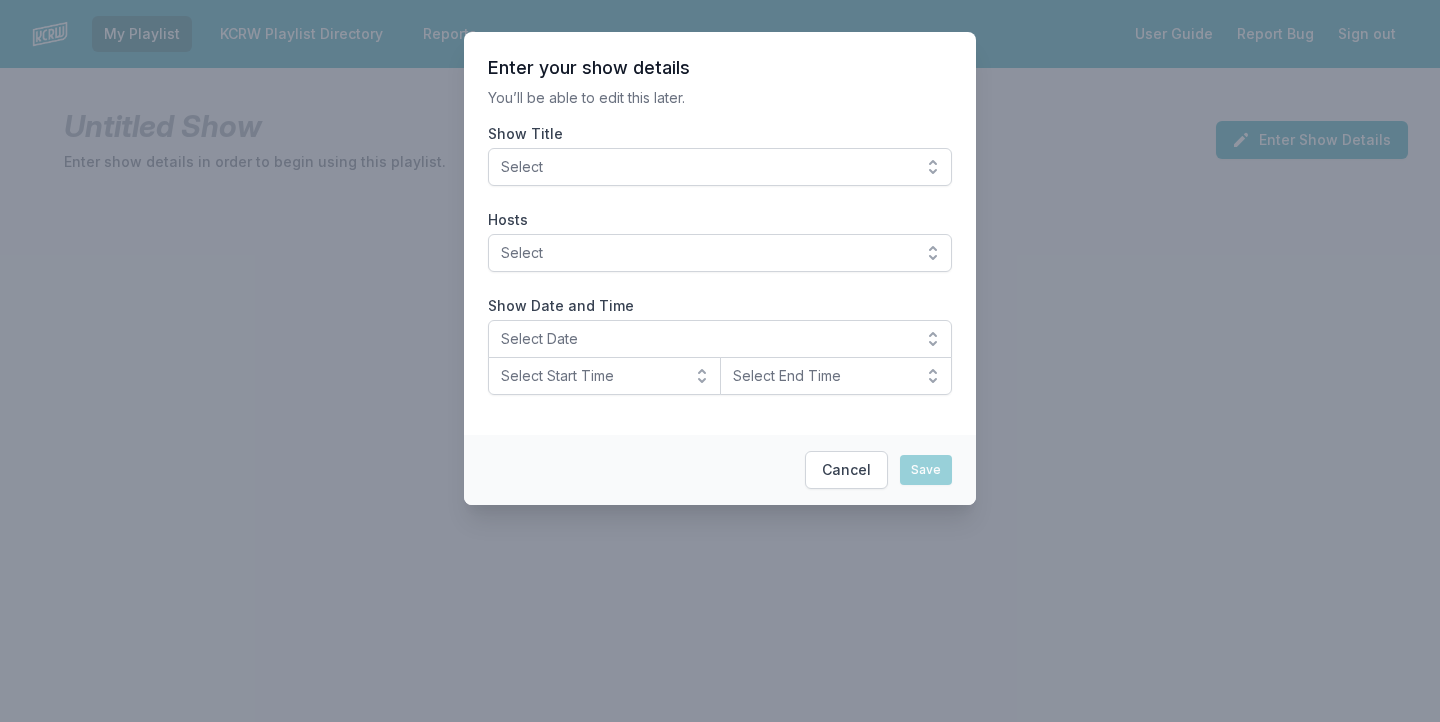 click on "Select" at bounding box center (720, 167) 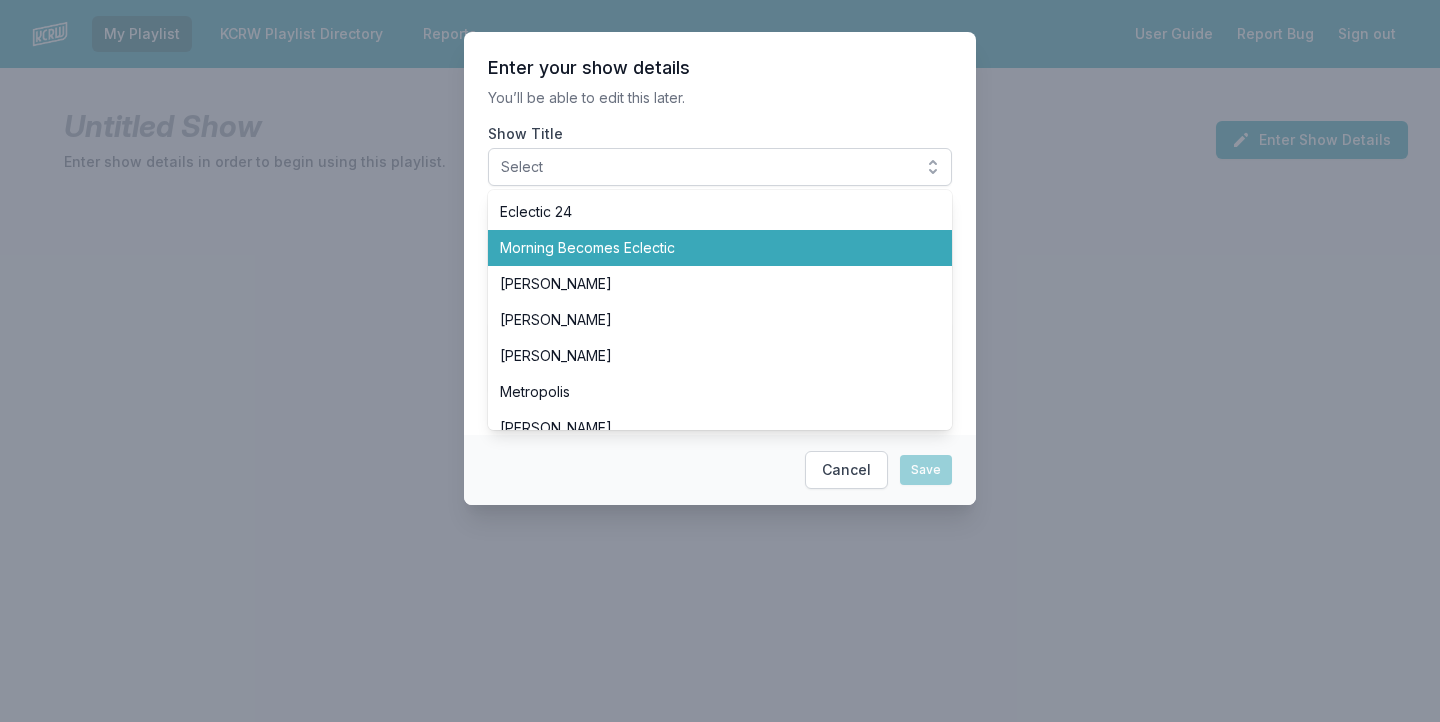 click on "Morning Becomes Eclectic" at bounding box center (708, 248) 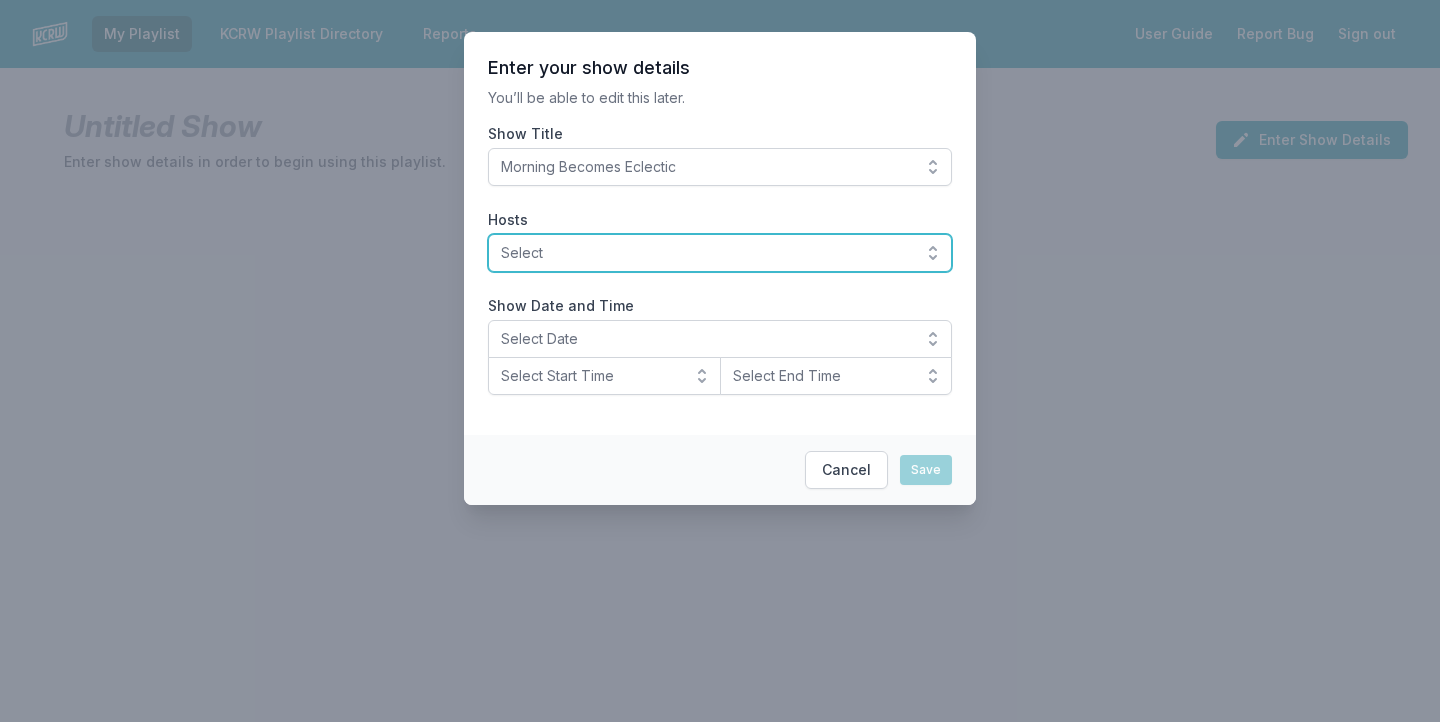 click on "Select" at bounding box center (706, 253) 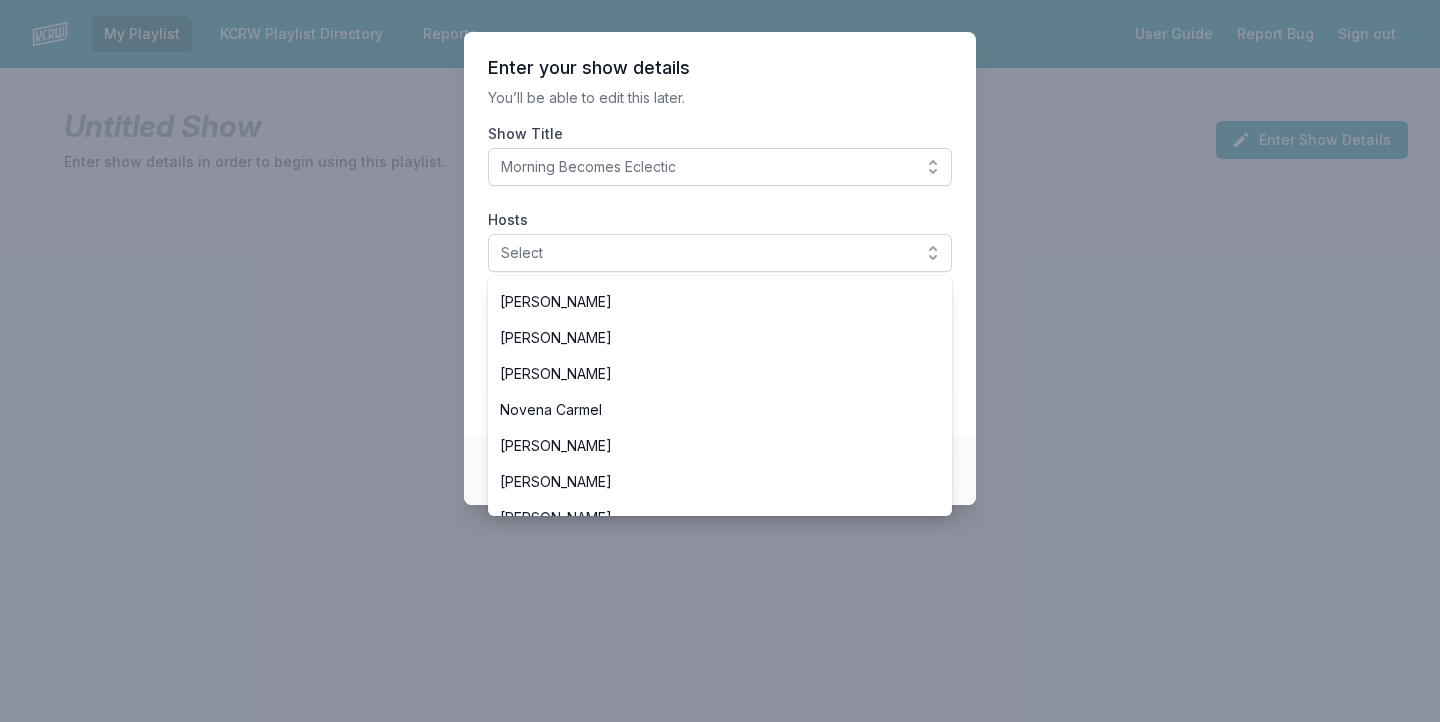 scroll, scrollTop: 393, scrollLeft: 0, axis: vertical 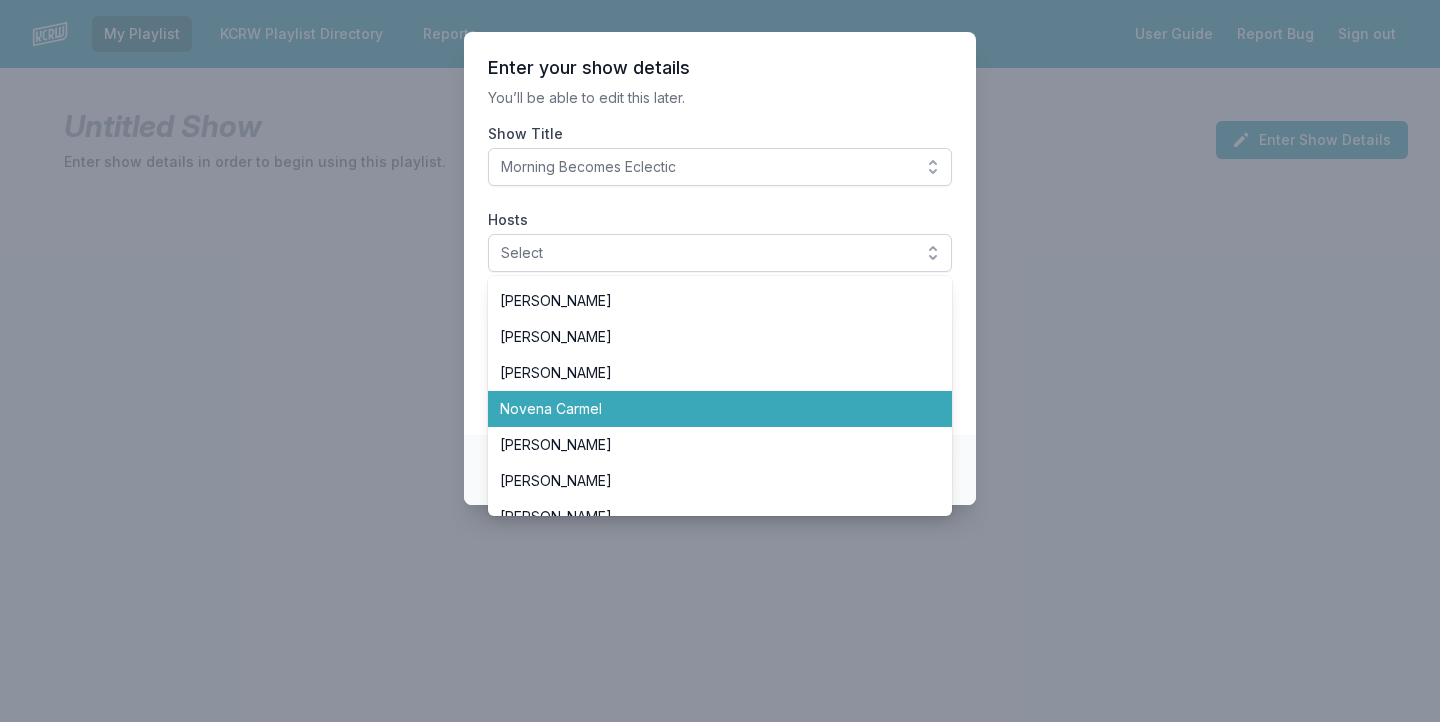 click on "Novena Carmel" at bounding box center [708, 409] 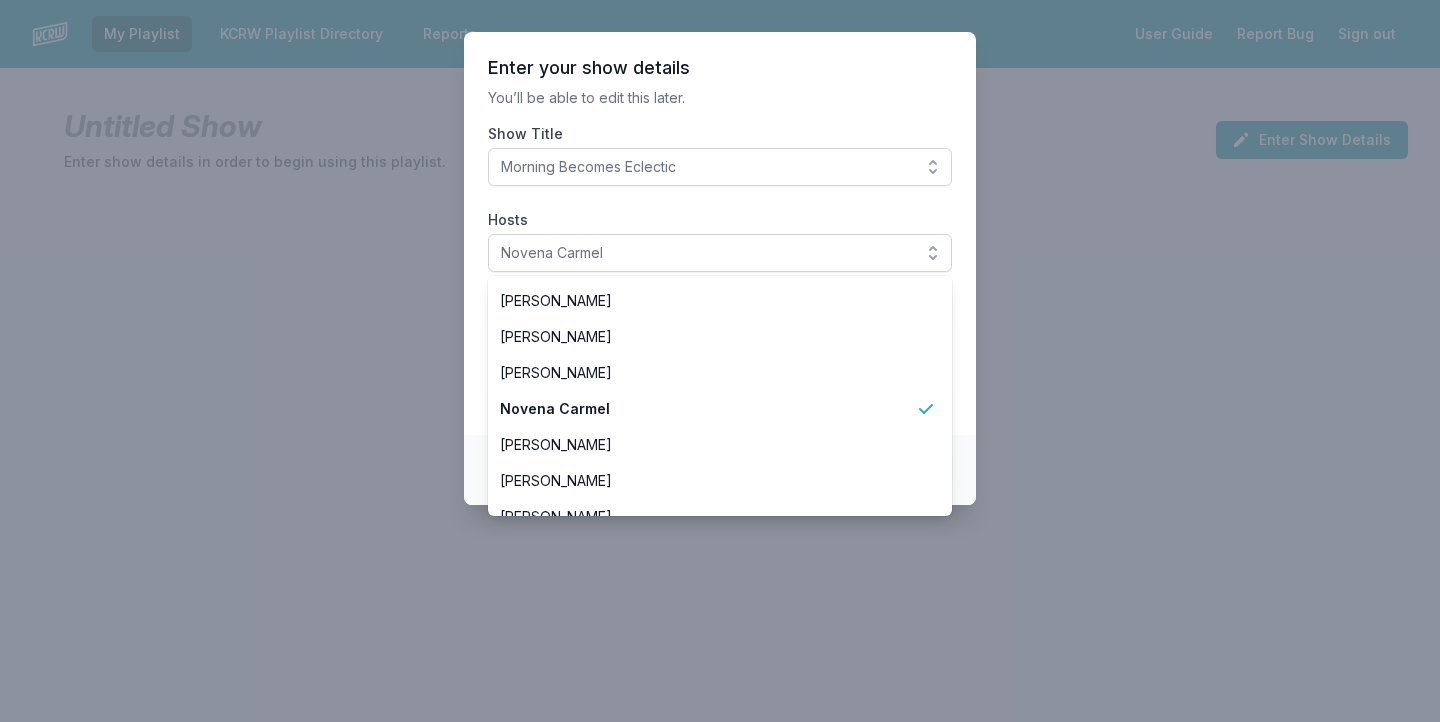 click on "Enter your show details You’ll be able to edit this later. Show Title Morning Becomes Eclectic Hosts Novena Carmel Aaron Byrd Andrew Khedoori Anne Litt Anthony Valadez Chris Douridas Dan Wilcox Deirdre O’Donoghue Henry Rollins Jason Bentley Jason Kramer Jeremy Sole John Moses José Galván LeRoy Downs Novena Carmel Raul Campos Scott Dallavo Travis Holcombe Valida Tyler Boudreaux Francesca Harding Candace Silva Nassir Nassirzadeh Madeleine Brand Ro "Wyldeflower" Contreras Tricia Halloran SiLVA Bob Carlson Pee-wee Herman Matt Guilhem Betto Arcos Junf Moni Saldaña Michael Wilkes Jessica Hopper Solomon Georgio Michael Barnes Evan Kleiman Steve Chiotakis Myke Dodge Weiskopf Show Date and Time Select Date Select Start Time Select End Time" at bounding box center (720, 233) 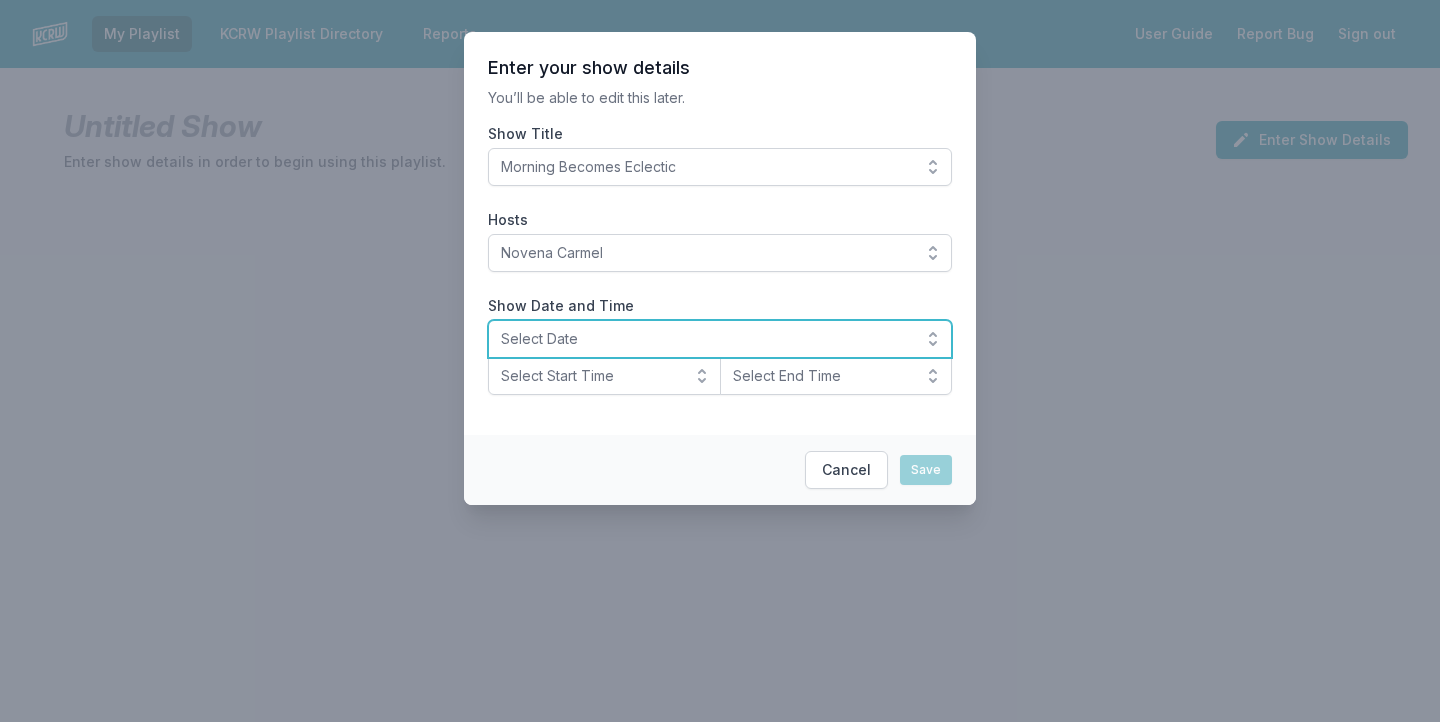 click on "Select Date" at bounding box center (706, 339) 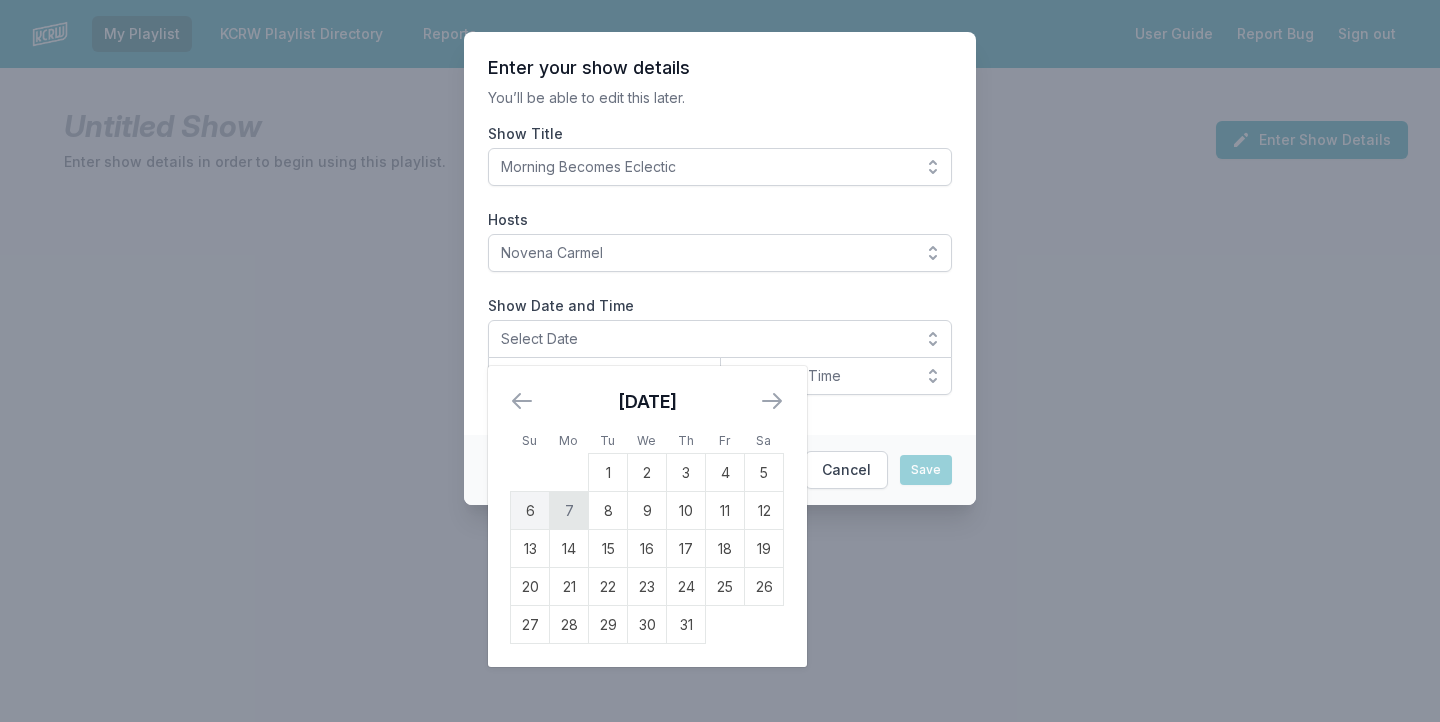 click on "7" at bounding box center (569, 511) 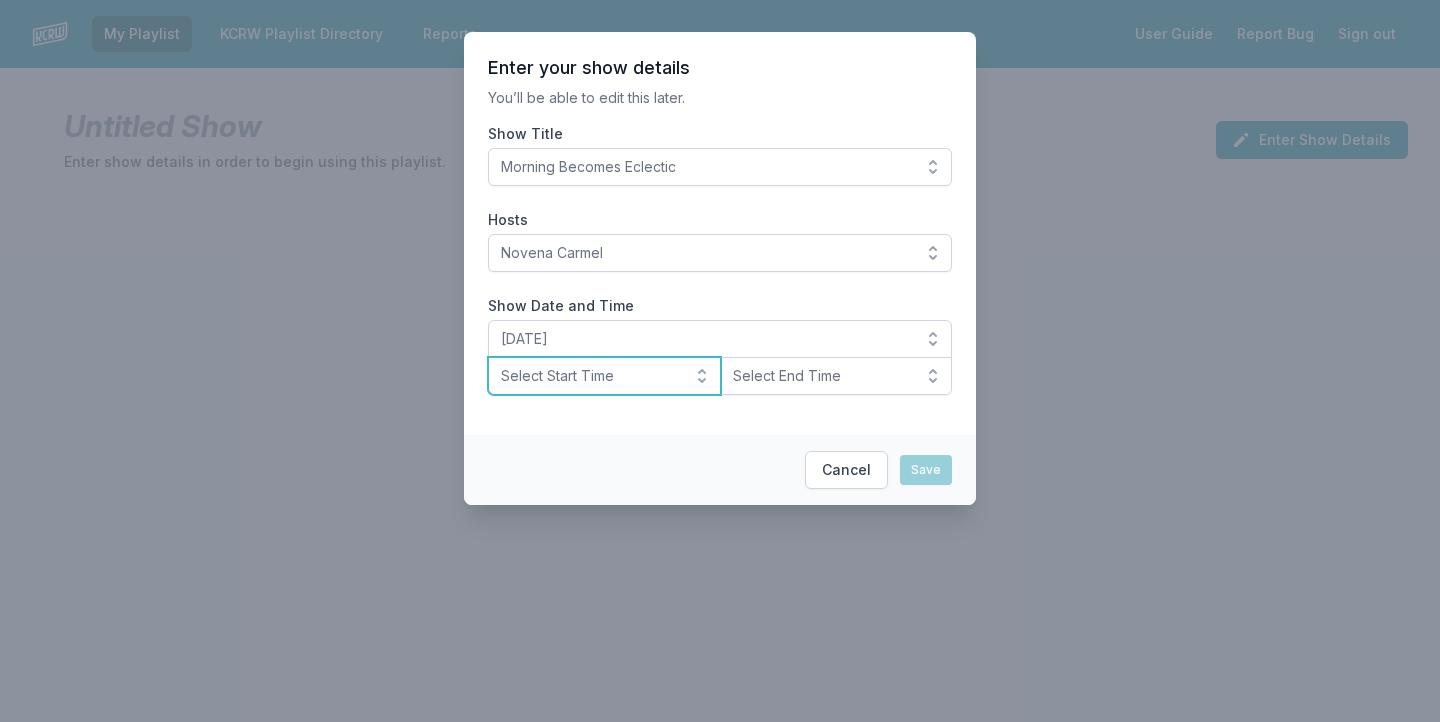 click on "Select Start Time" at bounding box center (590, 376) 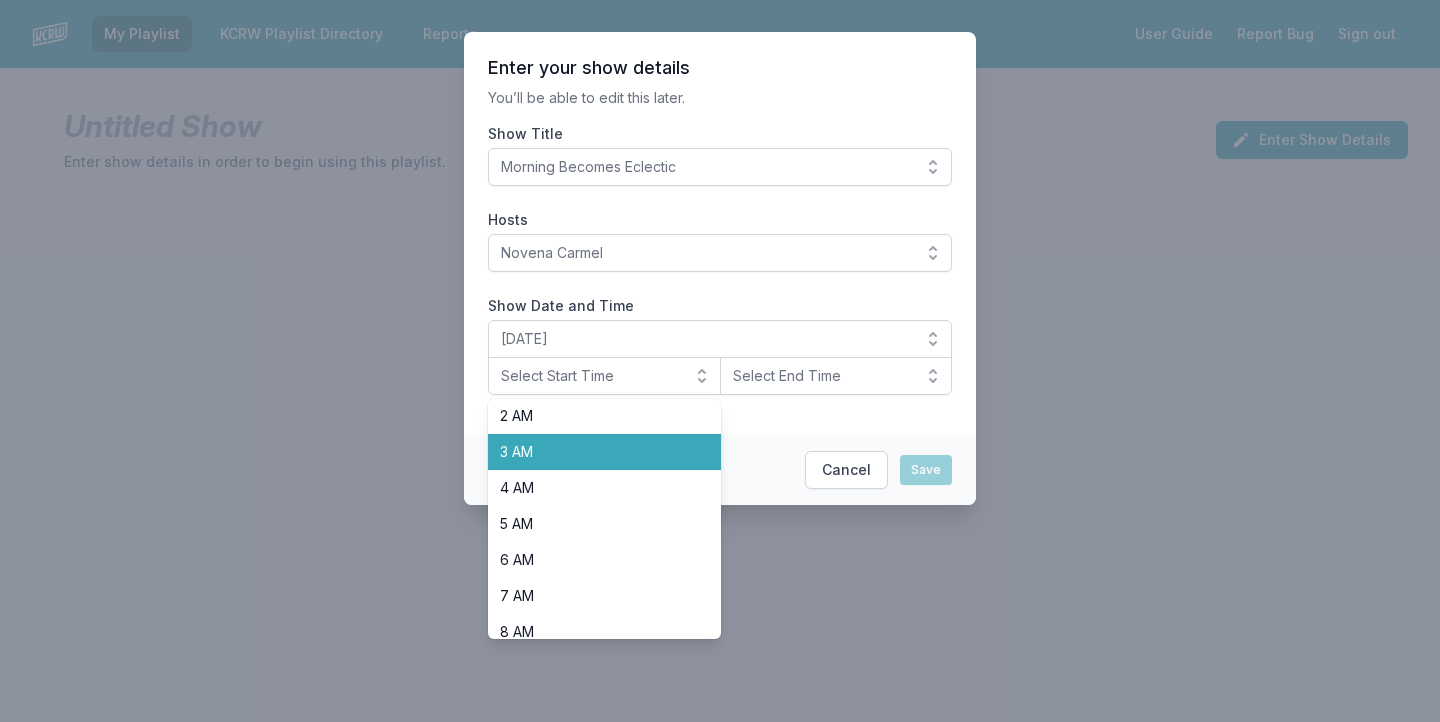 scroll, scrollTop: 127, scrollLeft: 0, axis: vertical 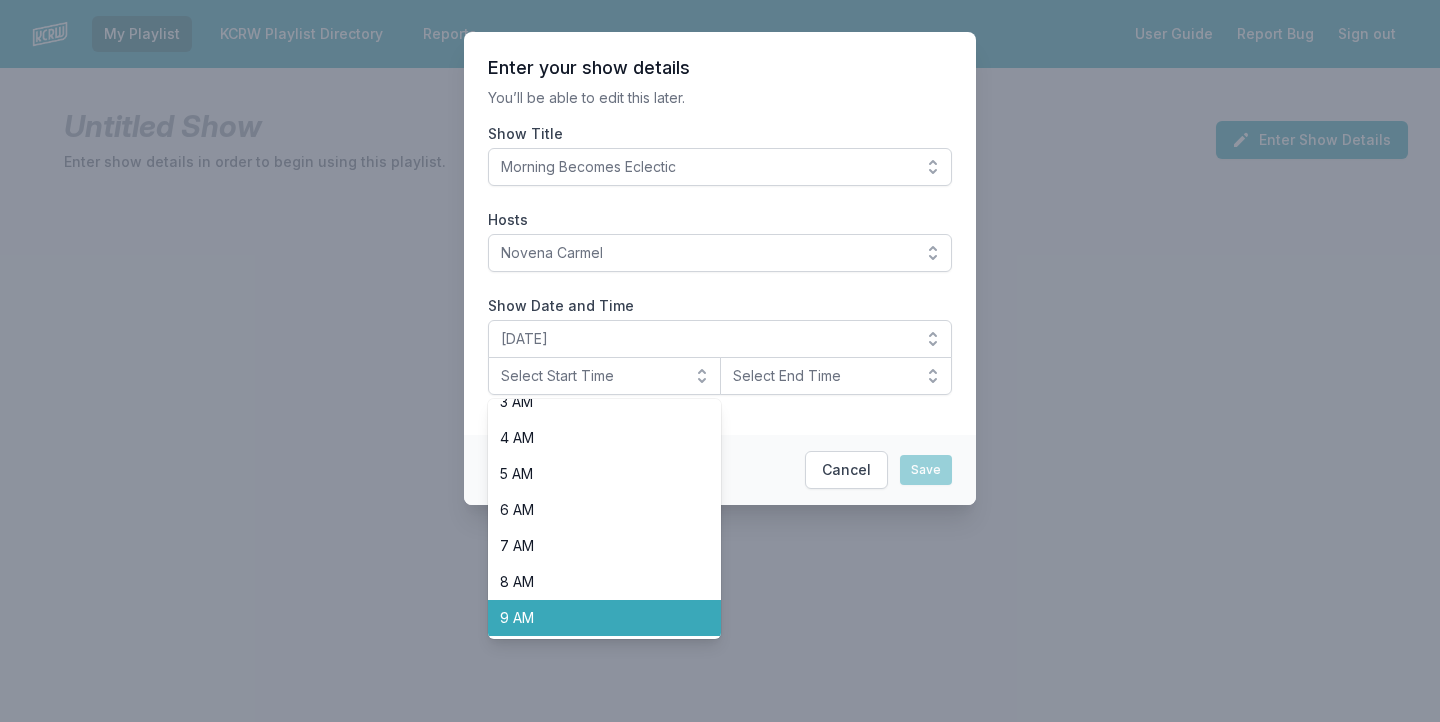 click on "9 AM" at bounding box center [592, 618] 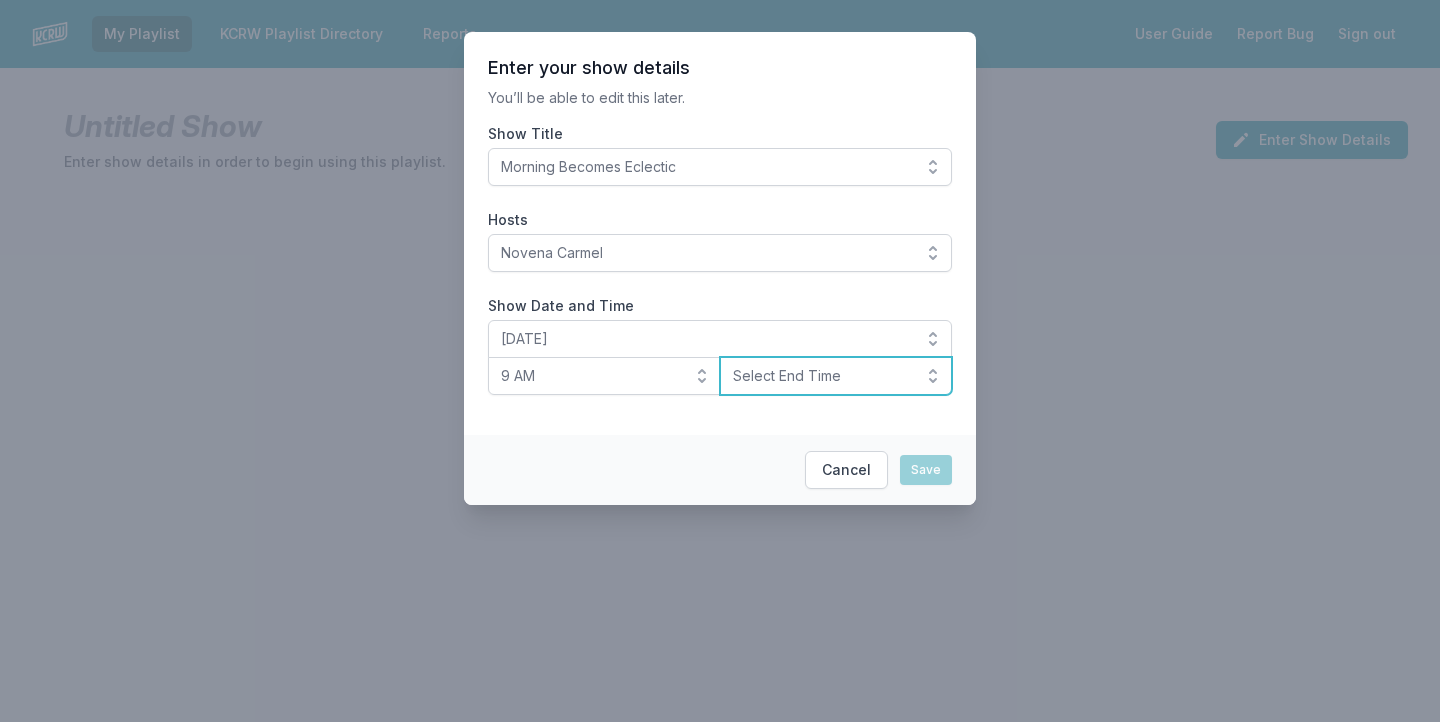 click on "Select End Time" at bounding box center (822, 376) 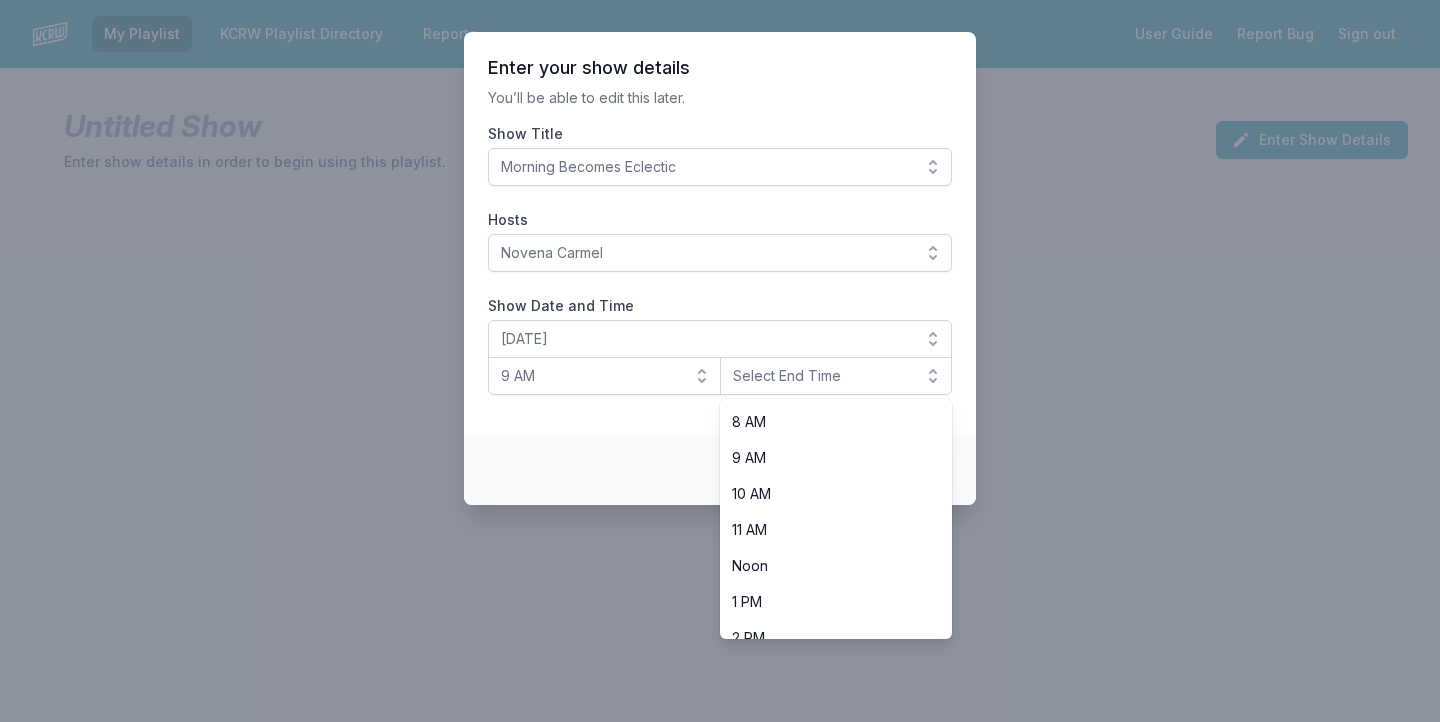 scroll, scrollTop: 299, scrollLeft: 0, axis: vertical 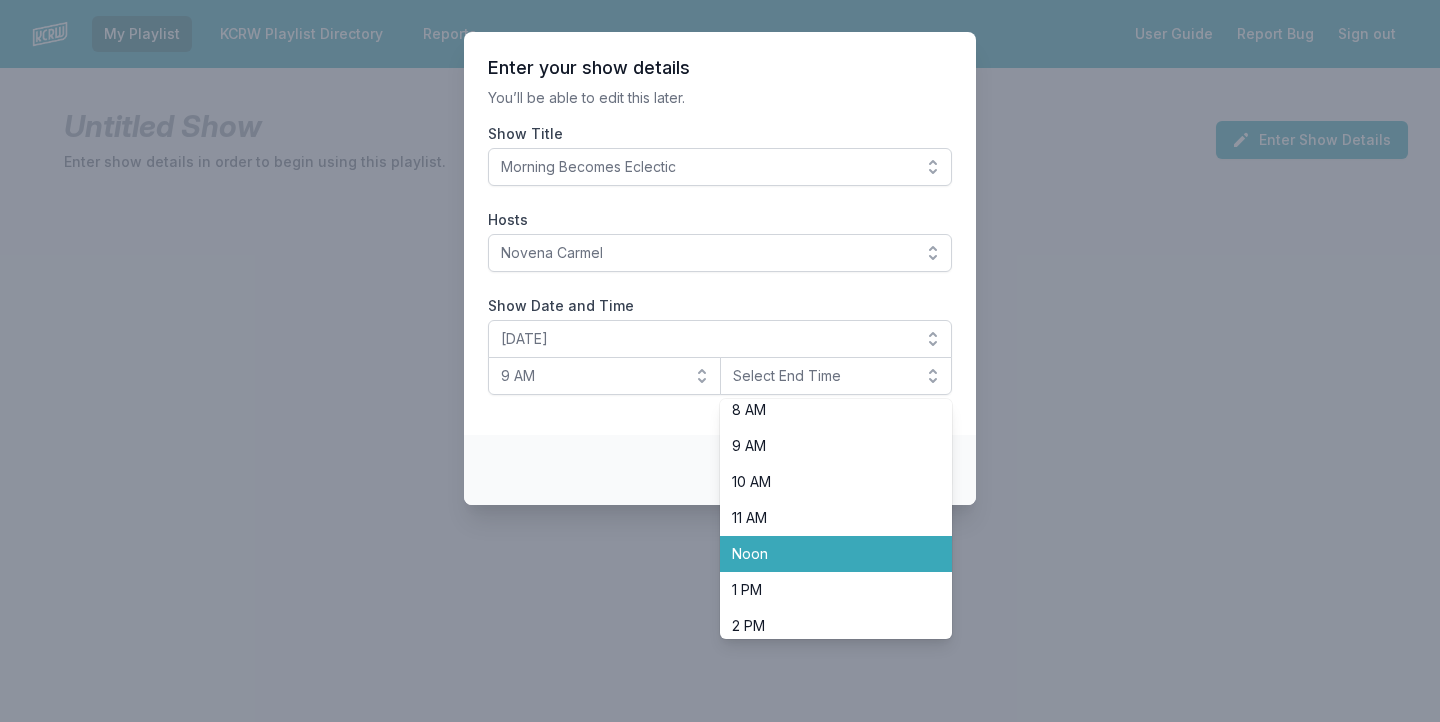 click on "Noon" at bounding box center (824, 554) 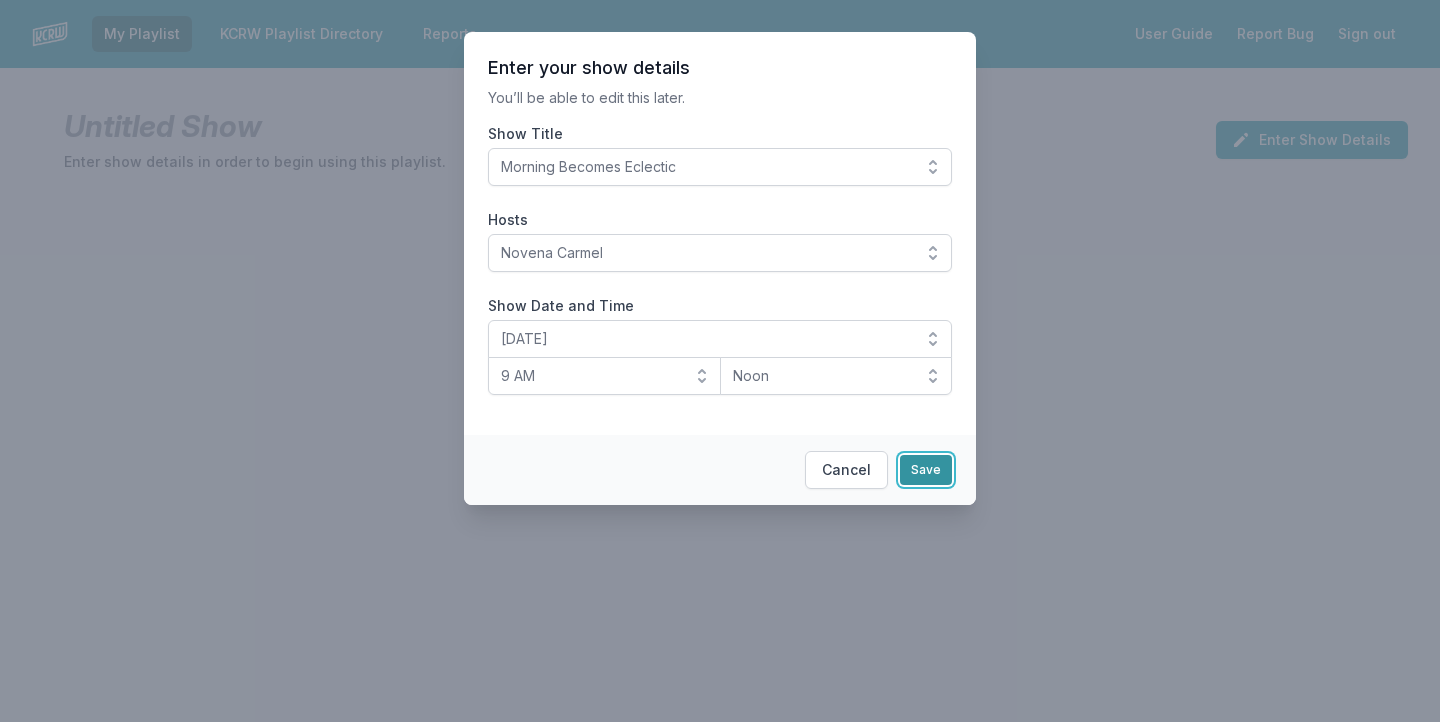 click on "Save" at bounding box center [926, 470] 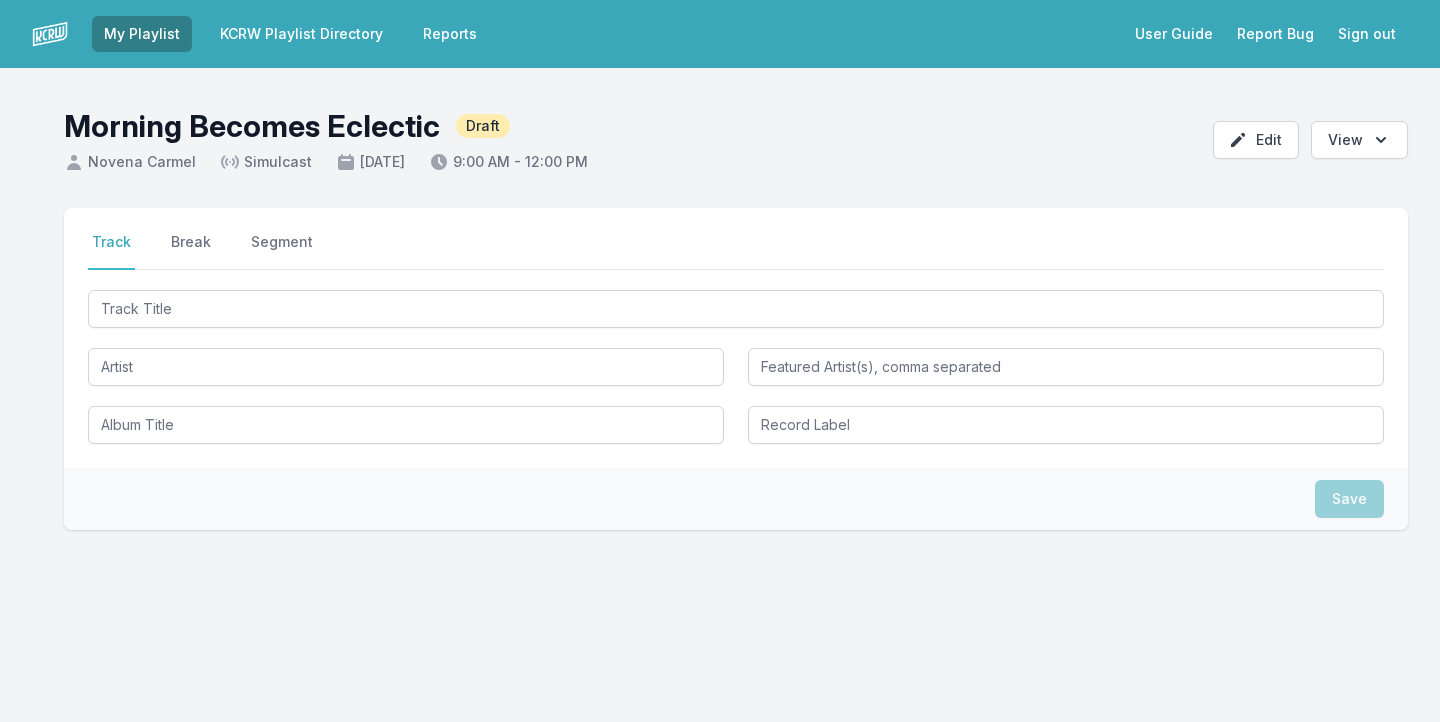 scroll, scrollTop: 0, scrollLeft: 0, axis: both 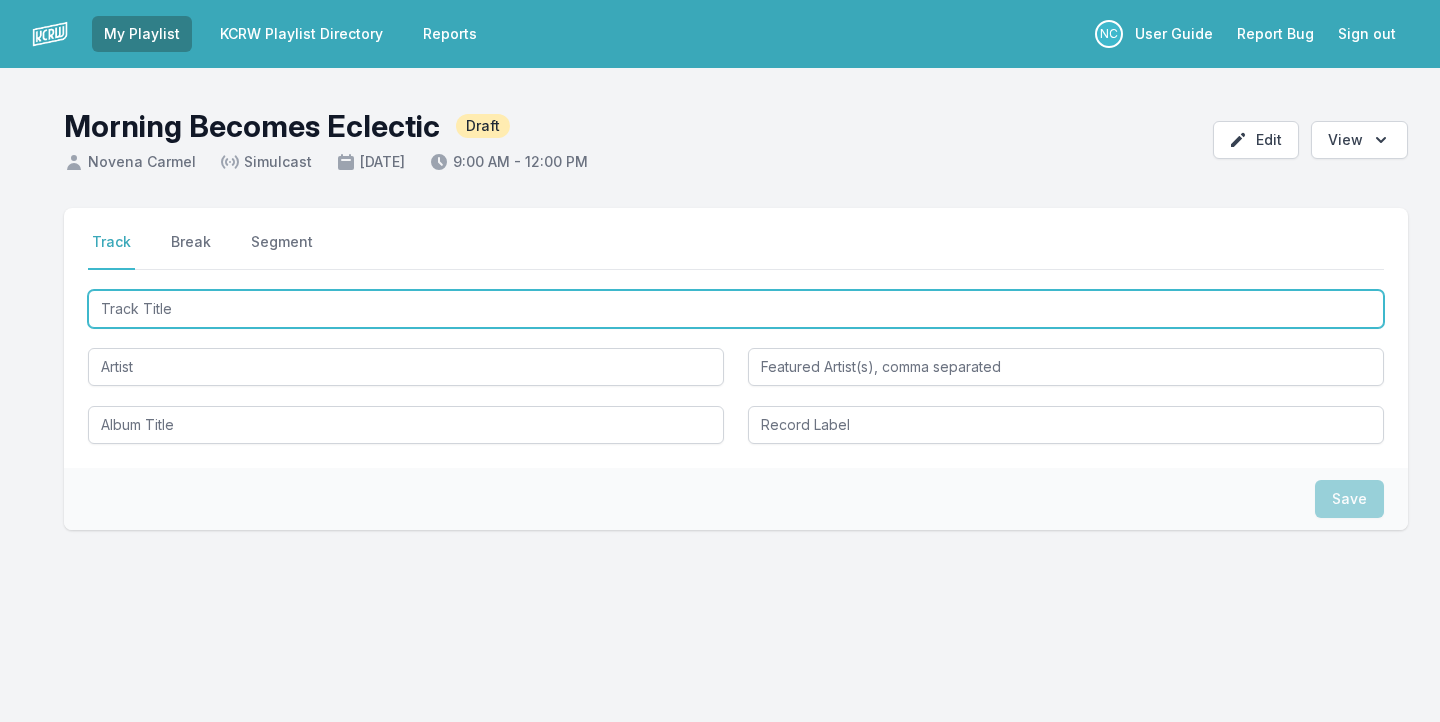 click at bounding box center (736, 309) 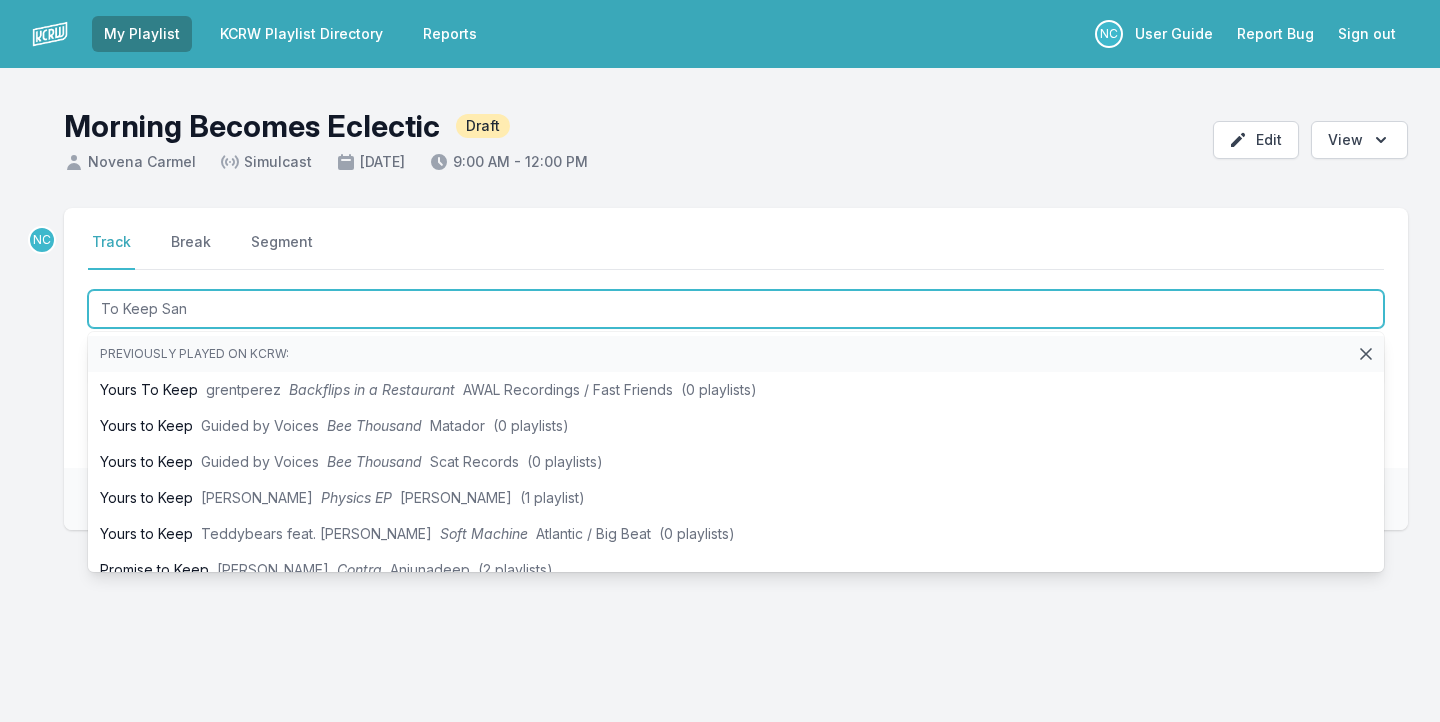 type on "To Keep Sane" 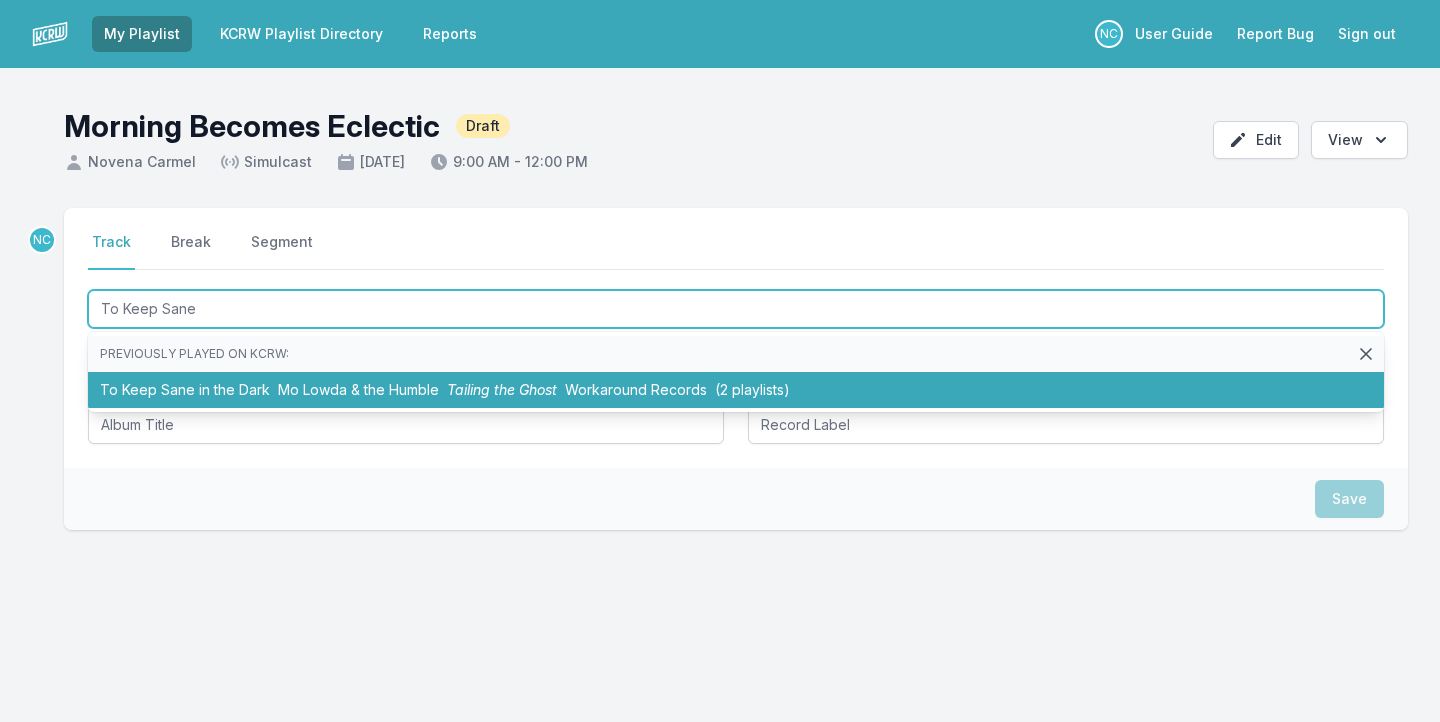click on "Workaround Records" at bounding box center [636, 389] 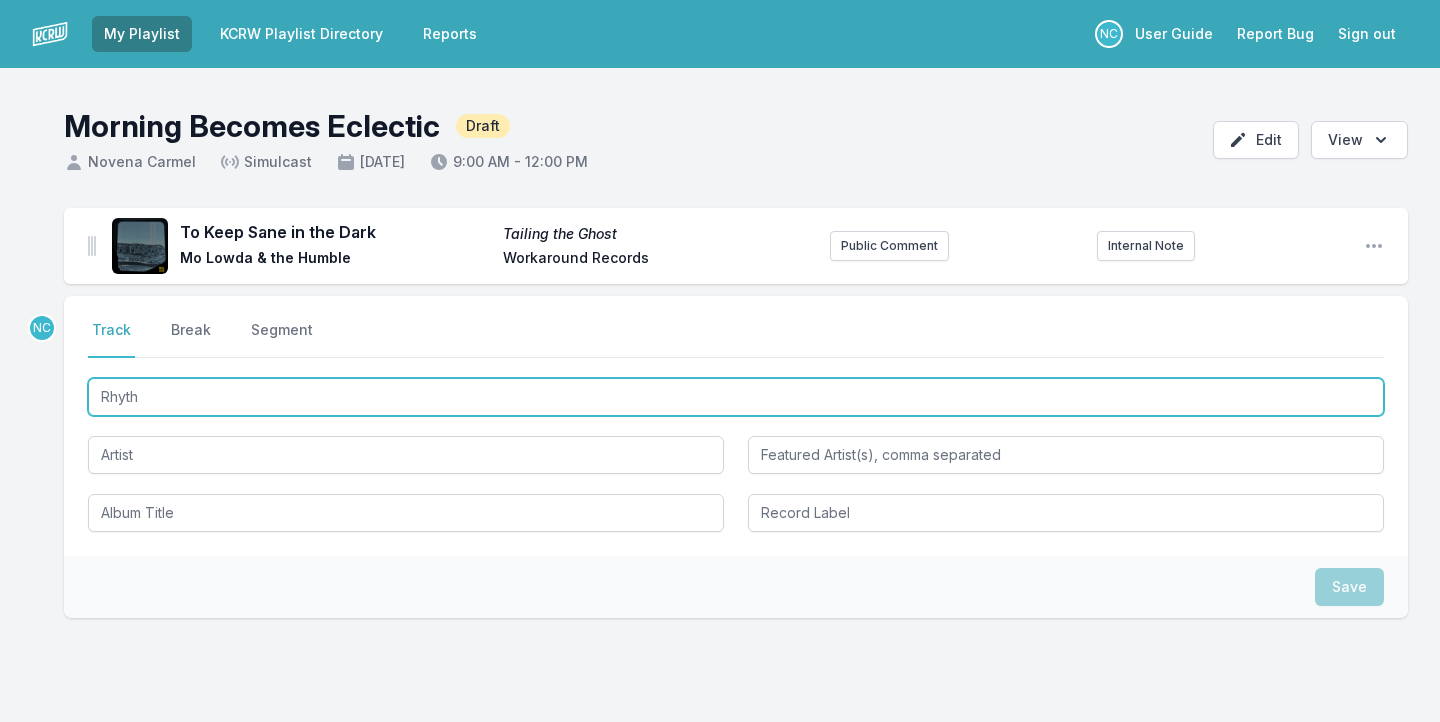 type on "Rhythm" 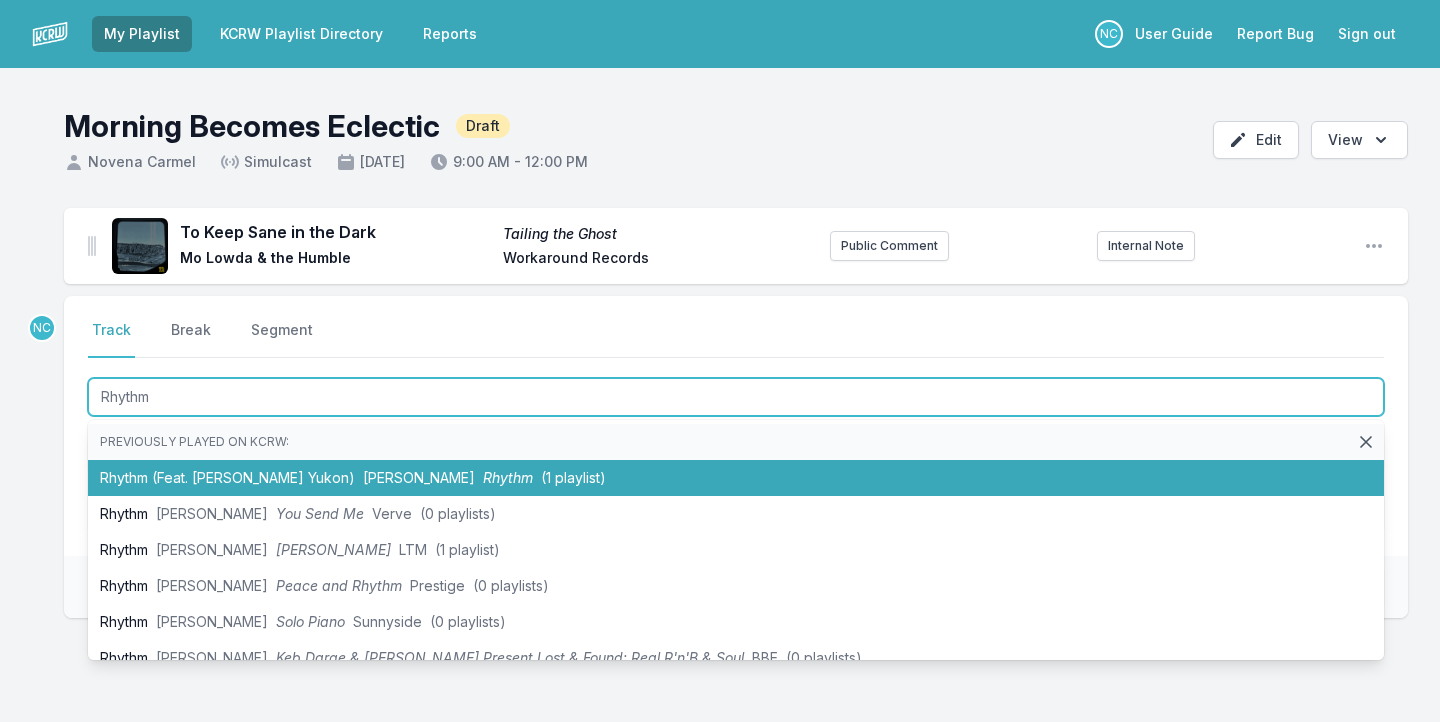 click on "Rhythm (Feat. [PERSON_NAME]) [PERSON_NAME] Rhythm (1 playlist)" at bounding box center (736, 478) 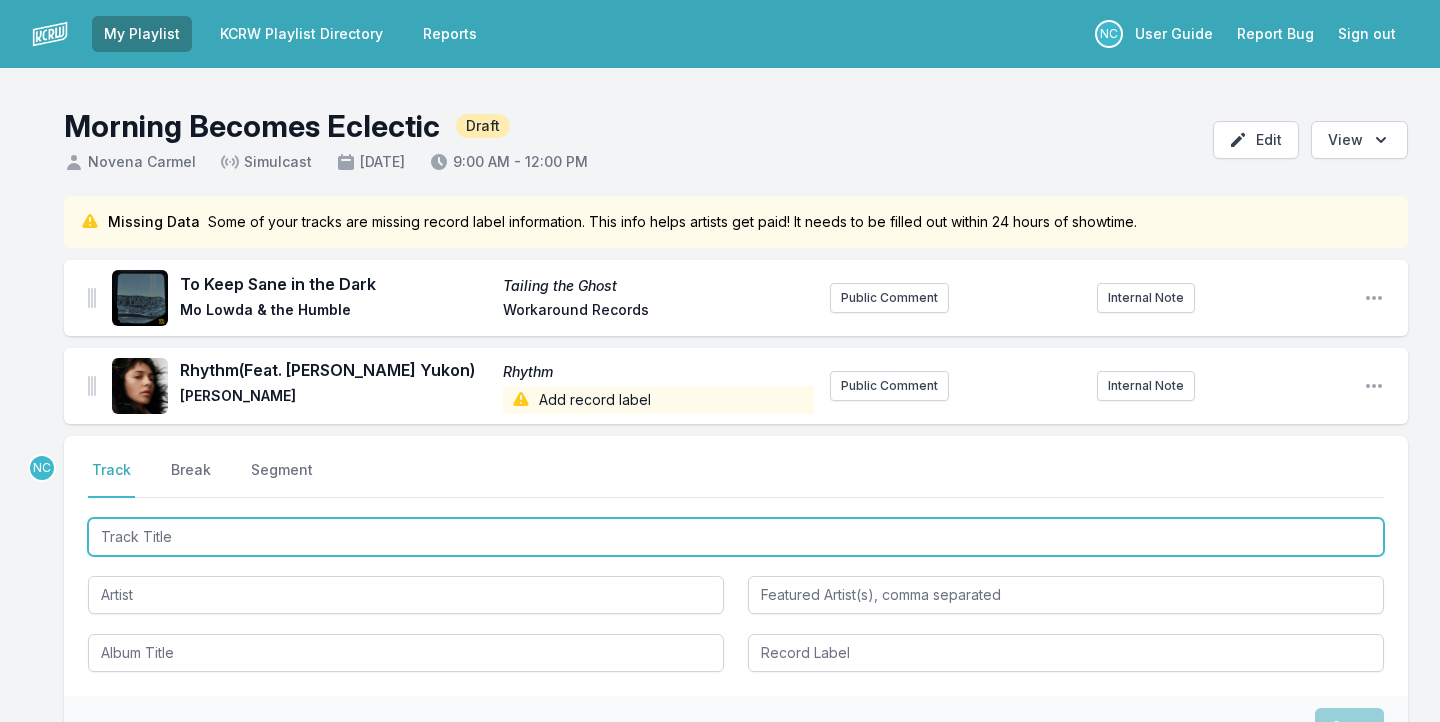 click at bounding box center [736, 537] 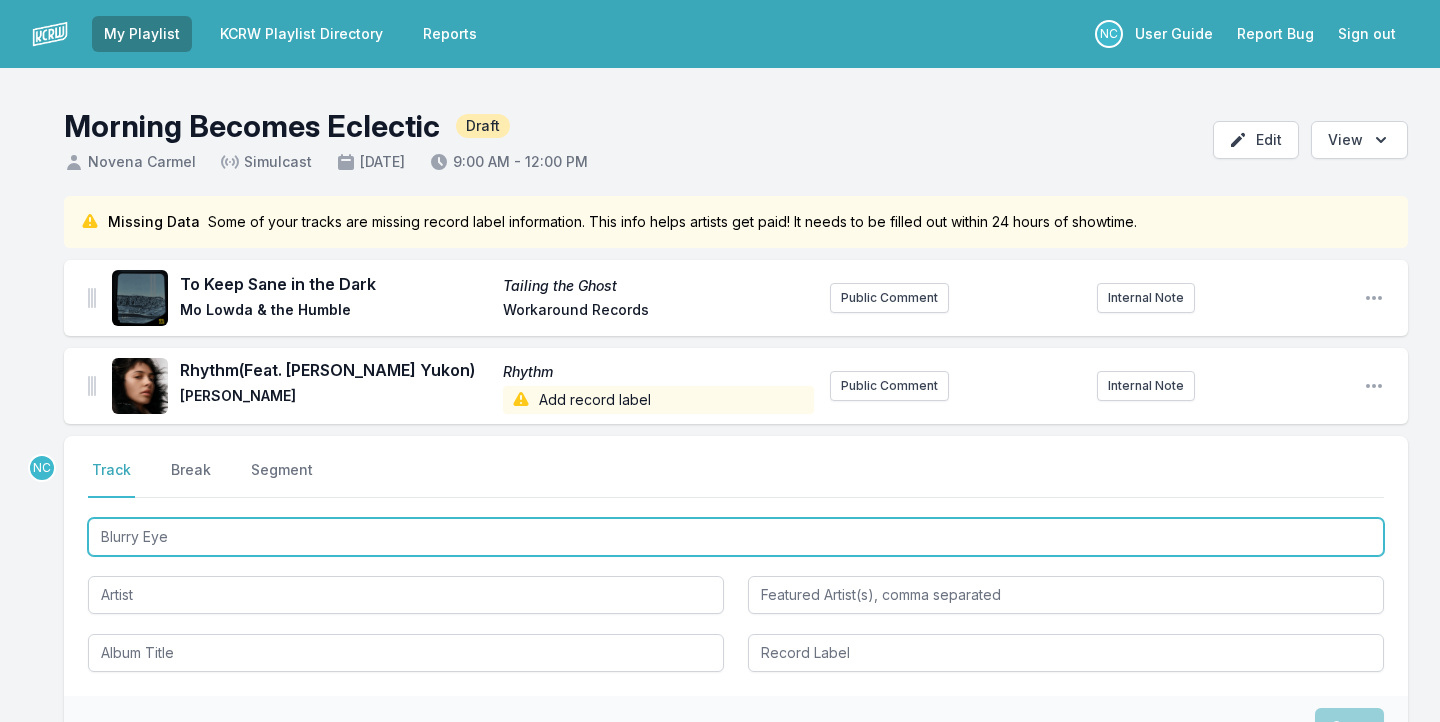 type on "Blurry Eyes" 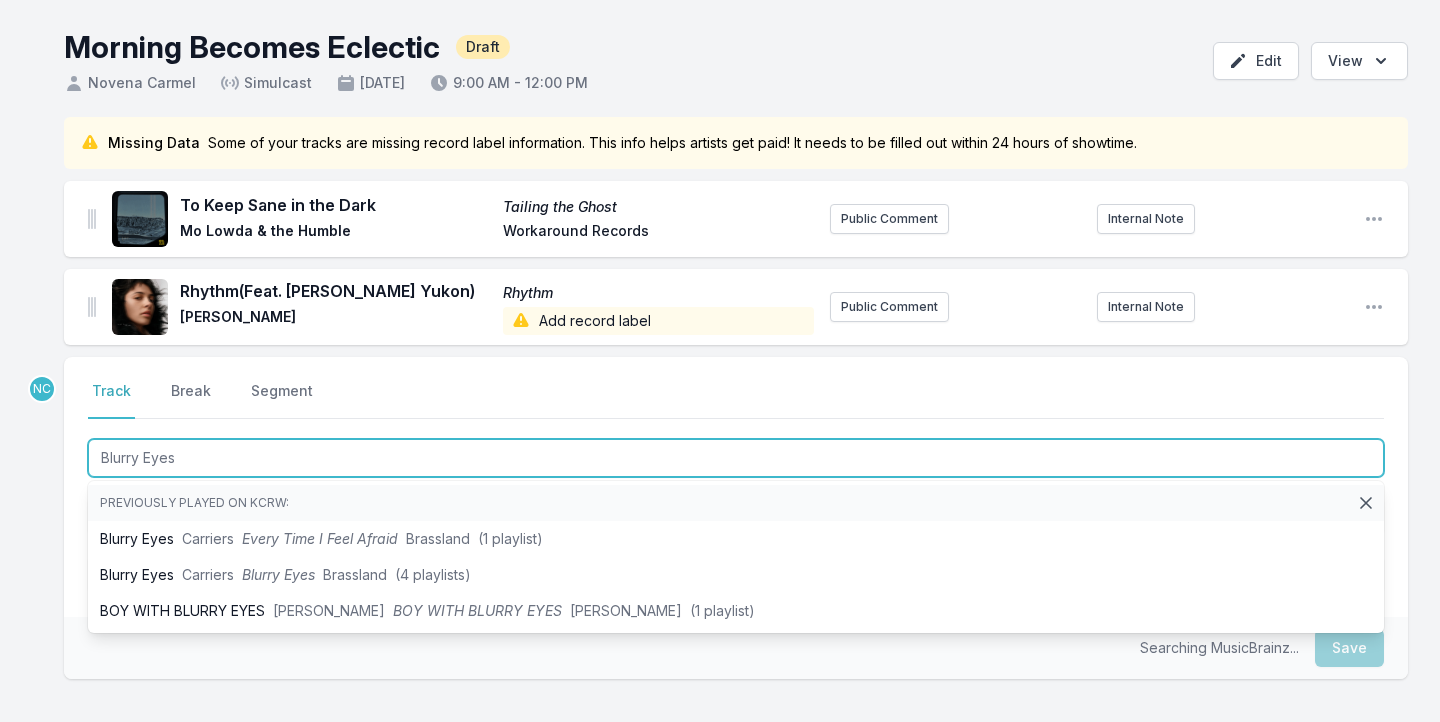 scroll, scrollTop: 88, scrollLeft: 0, axis: vertical 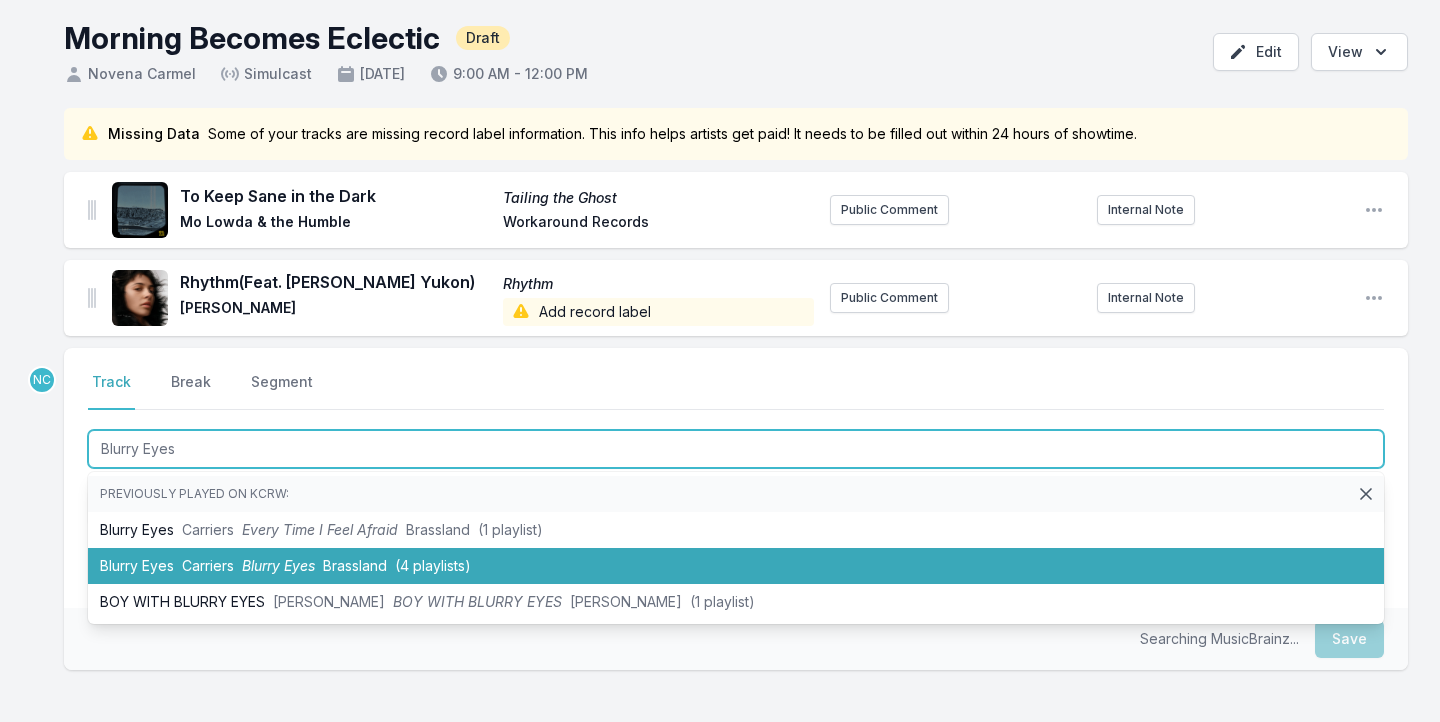 click on "Carriers" at bounding box center [208, 565] 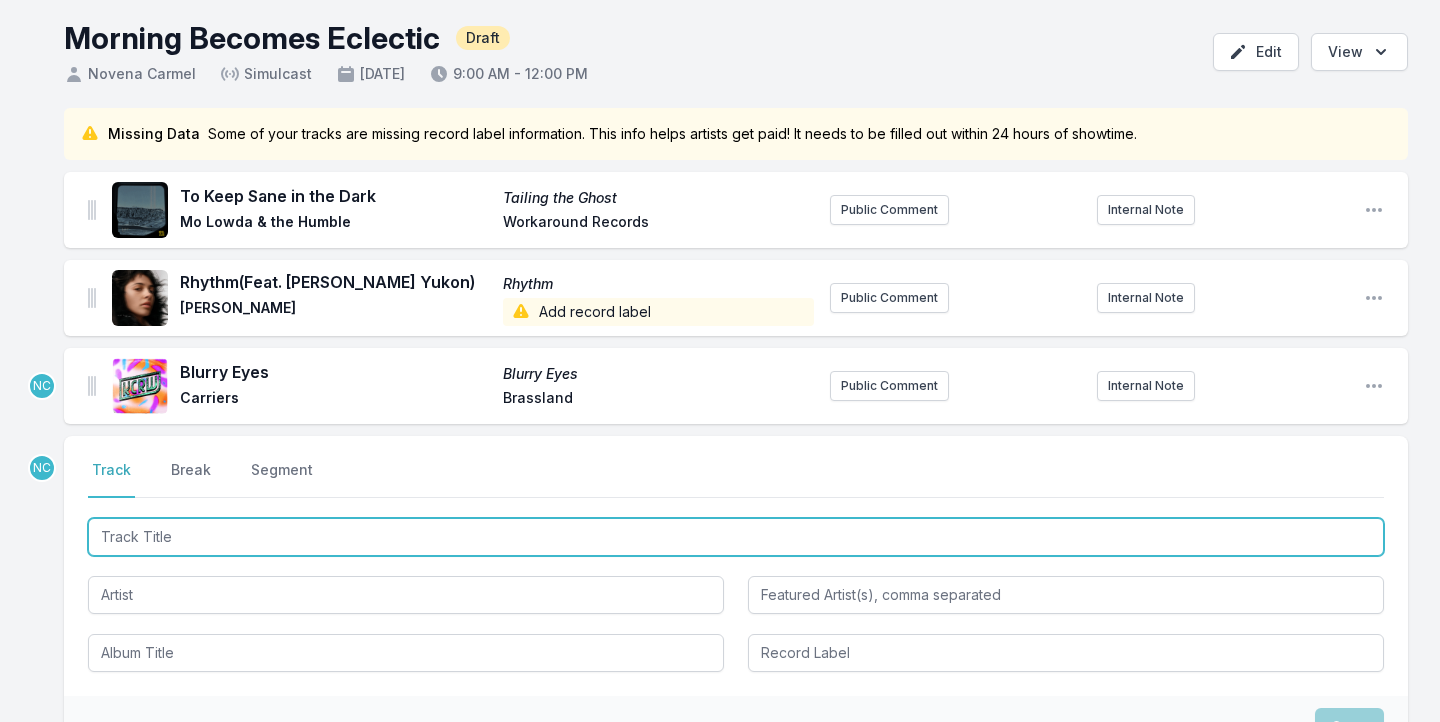click at bounding box center (736, 537) 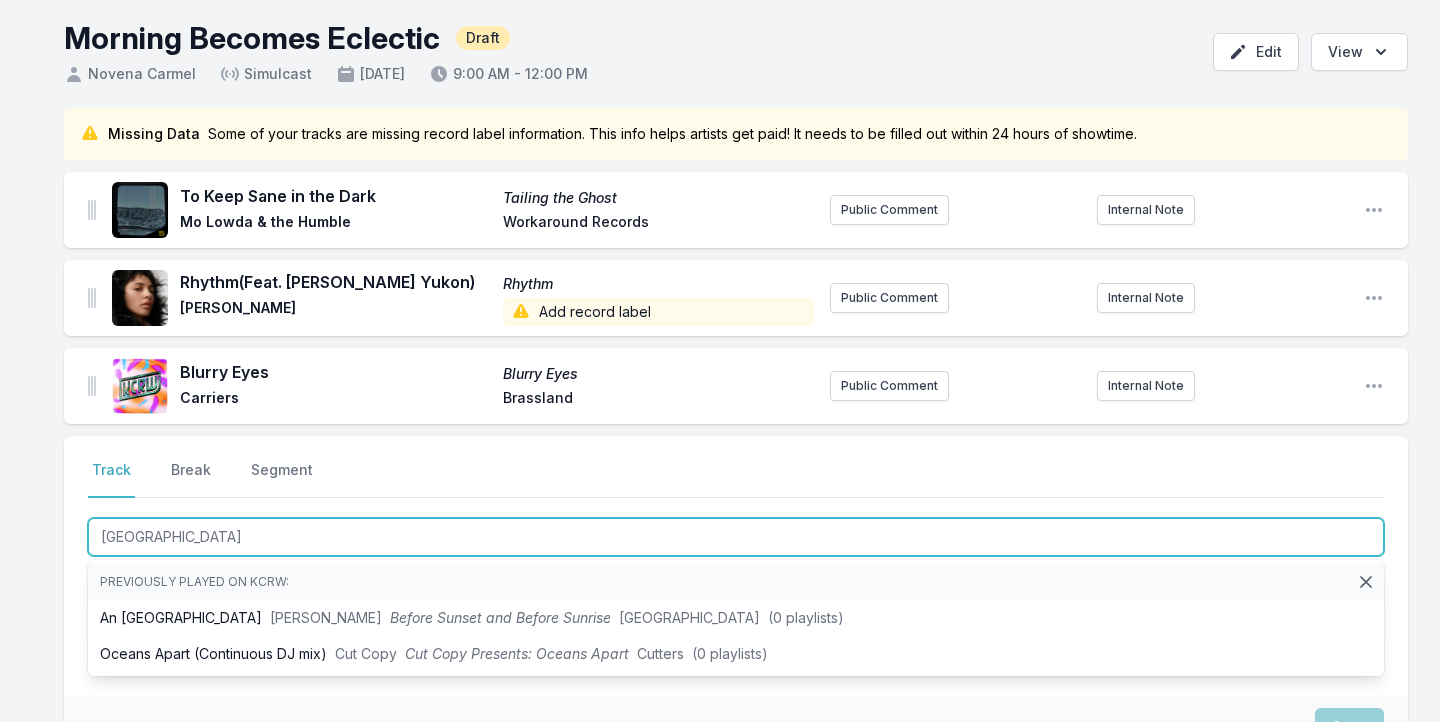type on "[GEOGRAPHIC_DATA]" 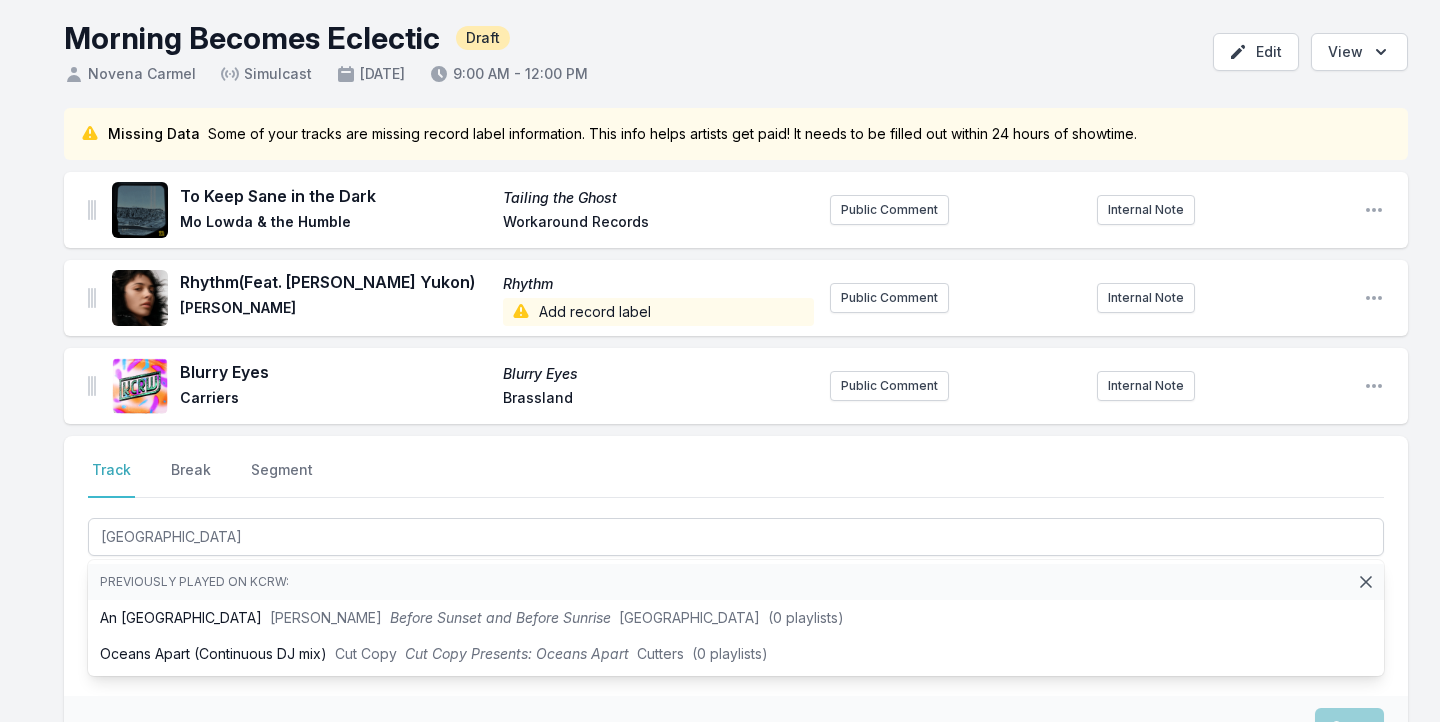 click on "Missing Data Some of your tracks are missing record label information. This info helps artists get paid! It needs to be filled out within 24 hours of showtime. To Keep Sane in the Dark Tailing the Ghost Mo Lowda & the Humble Workaround Records Public Comment Internal Note Open playlist item options Rhythm  (Feat. [PERSON_NAME]) Rhythm [PERSON_NAME] Add record label Public Comment Internal Note Open playlist item options Blurry Eyes Blurry Eyes Carriers Brassland Public Comment Internal Note Open playlist item options Select a tab Track Break Segment Track Break Segment Ocean Apart Previously played on KCRW: An Ocean Apart [PERSON_NAME] Before Sunset and Before Sunrise Milan (0 playlists) Oceans Apart (Continuous DJ mix) Cut Copy Cut Copy Presents: Oceans Apart Cutters (0 playlists) Save" at bounding box center (720, 529) 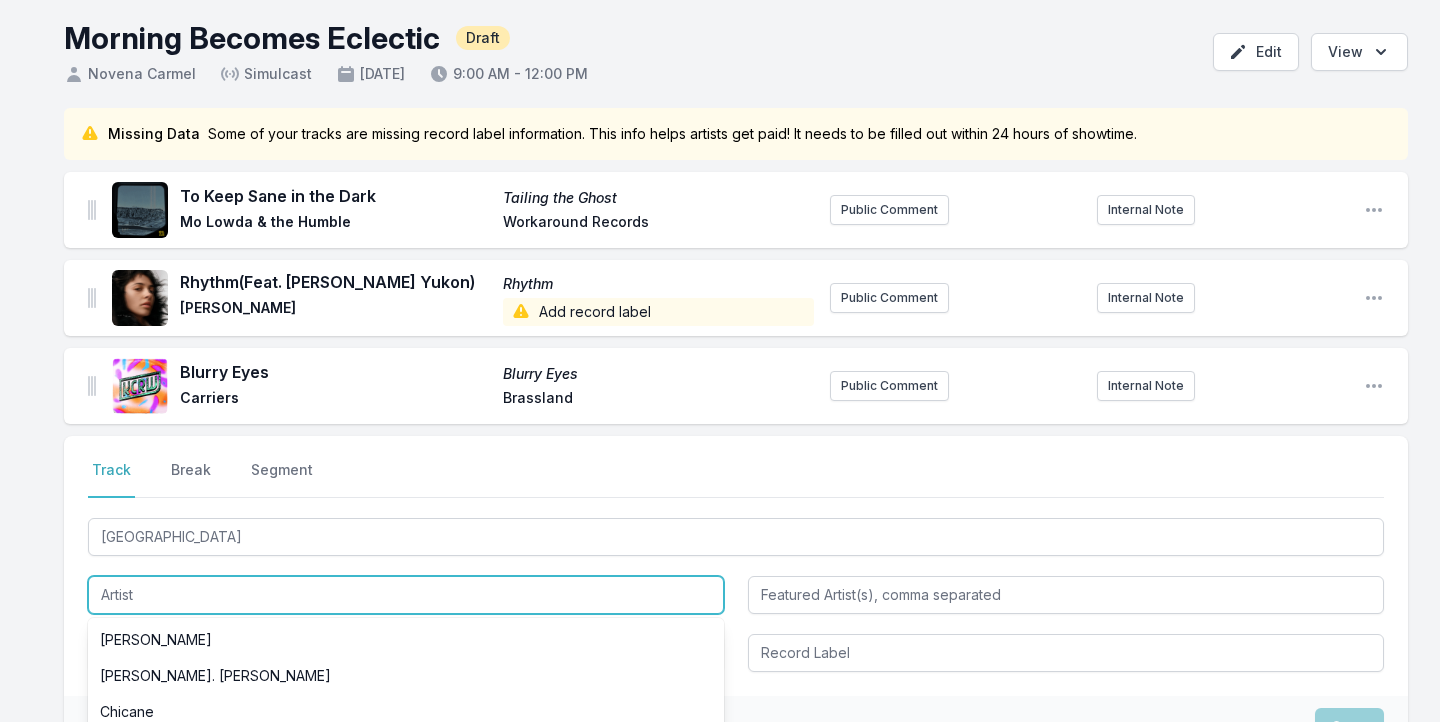 click at bounding box center (406, 595) 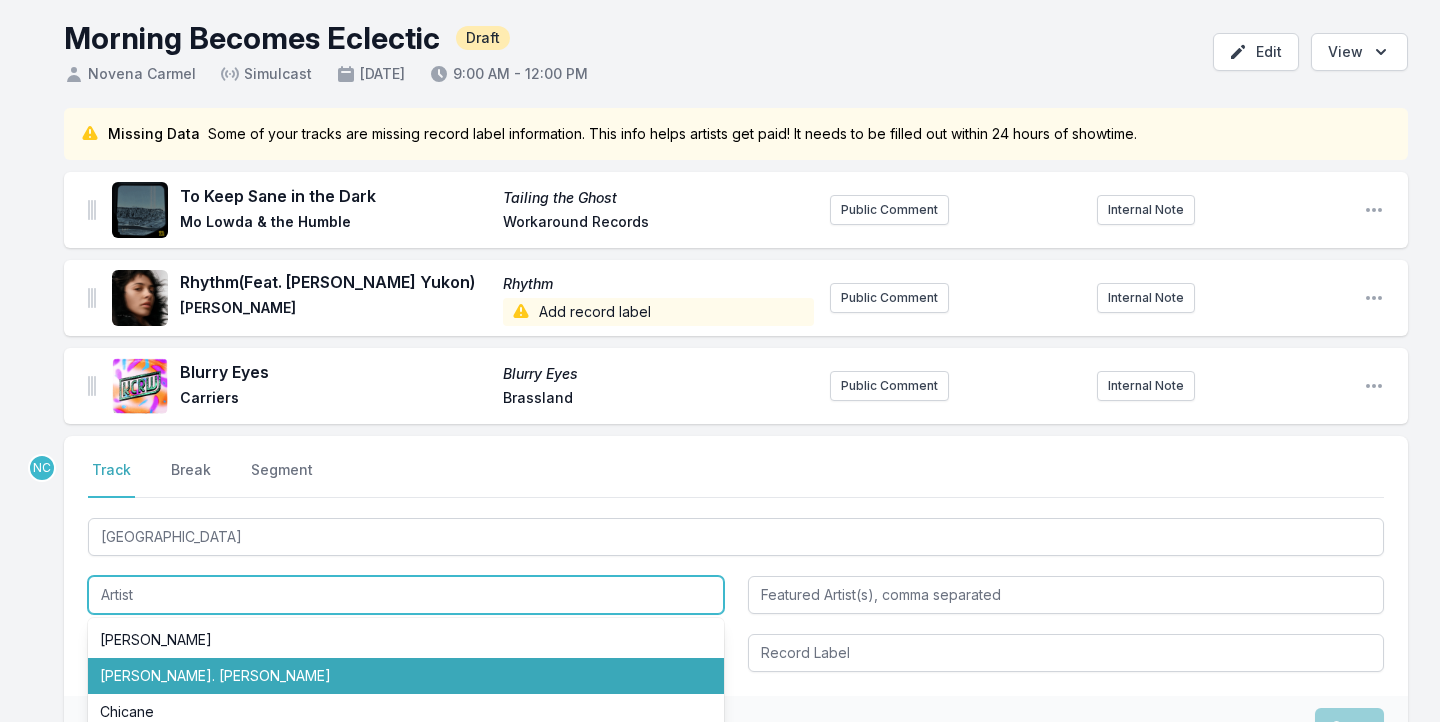 click on "[PERSON_NAME]. [PERSON_NAME]" at bounding box center [406, 676] 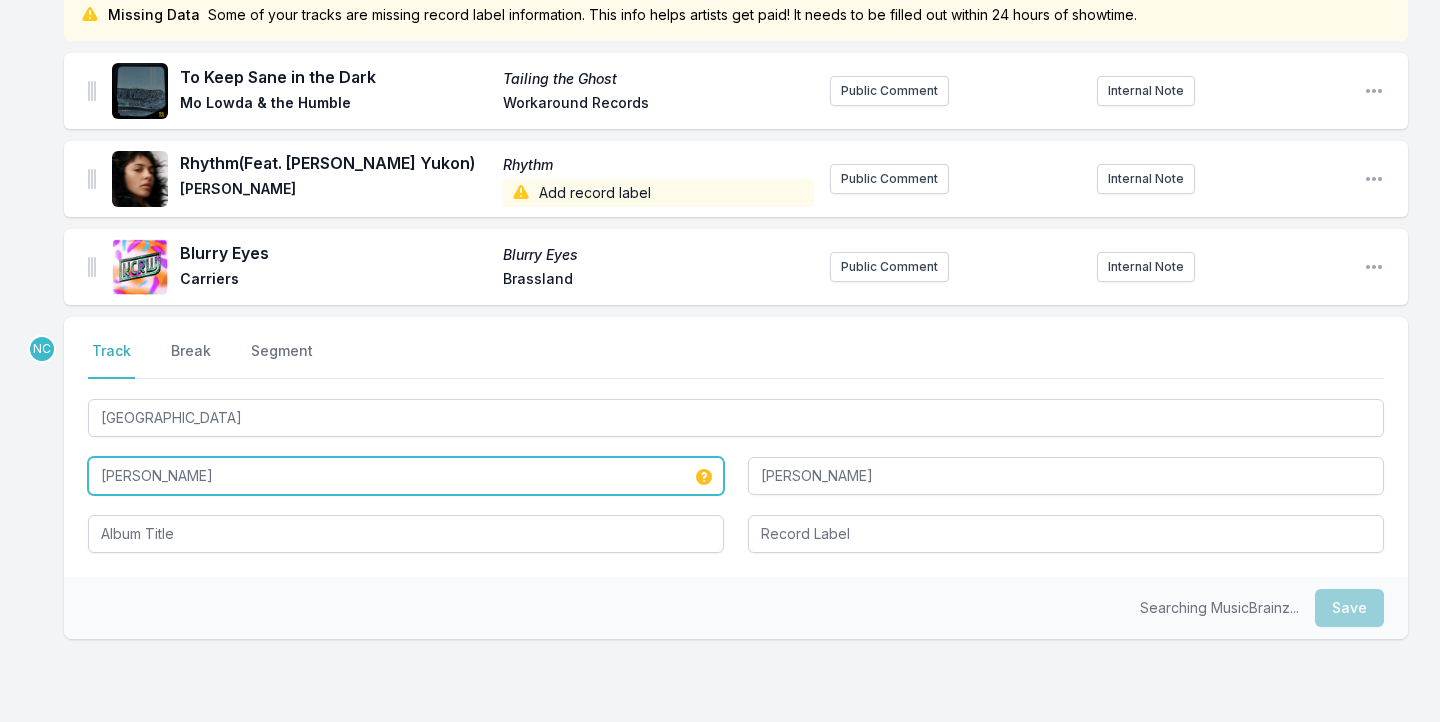 scroll, scrollTop: 237, scrollLeft: 0, axis: vertical 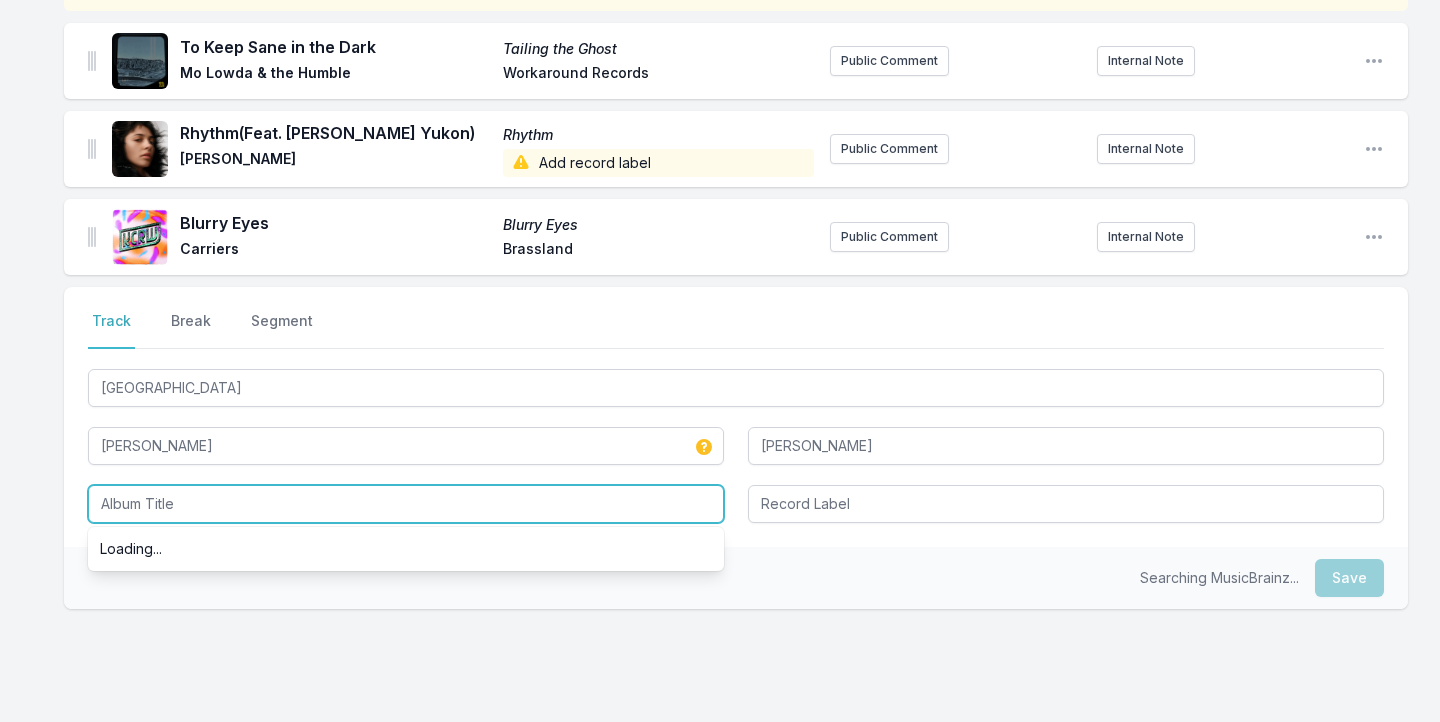click at bounding box center [406, 504] 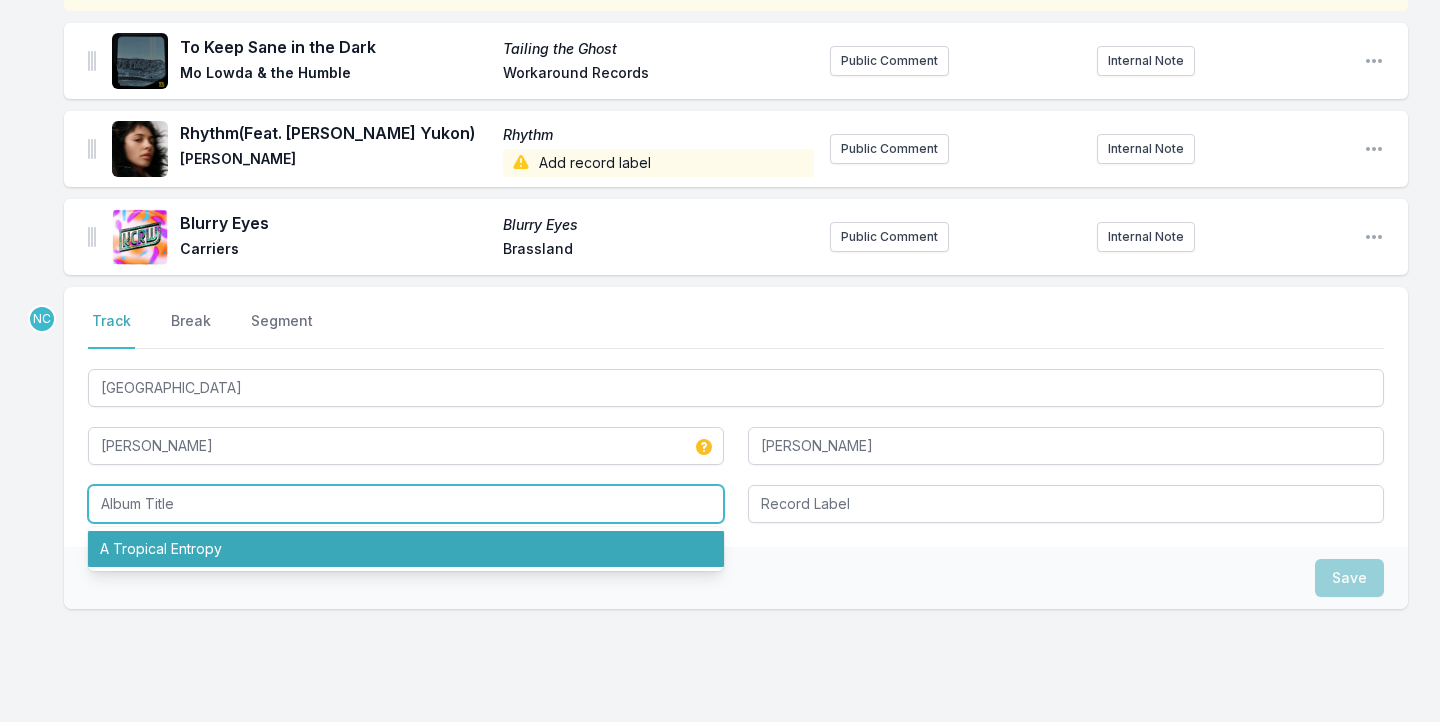 click on "A Tropical Entropy" at bounding box center [406, 549] 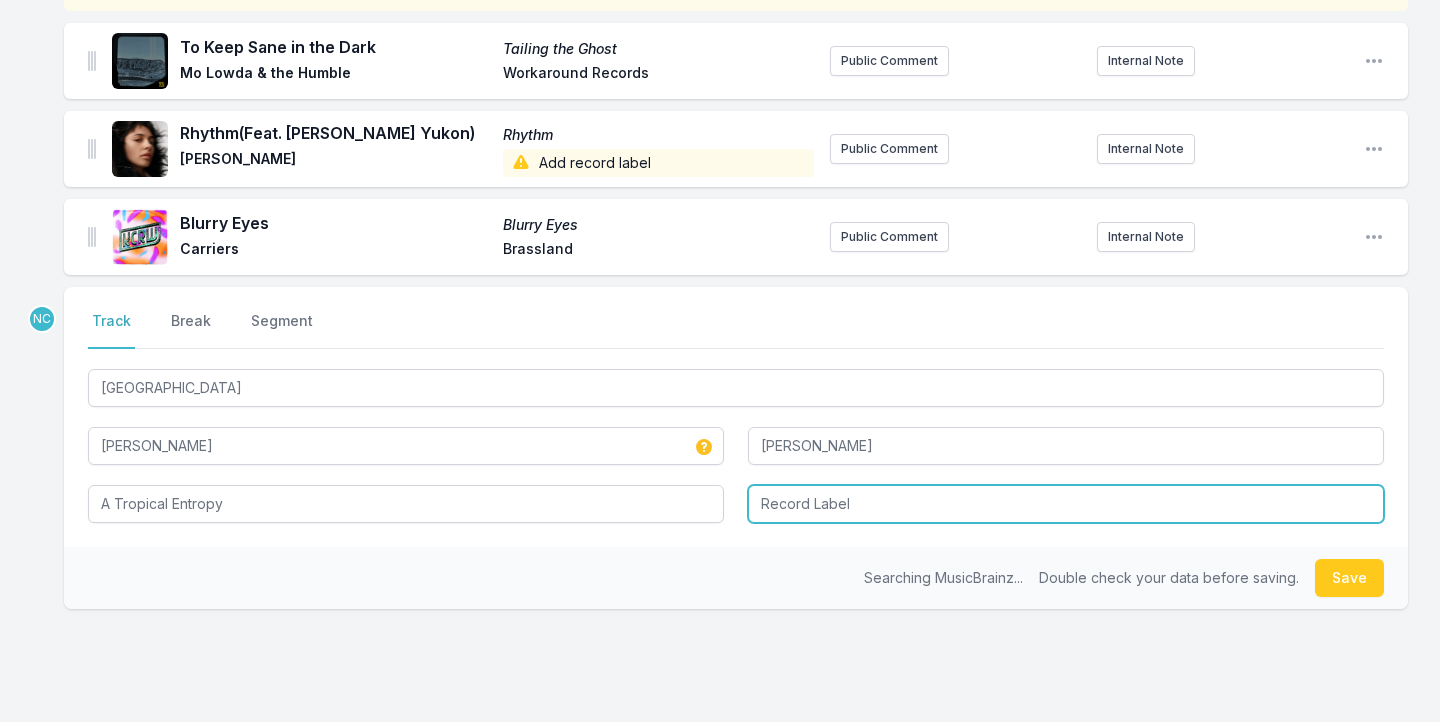 click at bounding box center [1066, 504] 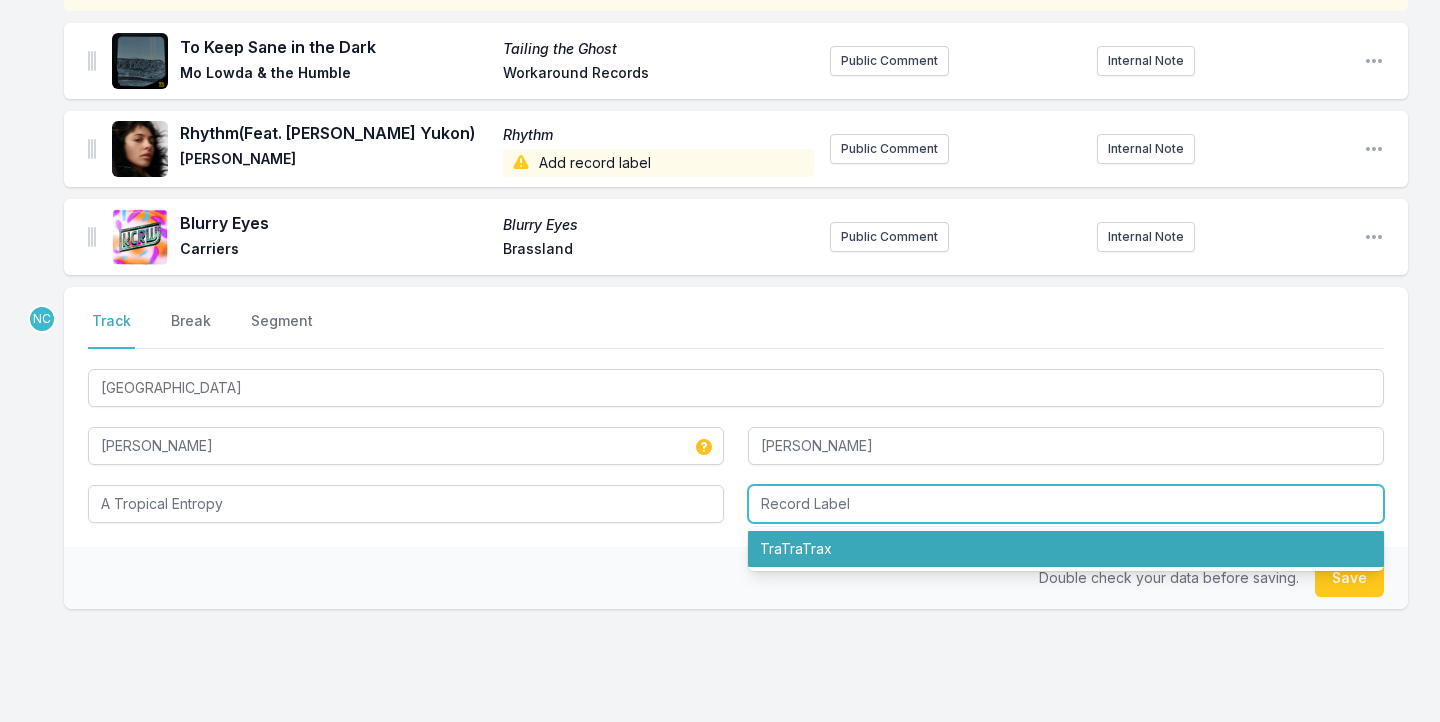 click on "TraTraTrax" at bounding box center [1066, 549] 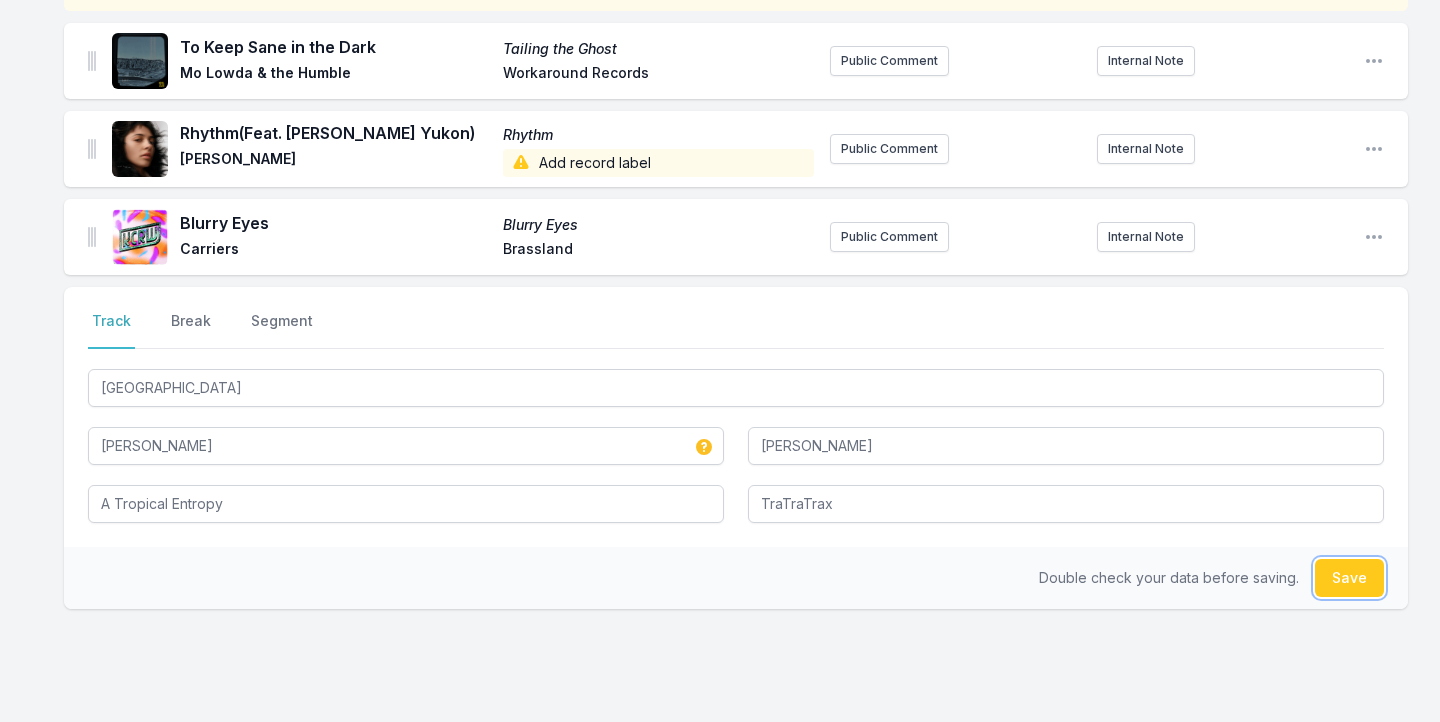 click on "Save" at bounding box center (1349, 578) 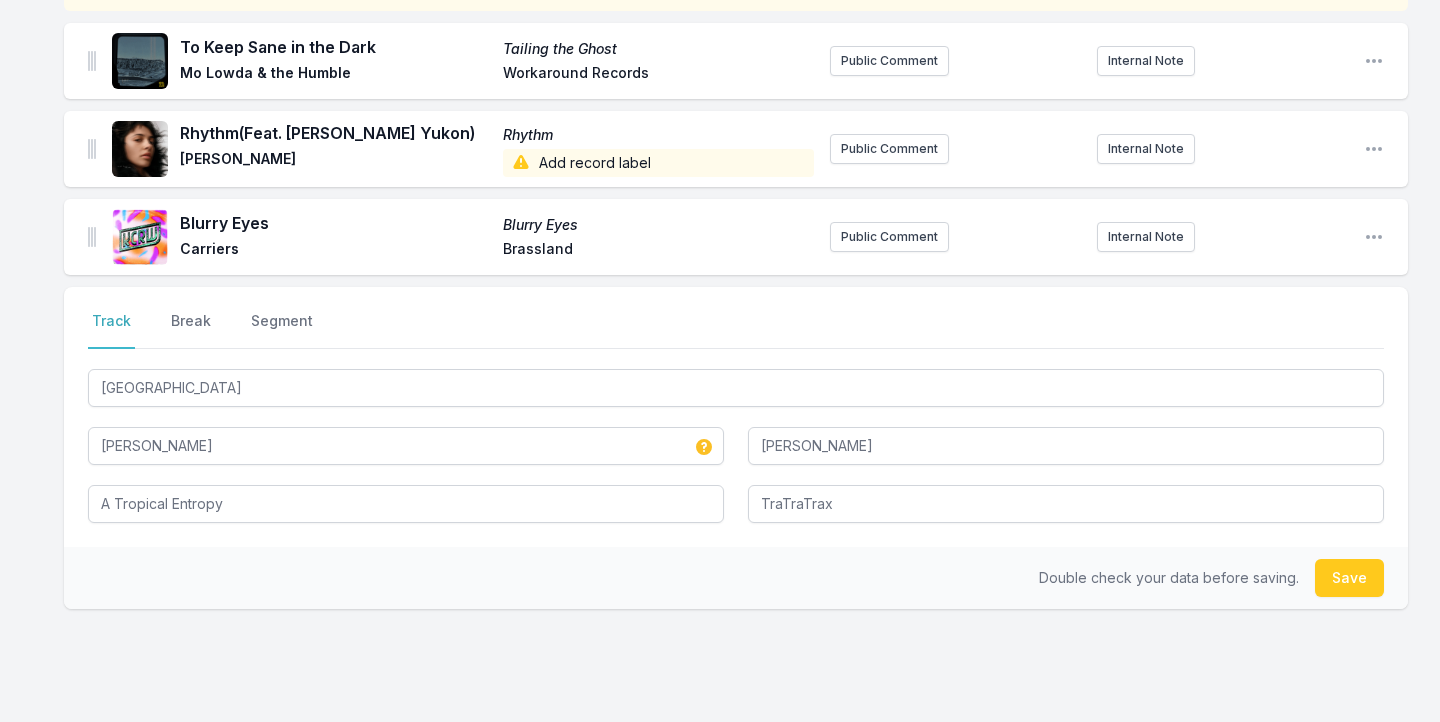 type 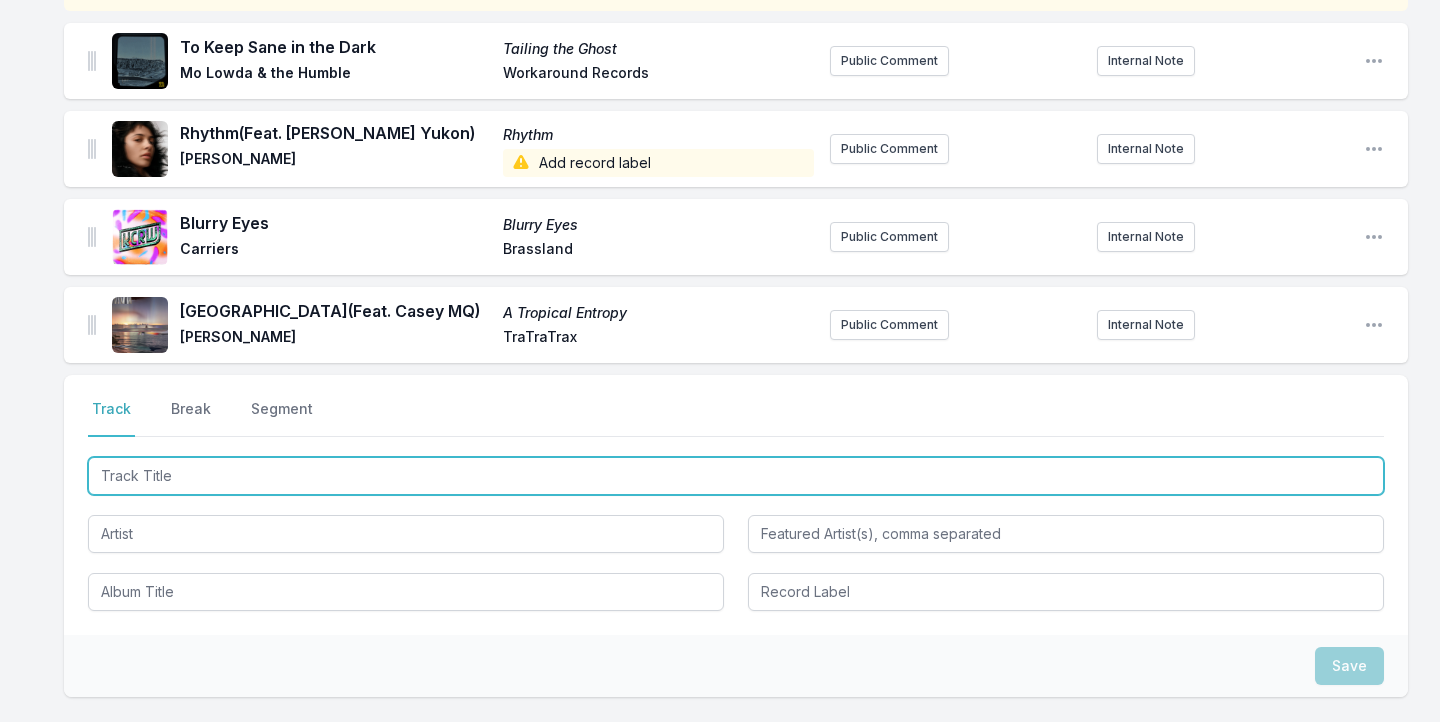 click at bounding box center [736, 476] 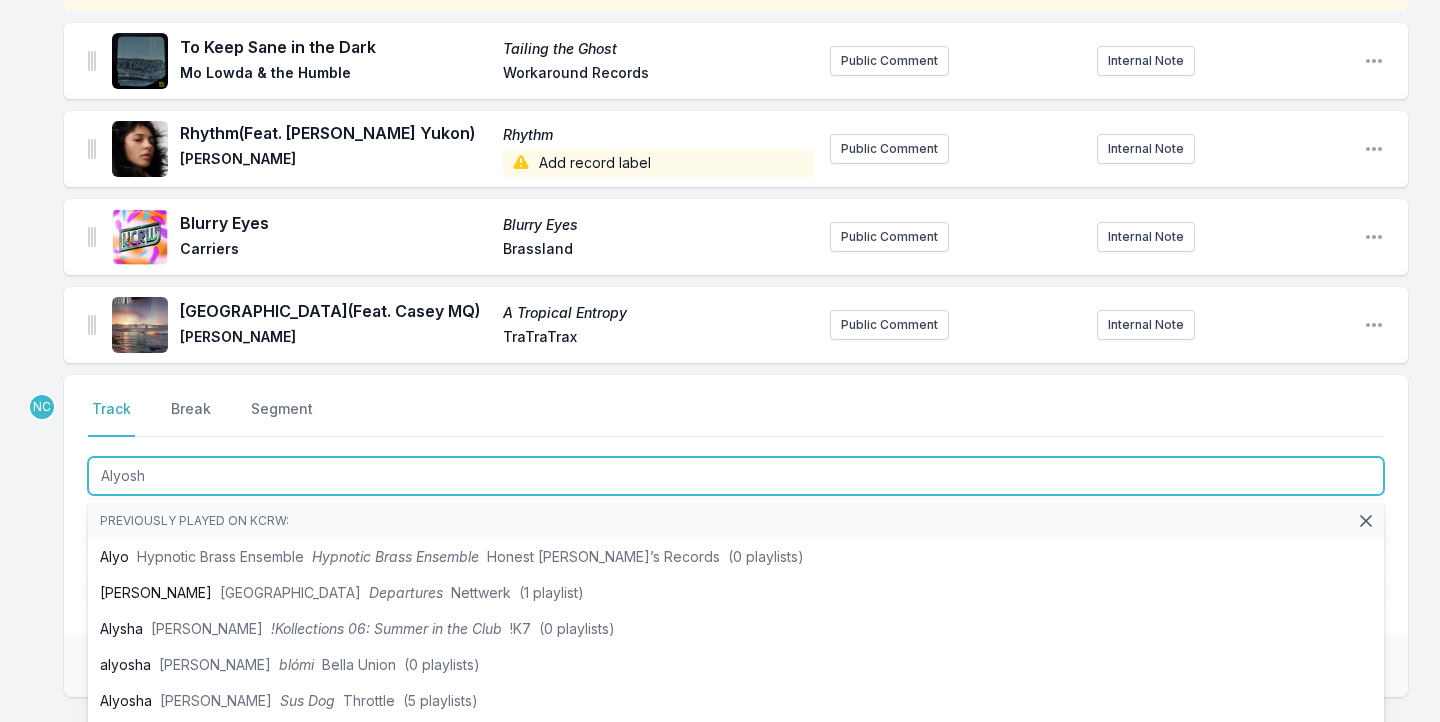 type on "Alyosha" 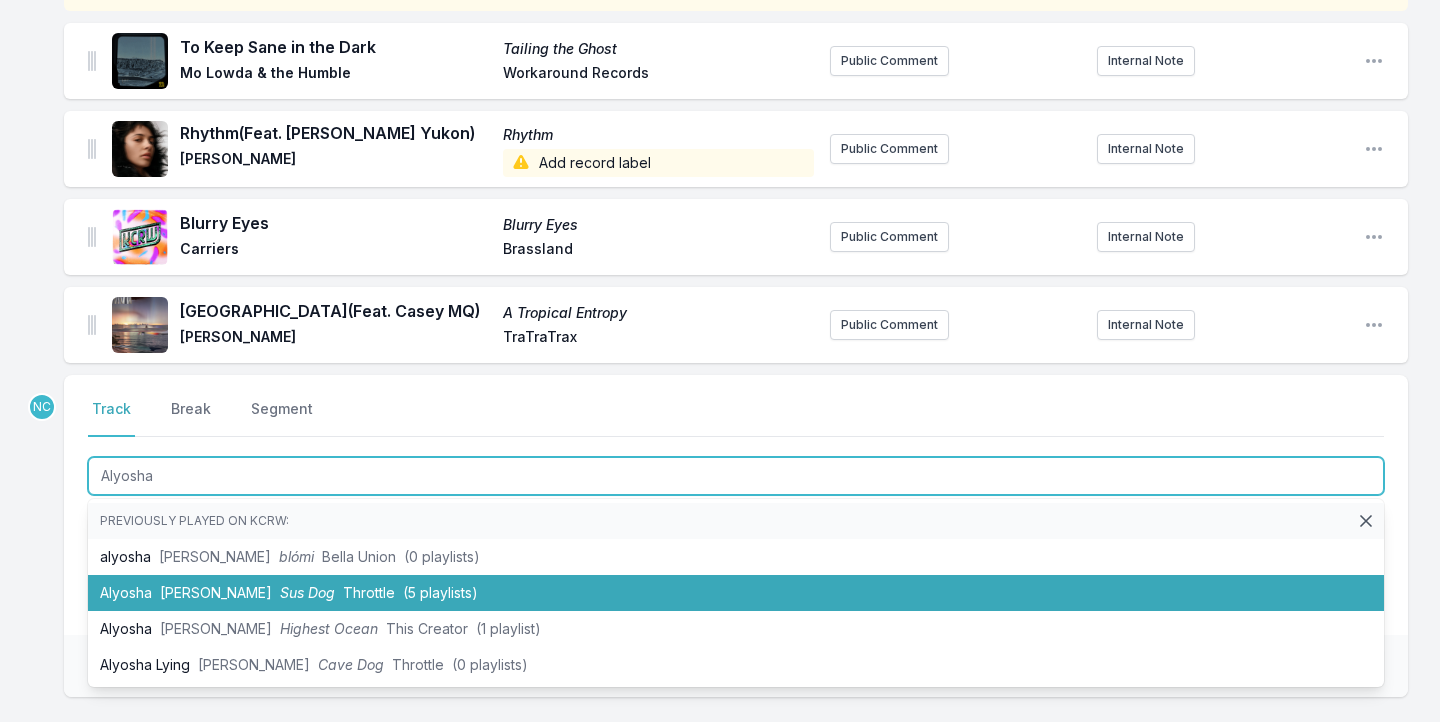 click on "[PERSON_NAME] Sus Dog Throttle (5 playlists)" at bounding box center (736, 593) 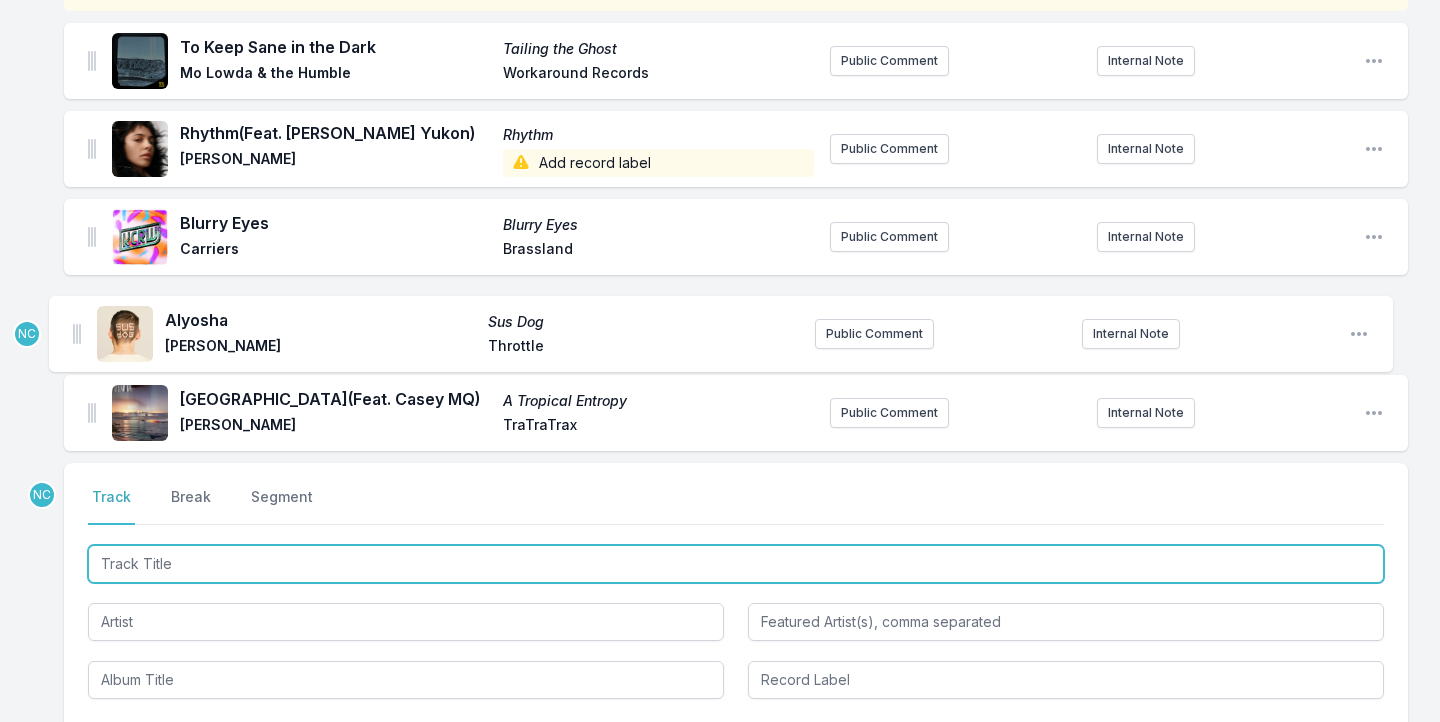 drag, startPoint x: 89, startPoint y: 408, endPoint x: 73, endPoint y: 323, distance: 86.492775 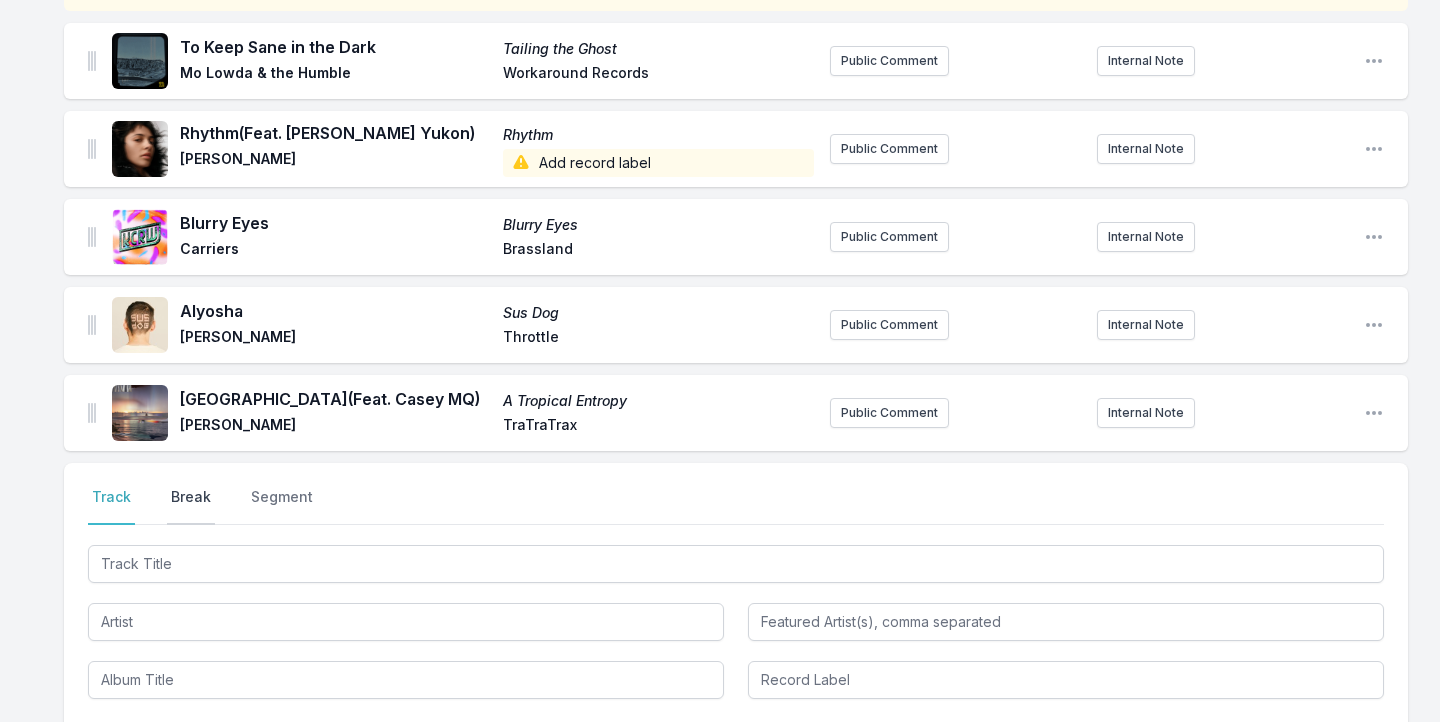 click on "Break" at bounding box center (191, 506) 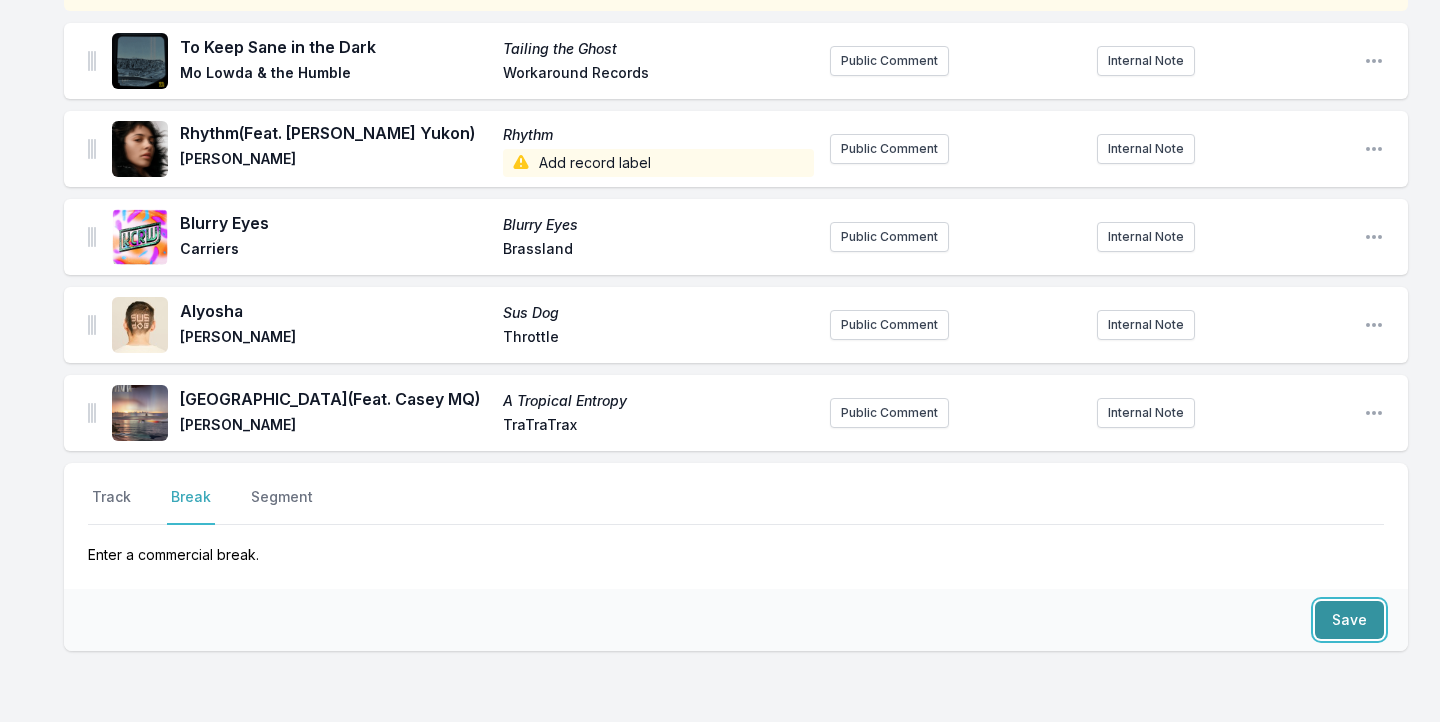 click on "Save" at bounding box center [1349, 620] 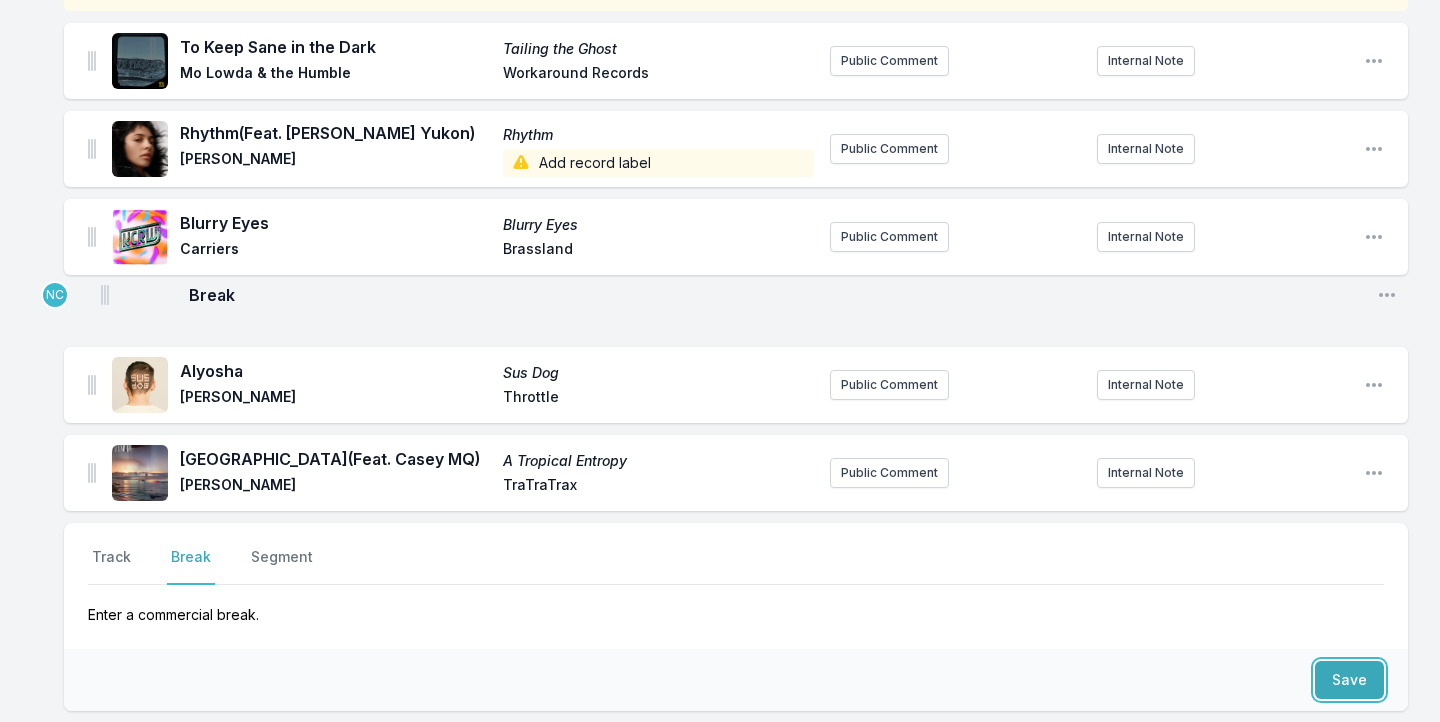 drag, startPoint x: 90, startPoint y: 489, endPoint x: 103, endPoint y: 287, distance: 202.41788 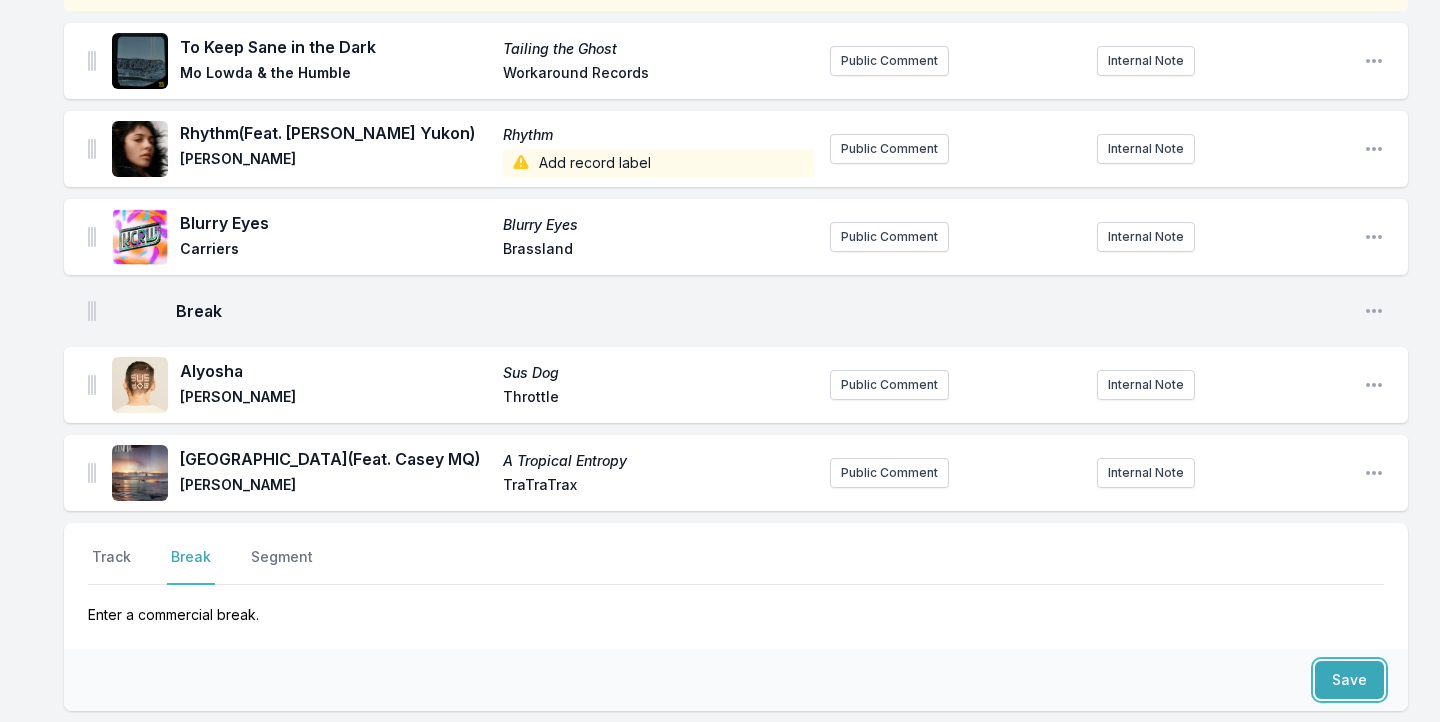 scroll, scrollTop: 181, scrollLeft: 0, axis: vertical 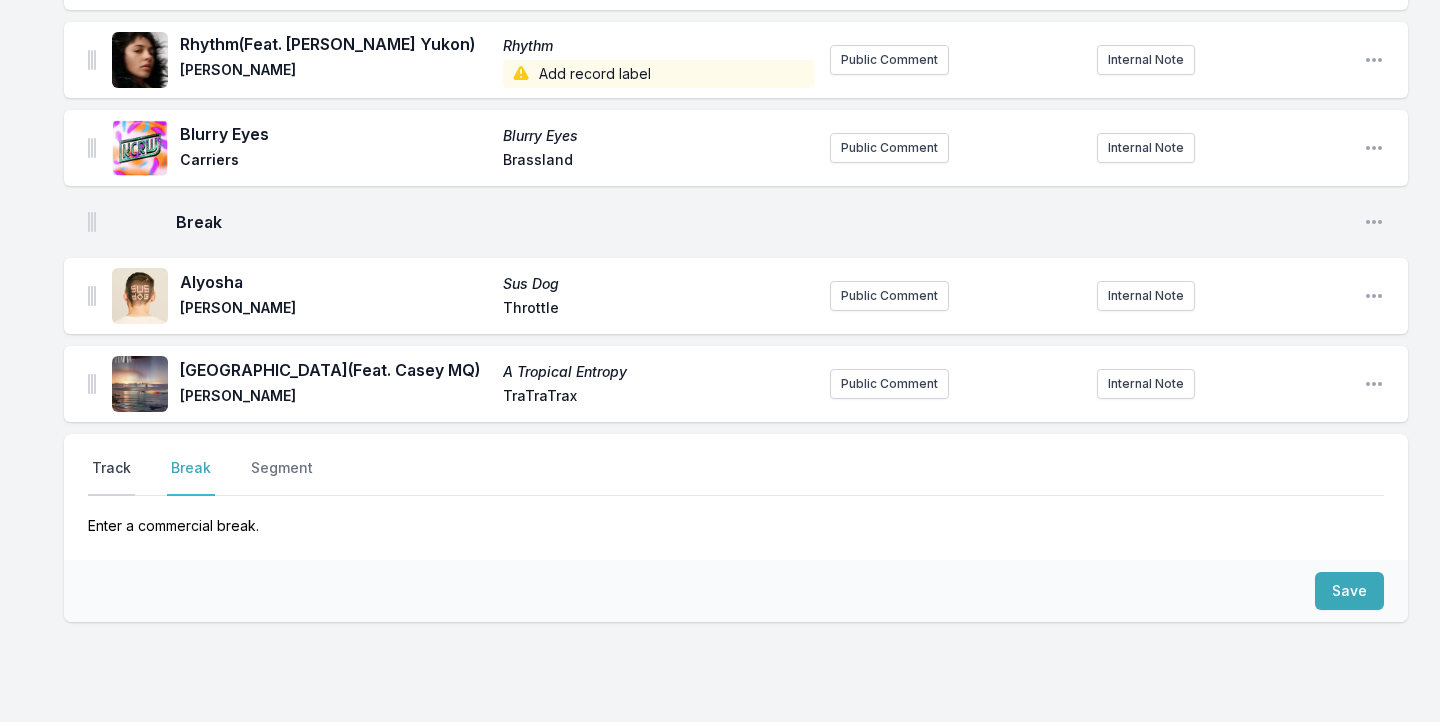 click on "Track" at bounding box center (111, 477) 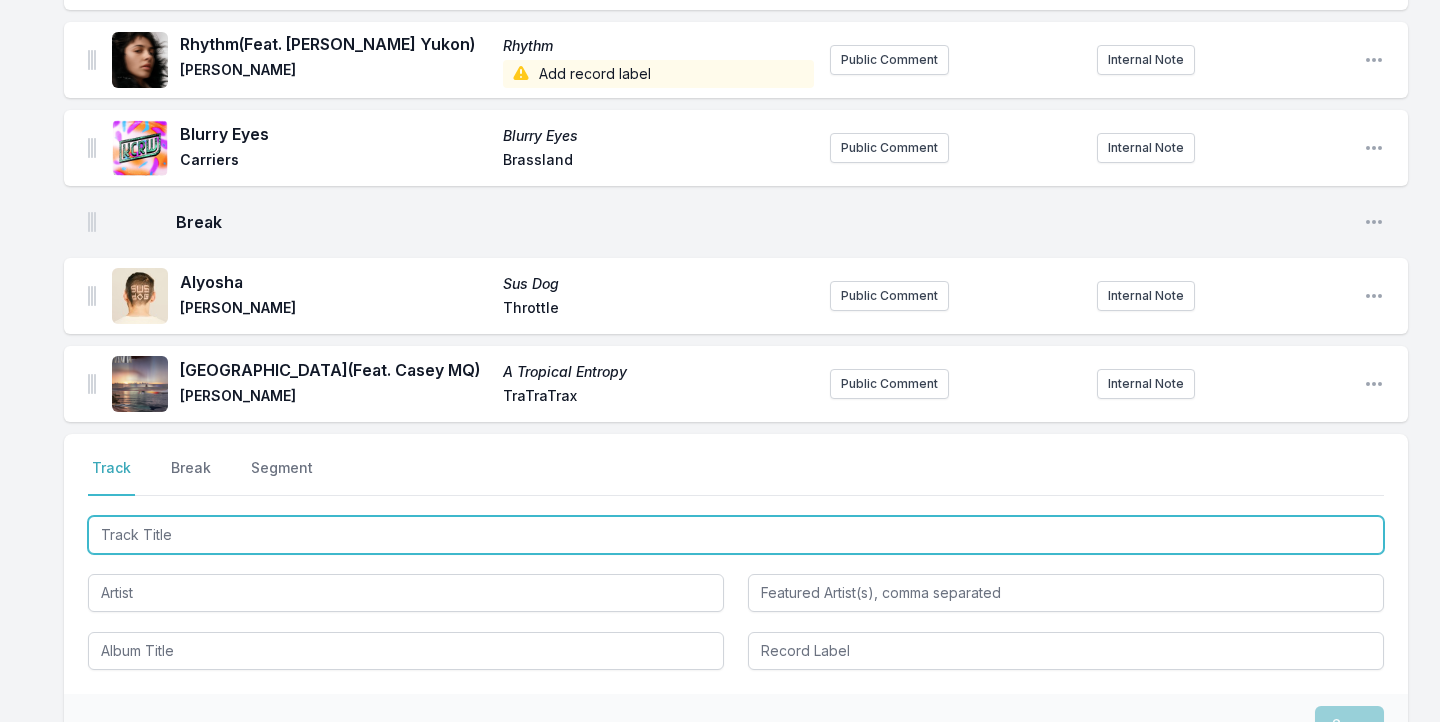 click at bounding box center [736, 535] 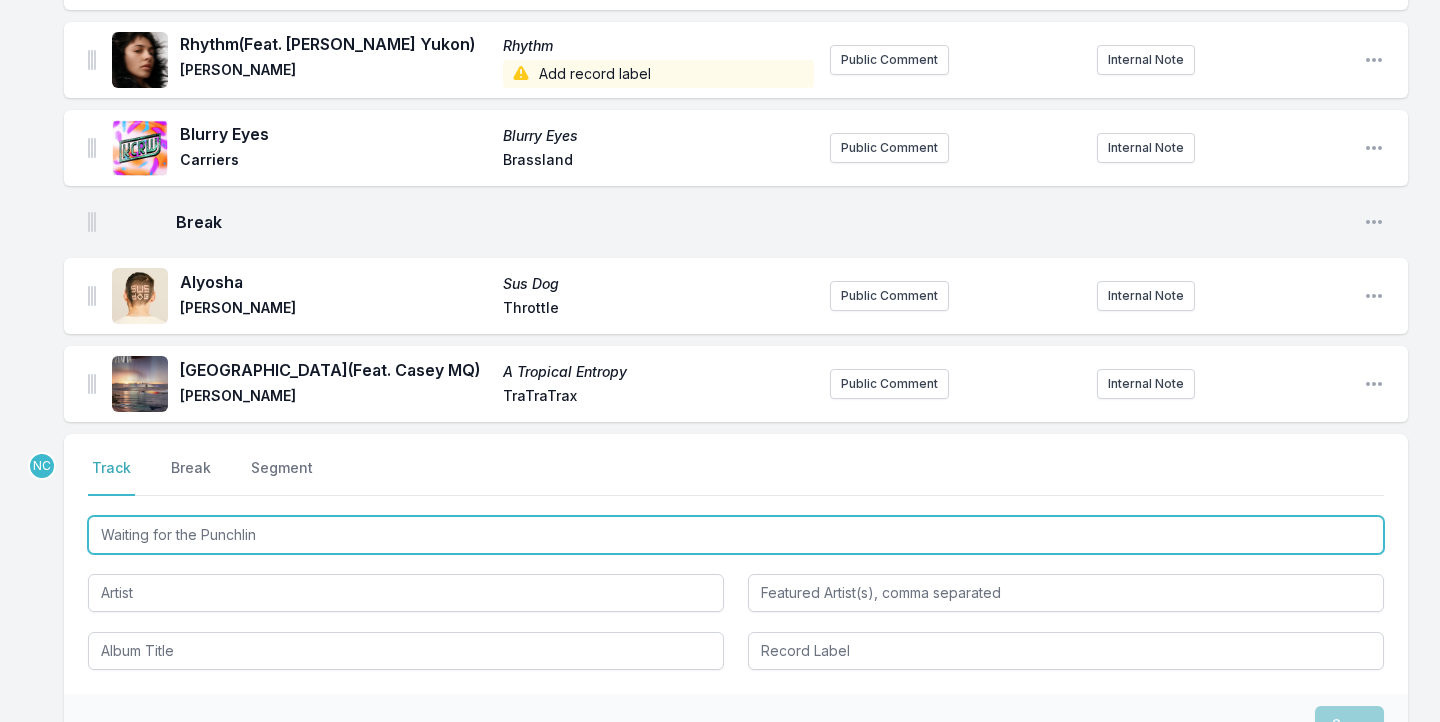 type on "Waiting for the Punchline" 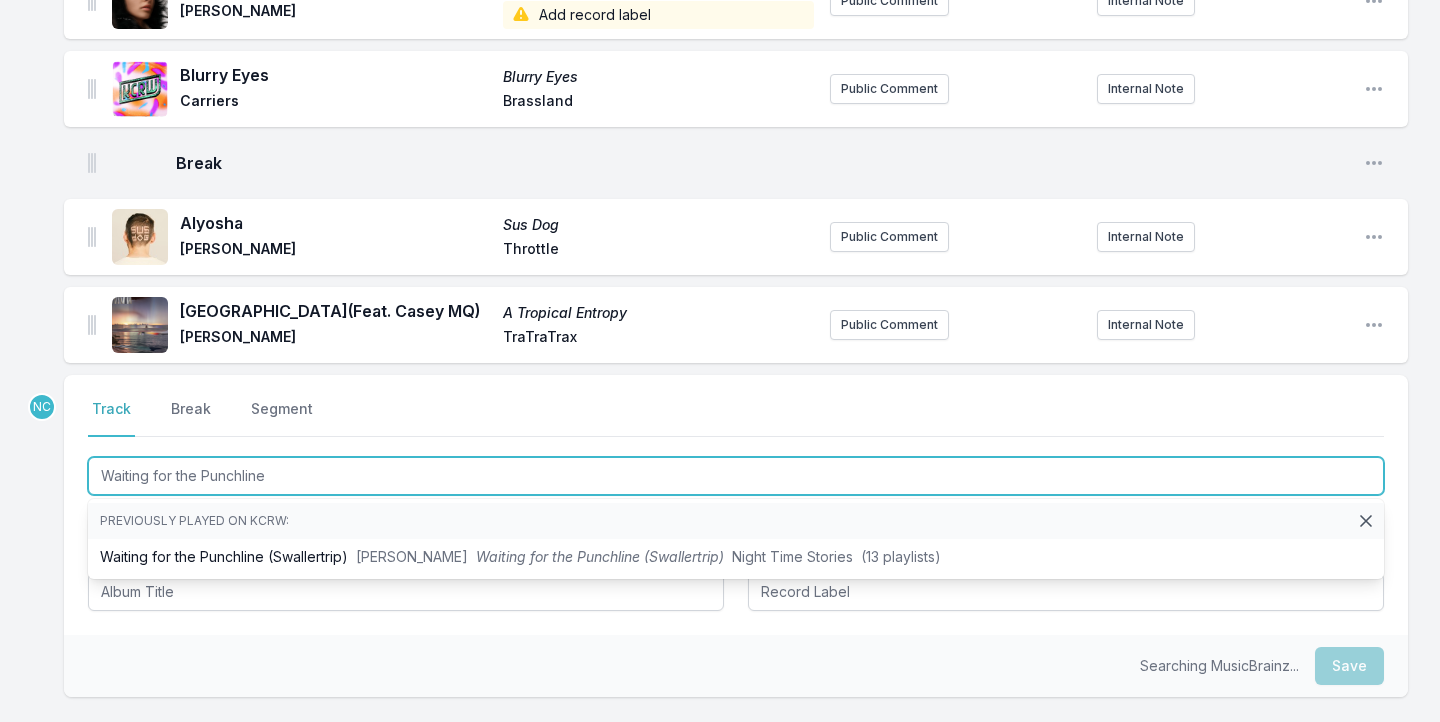 scroll, scrollTop: 388, scrollLeft: 0, axis: vertical 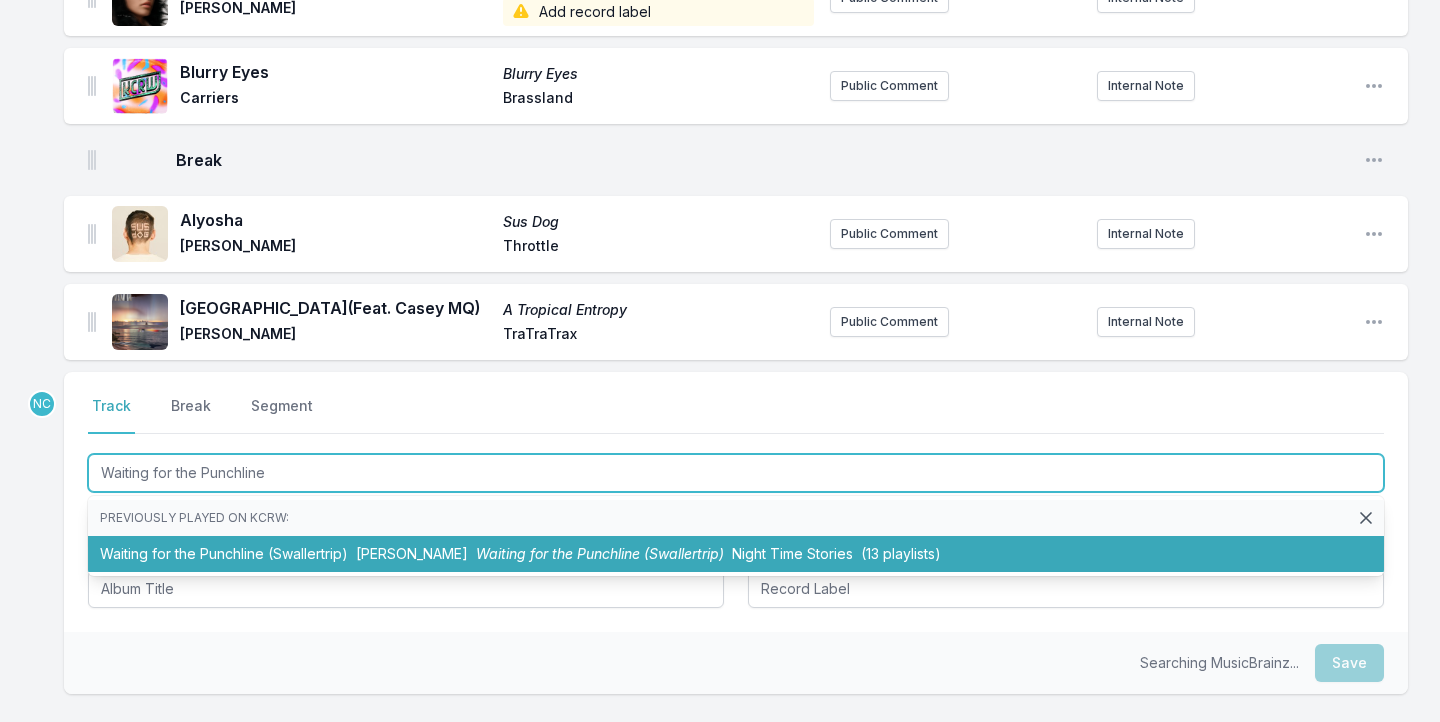 click on "Waiting for the Punchline (Swallertrip) [PERSON_NAME] Waiting for the Punchline (Swallertrip) Night Time Stories (13 playlists)" at bounding box center [736, 554] 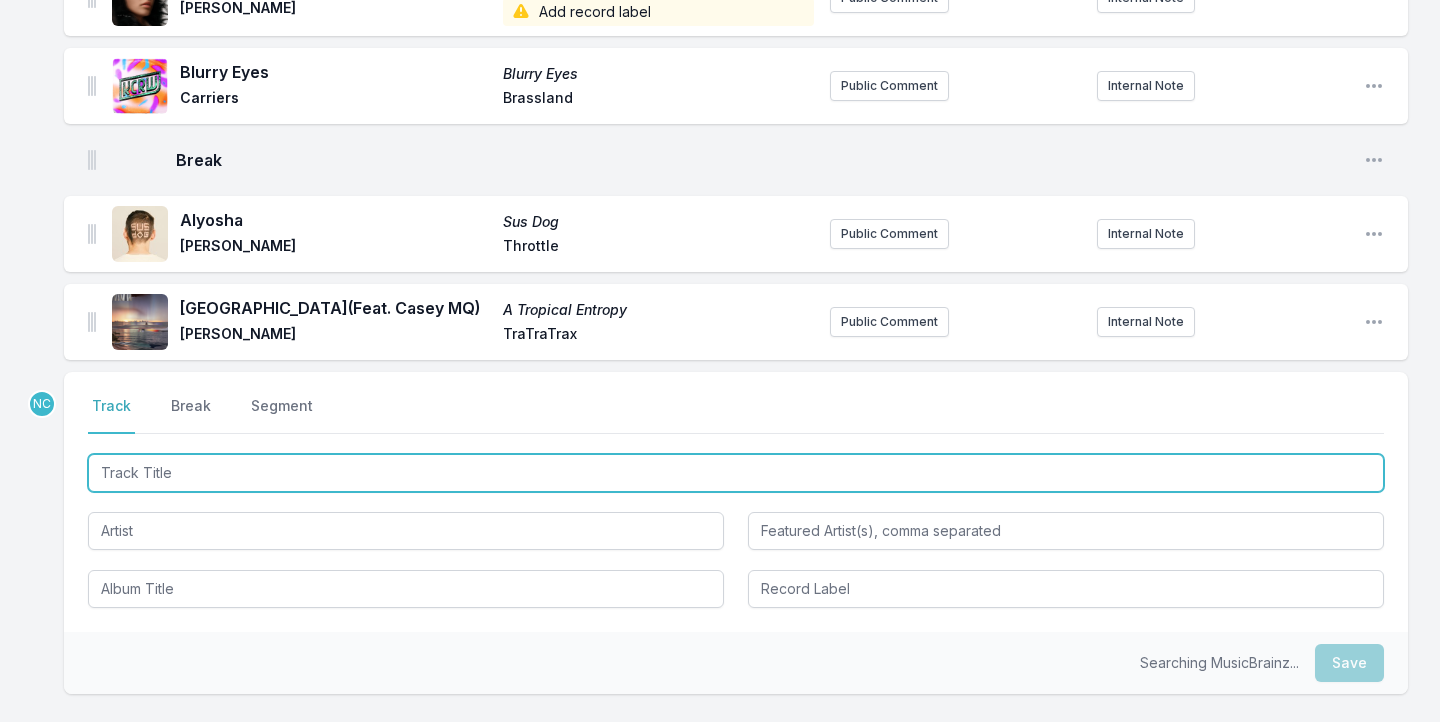 scroll, scrollTop: 476, scrollLeft: 0, axis: vertical 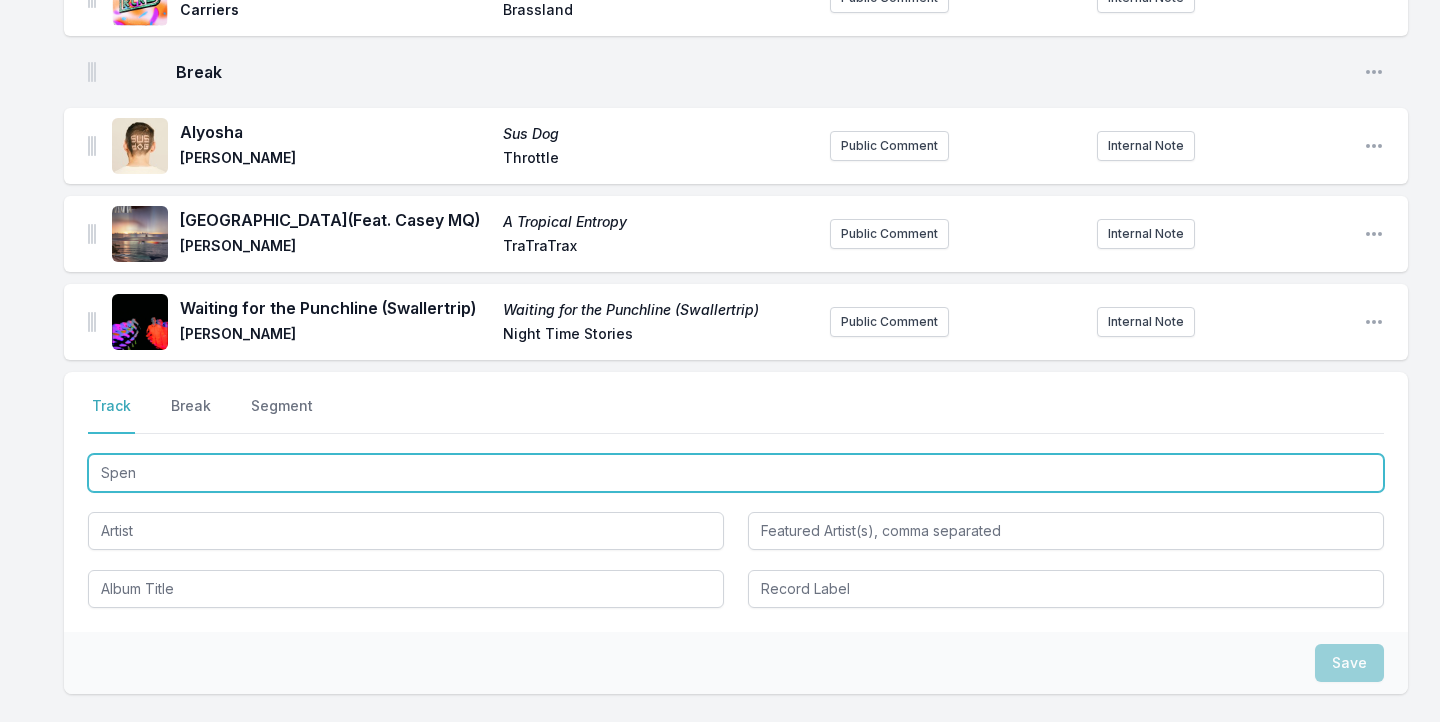 type on "Spent" 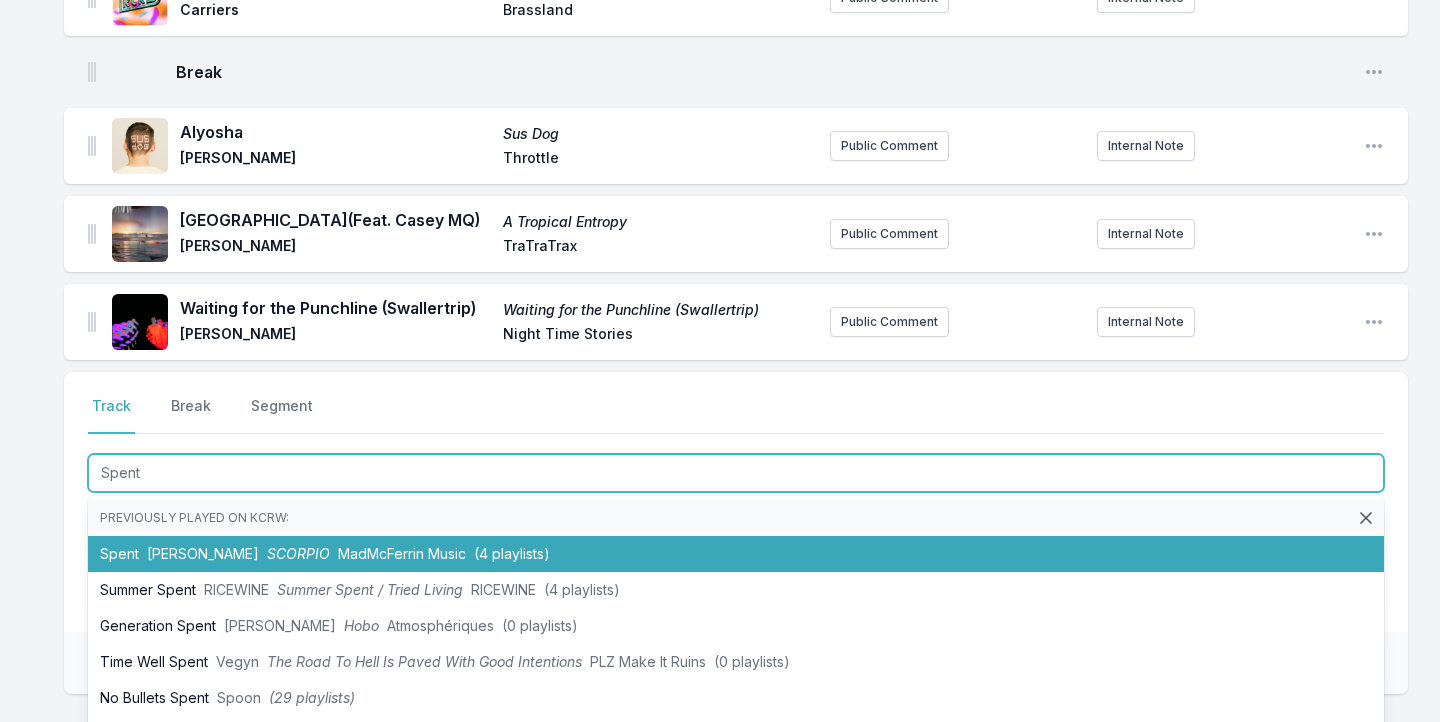 click on "MadMcFerrin Music" at bounding box center [402, 553] 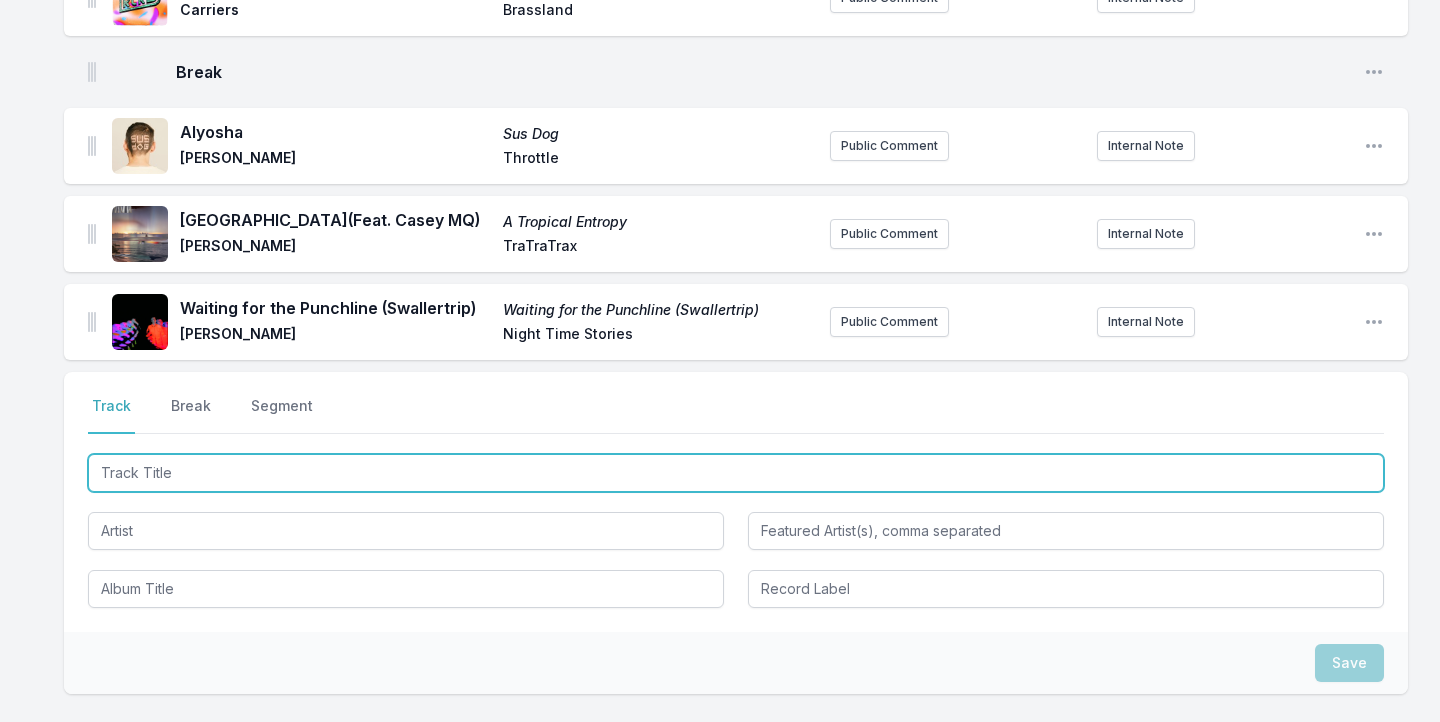 scroll, scrollTop: 564, scrollLeft: 0, axis: vertical 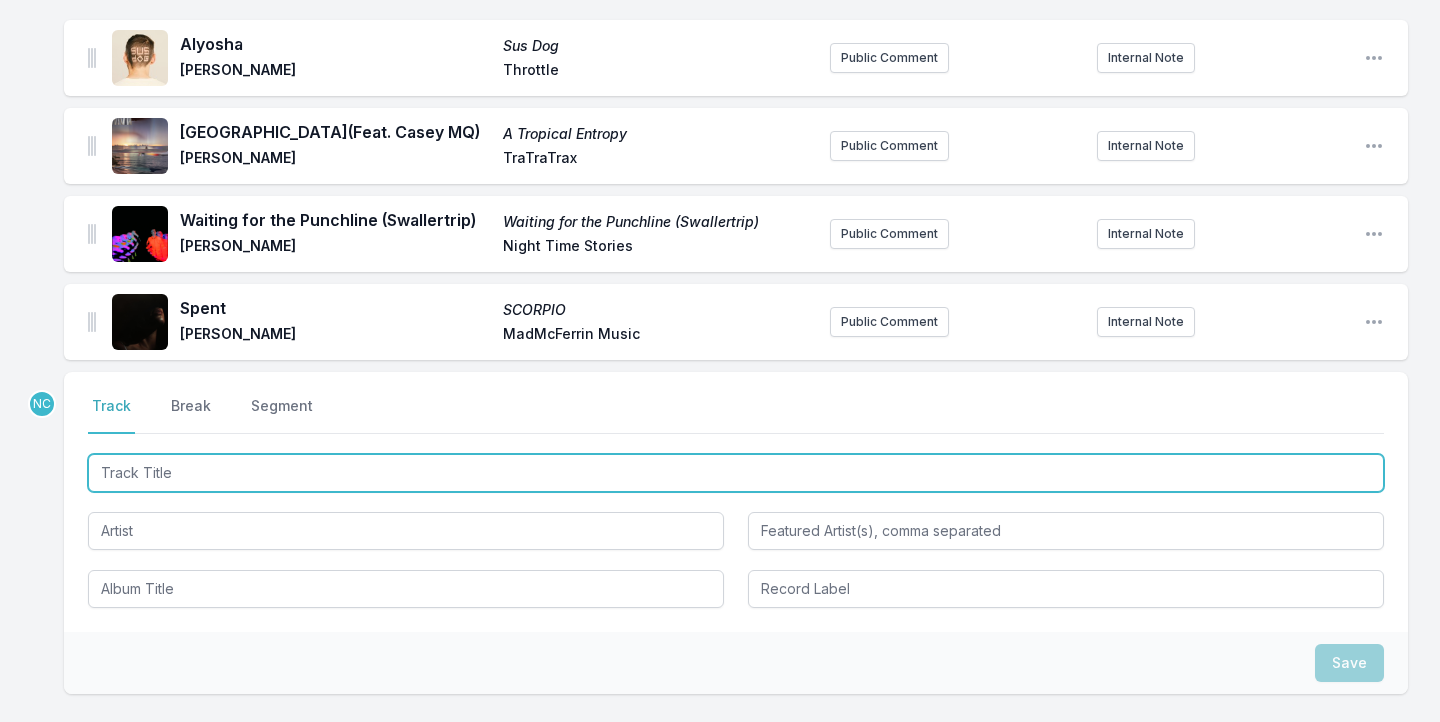 click at bounding box center [736, 473] 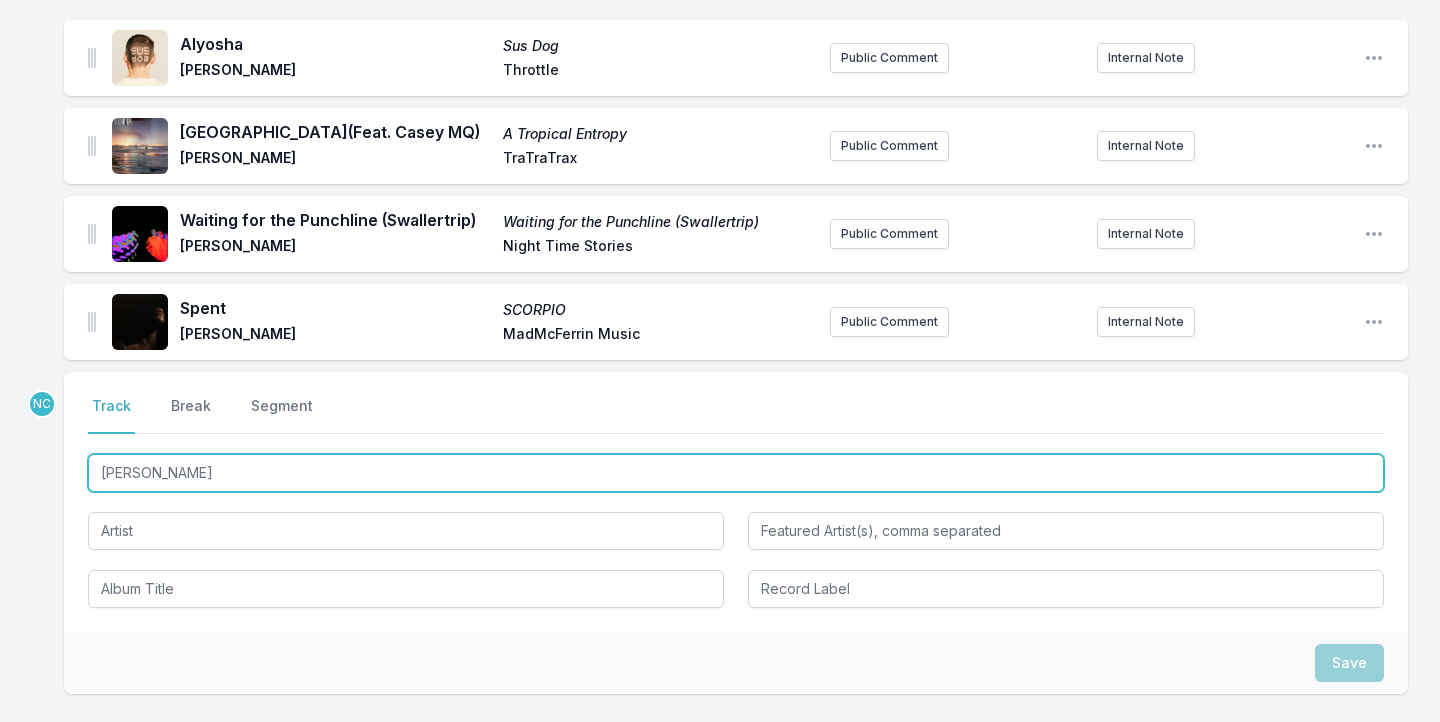 type on "[PERSON_NAME]" 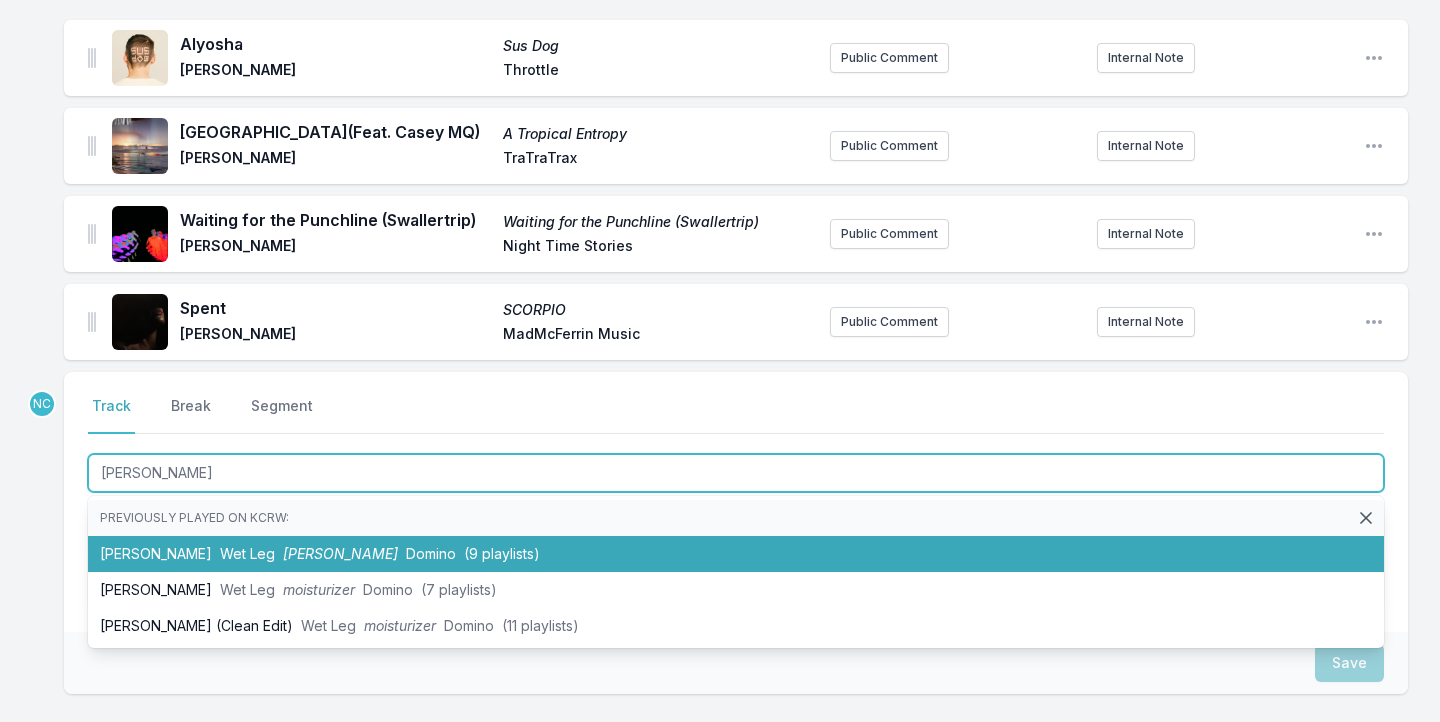 click on "[PERSON_NAME] Wet Leg [PERSON_NAME] Domino (9 playlists)" at bounding box center [736, 554] 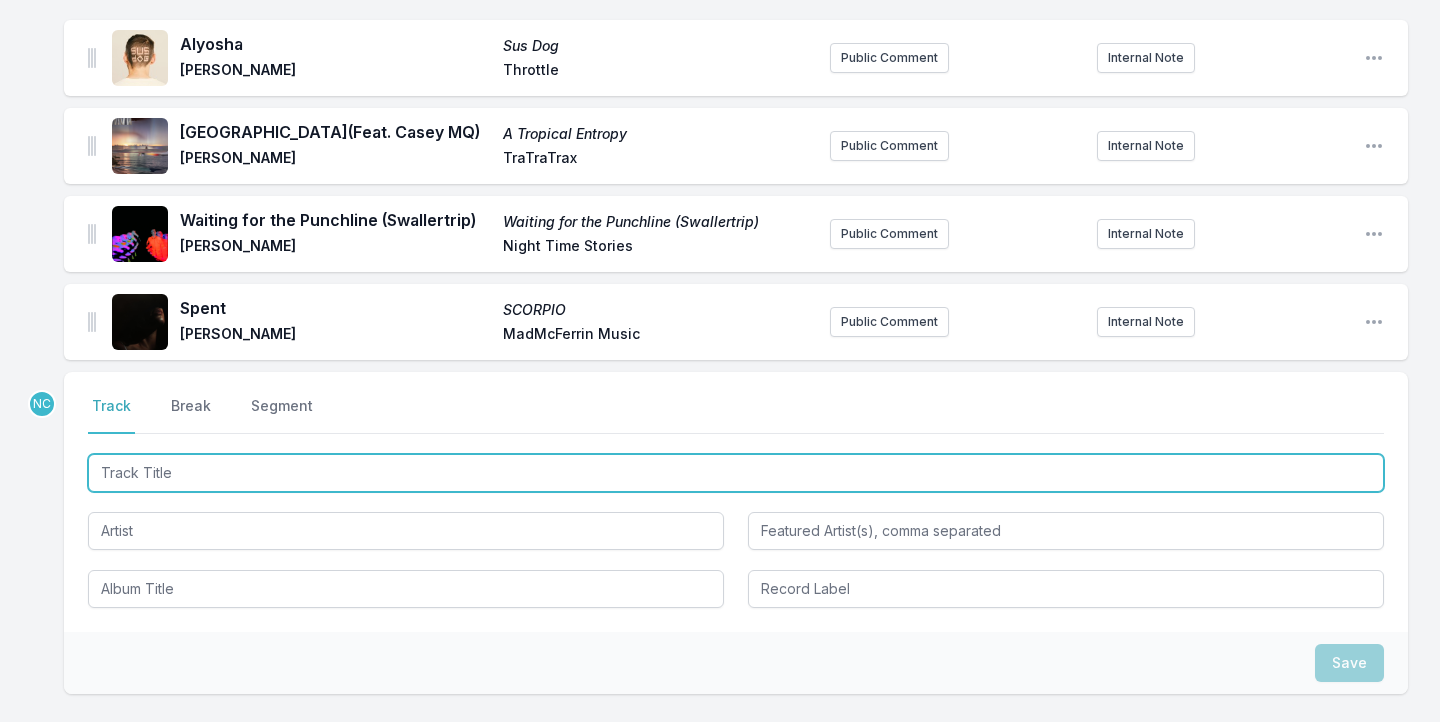 scroll, scrollTop: 652, scrollLeft: 0, axis: vertical 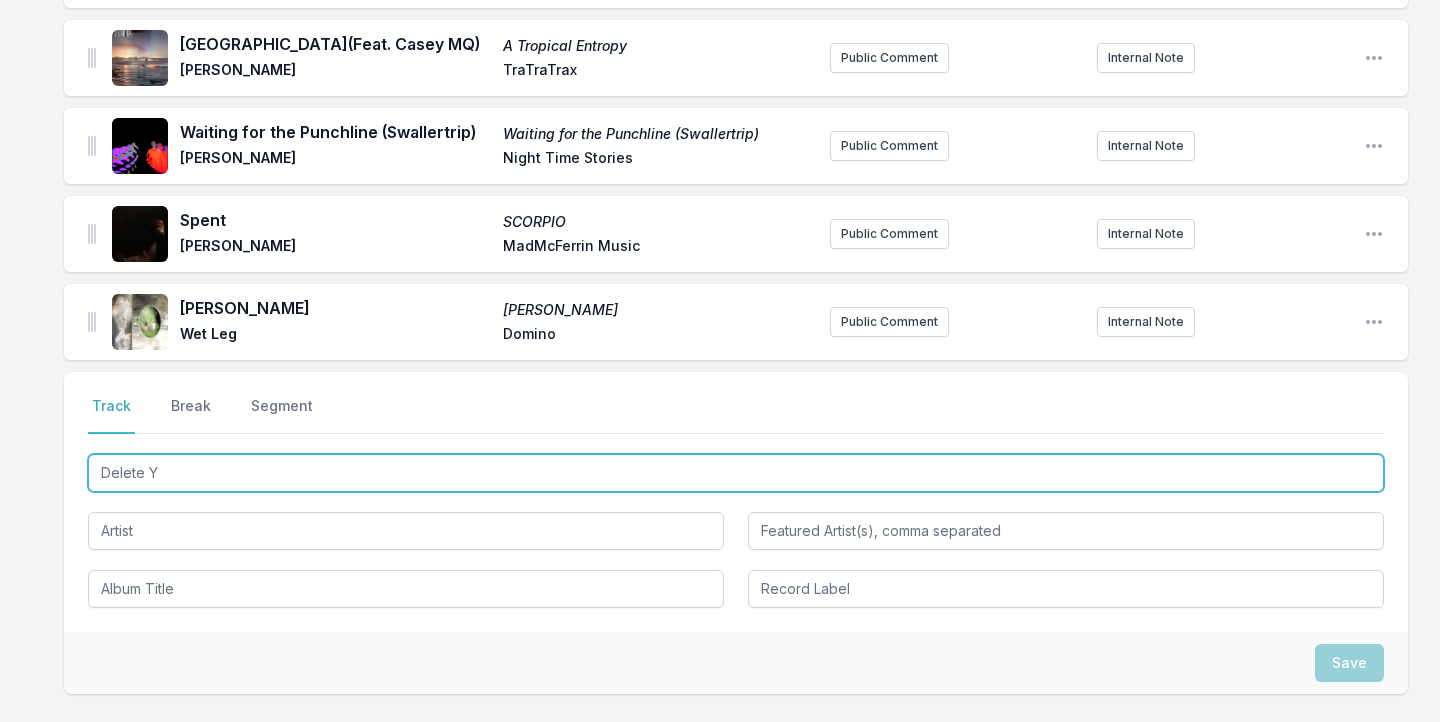 type on "[PERSON_NAME]" 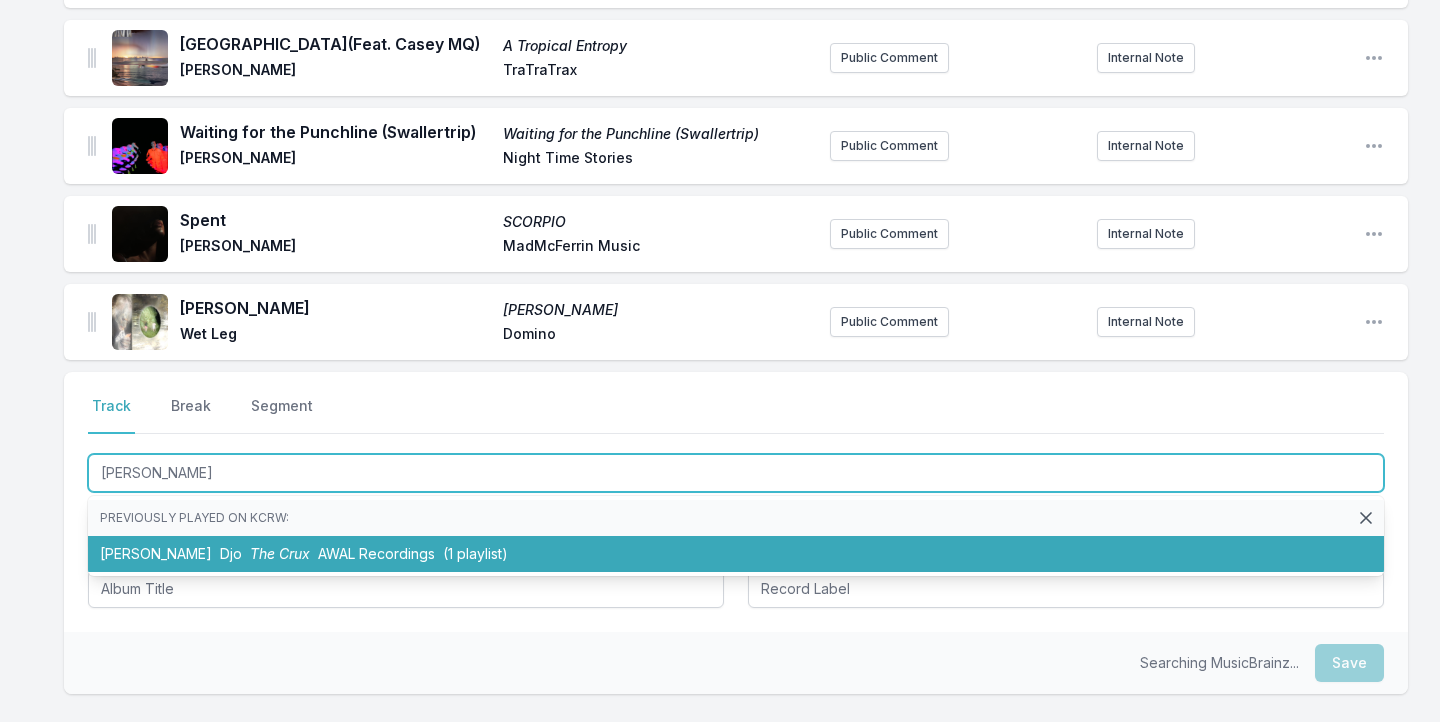 click on "Delete Ya Djo The Crux AWAL Recordings (1 playlist)" at bounding box center (736, 554) 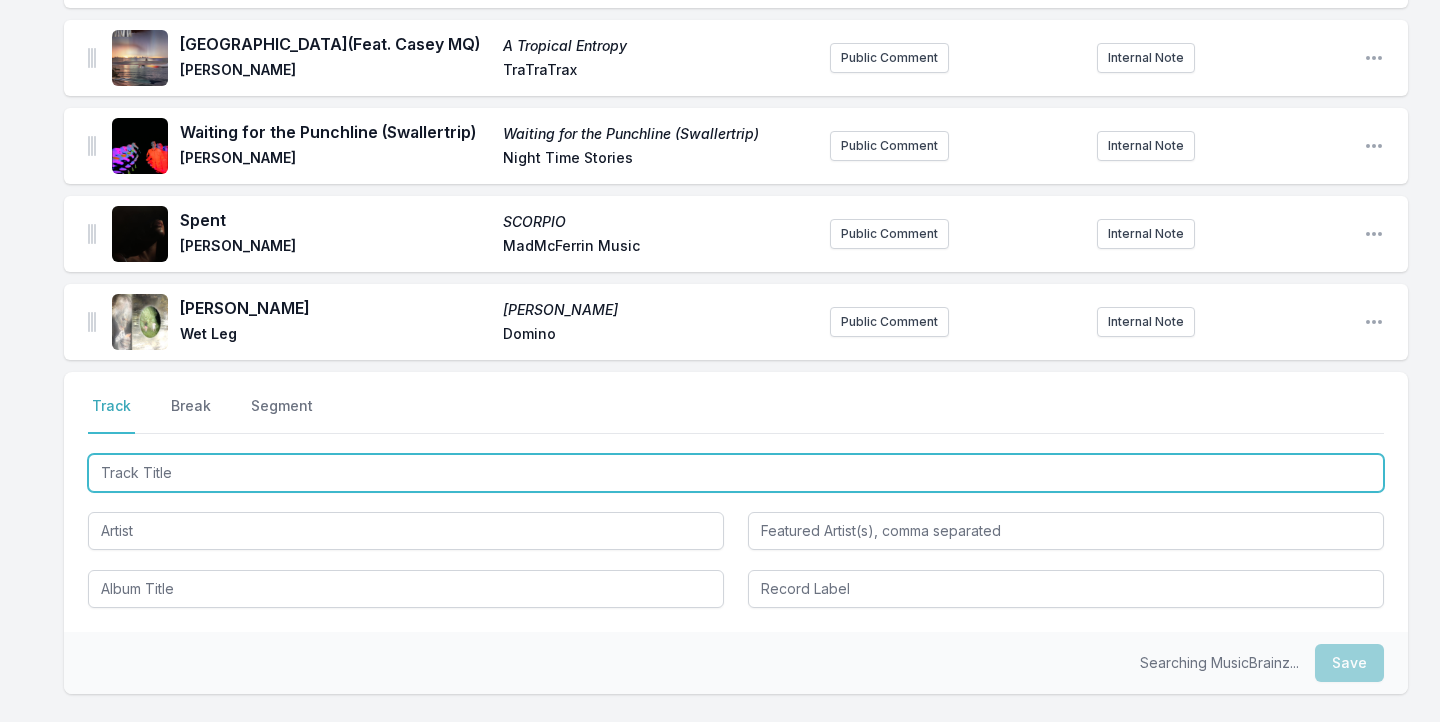 scroll, scrollTop: 740, scrollLeft: 0, axis: vertical 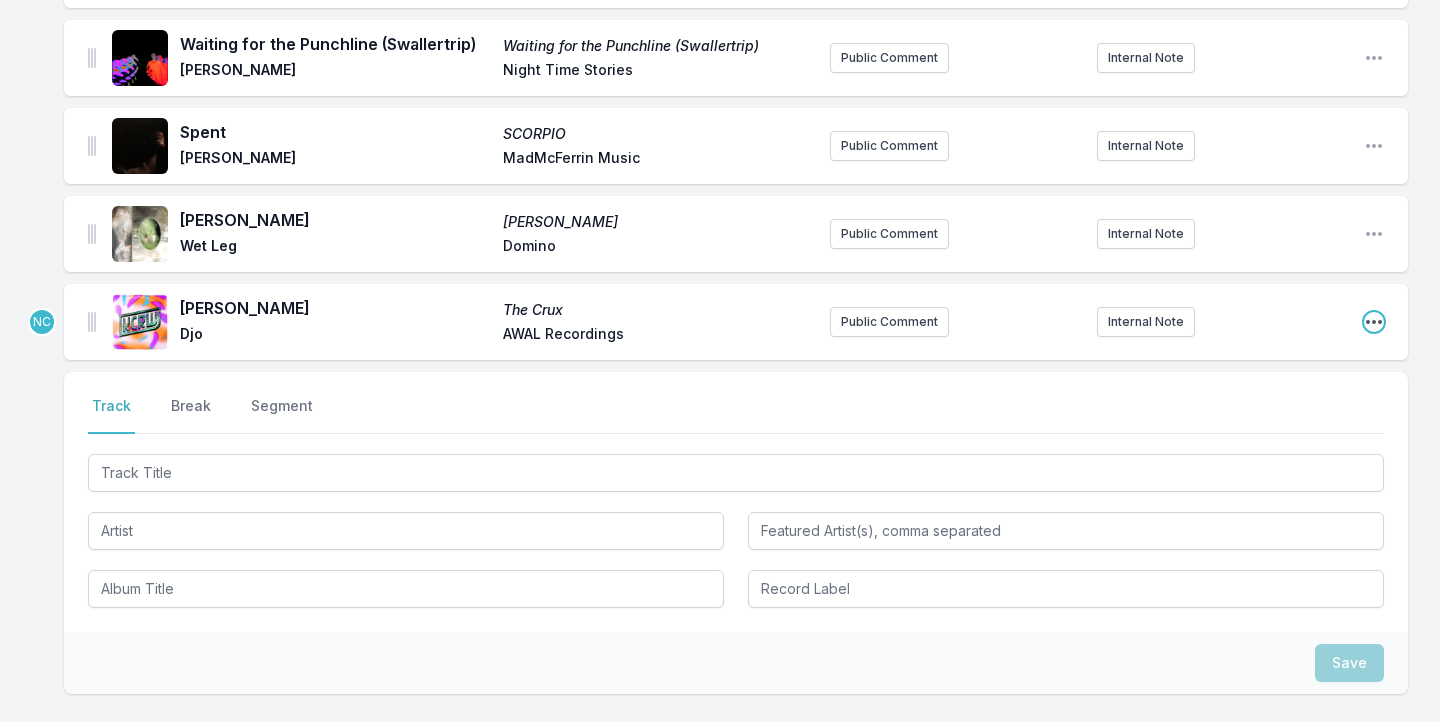 click 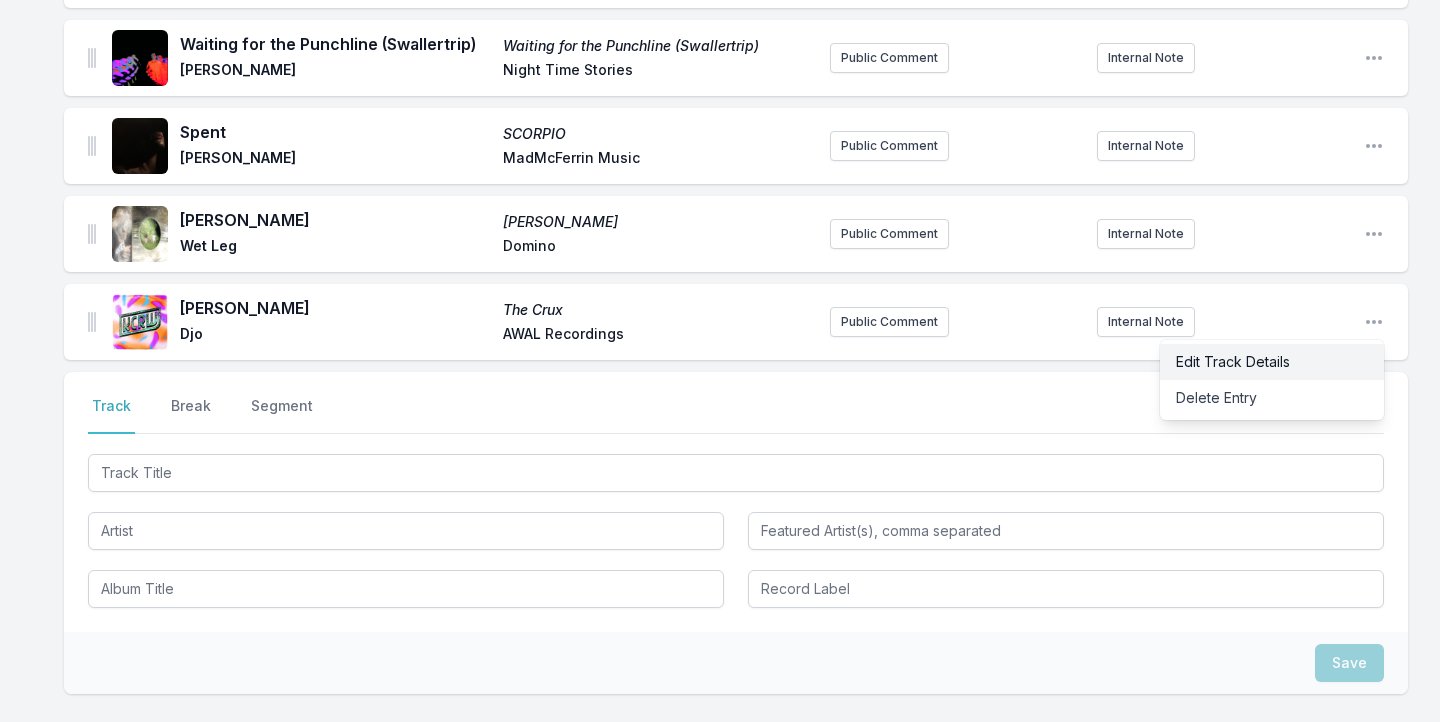 click on "Edit Track Details" at bounding box center [1272, 362] 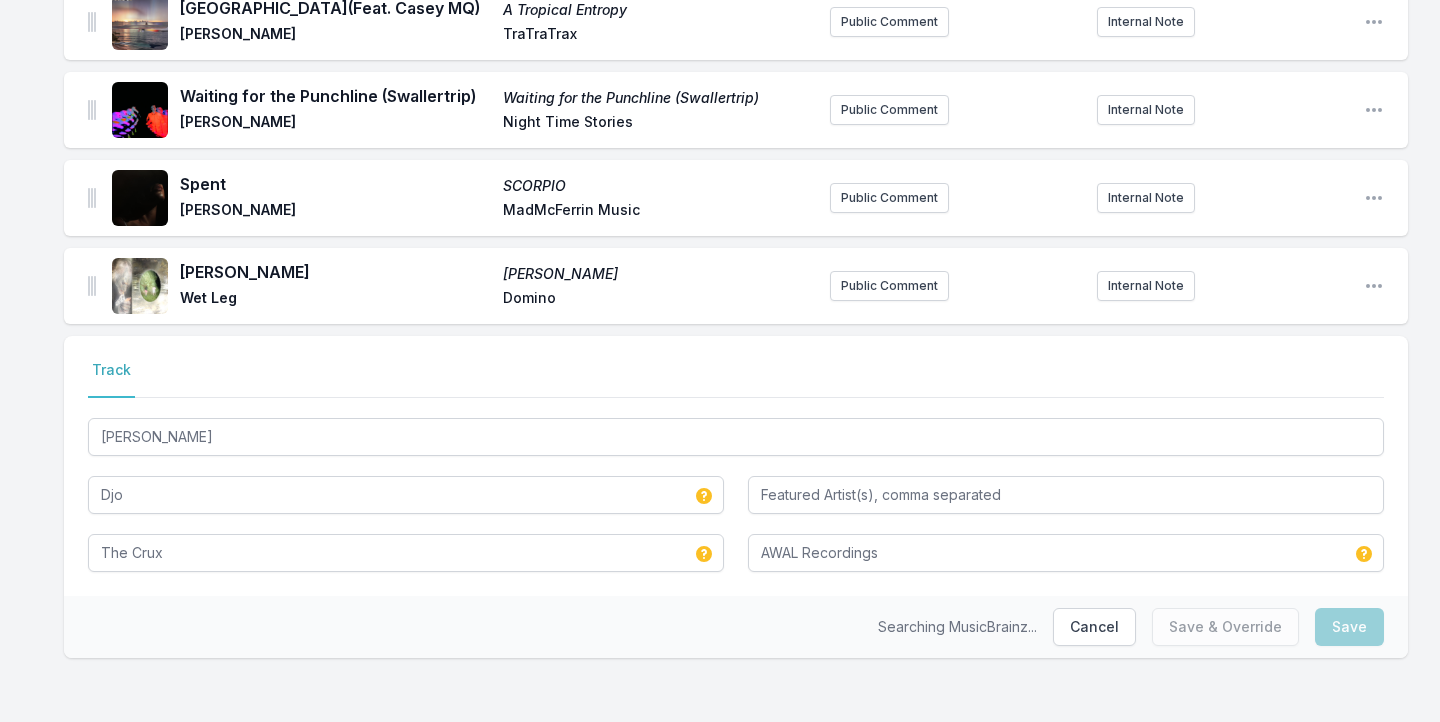 scroll, scrollTop: 688, scrollLeft: 0, axis: vertical 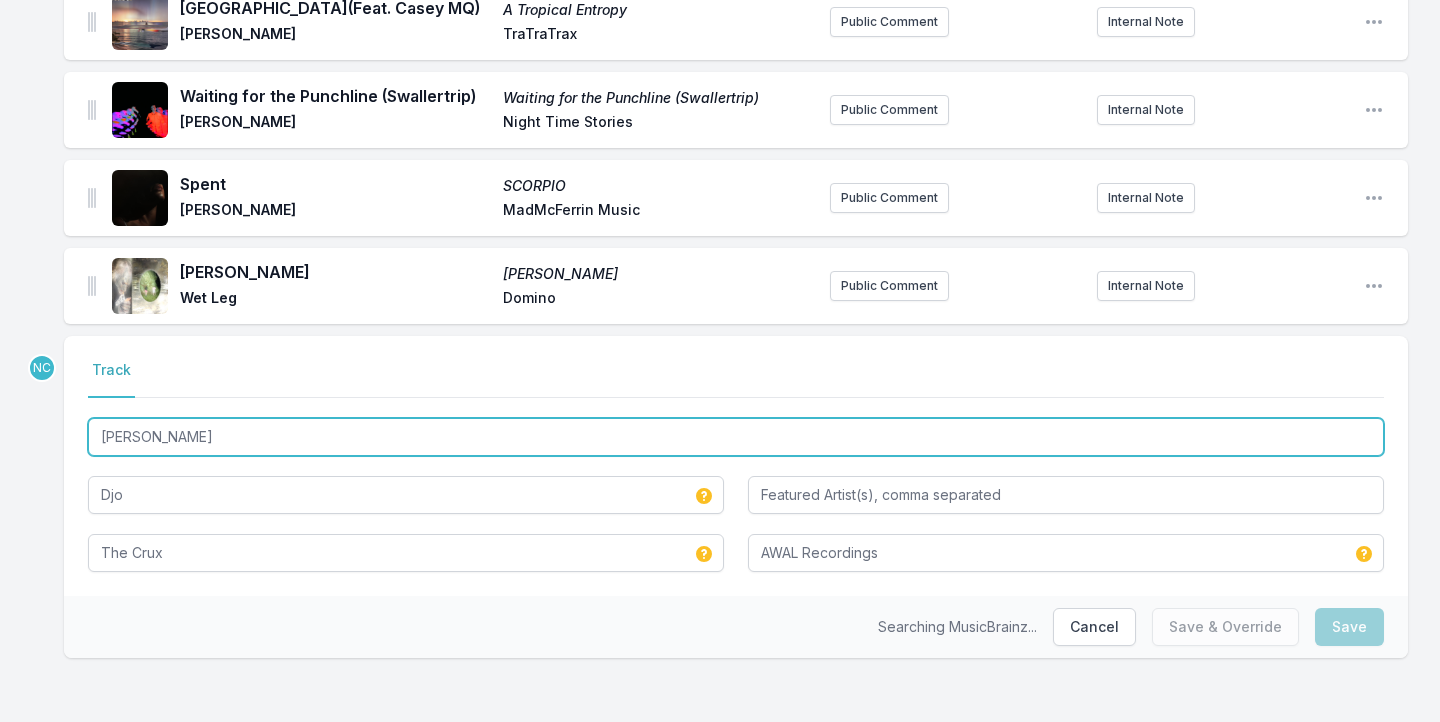 click on "[PERSON_NAME]" at bounding box center [736, 437] 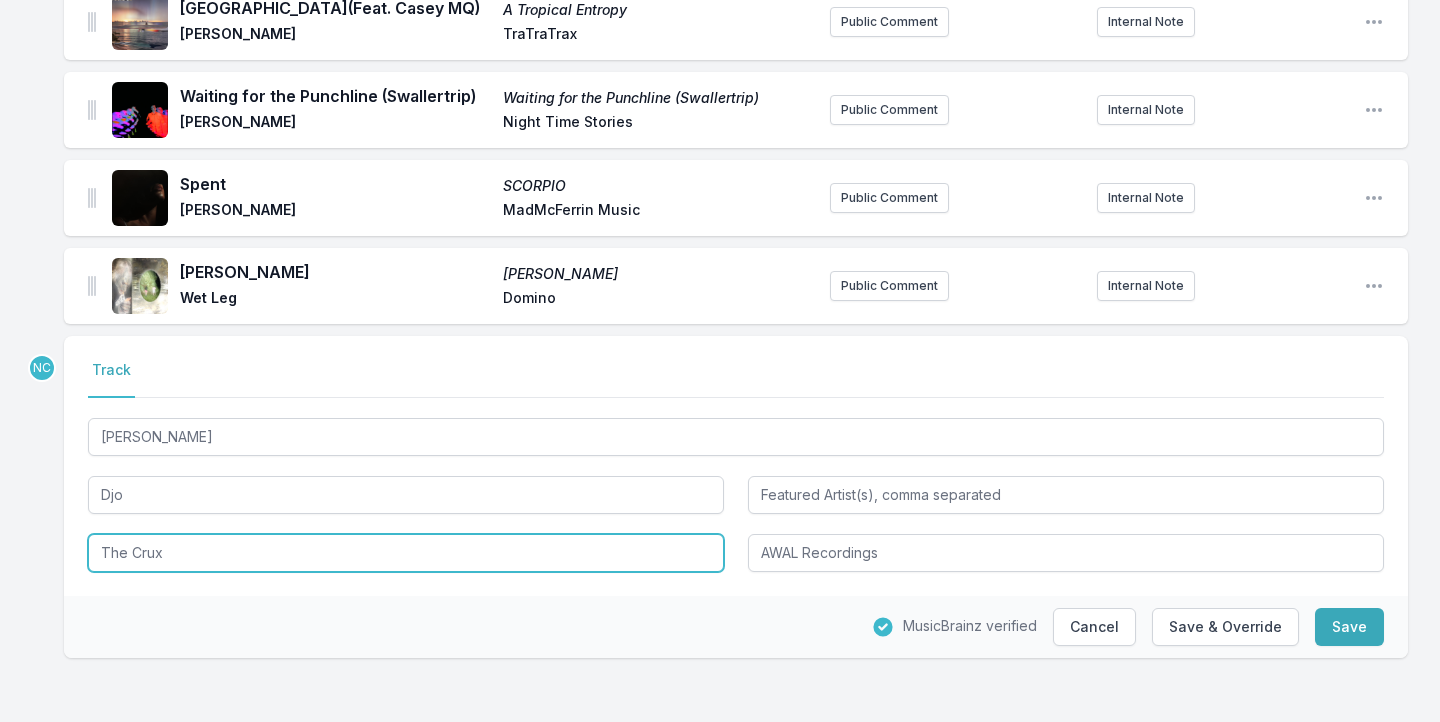 click on "The Crux" at bounding box center [406, 553] 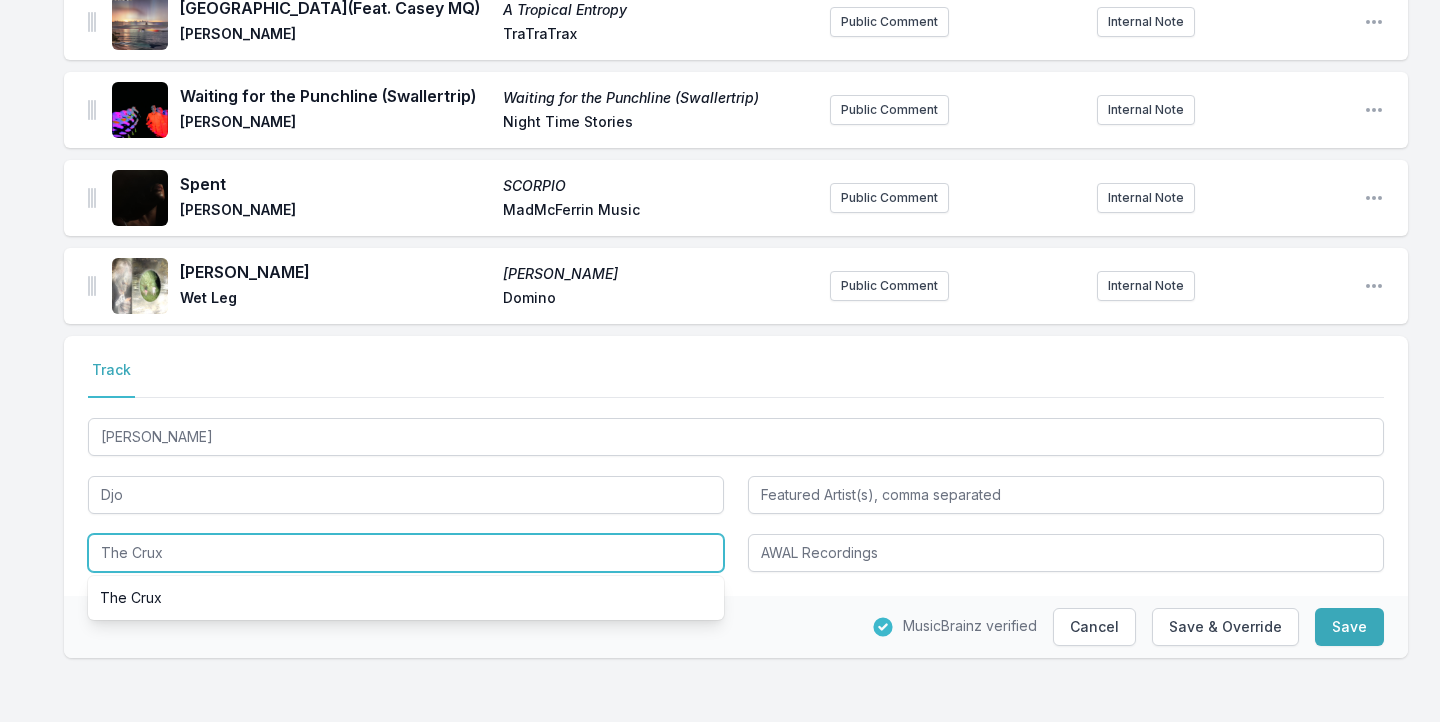 click on "The Crux" at bounding box center (406, 553) 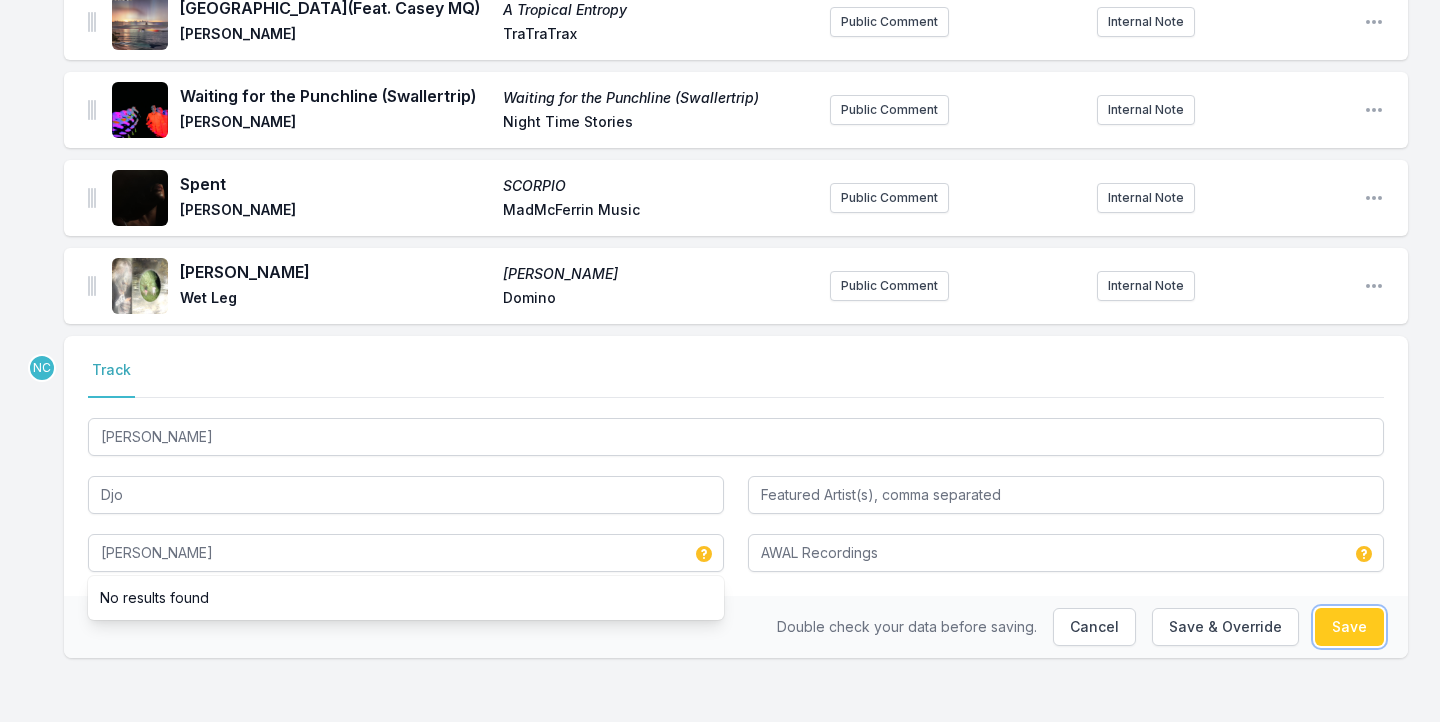click on "Save" at bounding box center [1349, 627] 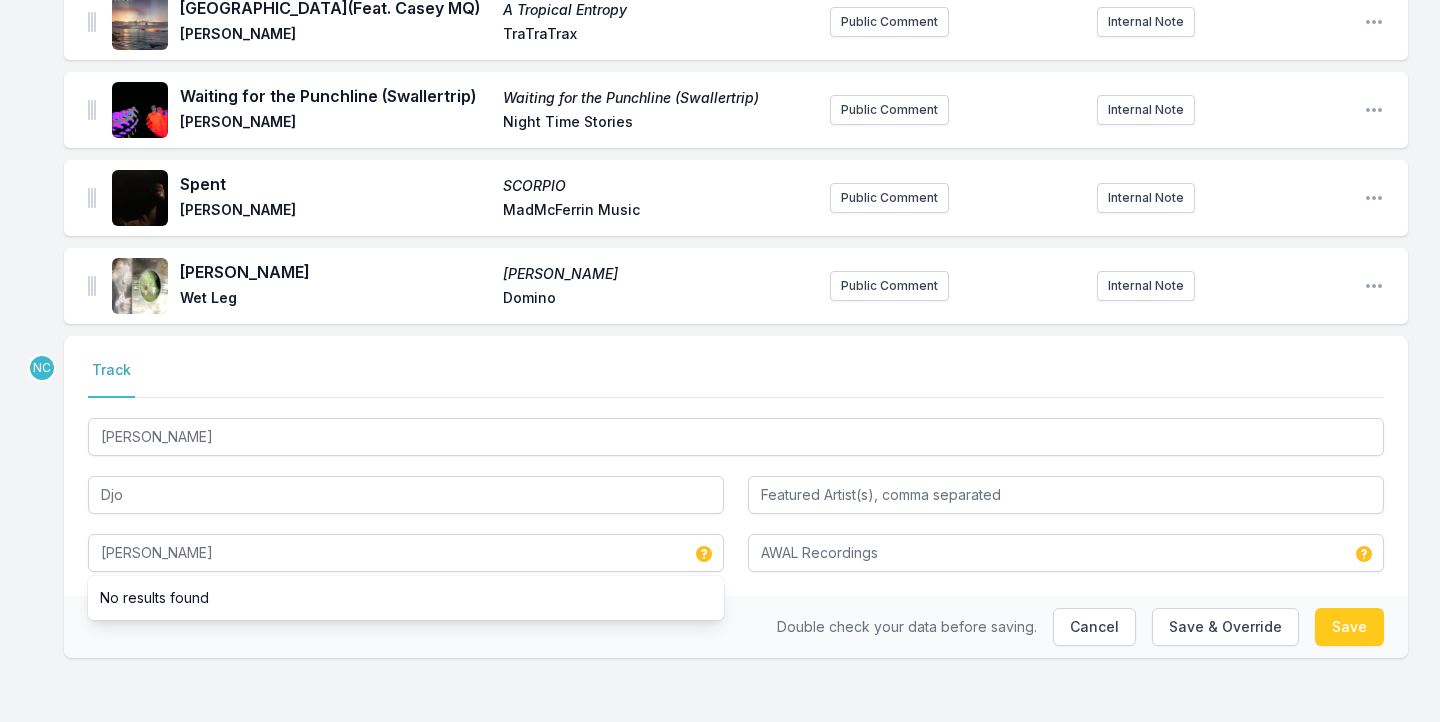 type on "The Crux" 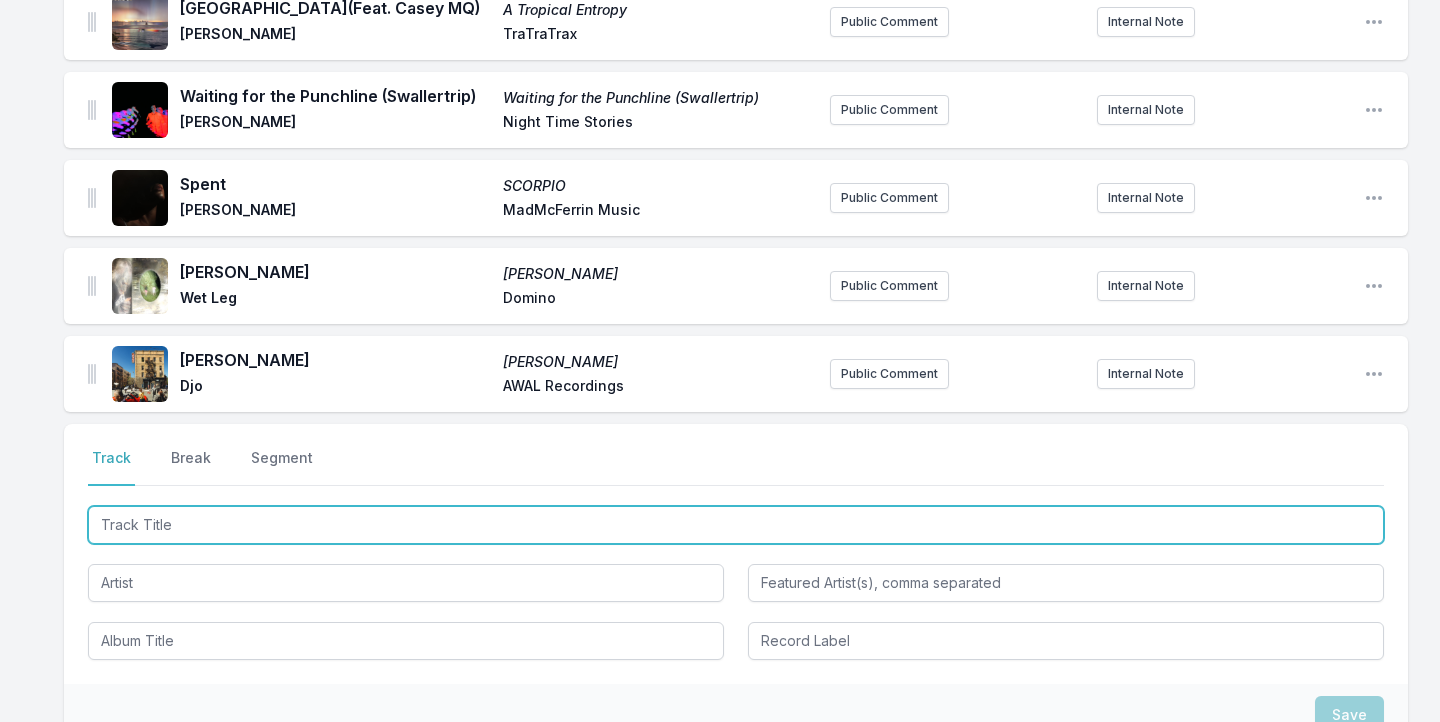 click at bounding box center [736, 525] 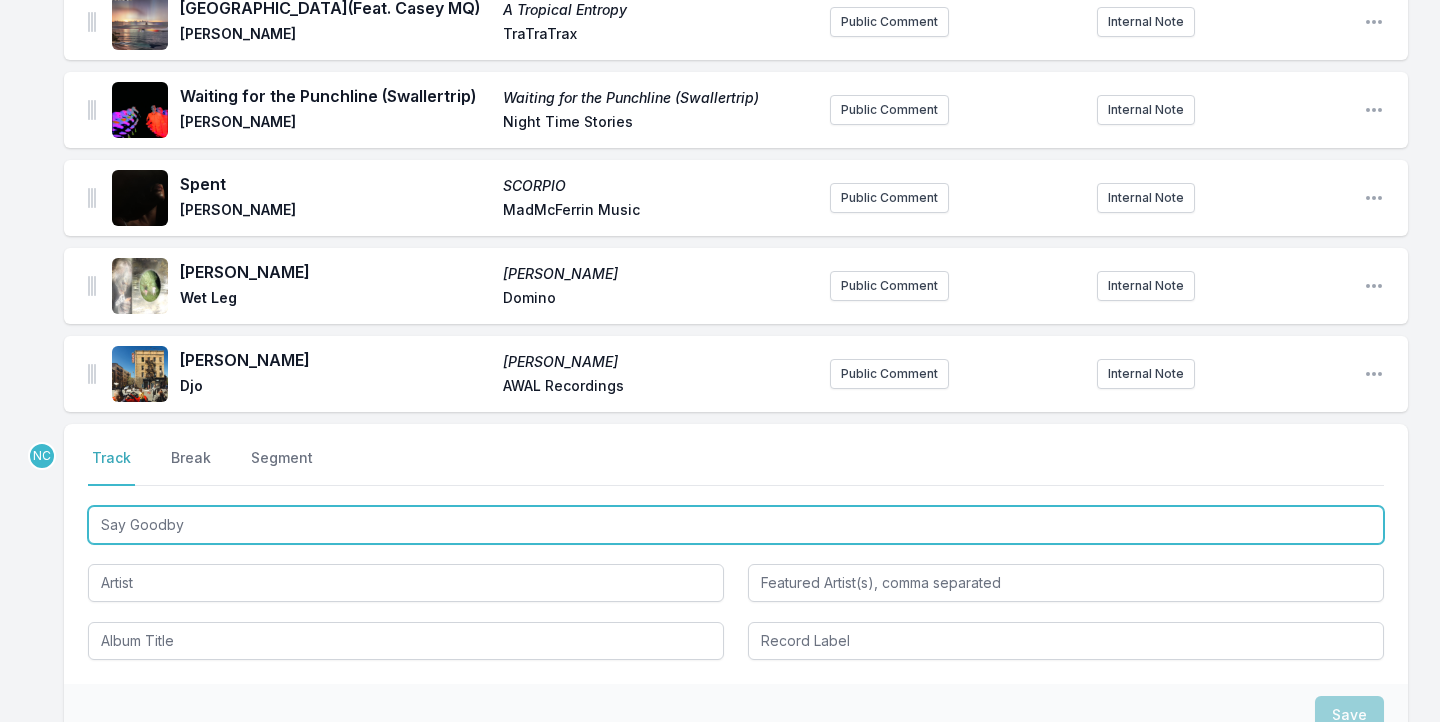 type on "Say Goodbye" 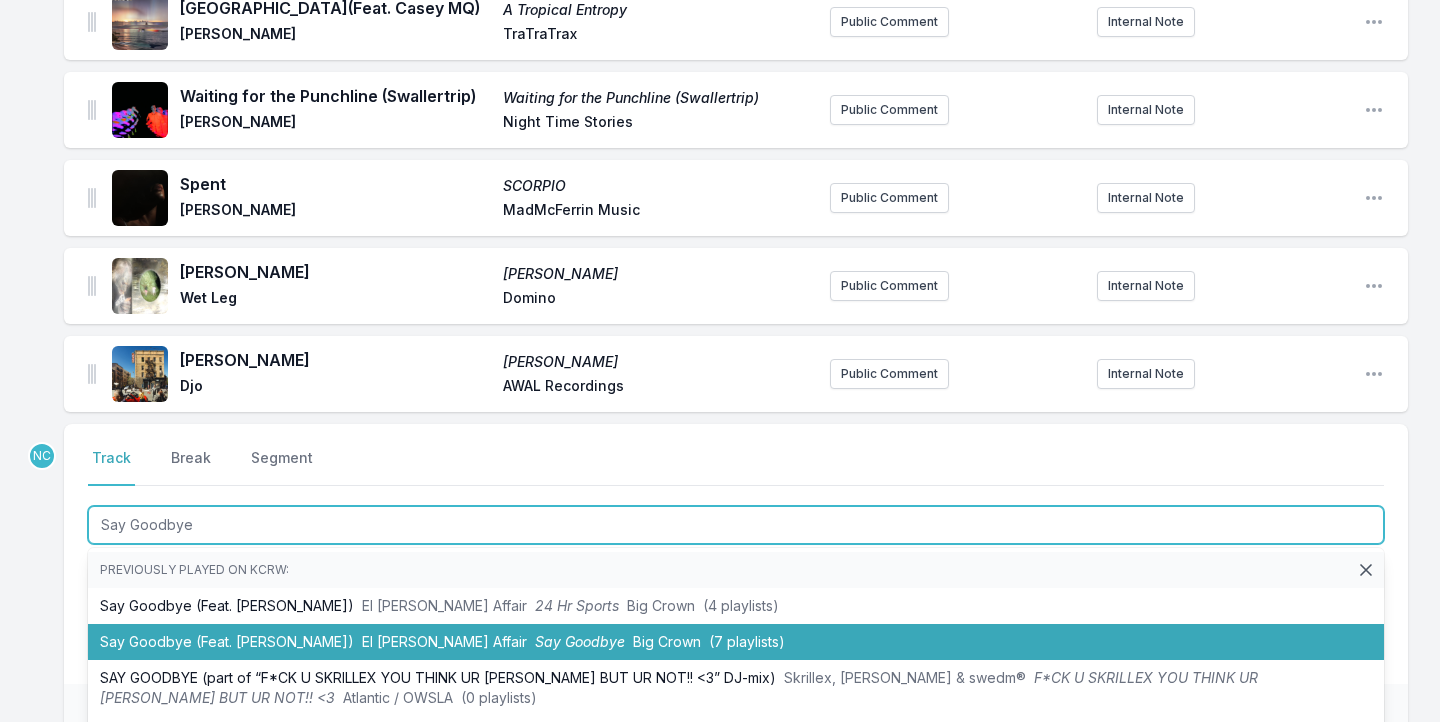 click on "El [PERSON_NAME] Affair" at bounding box center [444, 641] 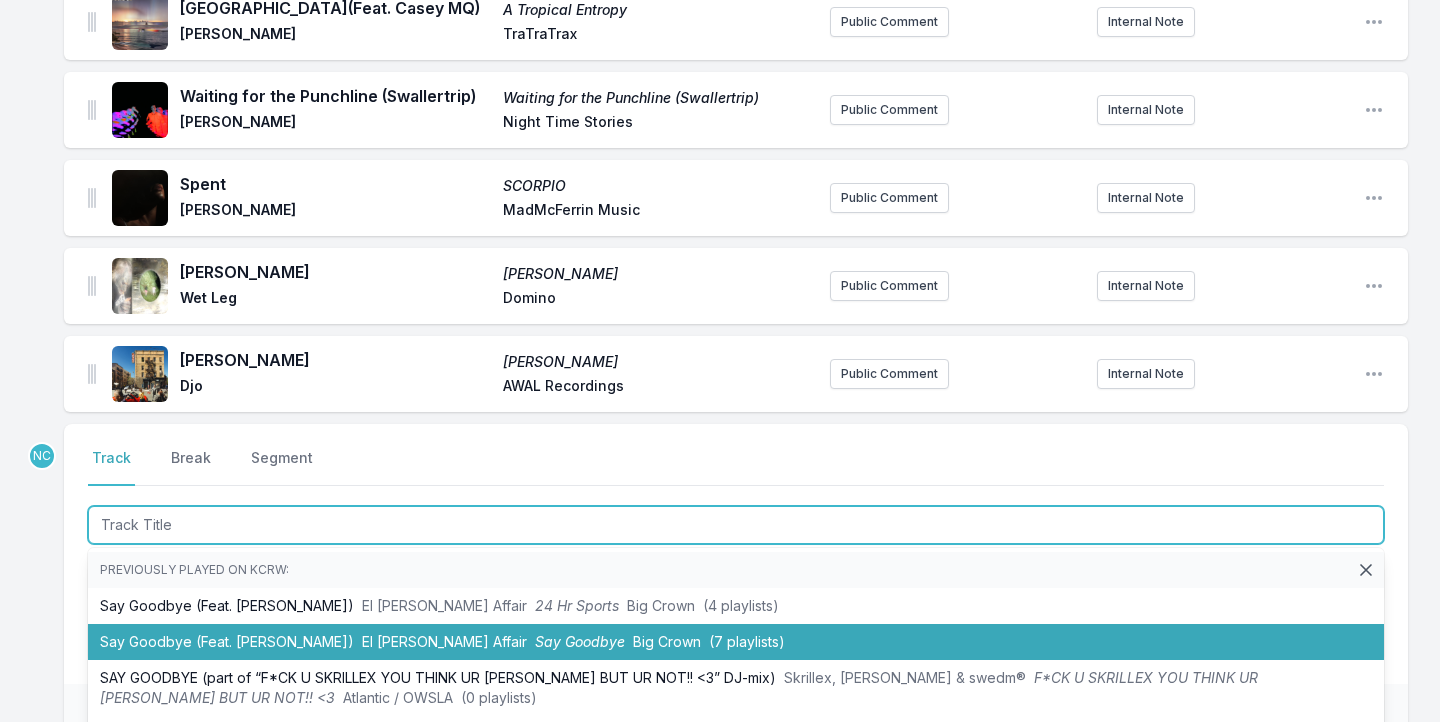 scroll, scrollTop: 776, scrollLeft: 0, axis: vertical 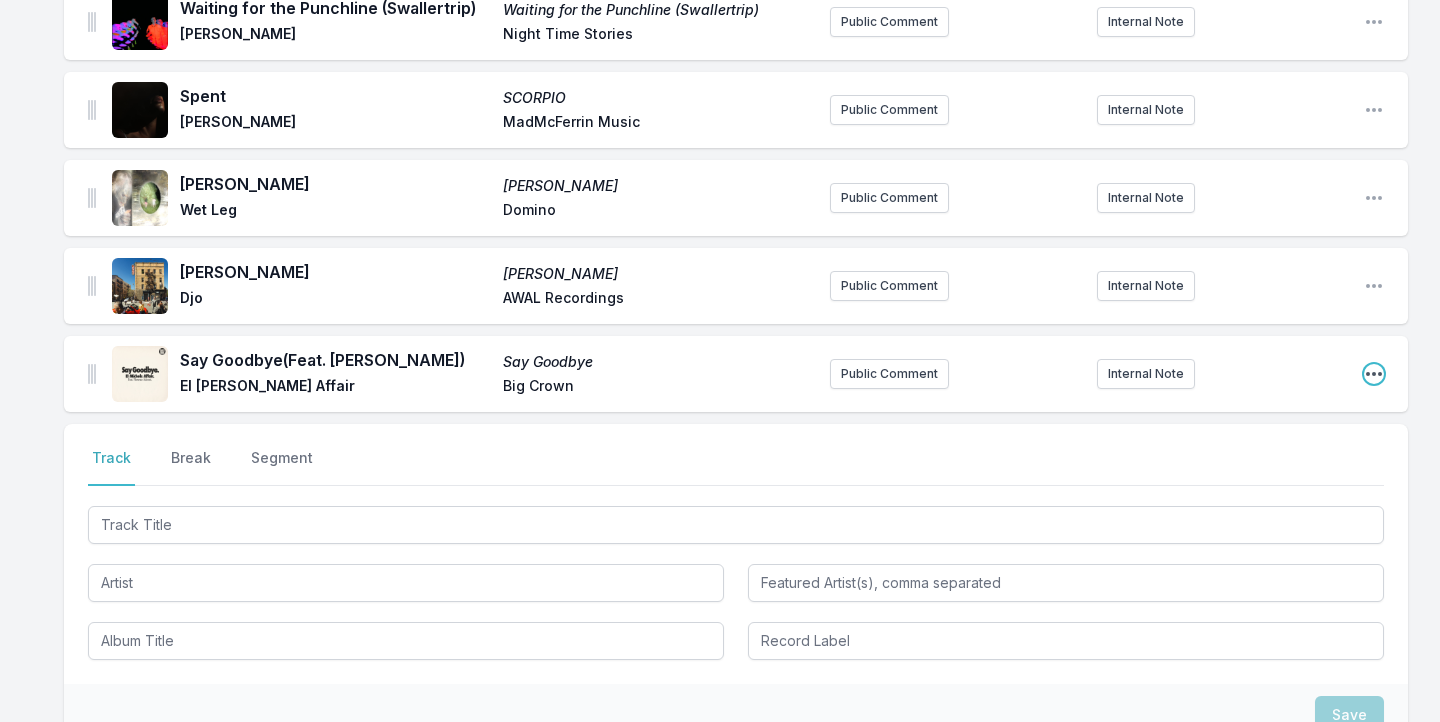 click 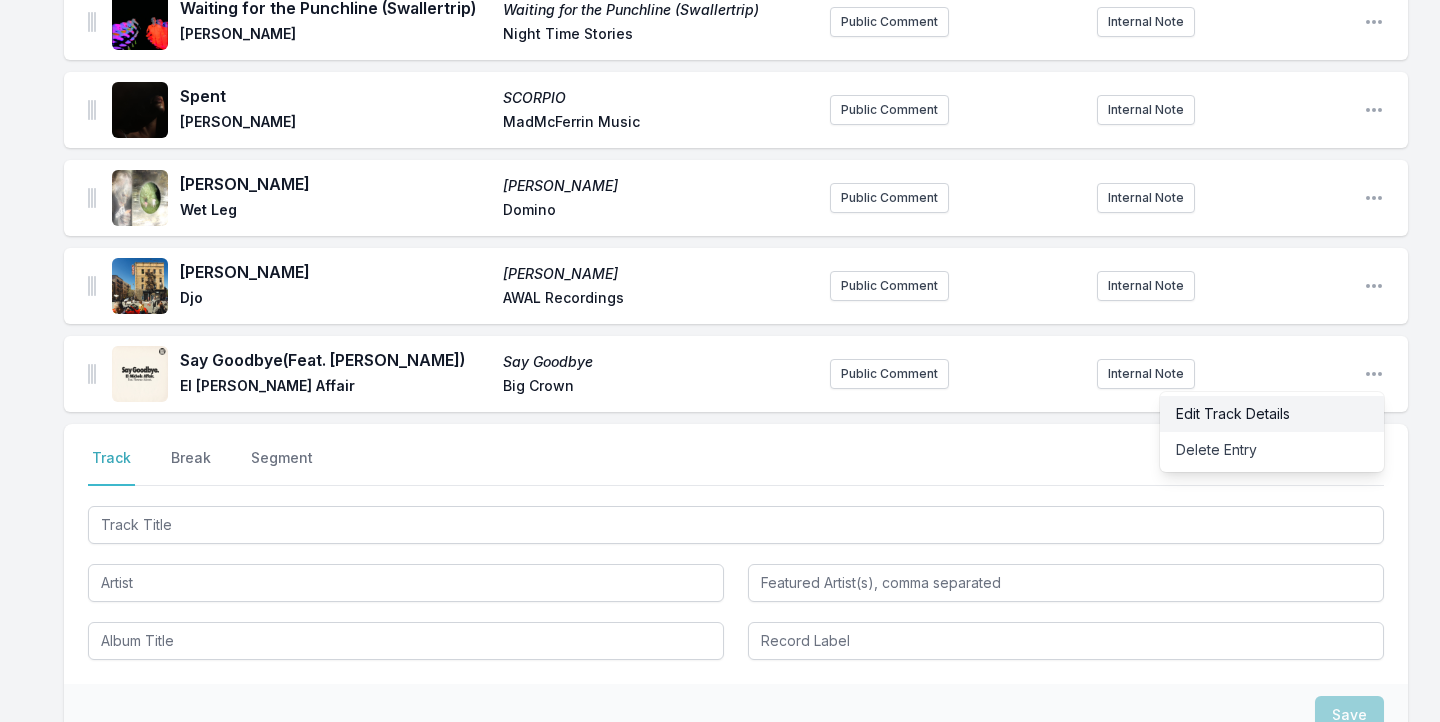 click on "Edit Track Details" at bounding box center (1272, 414) 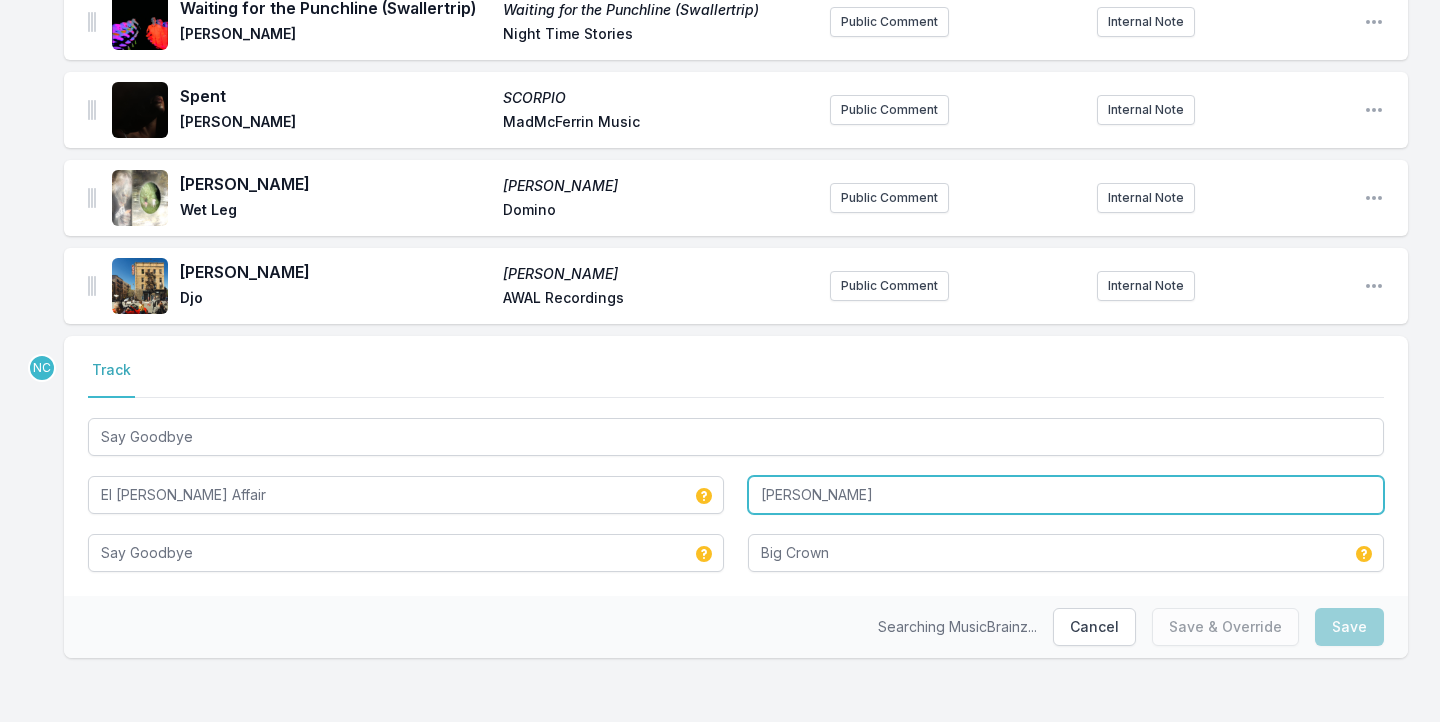click on "[PERSON_NAME]" at bounding box center [1066, 495] 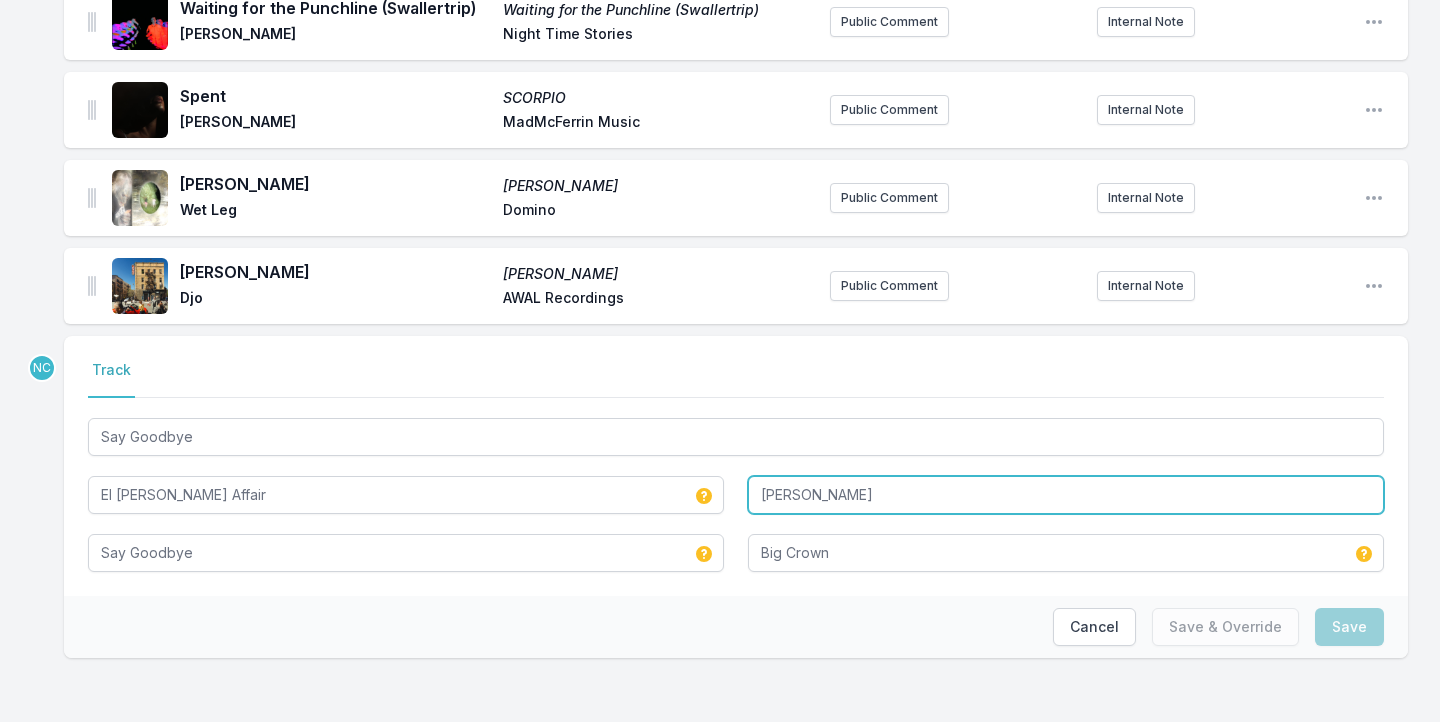 click on "[PERSON_NAME]" at bounding box center (1066, 495) 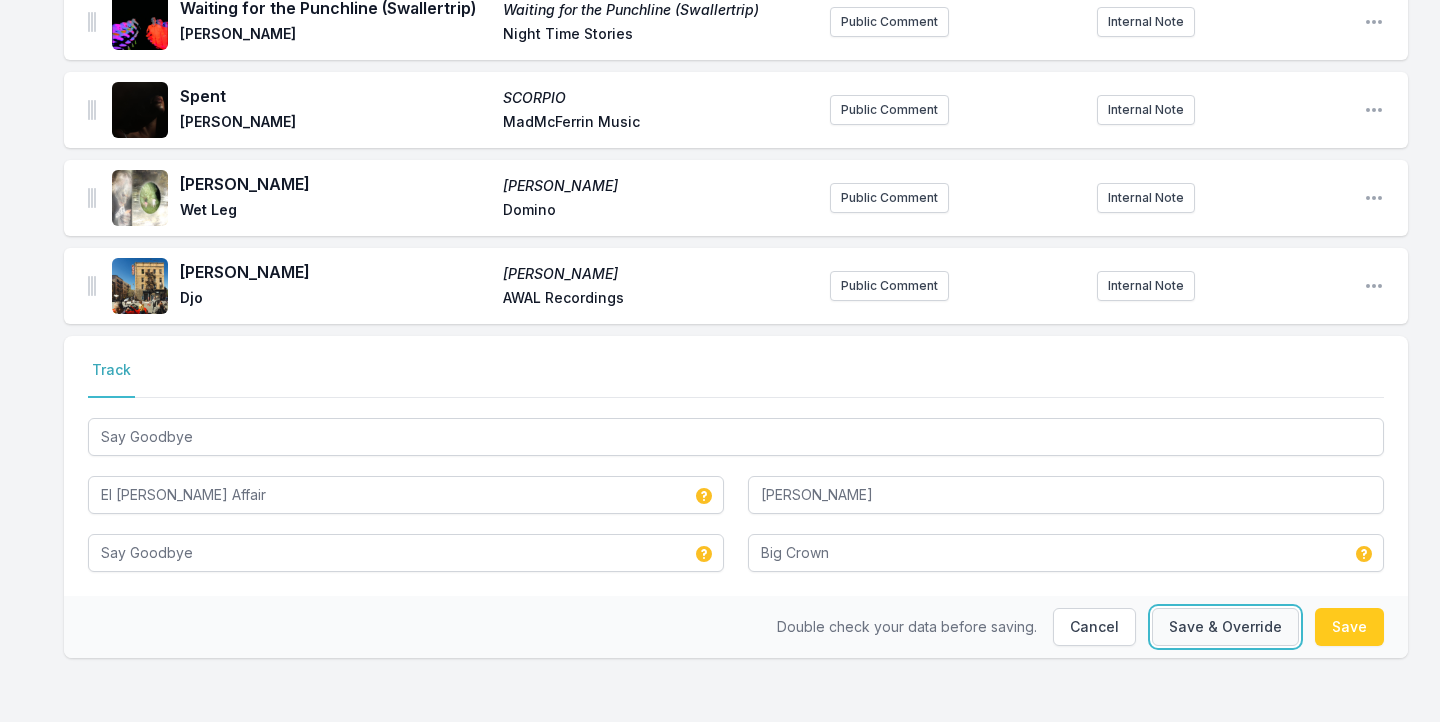 click on "Save & Override" at bounding box center (1225, 627) 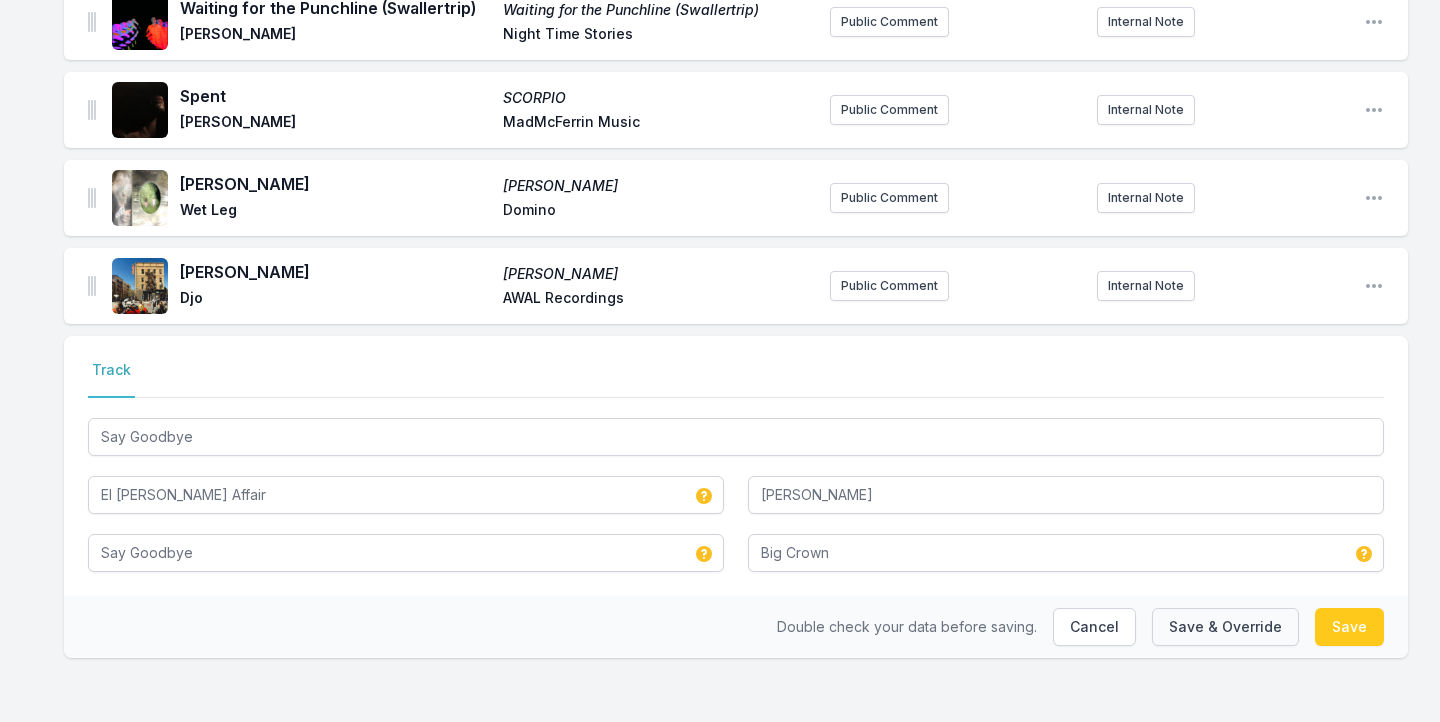 type on "[PERSON_NAME]" 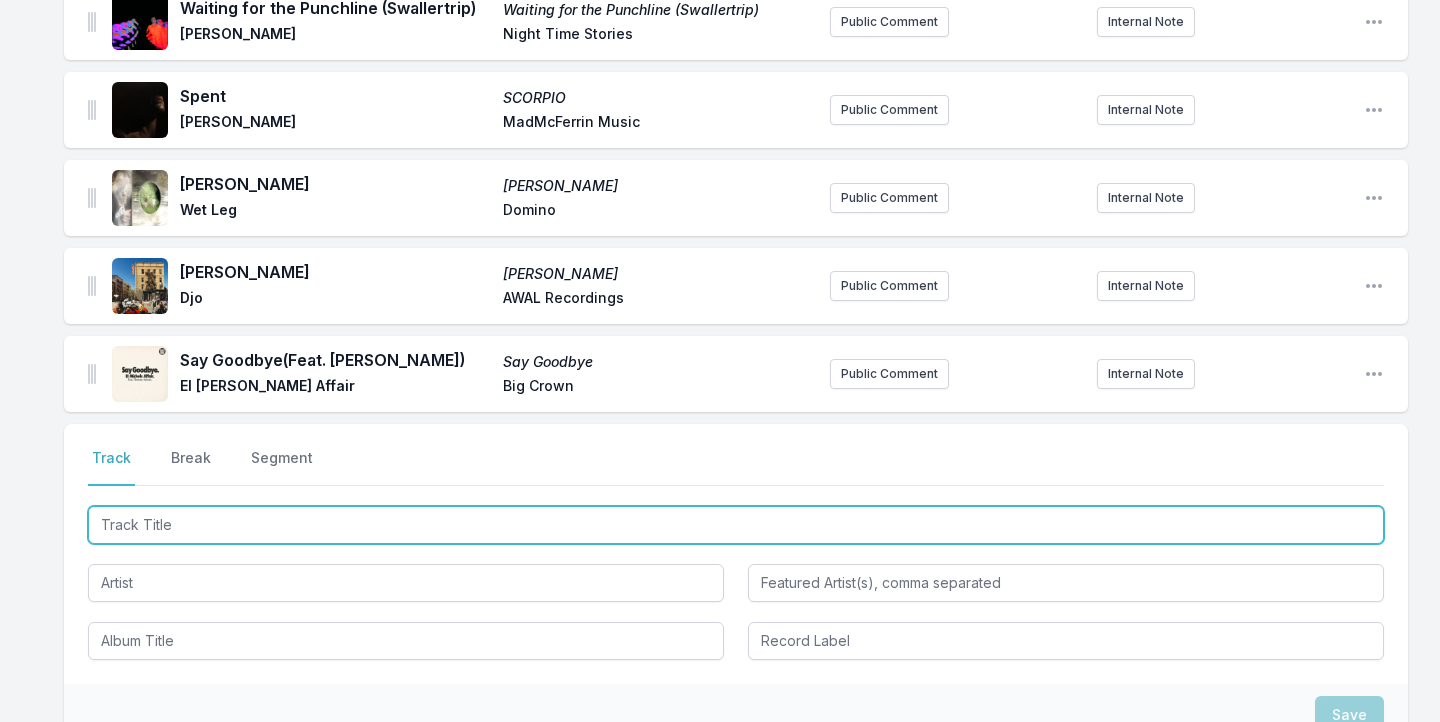 click at bounding box center [736, 525] 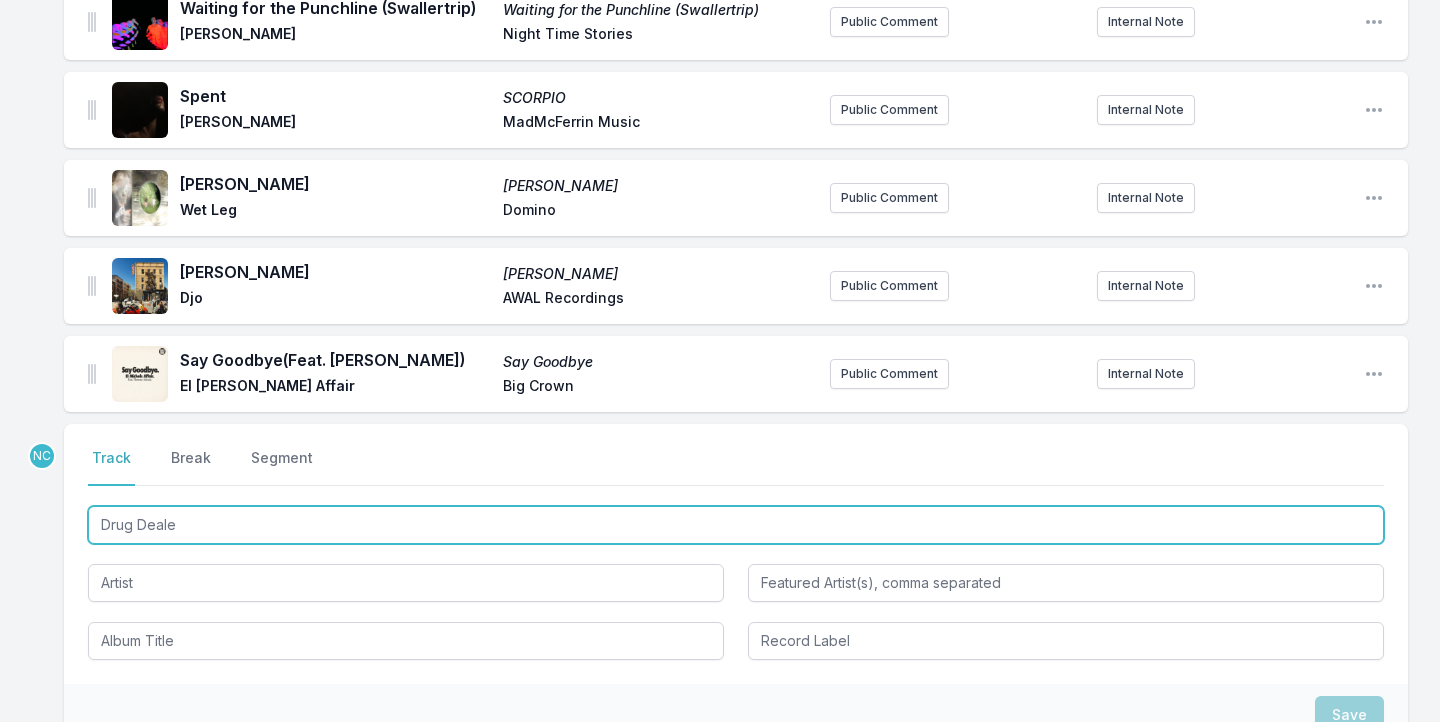 type on "Drug Dealer" 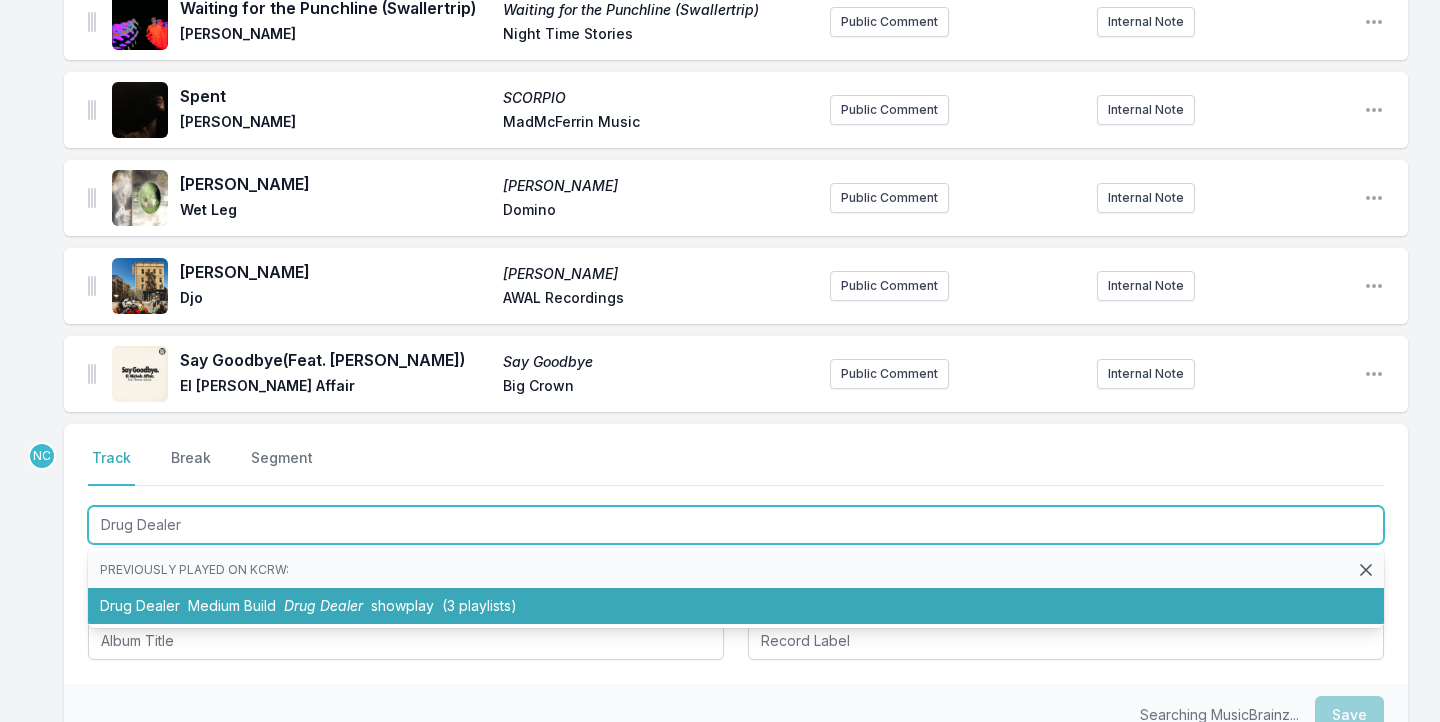 click on "Drug Dealer Medium Build Drug Dealer showplay (3 playlists)" at bounding box center [736, 606] 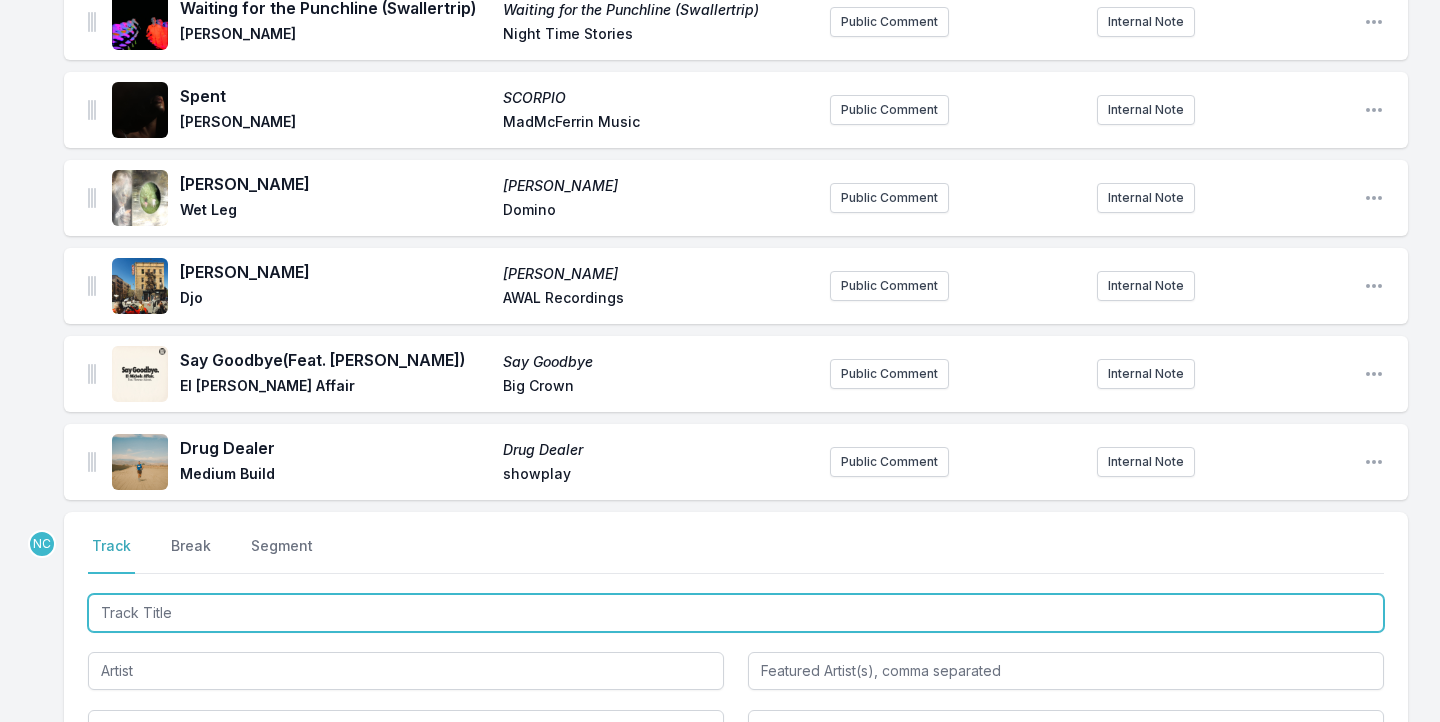 scroll, scrollTop: 864, scrollLeft: 0, axis: vertical 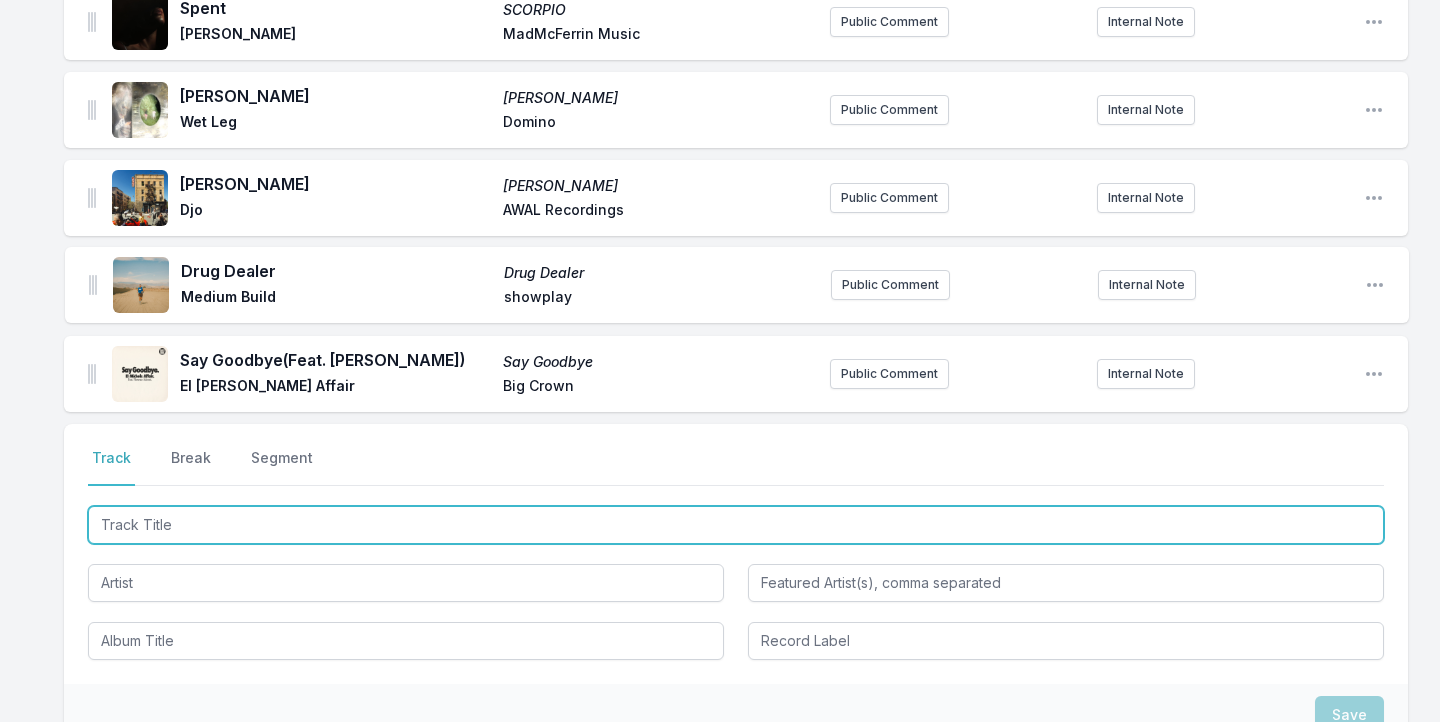 drag, startPoint x: 93, startPoint y: 373, endPoint x: 92, endPoint y: 275, distance: 98.005104 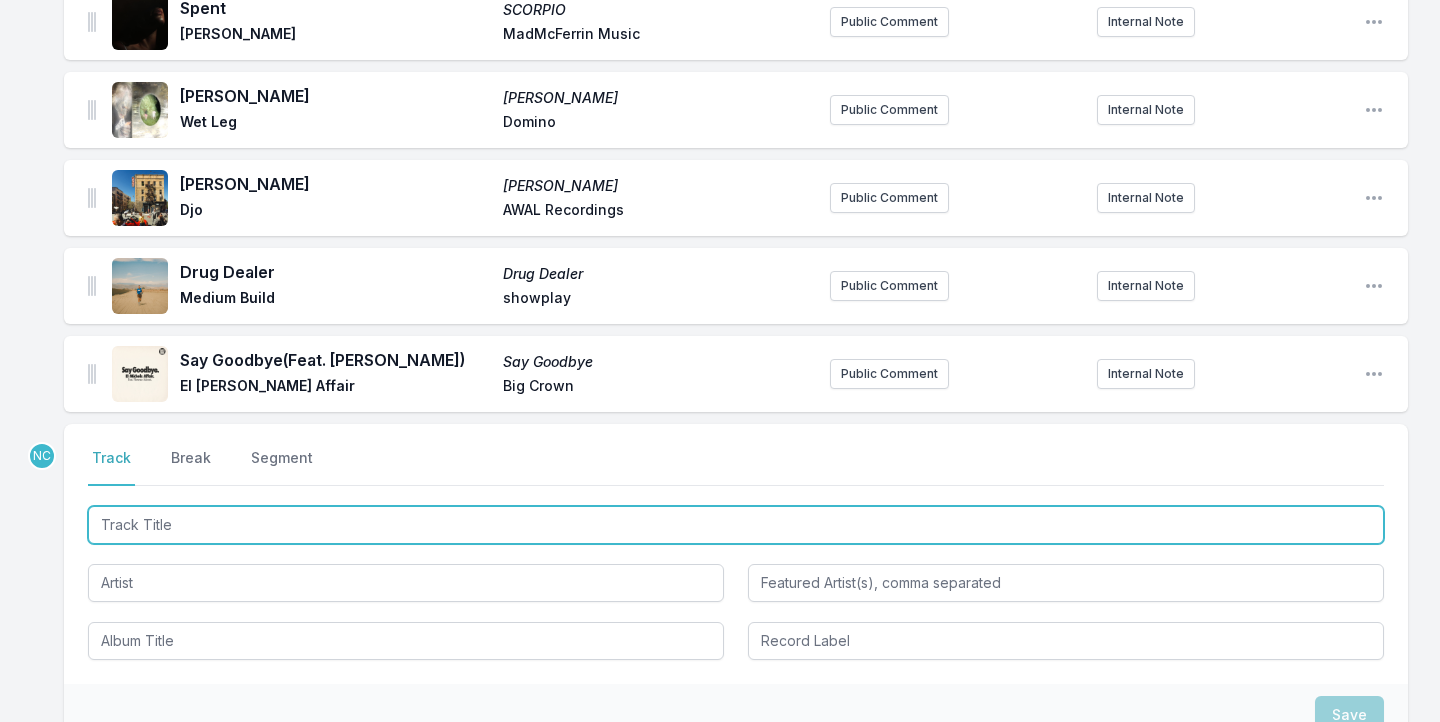 click at bounding box center (736, 525) 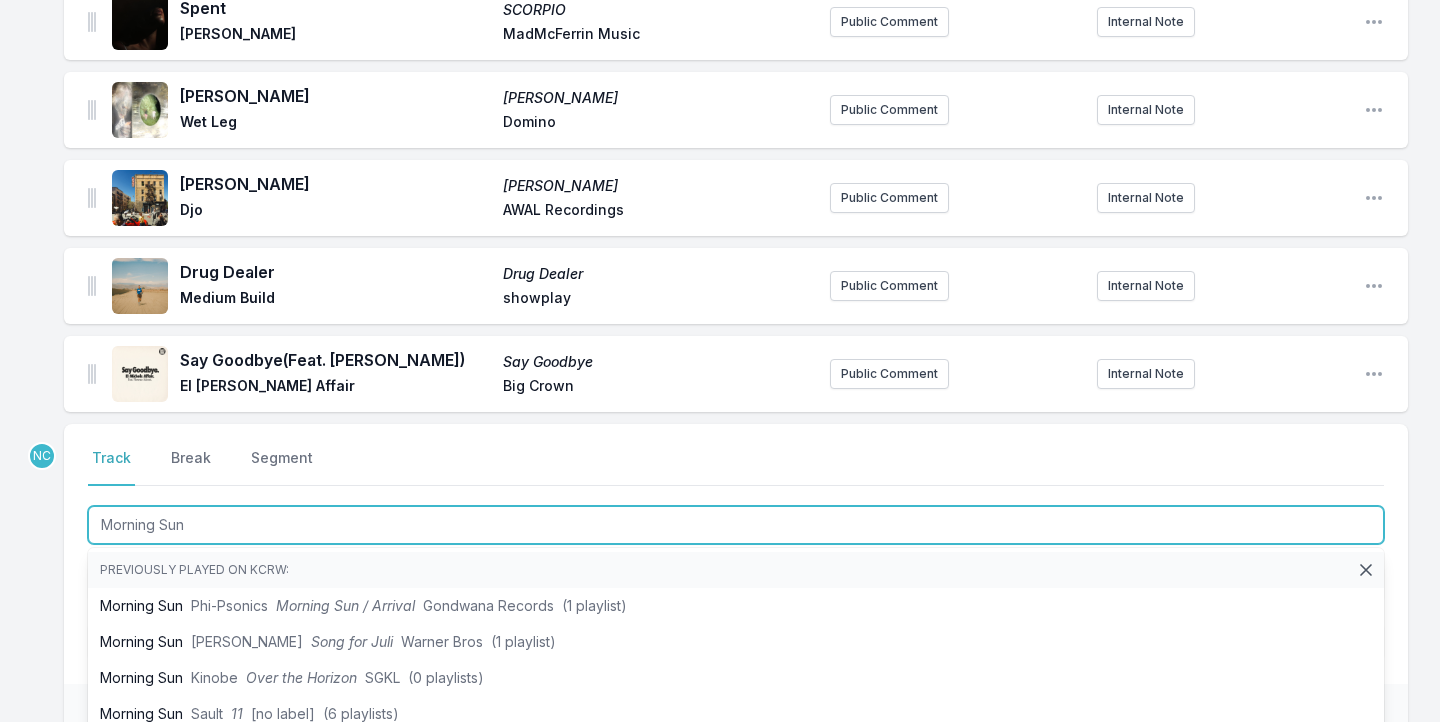 type on "Morning Sun" 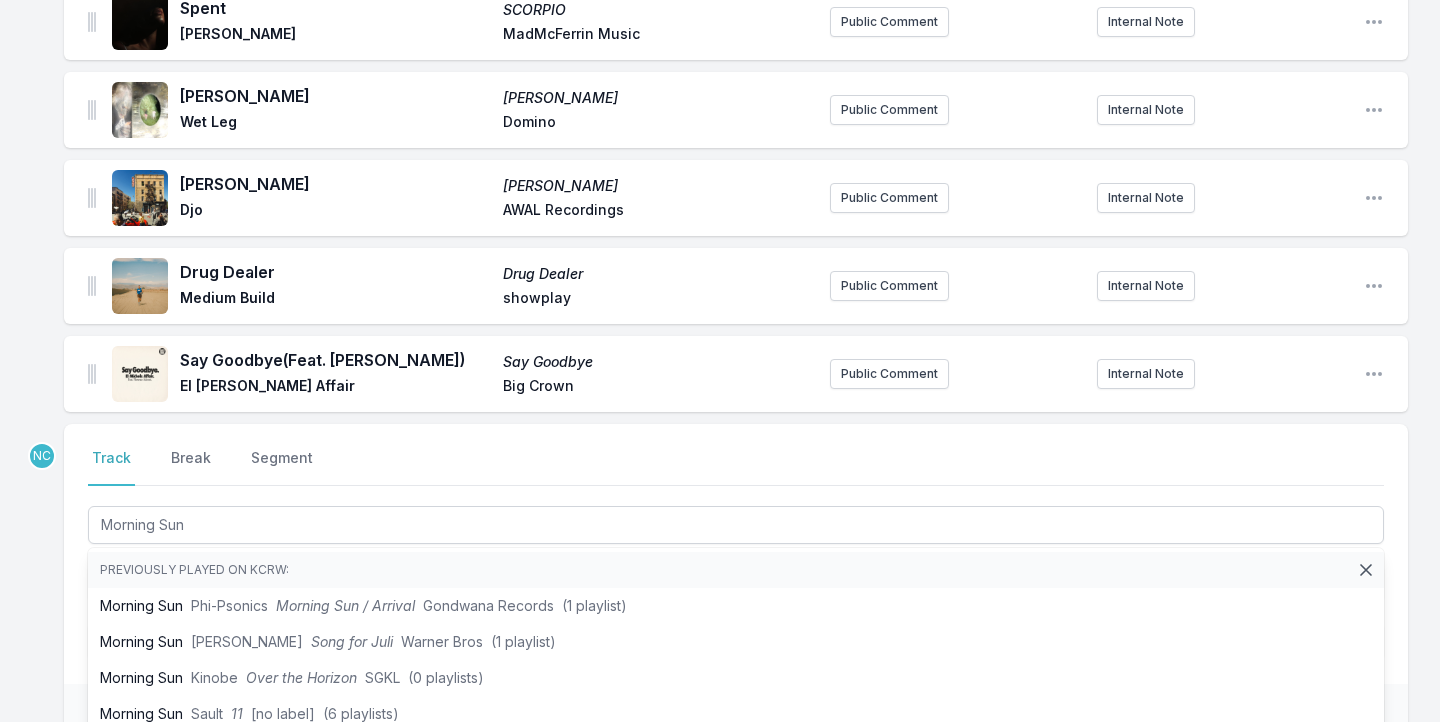 click on "Missing Data Some of your tracks are missing record label information. This info helps artists get paid! It needs to be filled out within 24 hours of showtime. To Keep Sane in the Dark Tailing the Ghost Mo Lowda & the Humble Workaround Records Public Comment Internal Note Open playlist item options Rhythm  (Feat. [PERSON_NAME]) Rhythm [PERSON_NAME] Add record label Public Comment Internal Note Open playlist item options Blurry Eyes Blurry Eyes Carriers Brassland Public Comment Internal Note Open playlist item options Break Open playlist item options Alyosha Sus Dog [PERSON_NAME] Throttle Public Comment Internal Note Open playlist item options Ocean Apart  (Feat. [PERSON_NAME]) A Tropical Entropy [PERSON_NAME] TraTraTrax Public Comment Internal Note Open playlist item options Waiting for the Punchline (Swallertrip) Waiting for the Punchline (Swallertrip) [PERSON_NAME] Night Time Stories Public Comment Internal Note Open playlist item options Spent SCORPIO [PERSON_NAME] MadMcFerrin Music Public Comment Internal Note Wet Leg Djo" at bounding box center (720, 135) 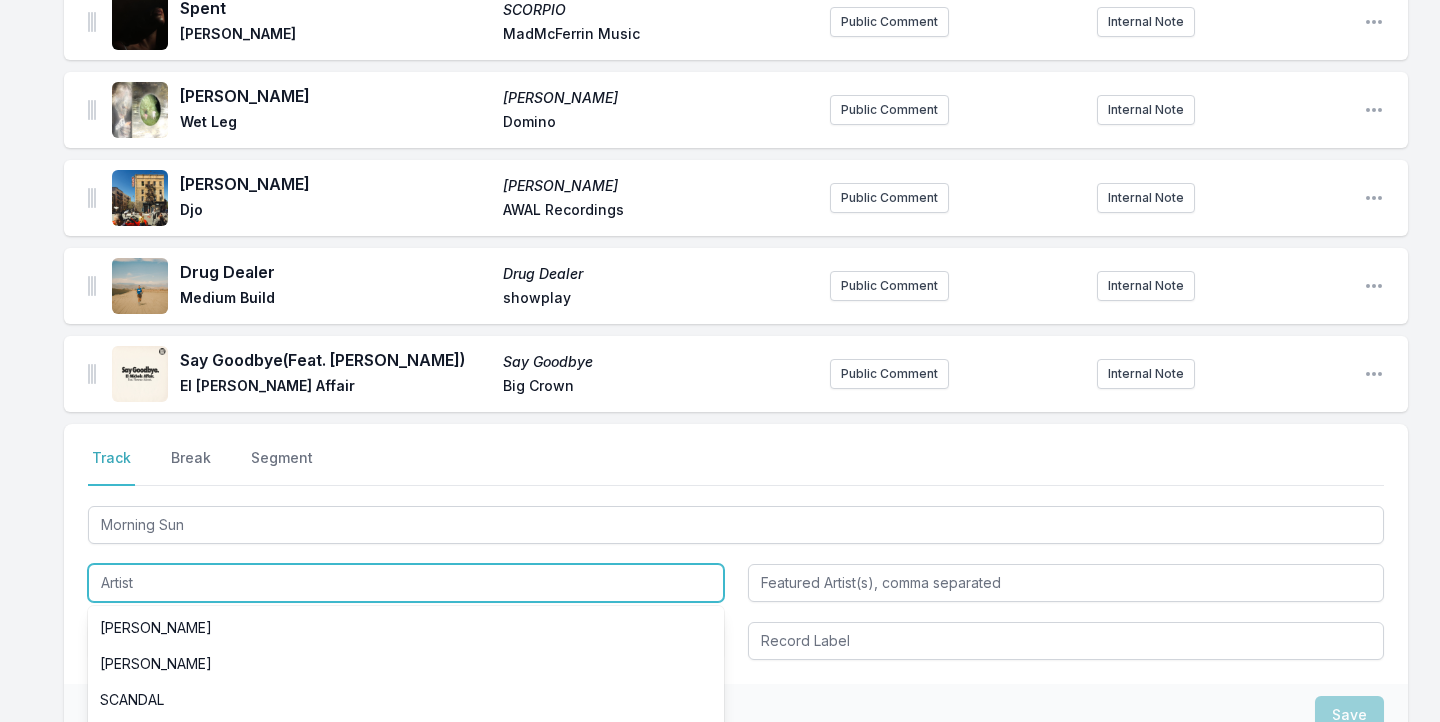 click at bounding box center [406, 583] 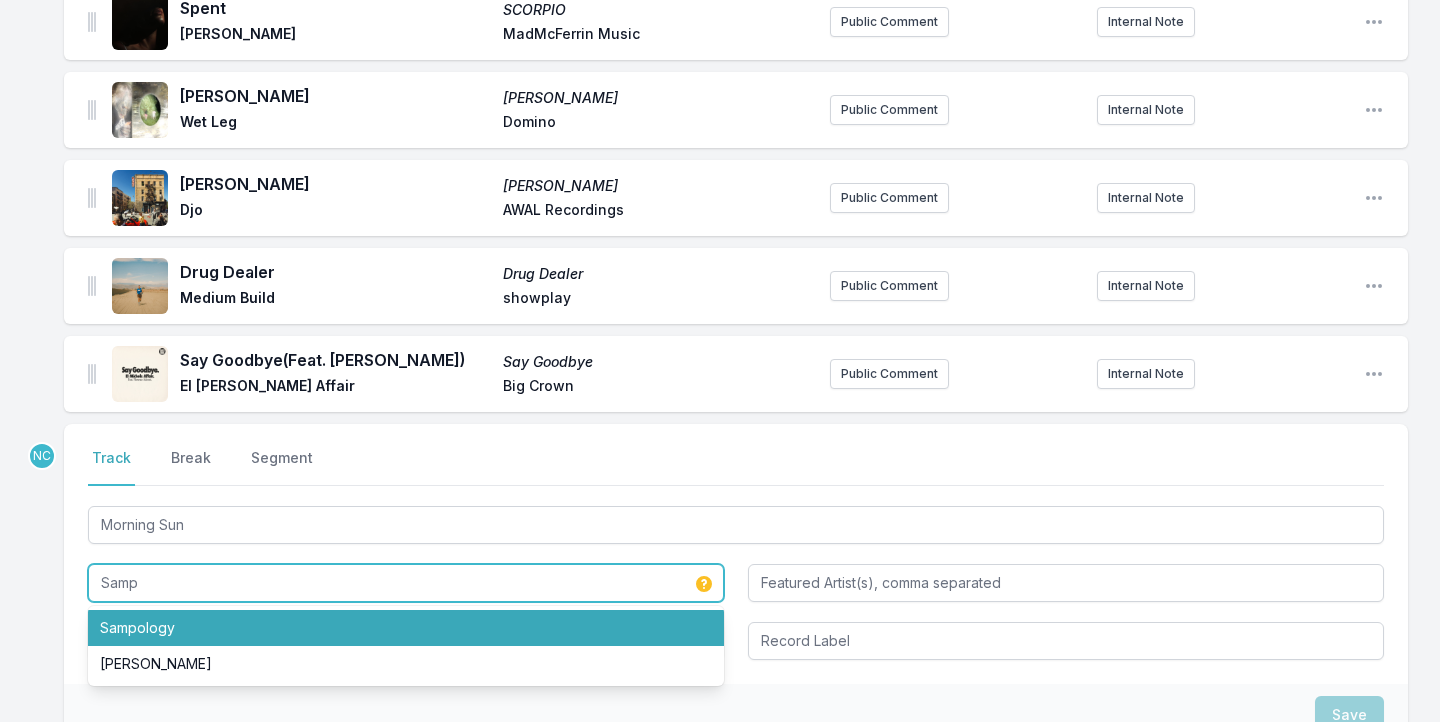 click on "Sampology" at bounding box center [406, 628] 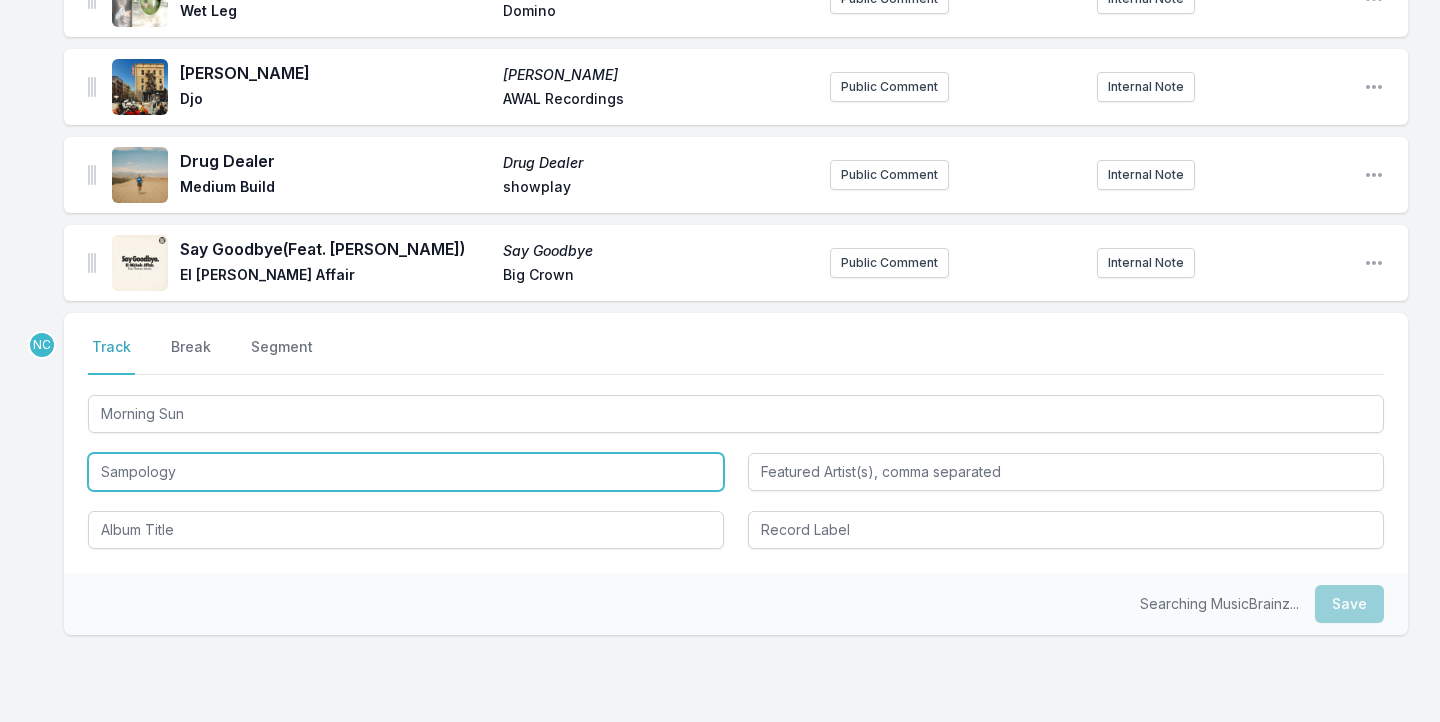 scroll, scrollTop: 1000, scrollLeft: 0, axis: vertical 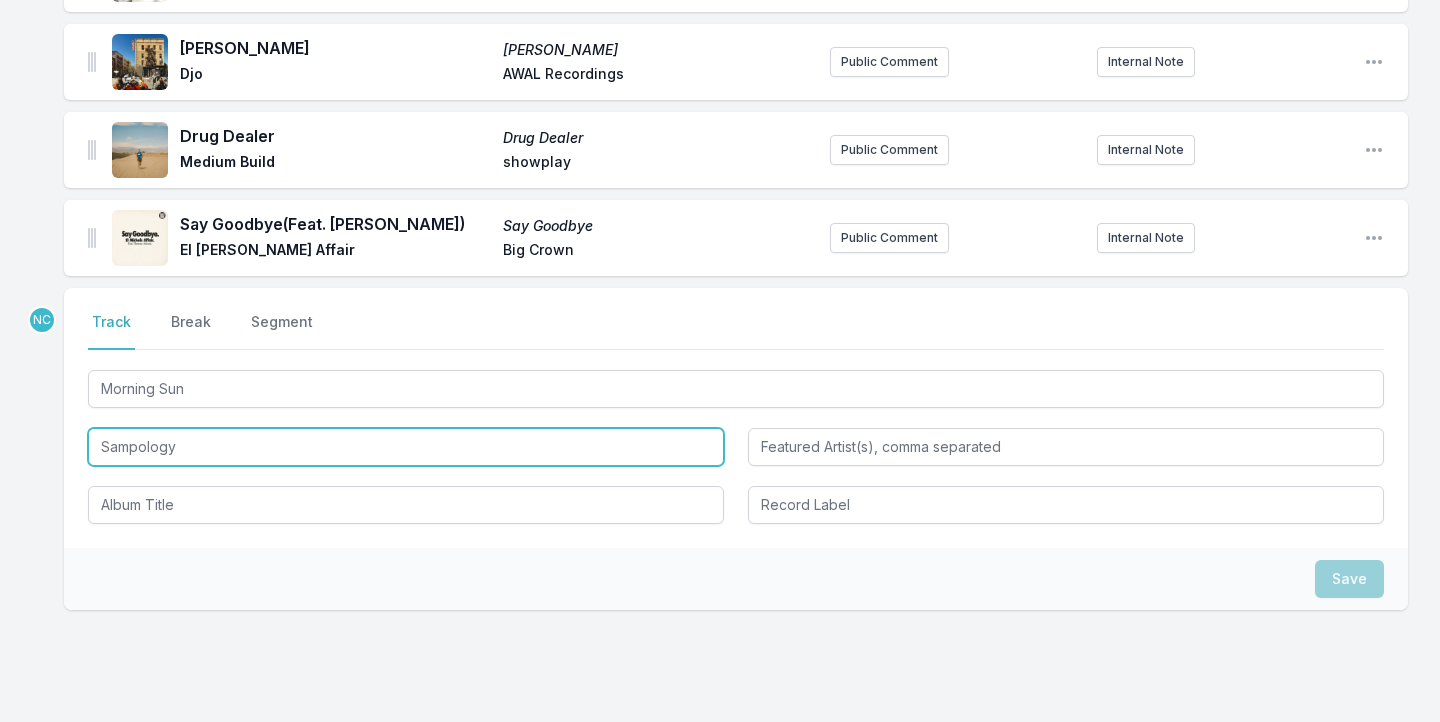 type on "Sampology" 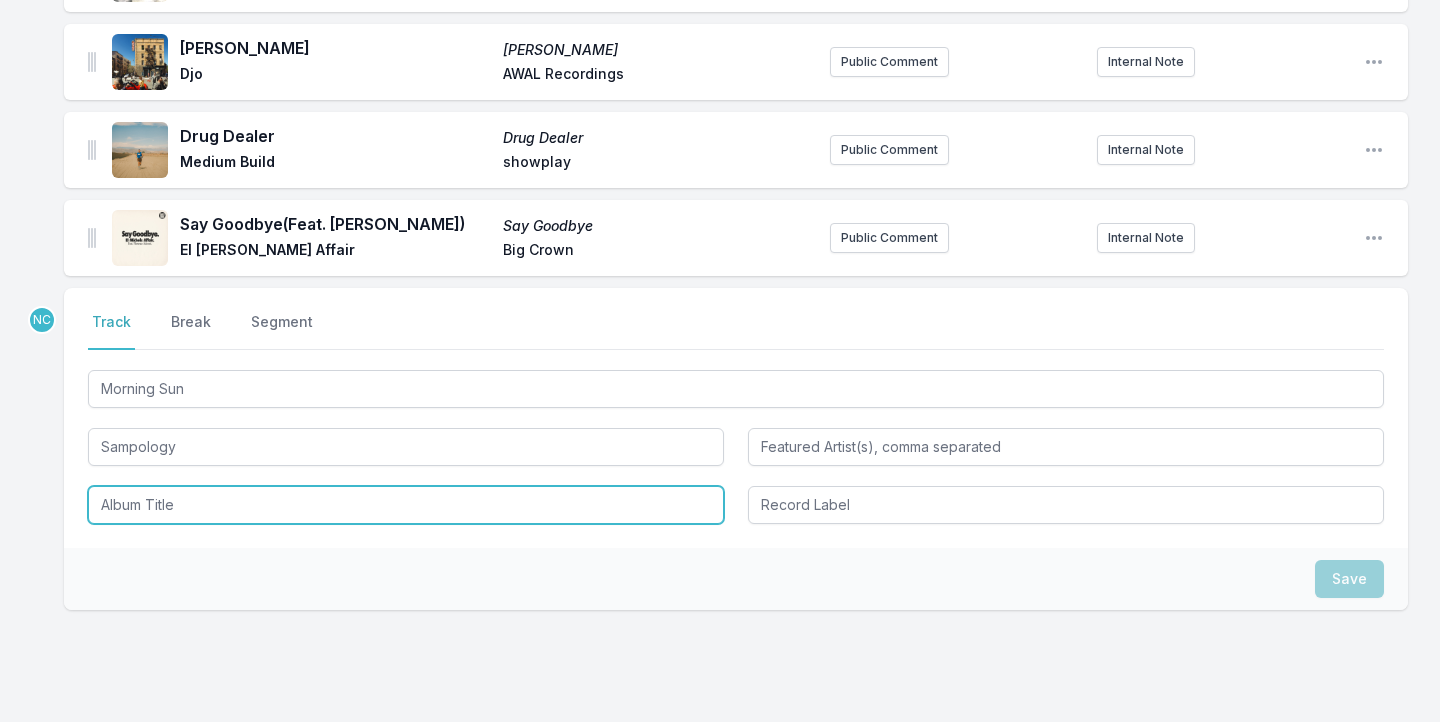 click at bounding box center (406, 505) 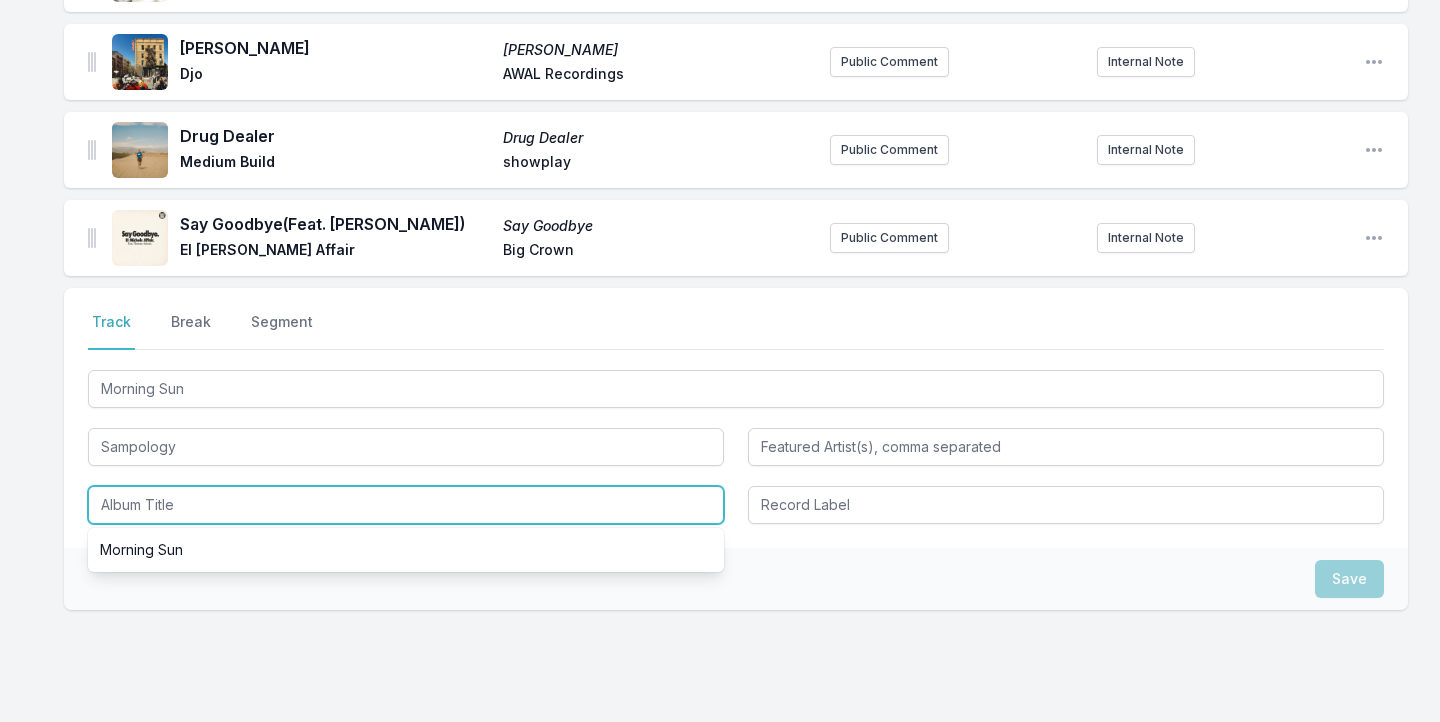 click at bounding box center [406, 505] 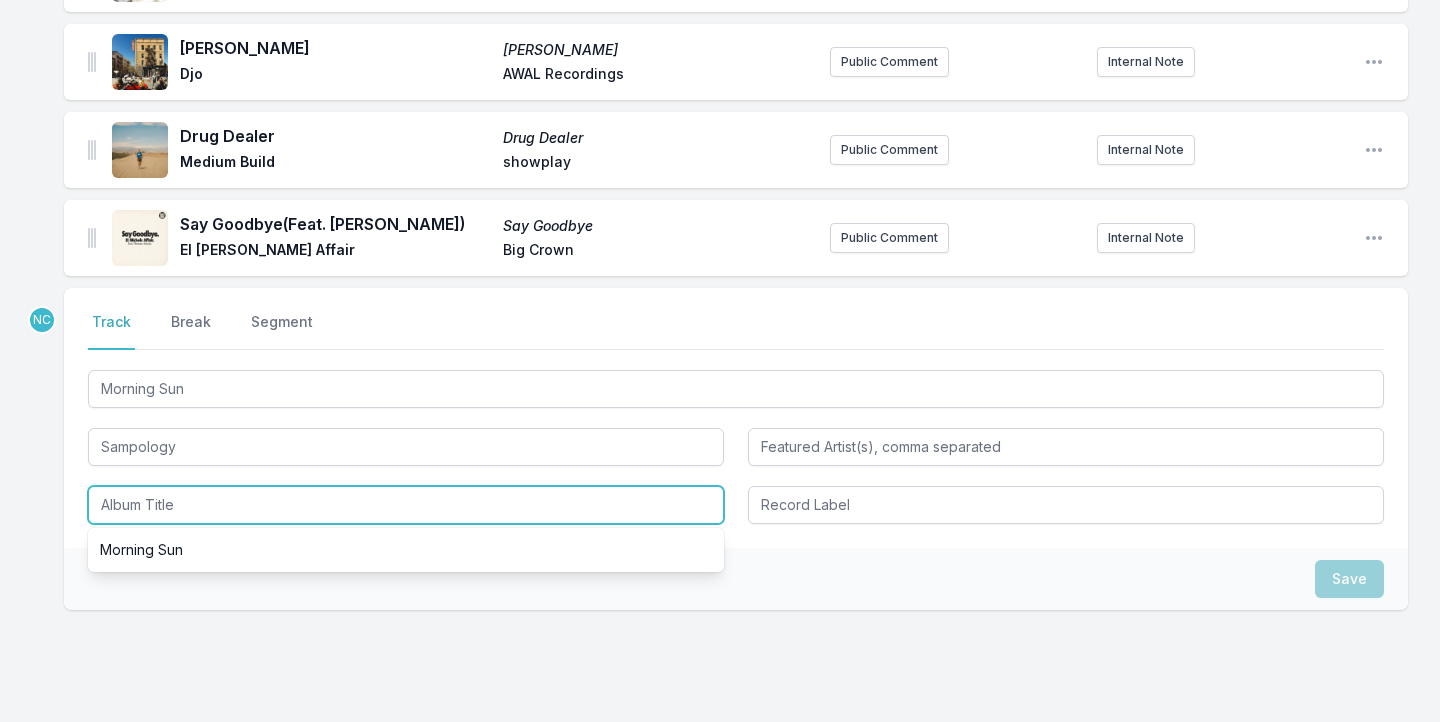 click at bounding box center [406, 505] 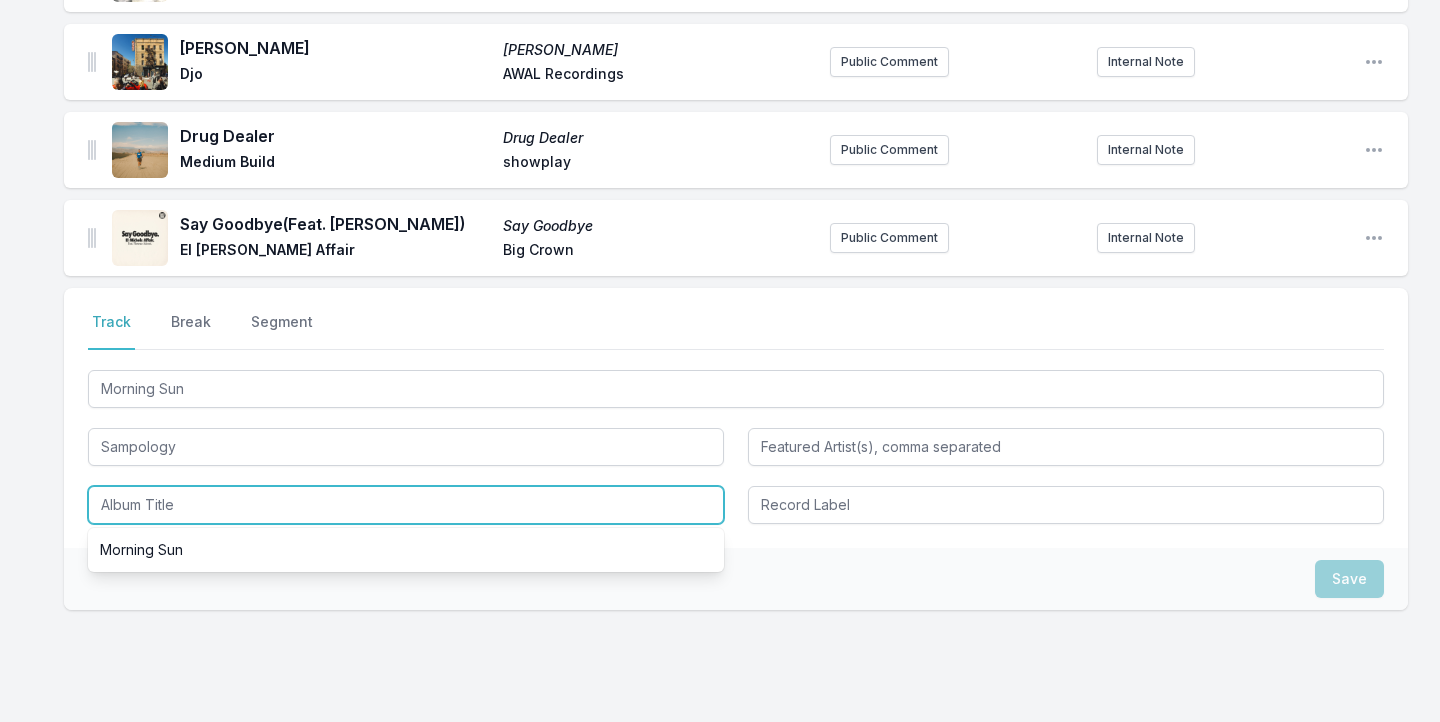 paste on "Ripen Vol.1" 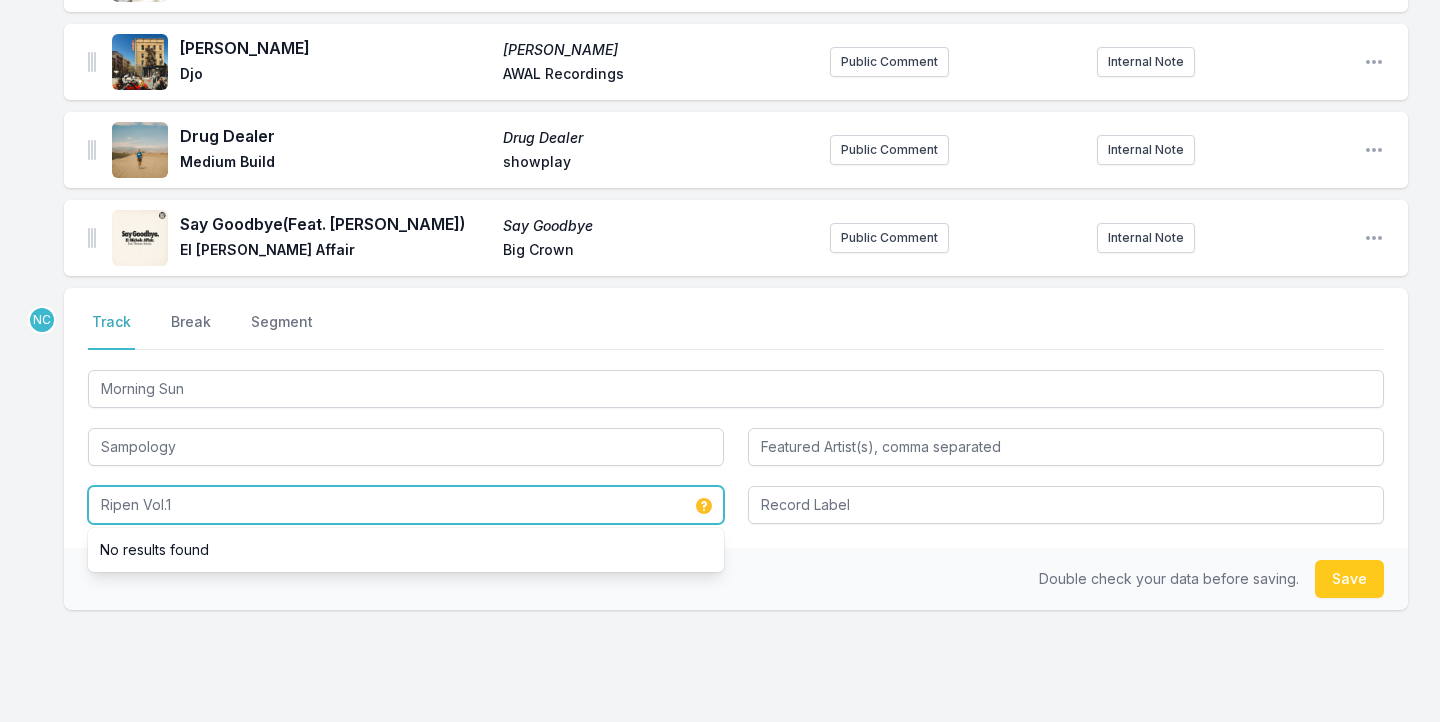 type on "Ripen Vol.1" 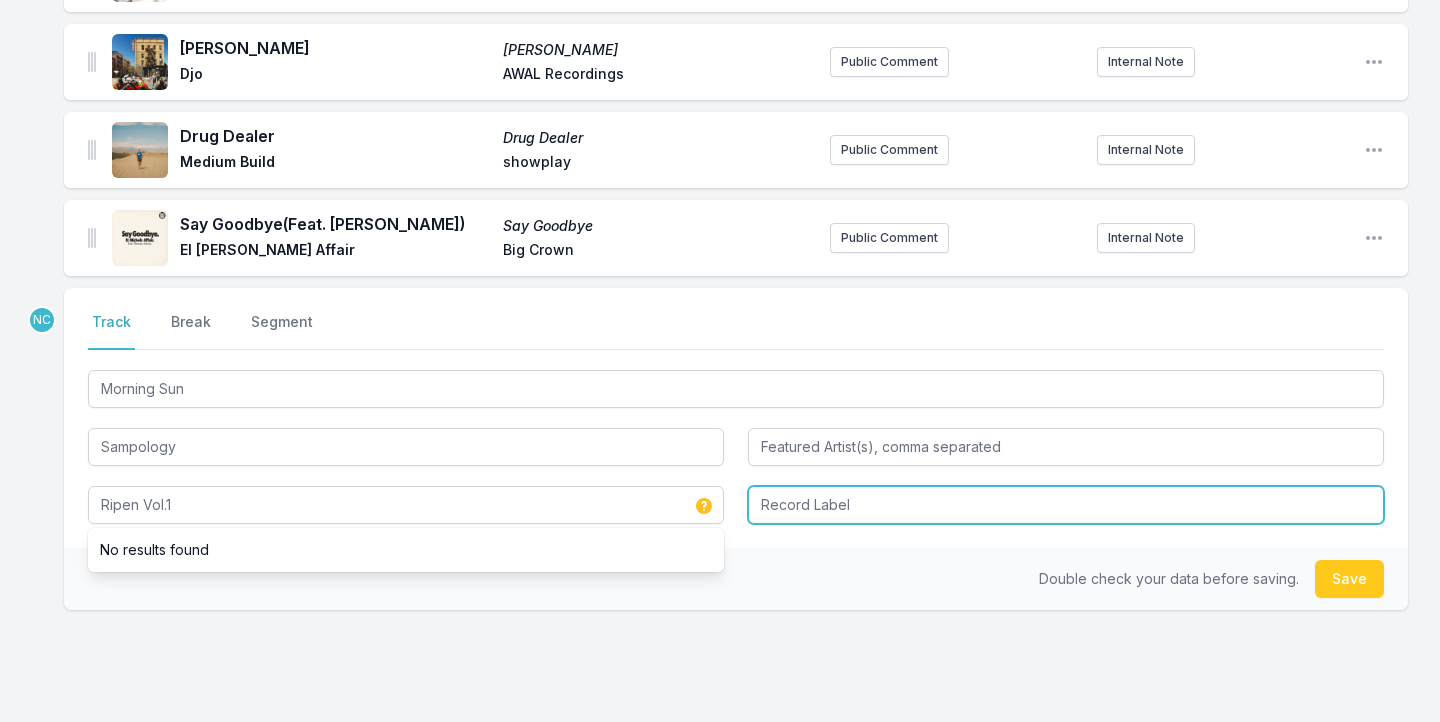 click at bounding box center (1066, 505) 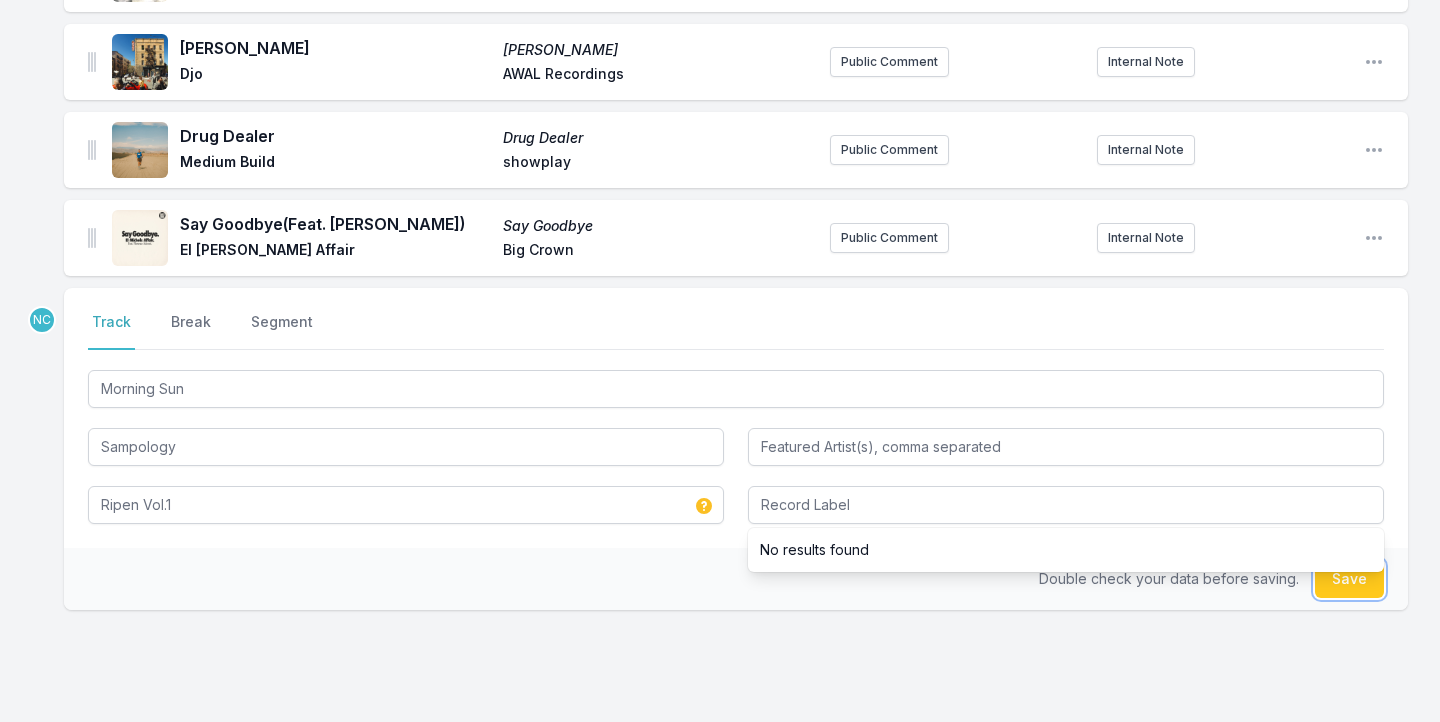 click on "Save" at bounding box center [1349, 579] 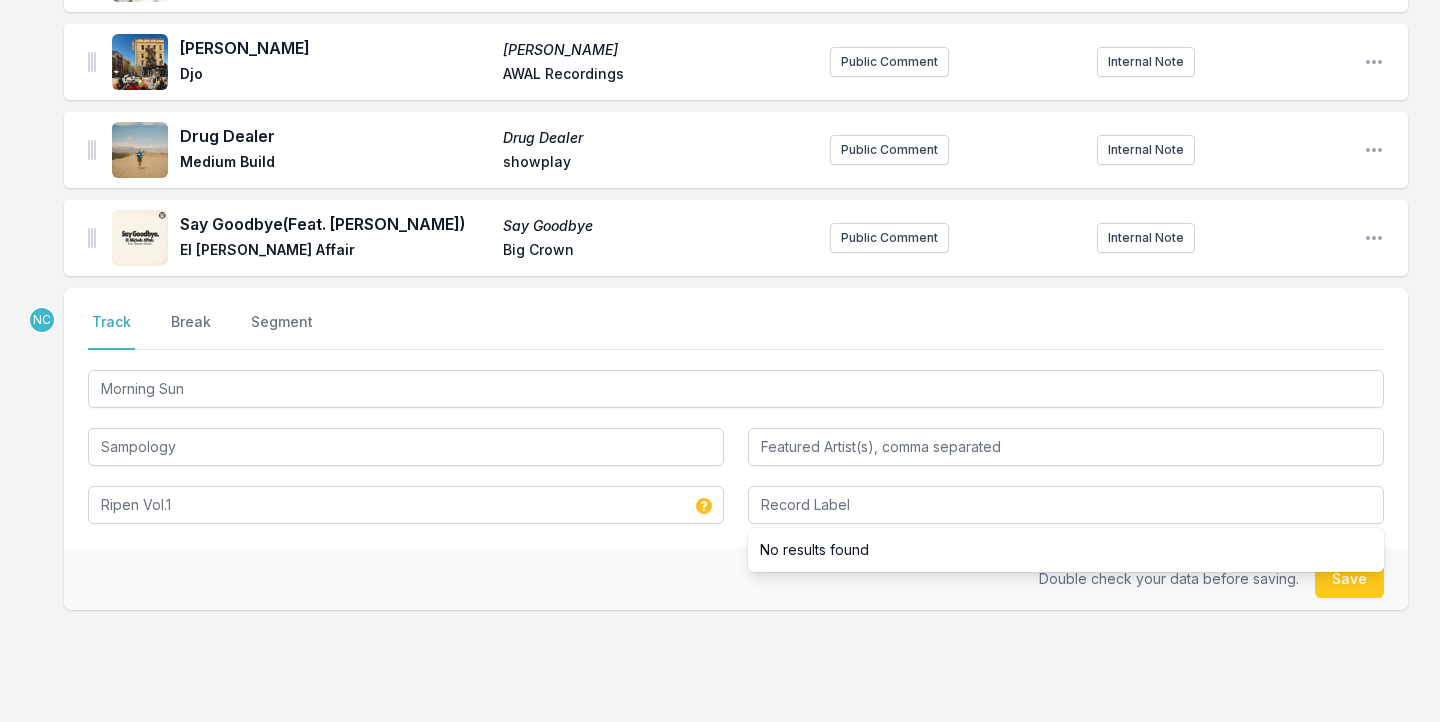 type 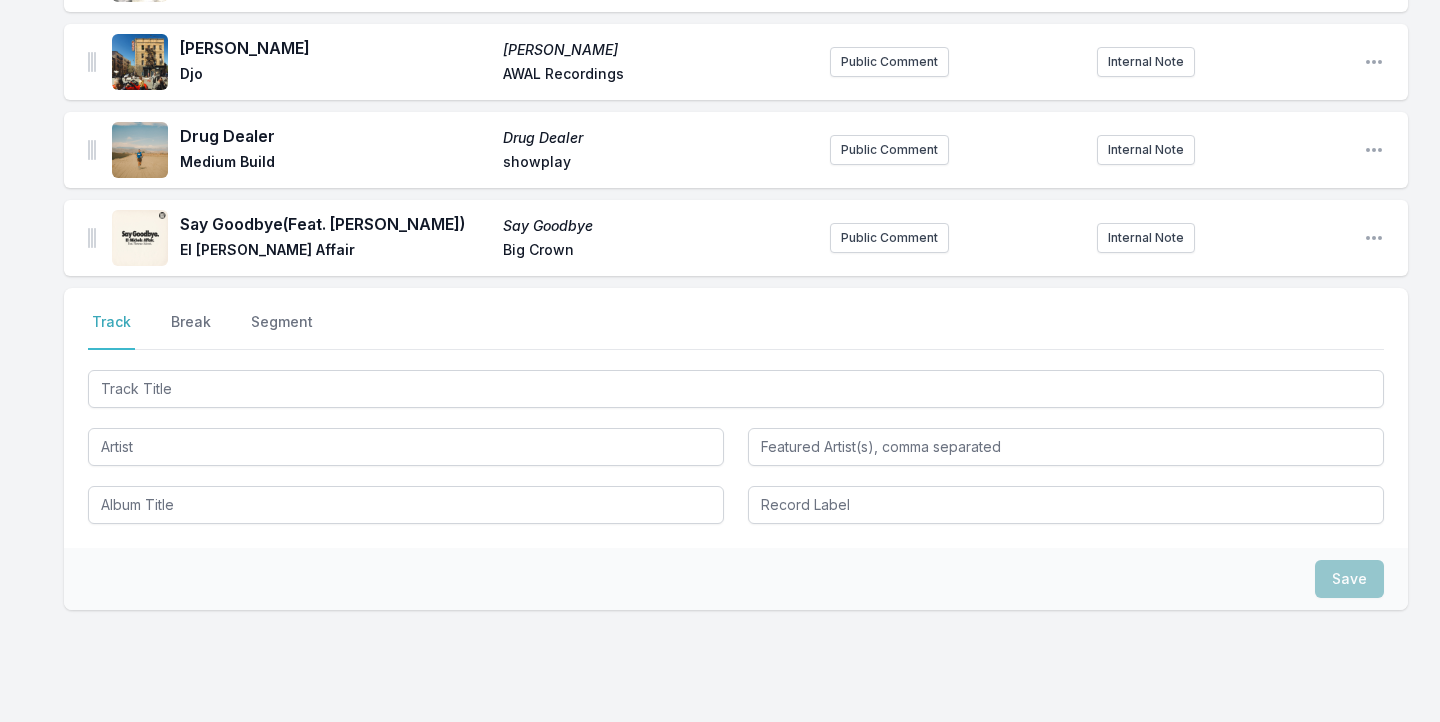 scroll, scrollTop: 1088, scrollLeft: 0, axis: vertical 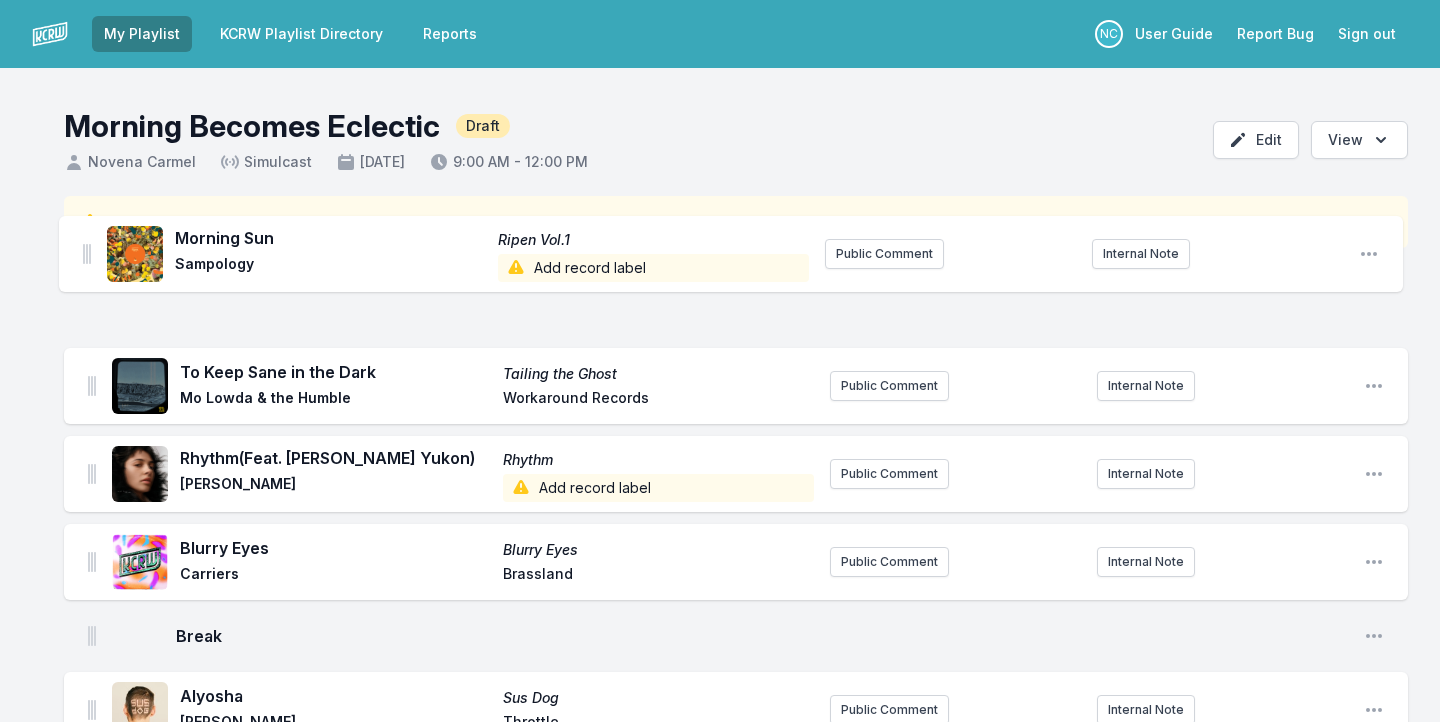 click on "Missing Data Some of your tracks are missing record label information. This info helps artists get paid! It needs to be filled out within 24 hours of showtime. To Keep Sane in the Dark Tailing the Ghost Mo Lowda & the Humble Workaround Records Public Comment Internal Note Open playlist item options Rhythm  (Feat. [PERSON_NAME]) Rhythm [PERSON_NAME] Add record label Public Comment Internal Note Open playlist item options Blurry Eyes Blurry Eyes Carriers Brassland Public Comment Internal Note Open playlist item options Break Open playlist item options Alyosha Sus Dog [PERSON_NAME] Throttle Public Comment Internal Note Open playlist item options Ocean Apart  (Feat. [PERSON_NAME]) A Tropical Entropy [PERSON_NAME] TraTraTrax Public Comment Internal Note Open playlist item options Waiting for the Punchline (Swallertrip) Waiting for the Punchline (Swallertrip) [PERSON_NAME] Night Time Stories Public Comment Internal Note Open playlist item options Spent SCORPIO [PERSON_NAME] MadMcFerrin Music Public Comment Internal Note Wet Leg Djo" at bounding box center (720, 1043) 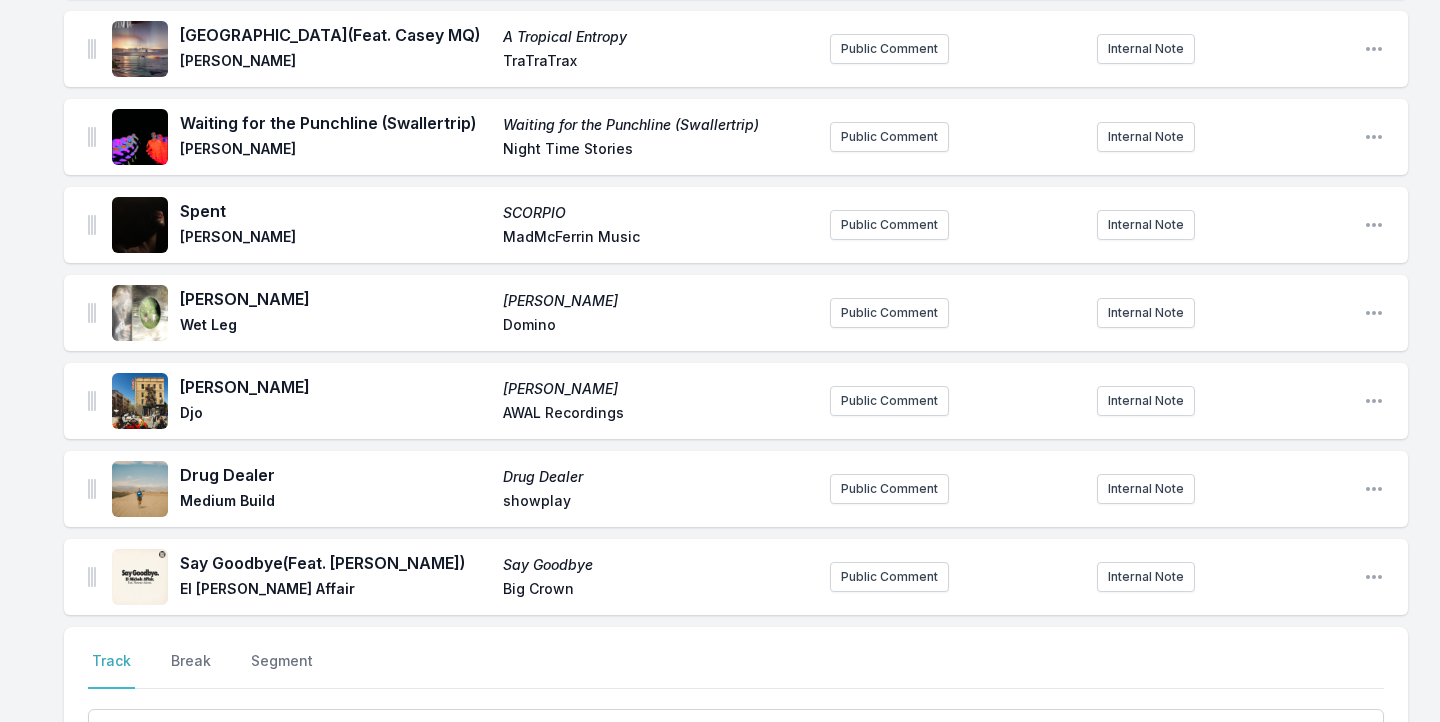scroll, scrollTop: 1168, scrollLeft: 0, axis: vertical 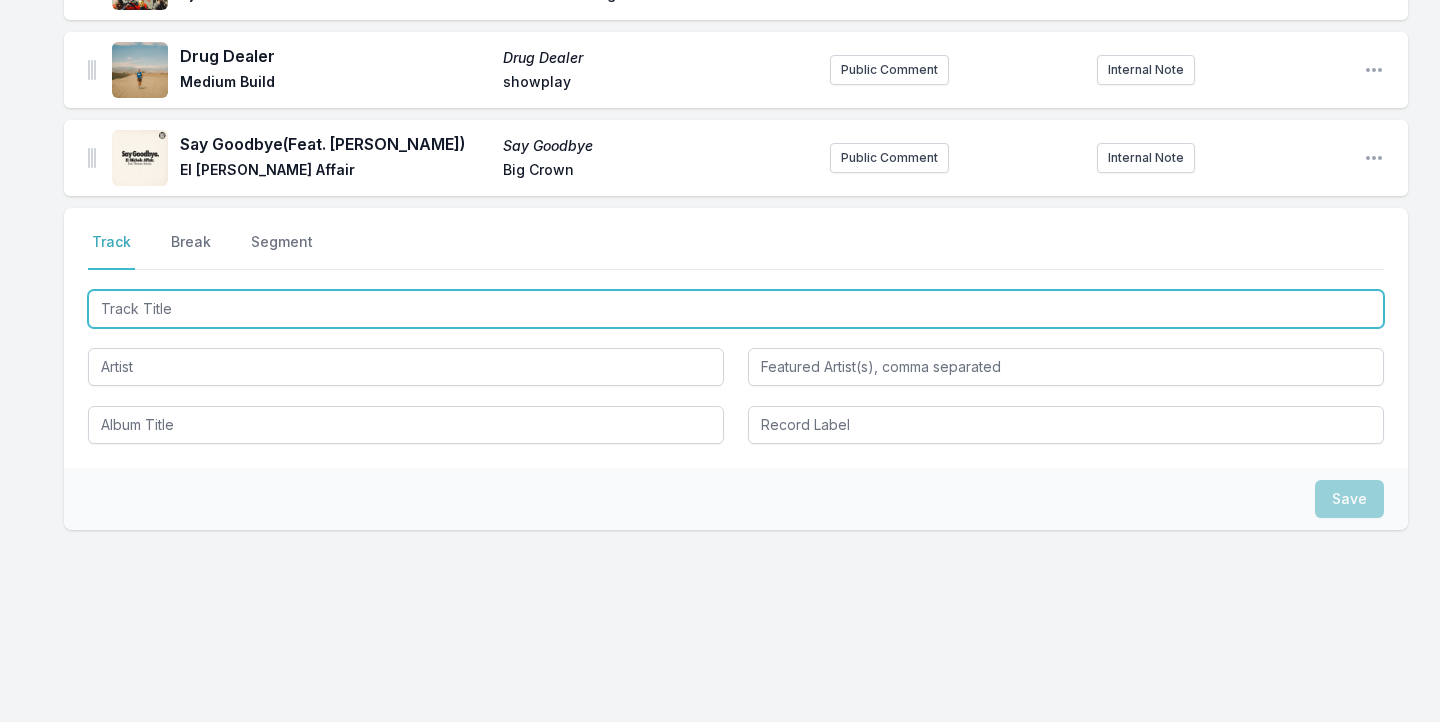 click at bounding box center [736, 309] 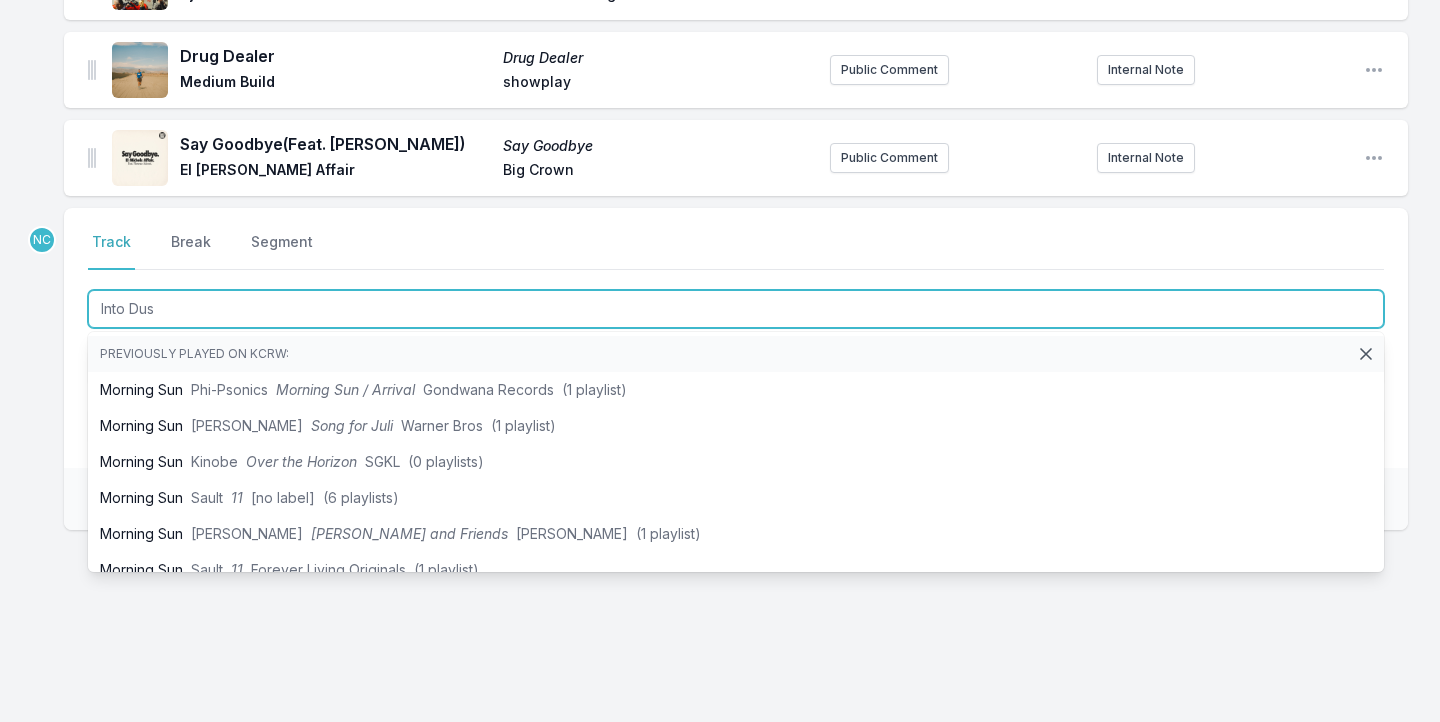 type on "Into Dust" 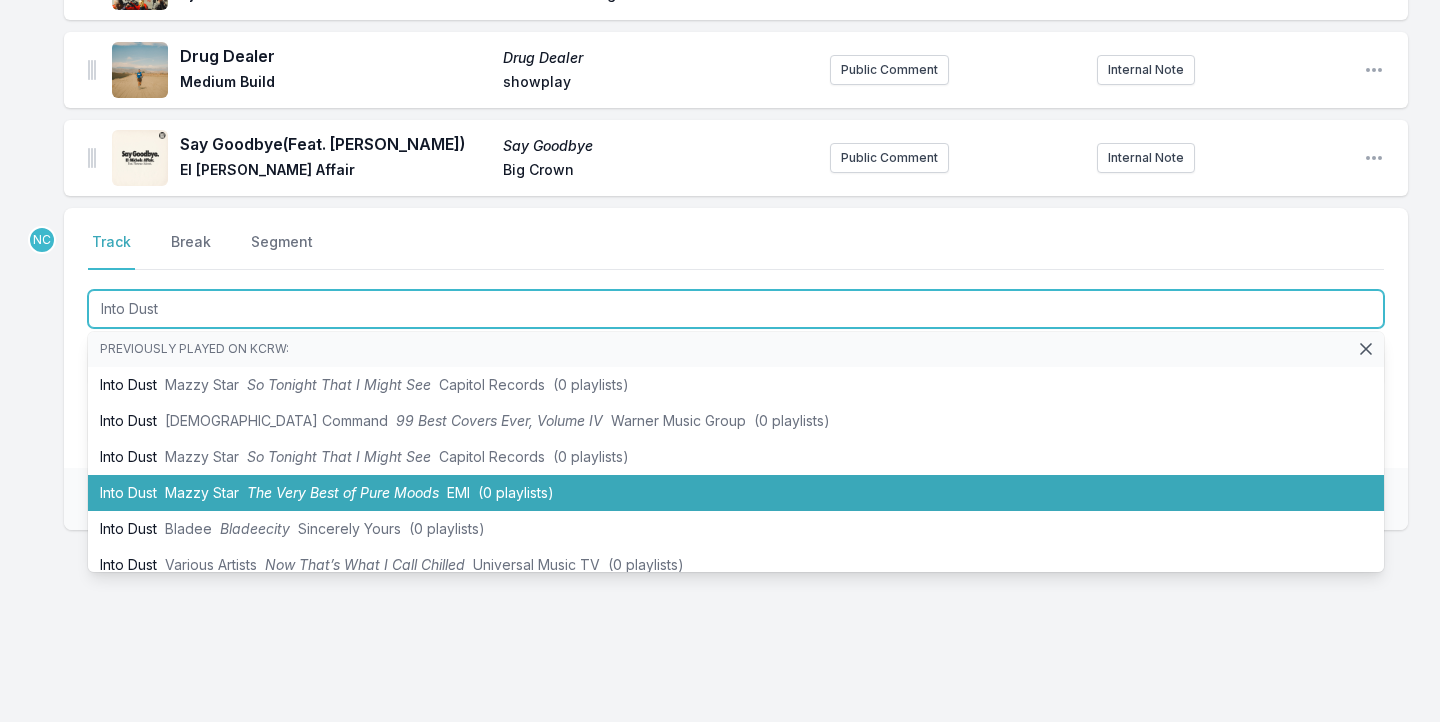 scroll, scrollTop: 56, scrollLeft: 0, axis: vertical 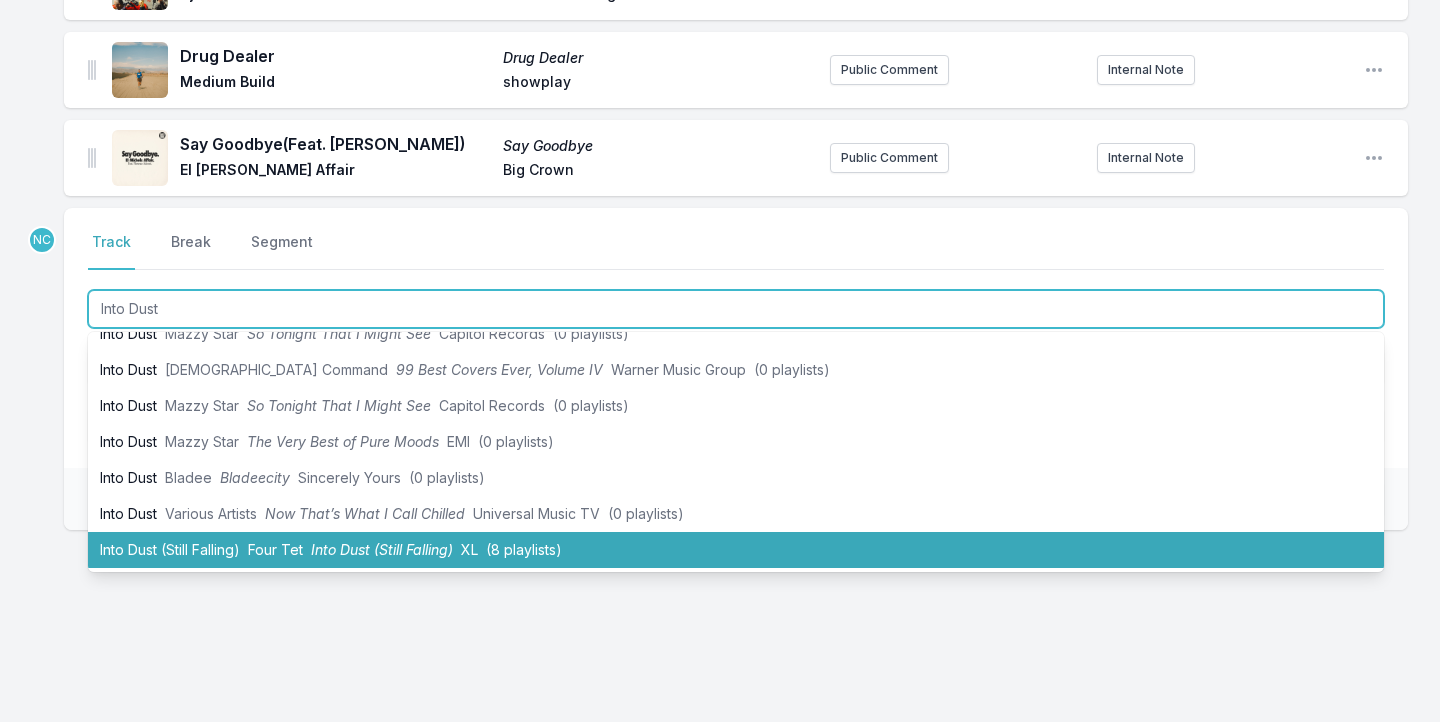 click on "Into Dust (Still Falling)" at bounding box center (382, 549) 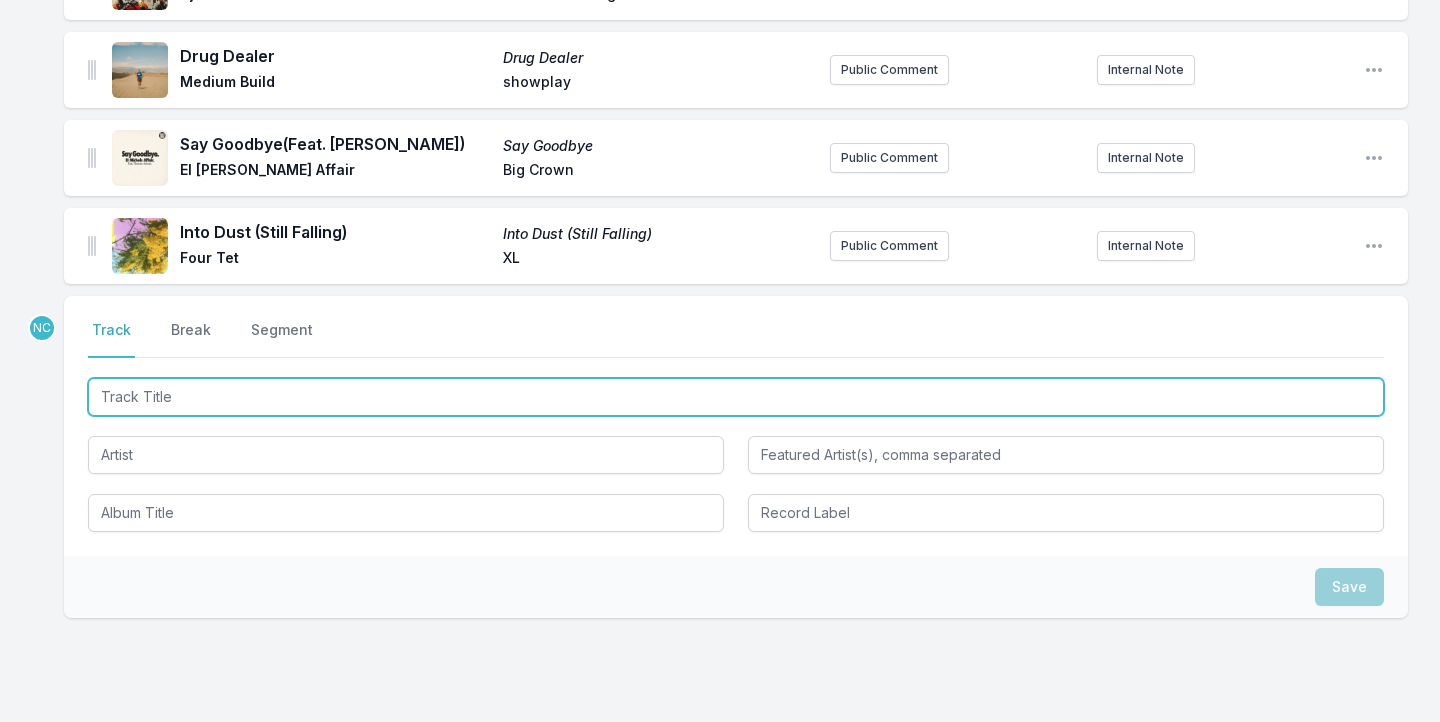 scroll, scrollTop: 1256, scrollLeft: 0, axis: vertical 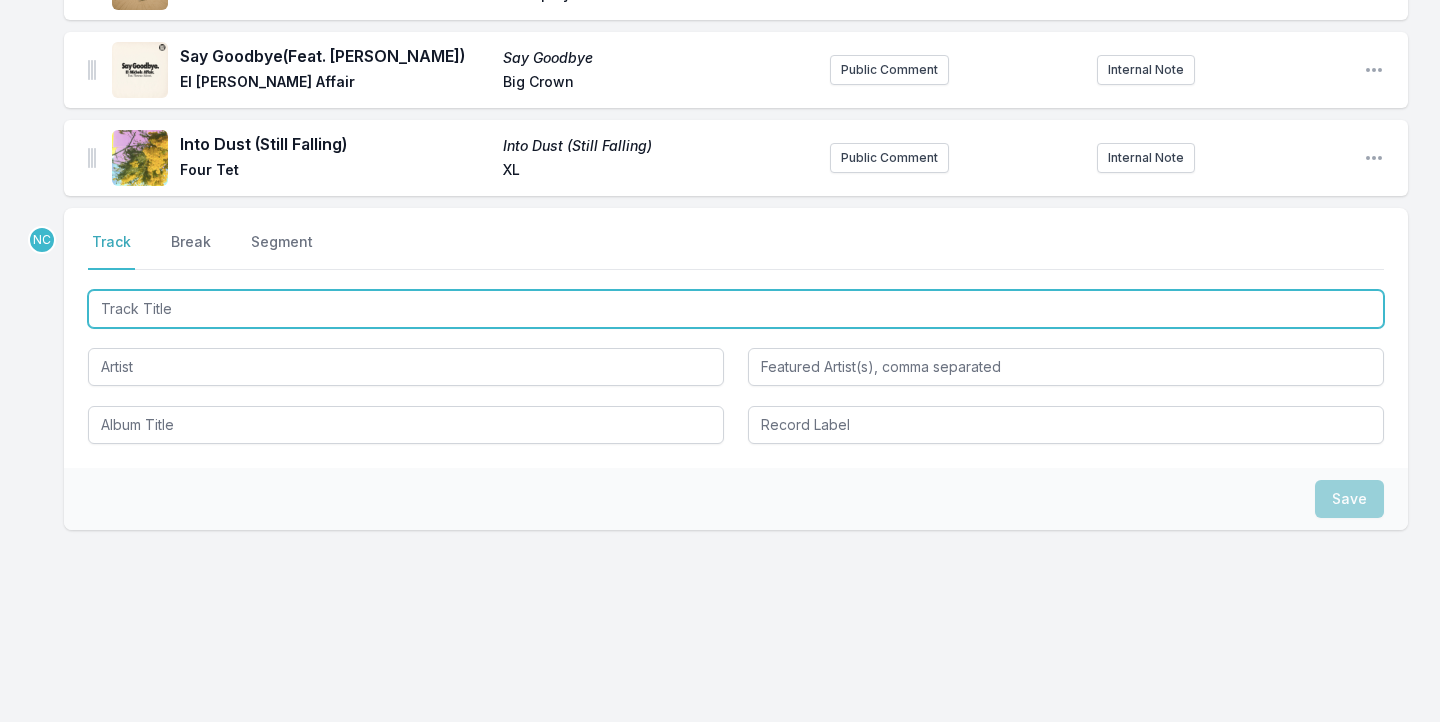 click at bounding box center (736, 309) 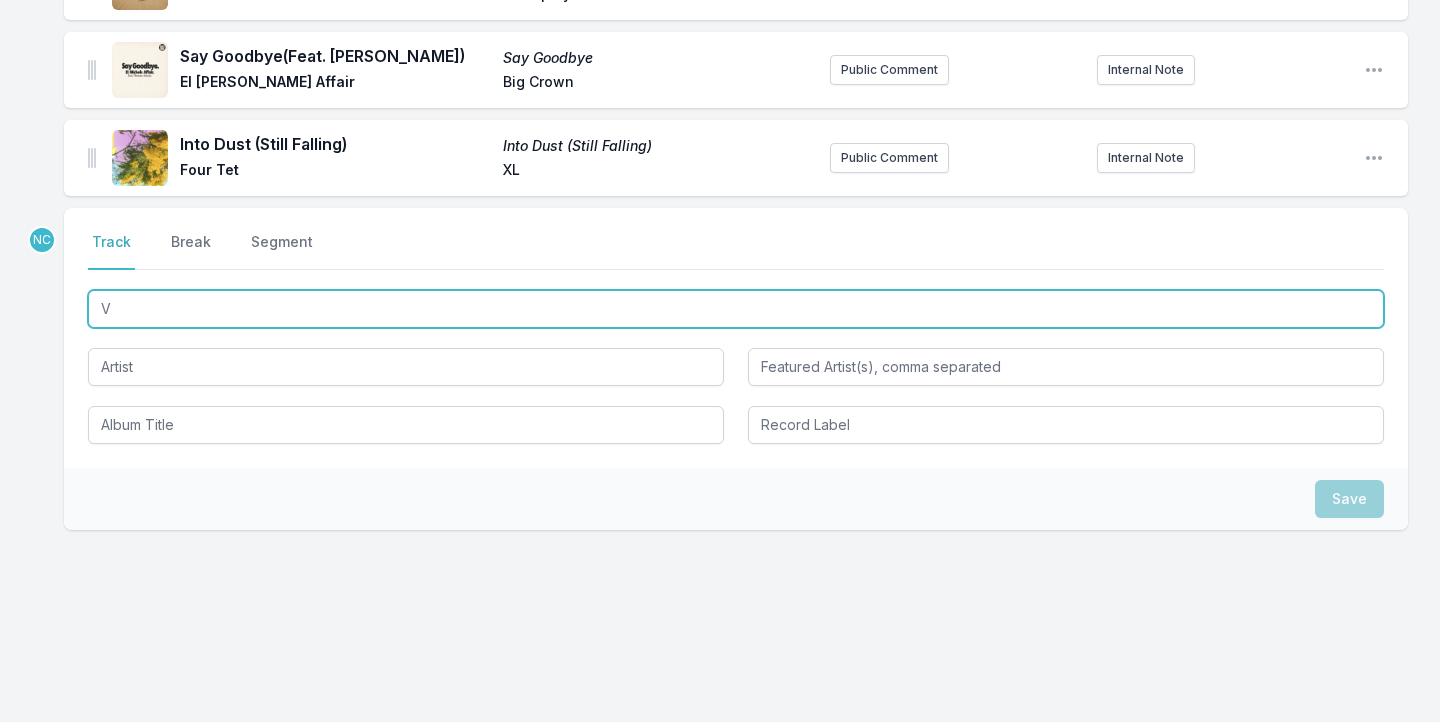 scroll, scrollTop: 0, scrollLeft: 0, axis: both 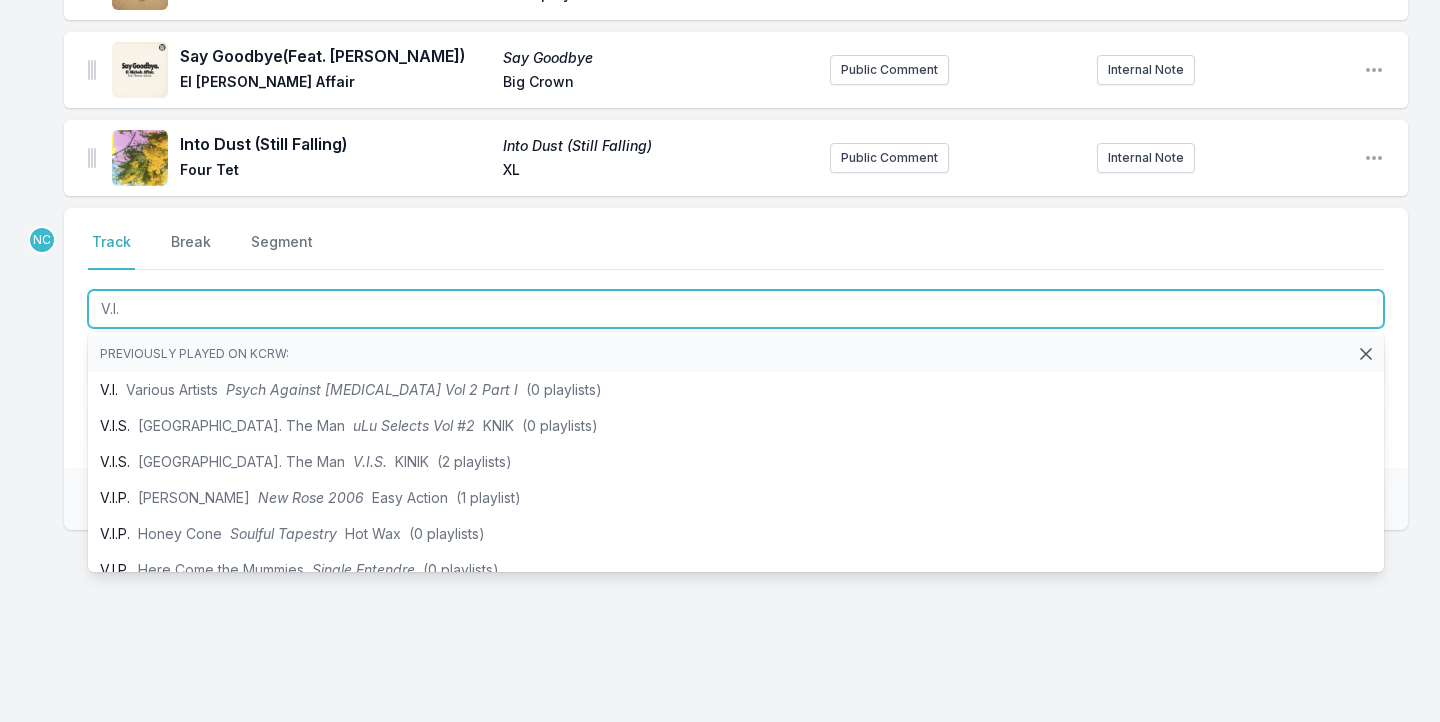 type on "V.I.S" 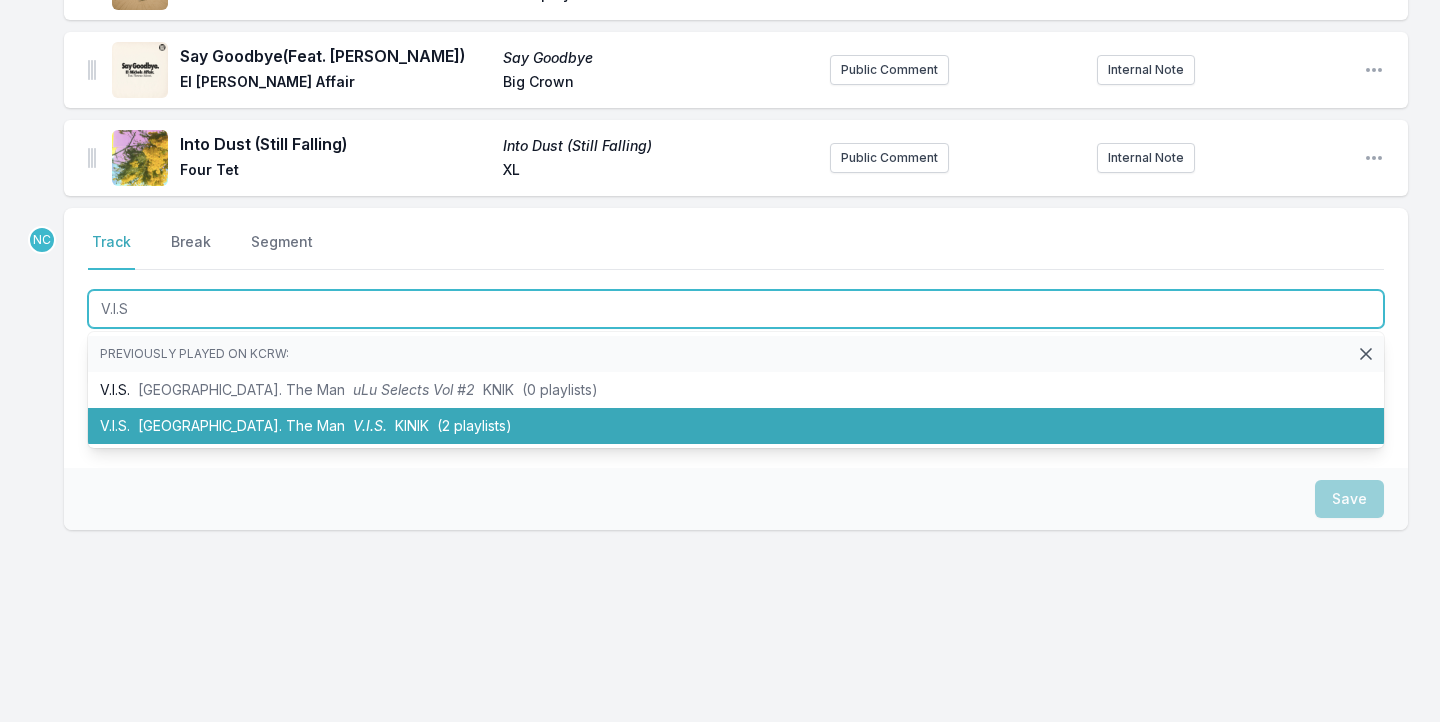 click on "V.I.S. [GEOGRAPHIC_DATA]. The Man V.I.S. KINIK (2 playlists)" at bounding box center (736, 426) 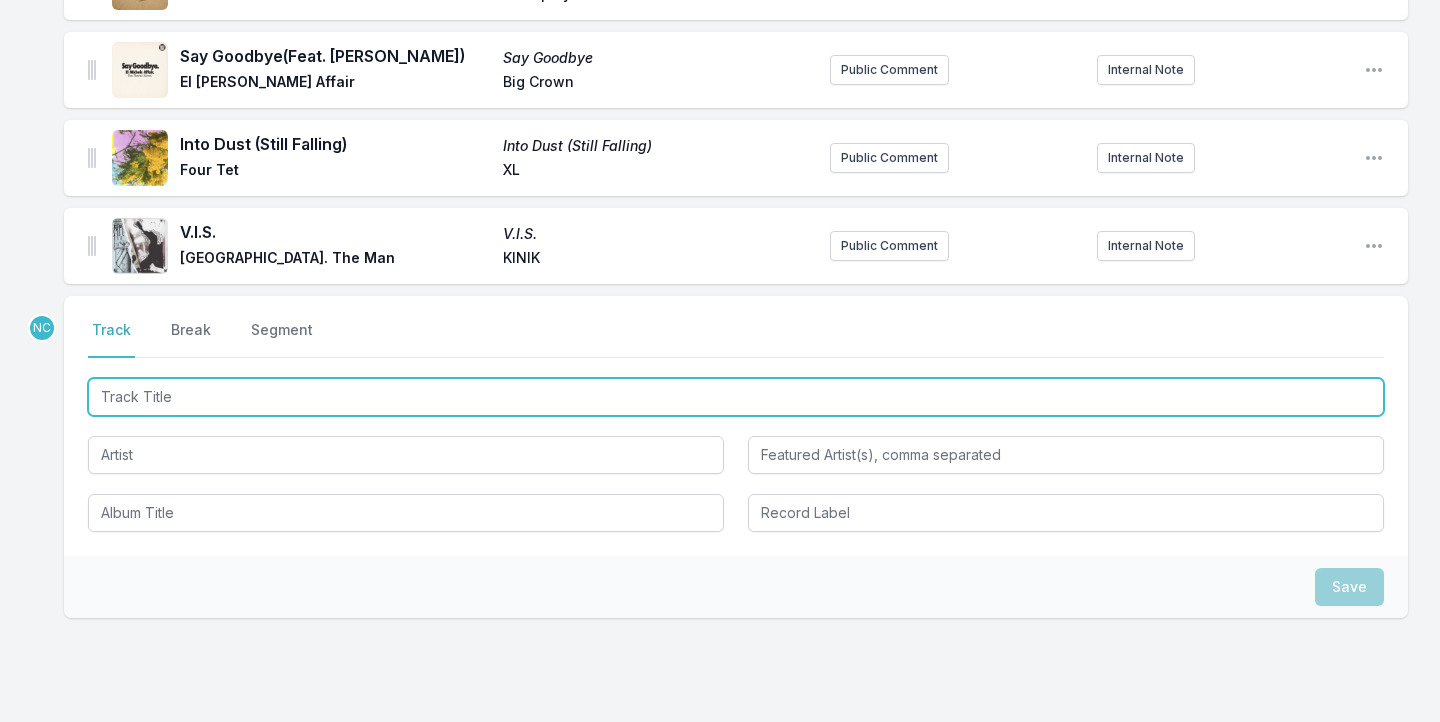 scroll, scrollTop: 1344, scrollLeft: 0, axis: vertical 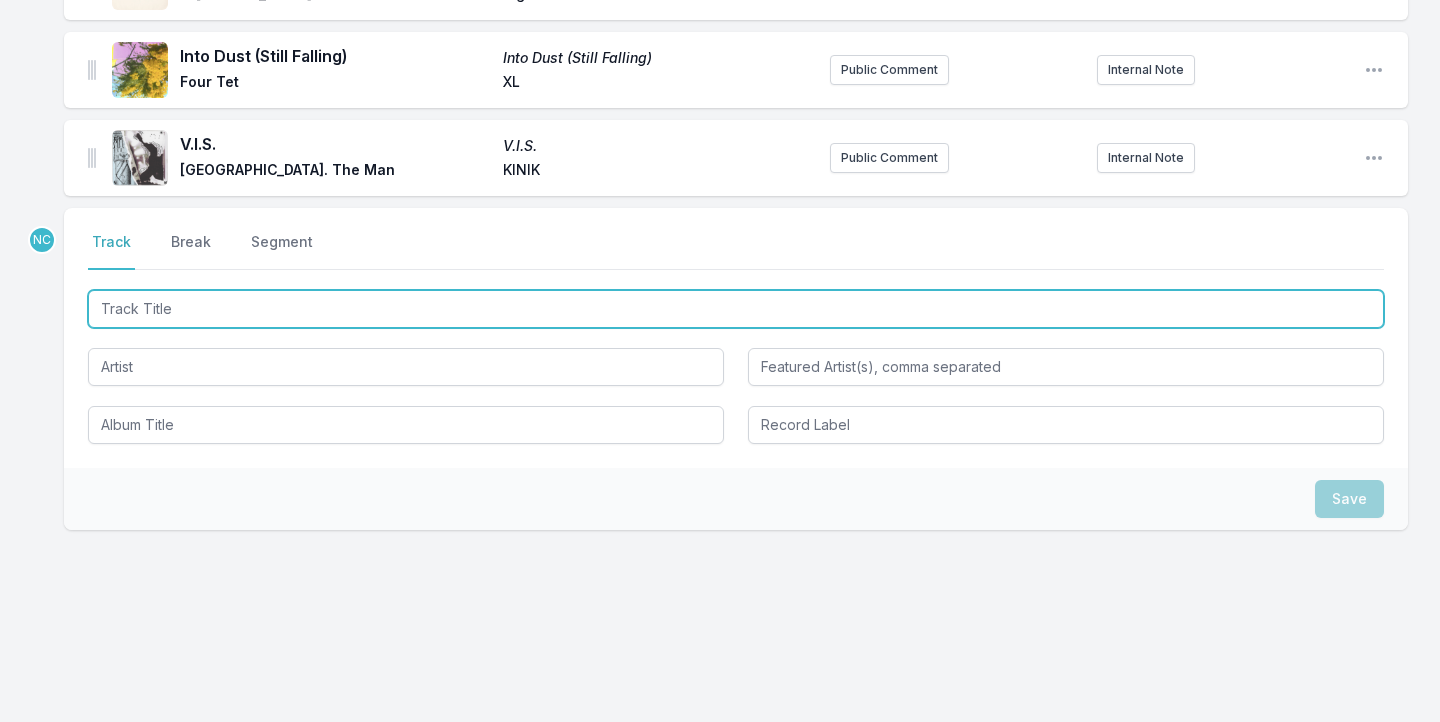 click at bounding box center (736, 309) 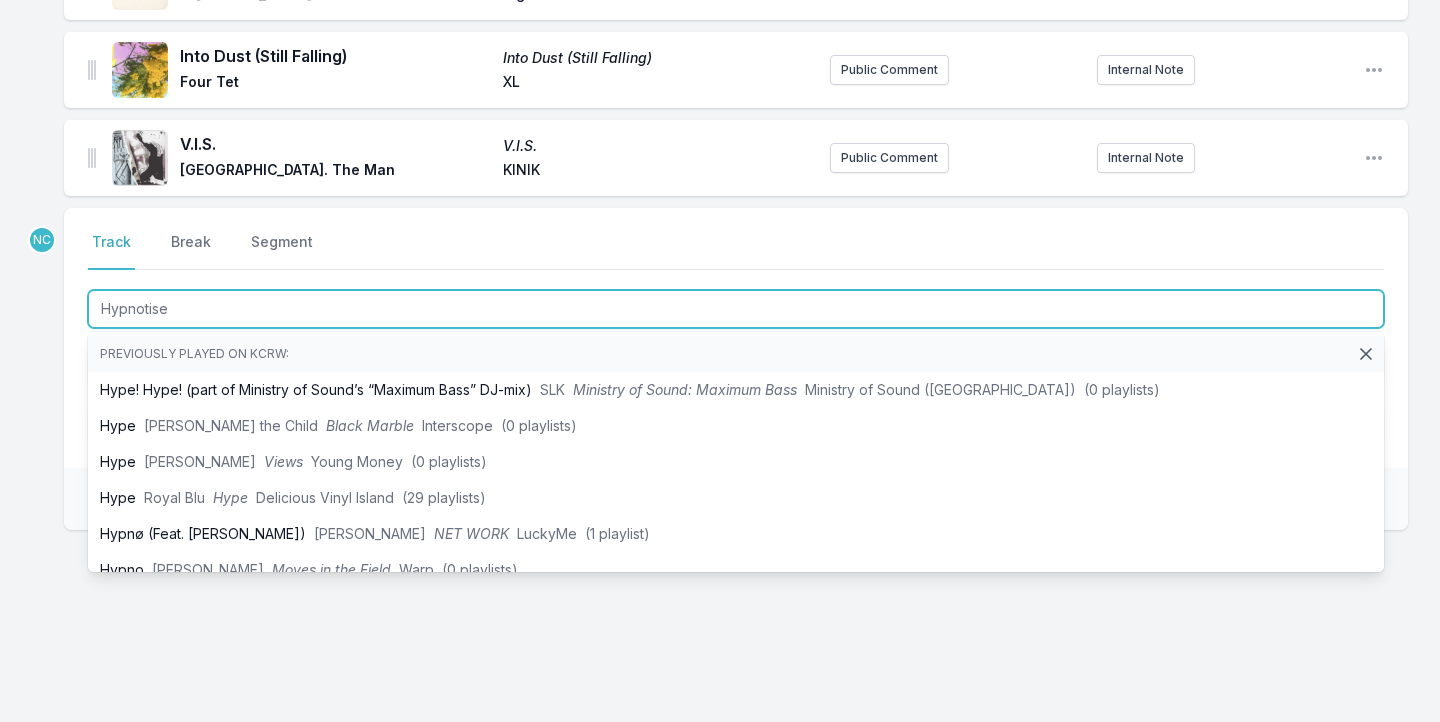 type on "Hypnotised" 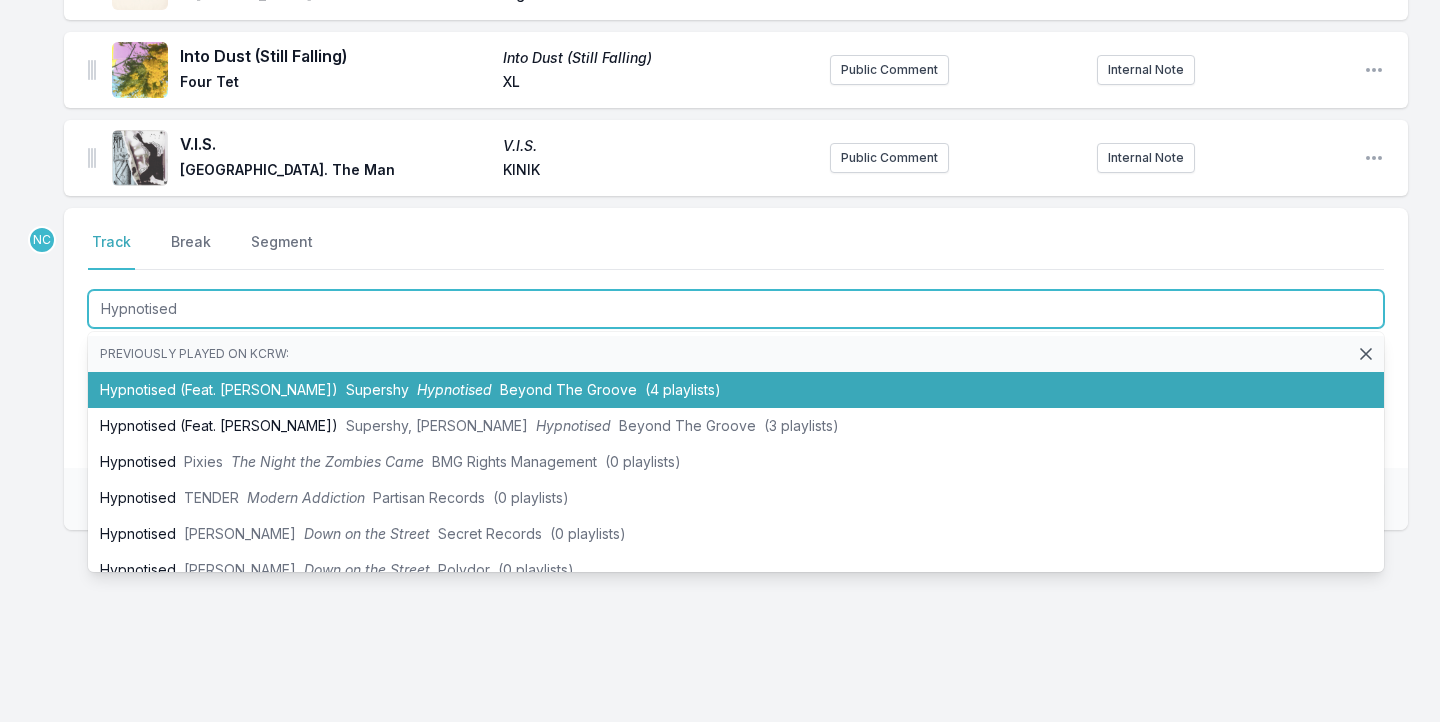 click on "Hypnotised (Feat. [PERSON_NAME]) Supershy Hypnotised Beyond The Groove (4 playlists)" at bounding box center [736, 390] 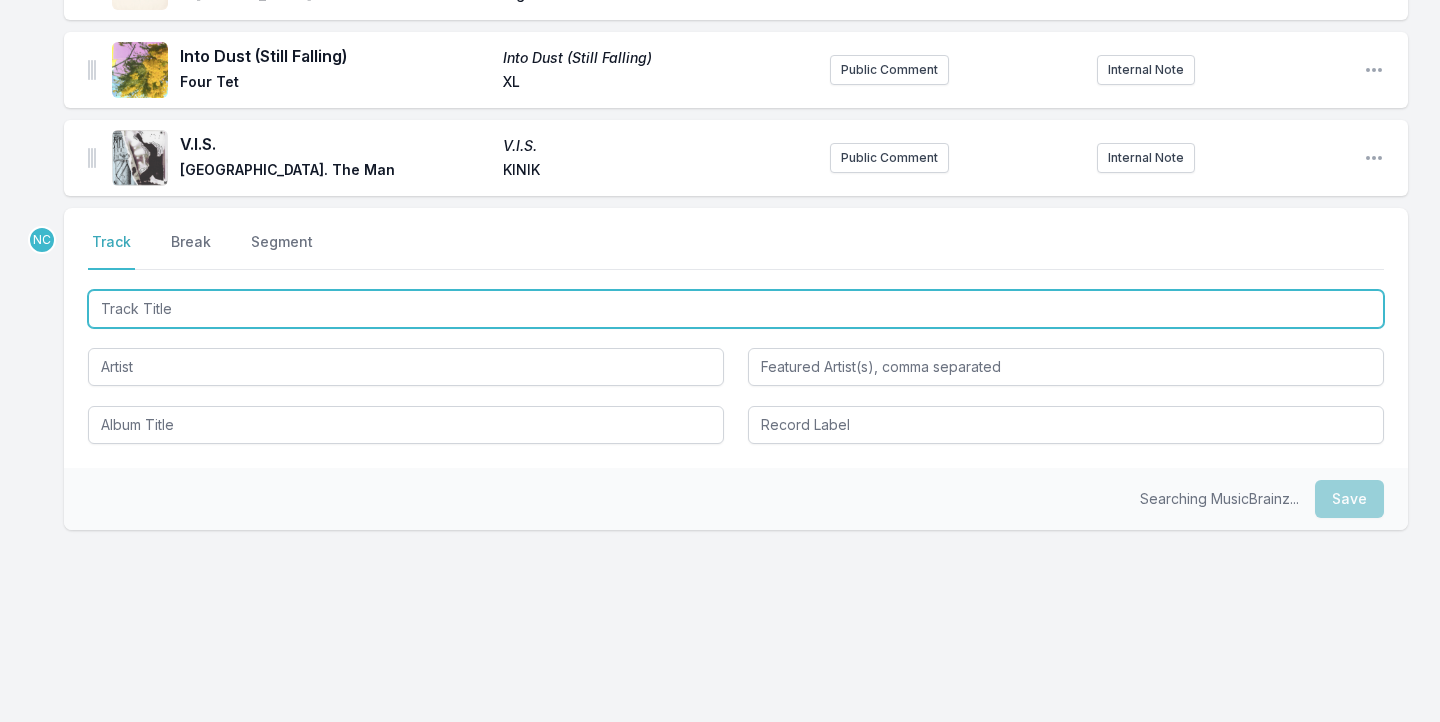 scroll, scrollTop: 1432, scrollLeft: 0, axis: vertical 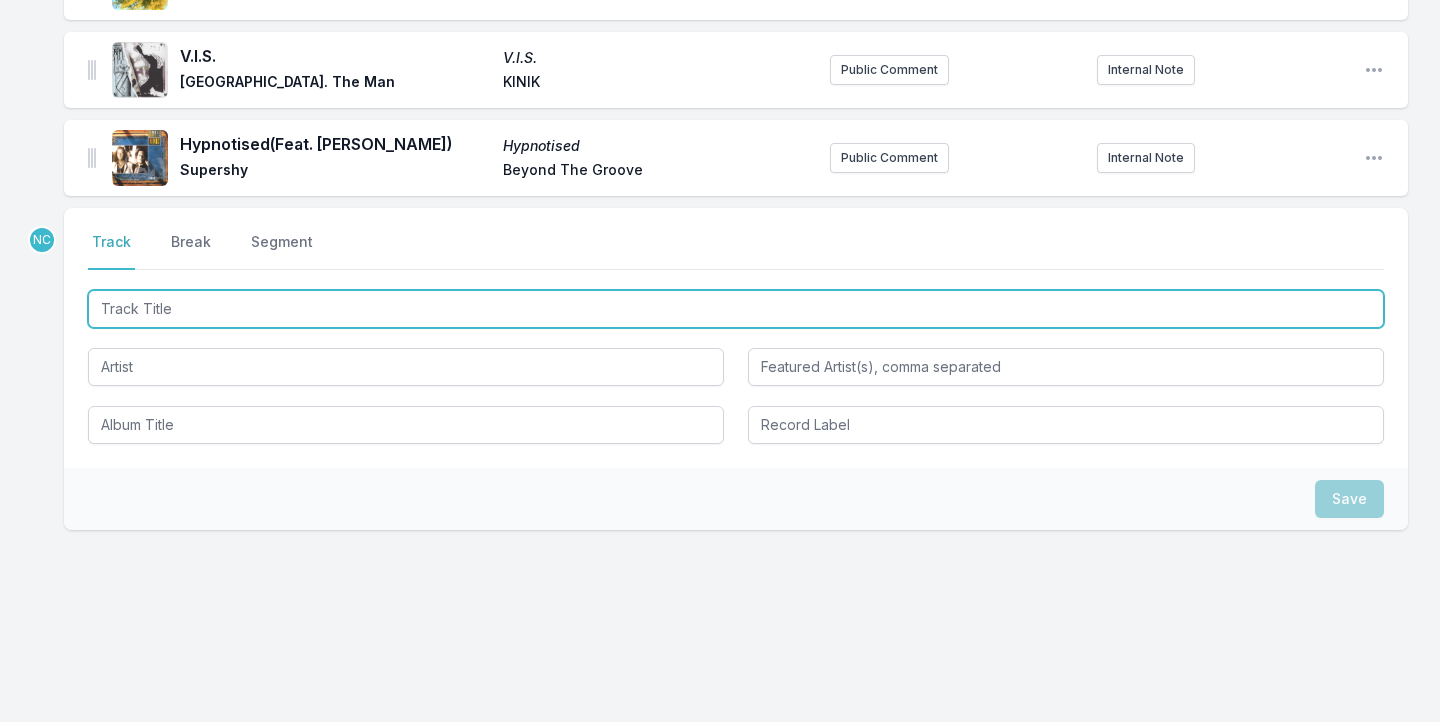 click at bounding box center [736, 309] 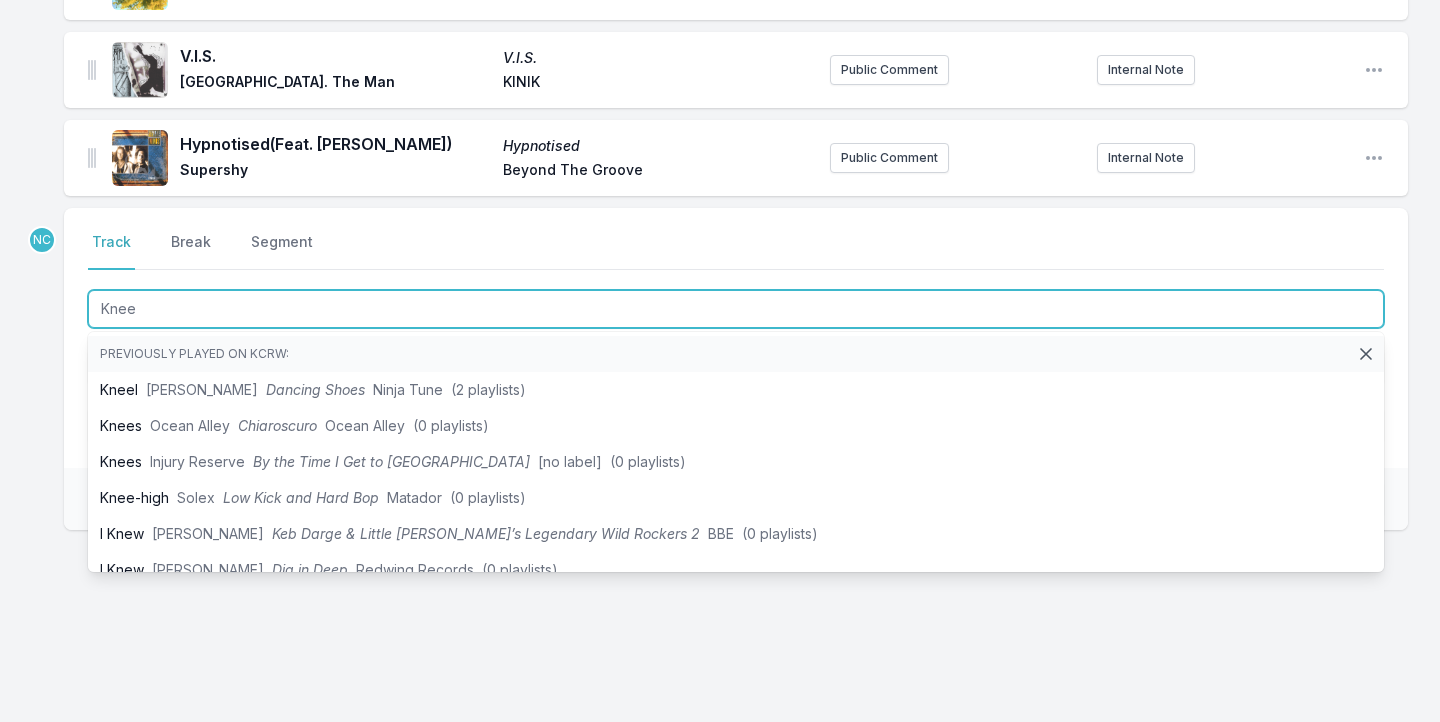 type on "Kneel" 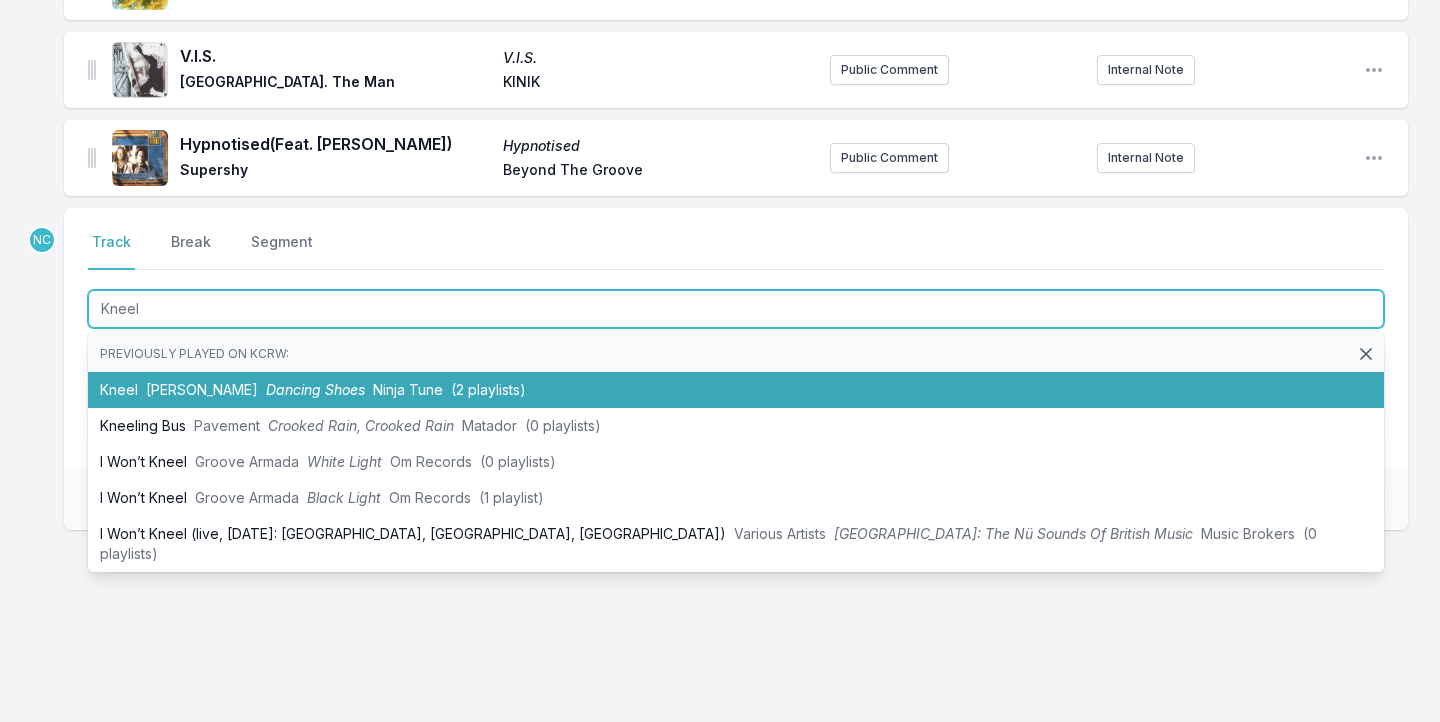 click on "Ninja Tune" at bounding box center [408, 389] 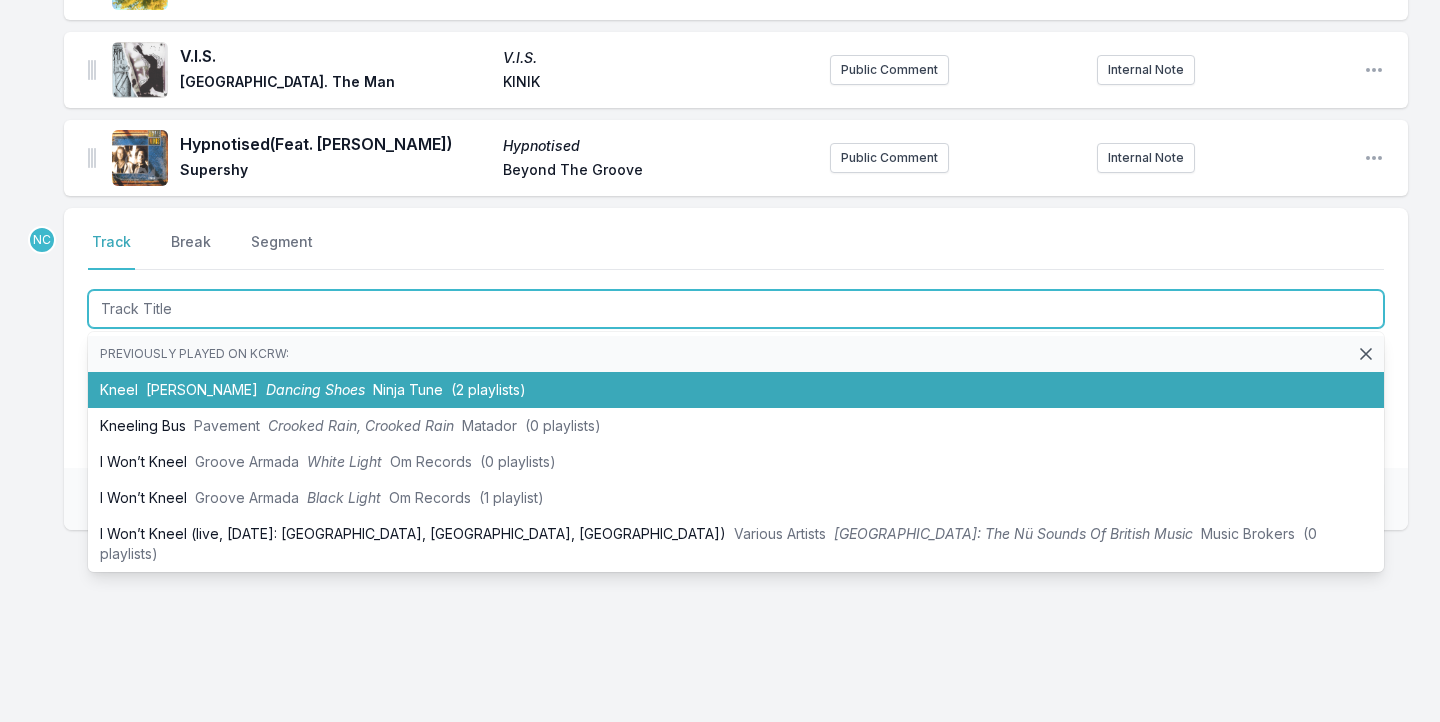 scroll, scrollTop: 1520, scrollLeft: 0, axis: vertical 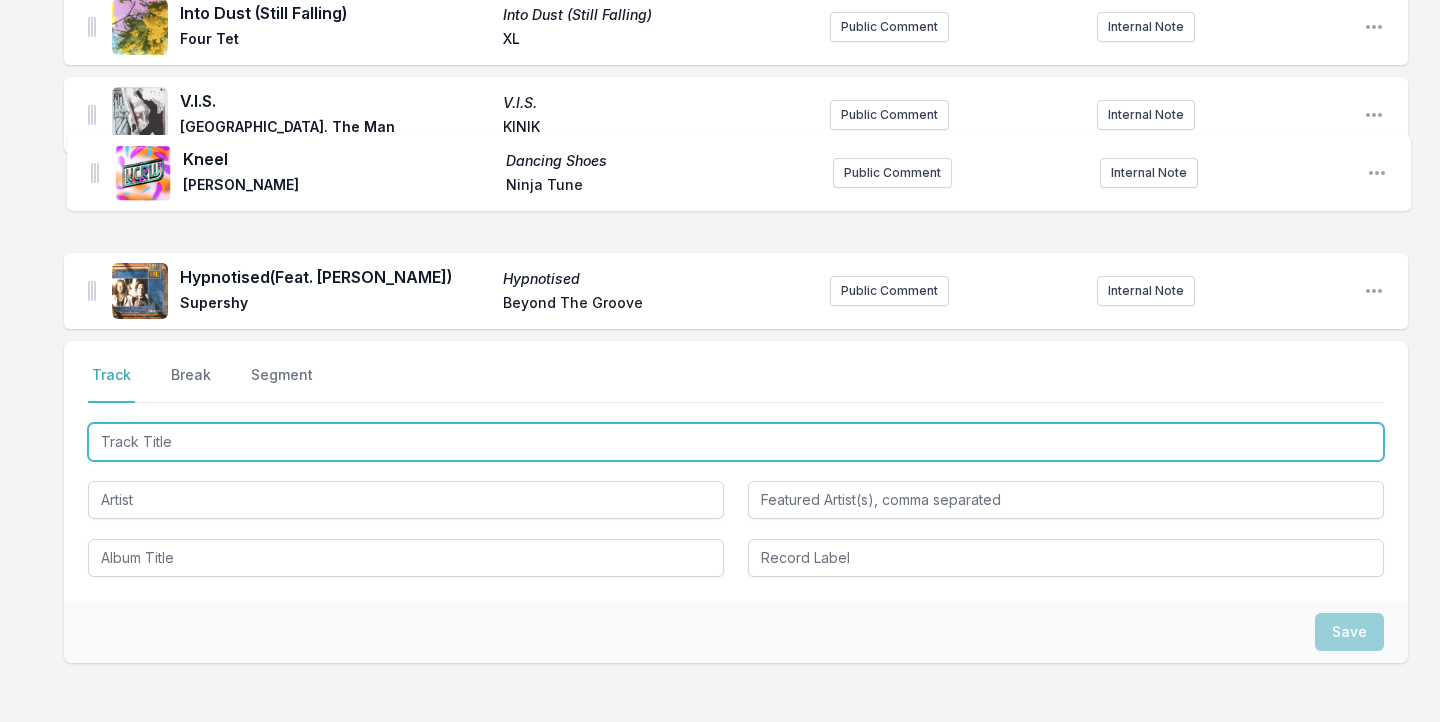 drag, startPoint x: 91, startPoint y: 155, endPoint x: 94, endPoint y: 165, distance: 10.440307 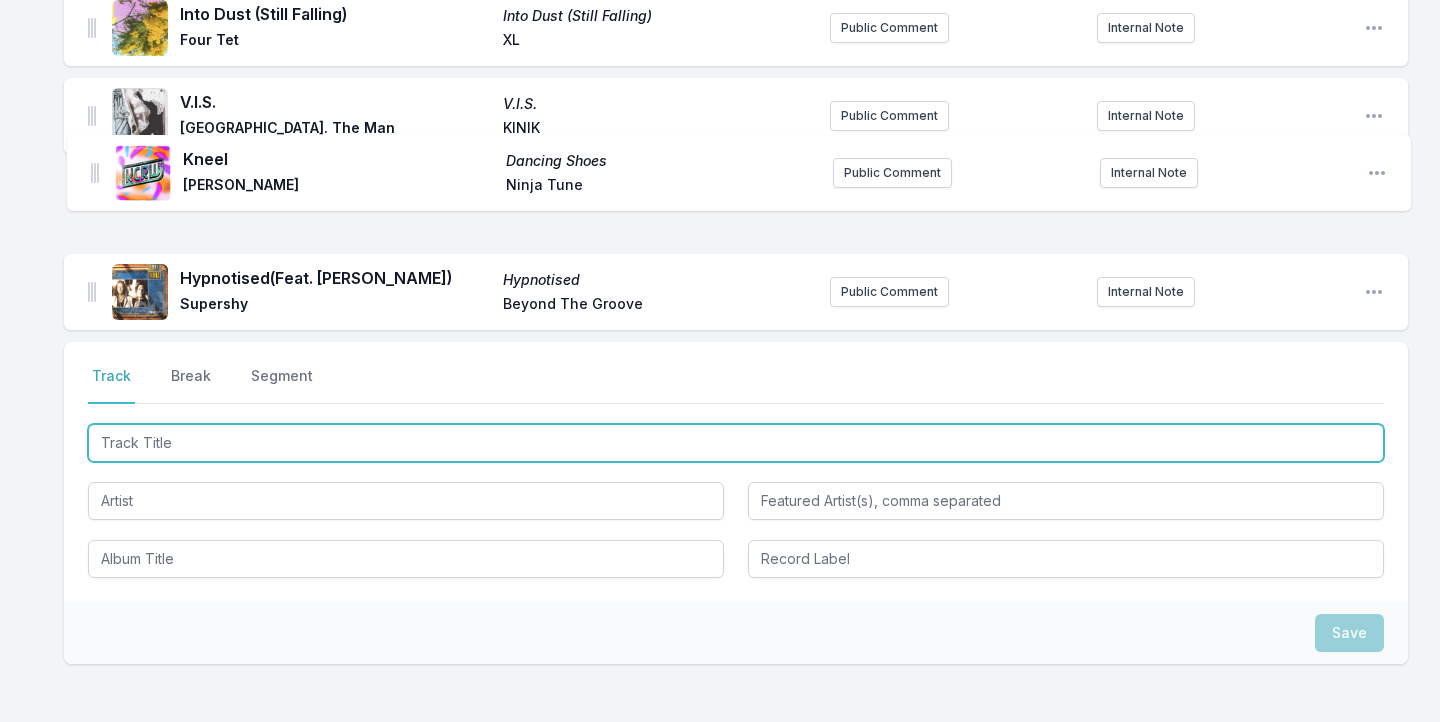 click on "Morning Sun Ripen Vol.1 Sampology Add record label Public Comment Internal Note Open playlist item options To Keep Sane in the Dark Tailing the Ghost Mo Lowda & the Humble Workaround Records Public Comment Internal Note Open playlist item options Rhythm  (Feat. [PERSON_NAME]) Rhythm [PERSON_NAME] Add record label Public Comment Internal Note Open playlist item options Blurry Eyes Blurry Eyes Carriers Brassland Public Comment Internal Note Open playlist item options Break Open playlist item options Alyosha Sus Dog [PERSON_NAME] Throttle Public Comment Internal Note Open playlist item options Ocean Apart  (Feat. [PERSON_NAME]) A Tropical Entropy [PERSON_NAME] TraTraTrax Public Comment Internal Note Open playlist item options Waiting for the Punchline (Swallertrip) Waiting for the Punchline (Swallertrip) [PERSON_NAME] Night Time Stories Public Comment Internal Note Open playlist item options Spent SCORPIO [PERSON_NAME] MadMcFerrin Music Public Comment Internal Note Open playlist item options [PERSON_NAME] [PERSON_NAME] Wet Leg XL" at bounding box center [736, -398] 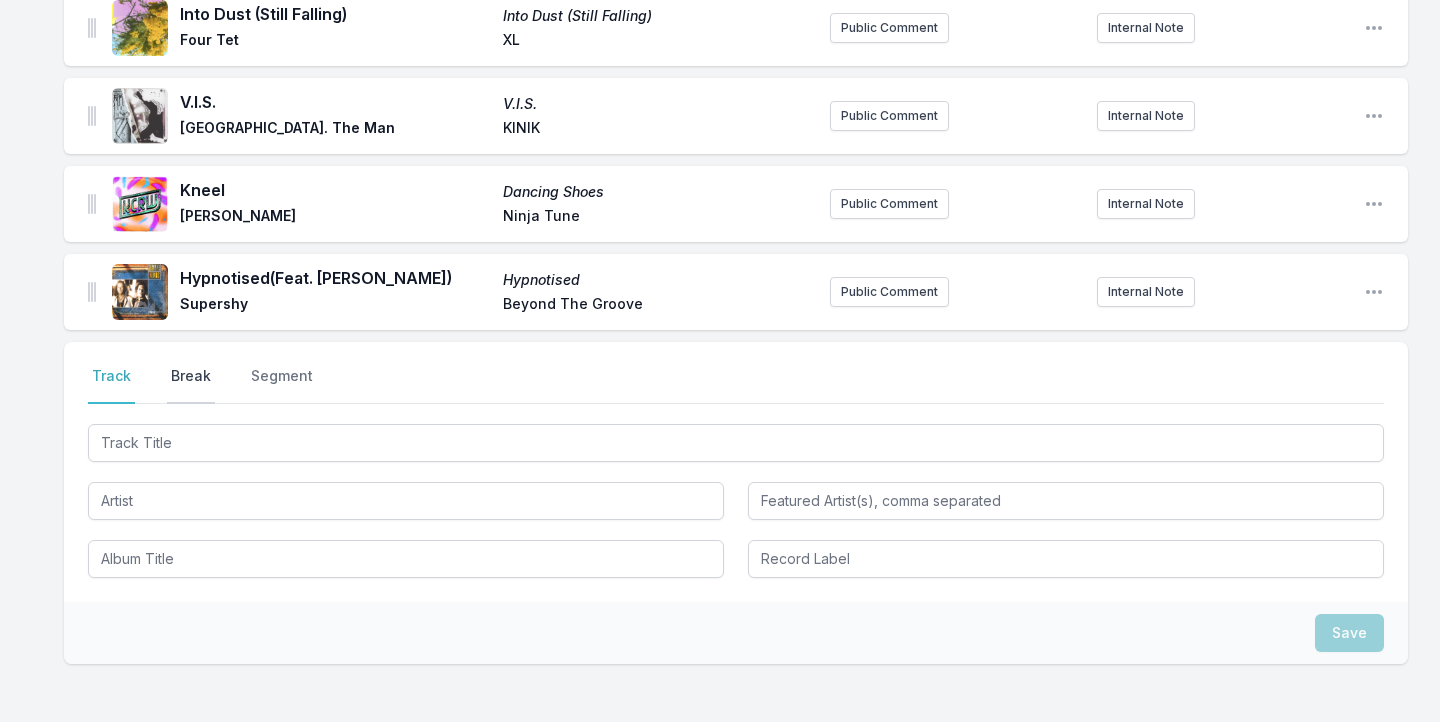 click on "Break" at bounding box center (191, 385) 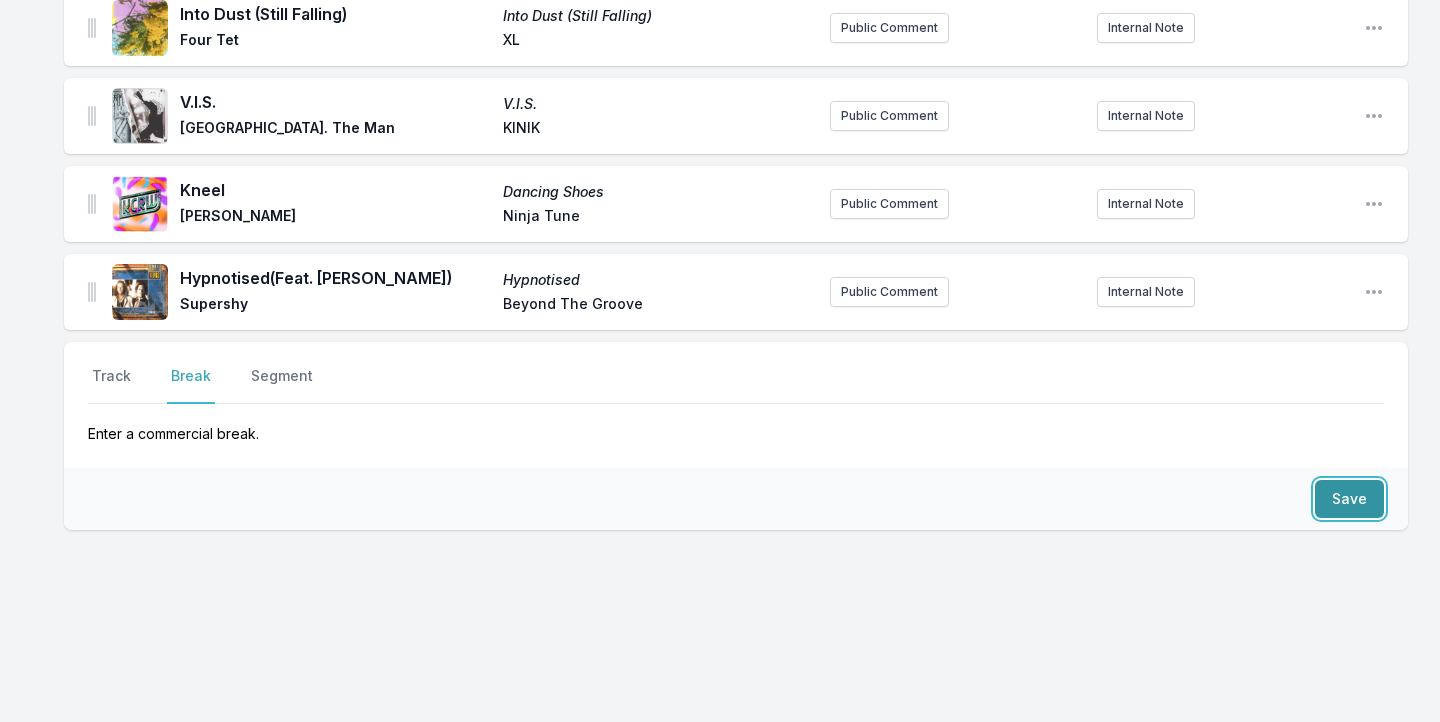 click on "Save" at bounding box center (1349, 499) 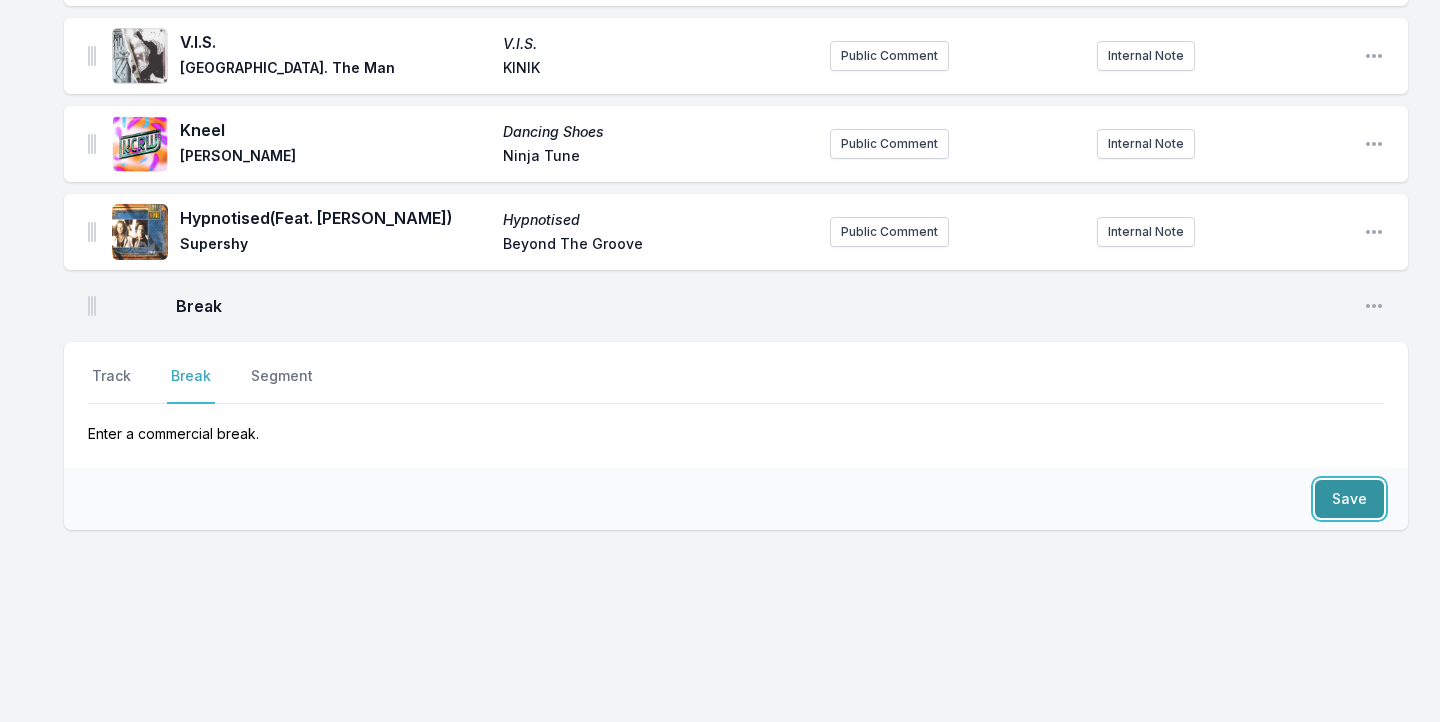 click on "Save" at bounding box center [1349, 499] 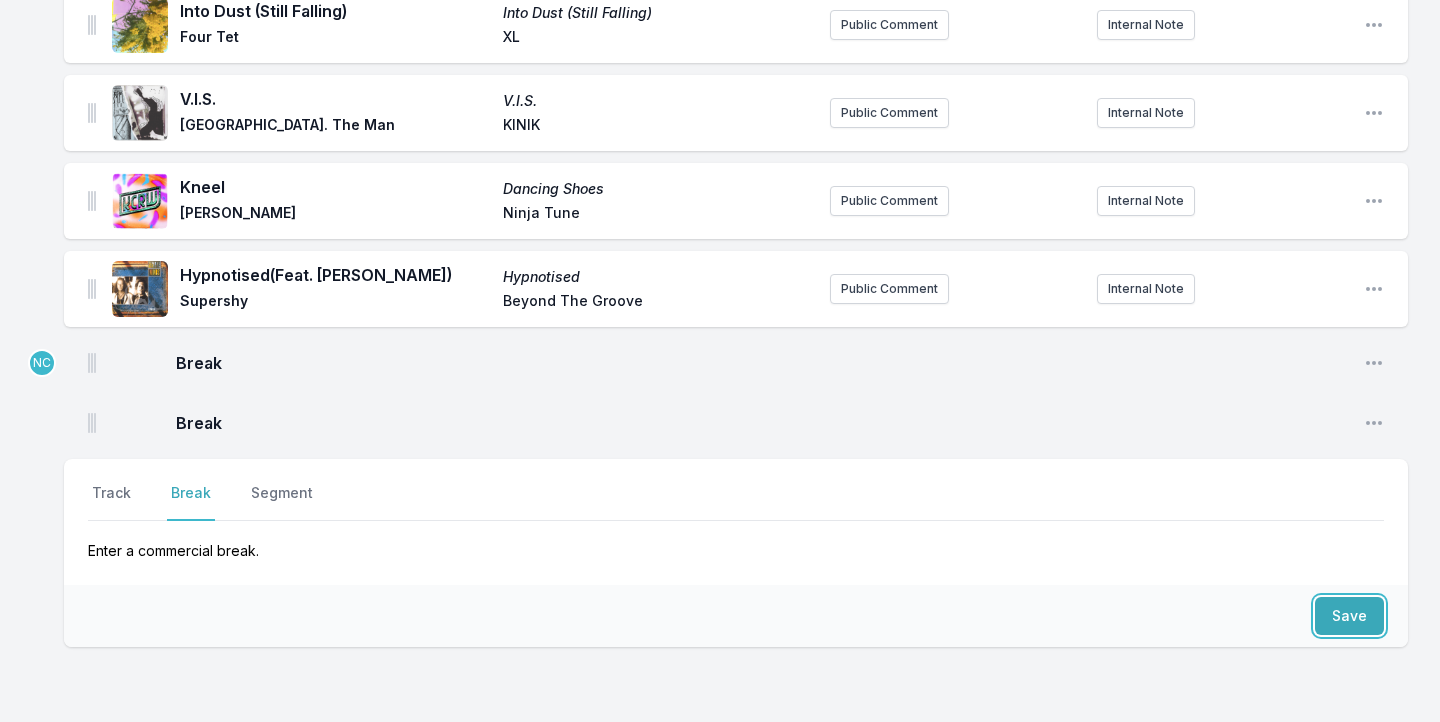 scroll, scrollTop: 1278, scrollLeft: 0, axis: vertical 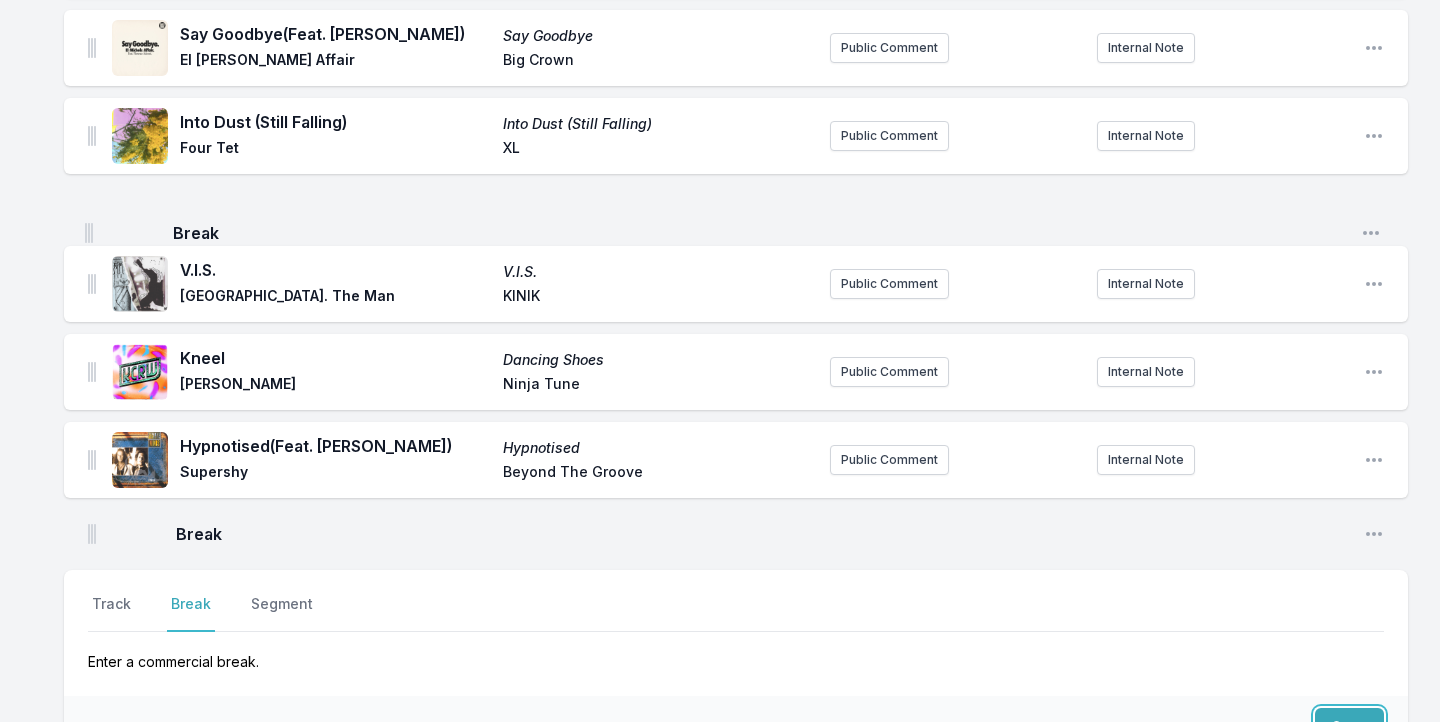 drag, startPoint x: 89, startPoint y: 474, endPoint x: 86, endPoint y: 224, distance: 250.018 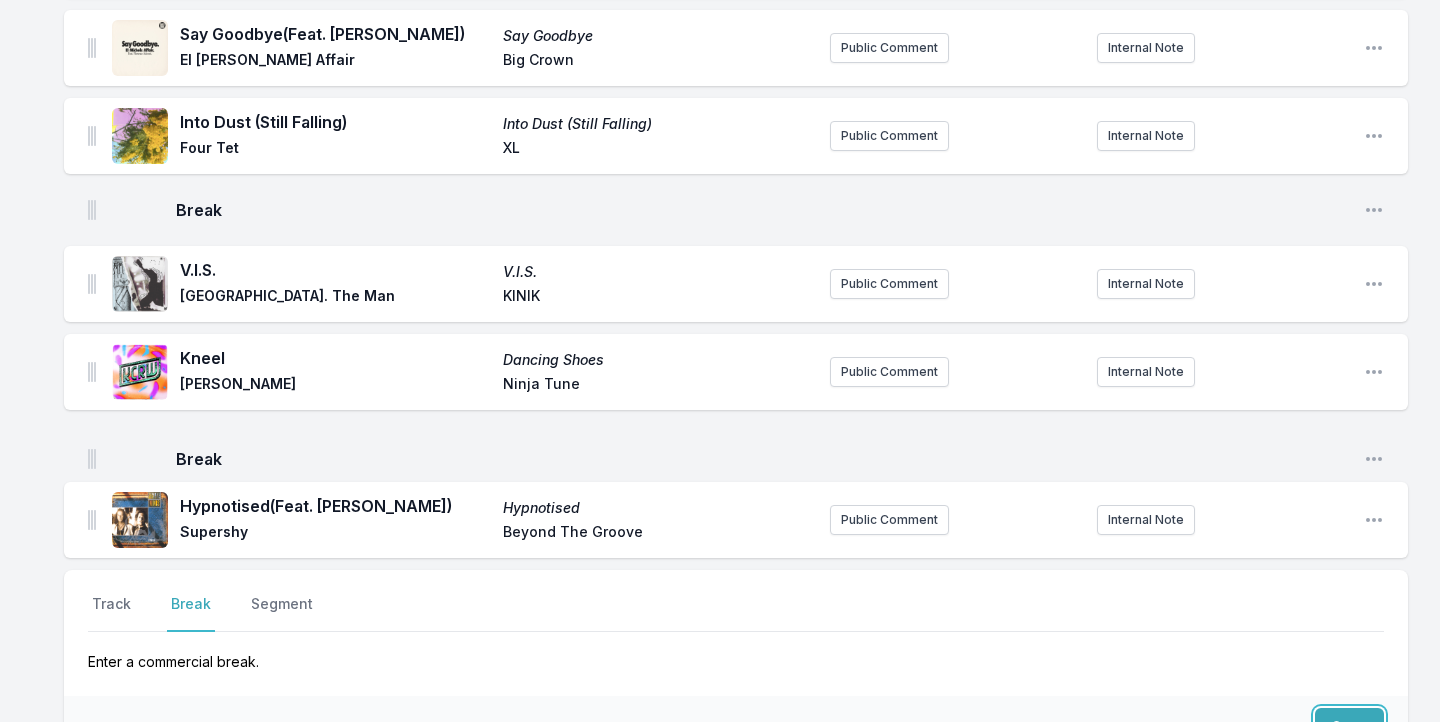 drag, startPoint x: 92, startPoint y: 537, endPoint x: 92, endPoint y: 450, distance: 87 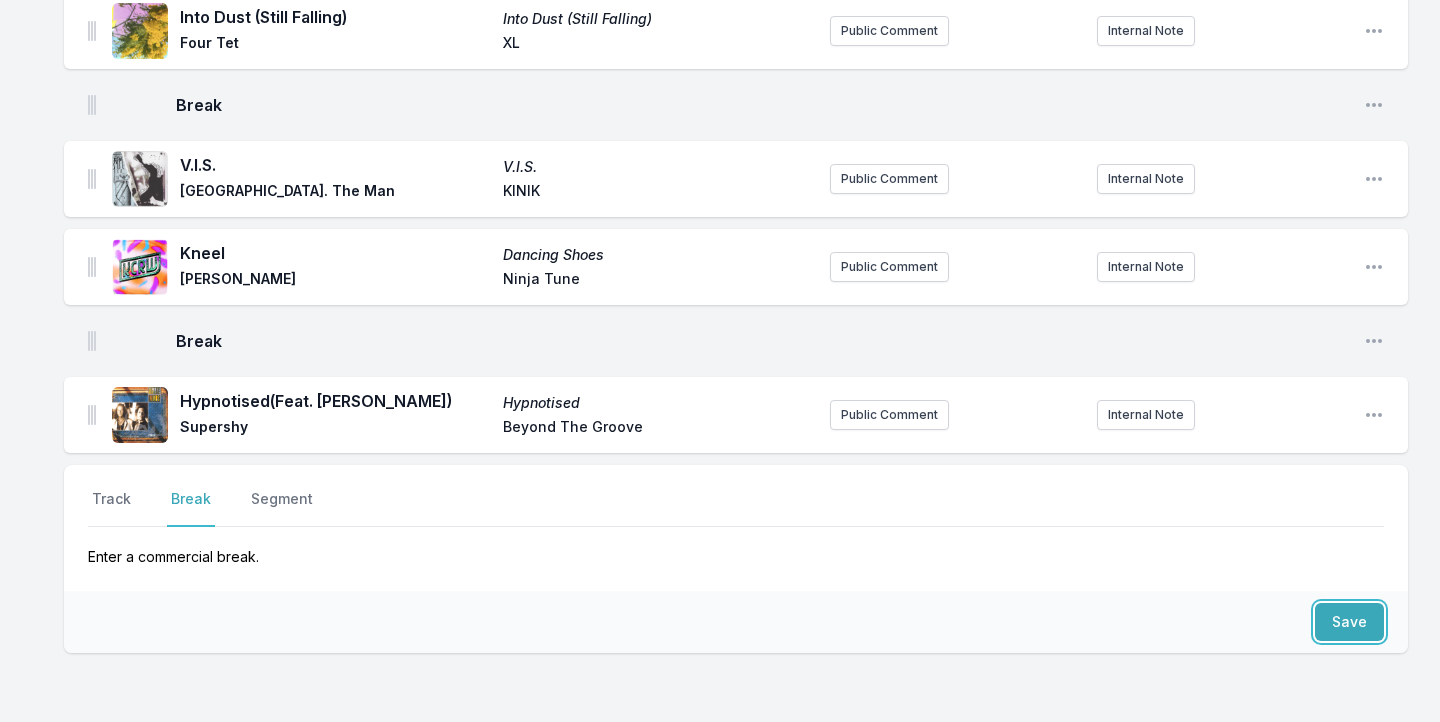 scroll, scrollTop: 1390, scrollLeft: 0, axis: vertical 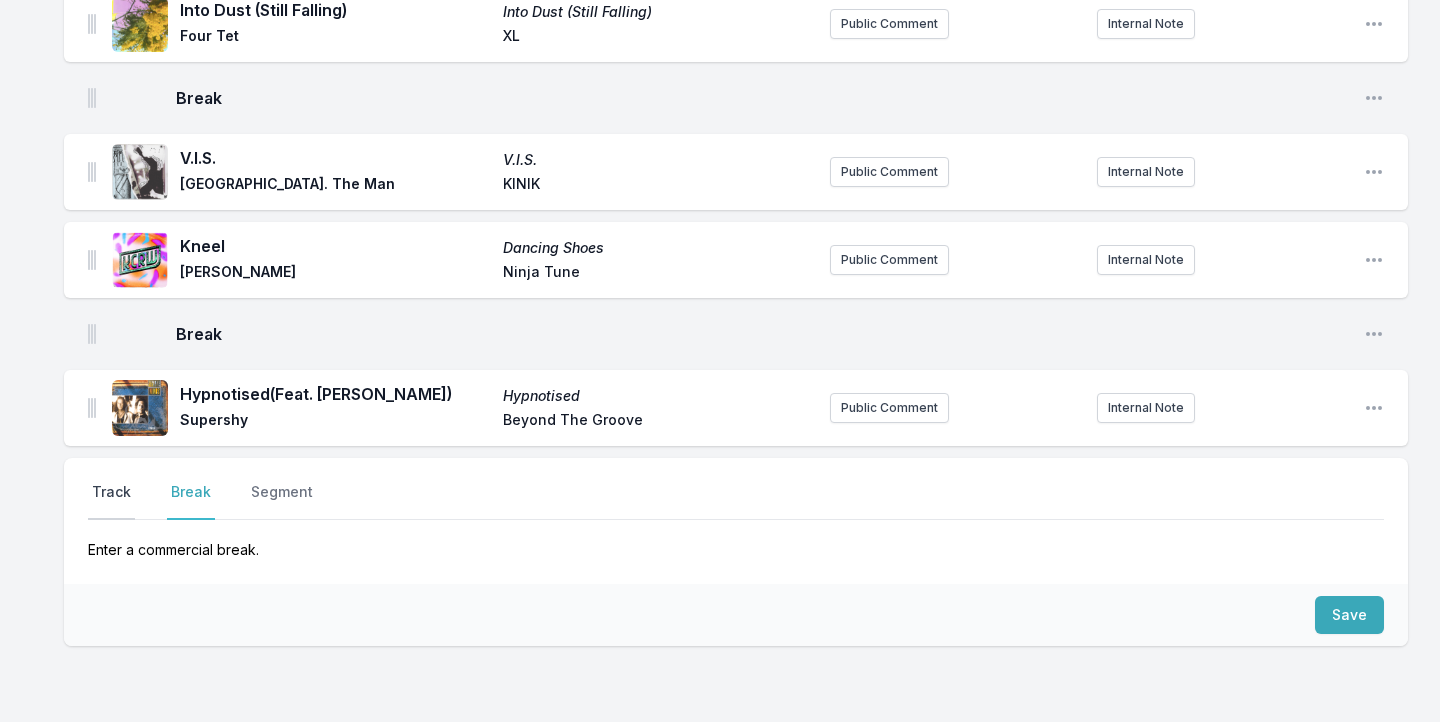 click on "Track" at bounding box center (111, 501) 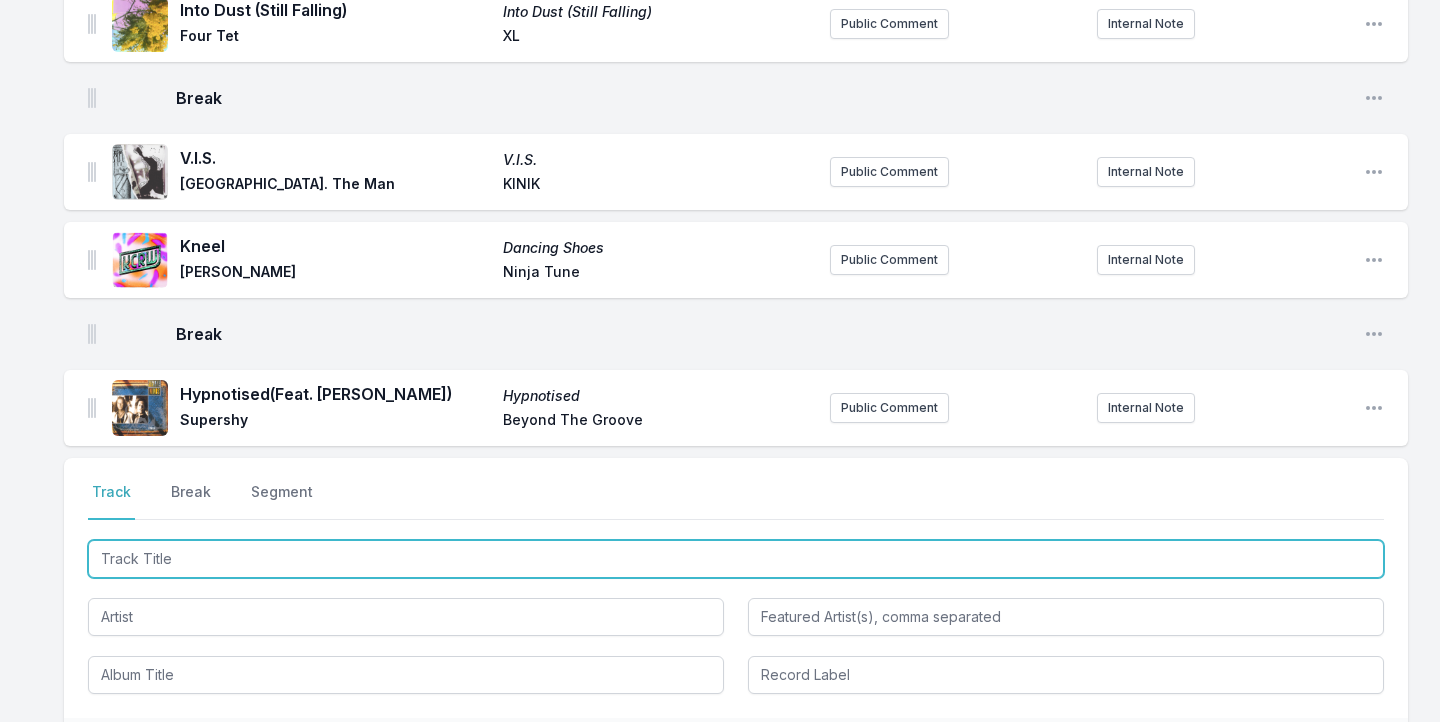 click at bounding box center [736, 559] 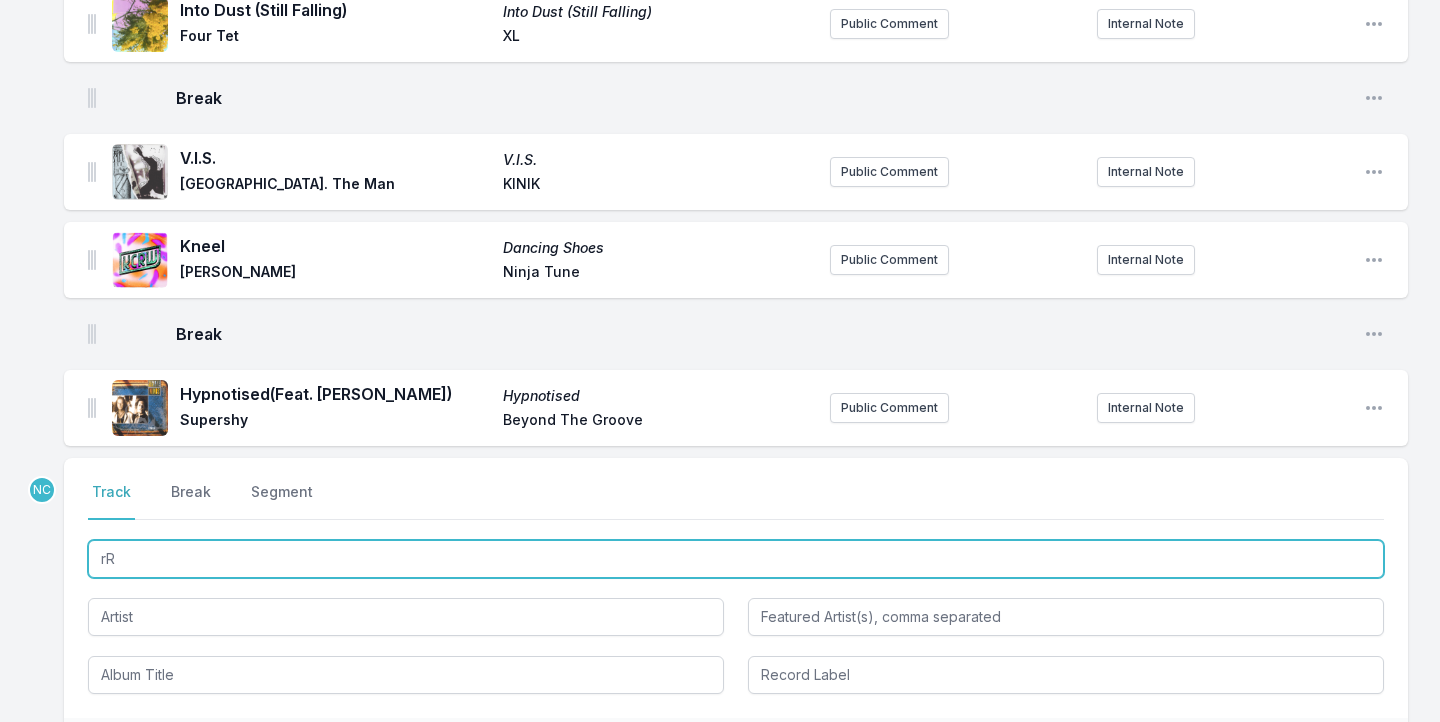type on "r" 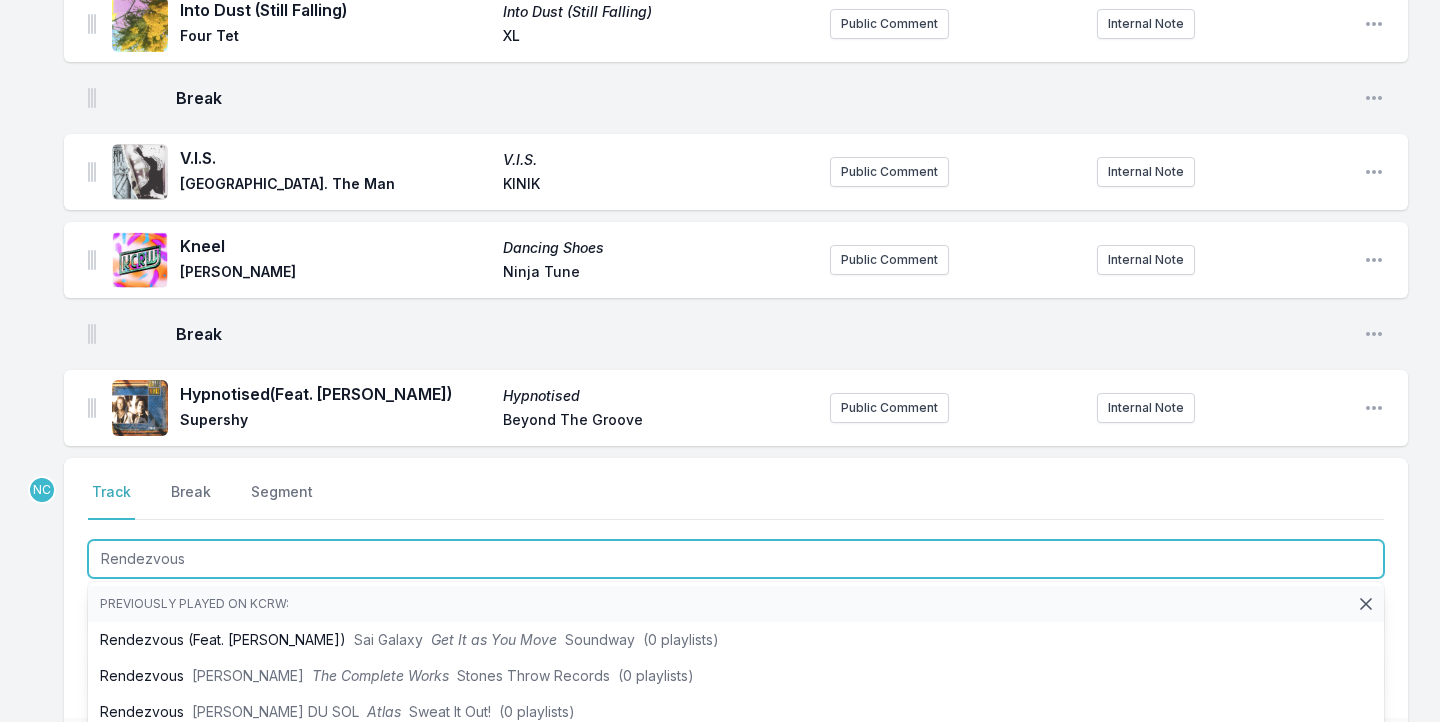scroll, scrollTop: 1520, scrollLeft: 0, axis: vertical 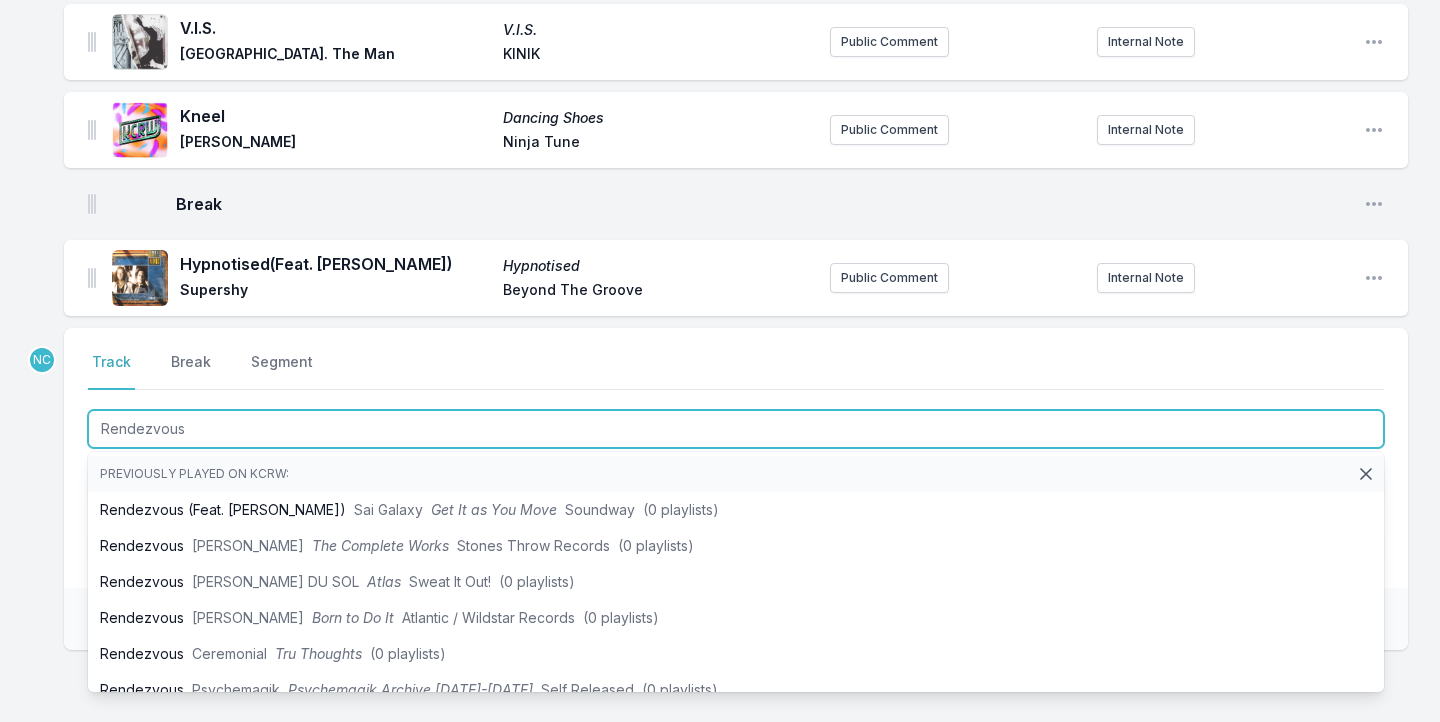type on "Rendezvous" 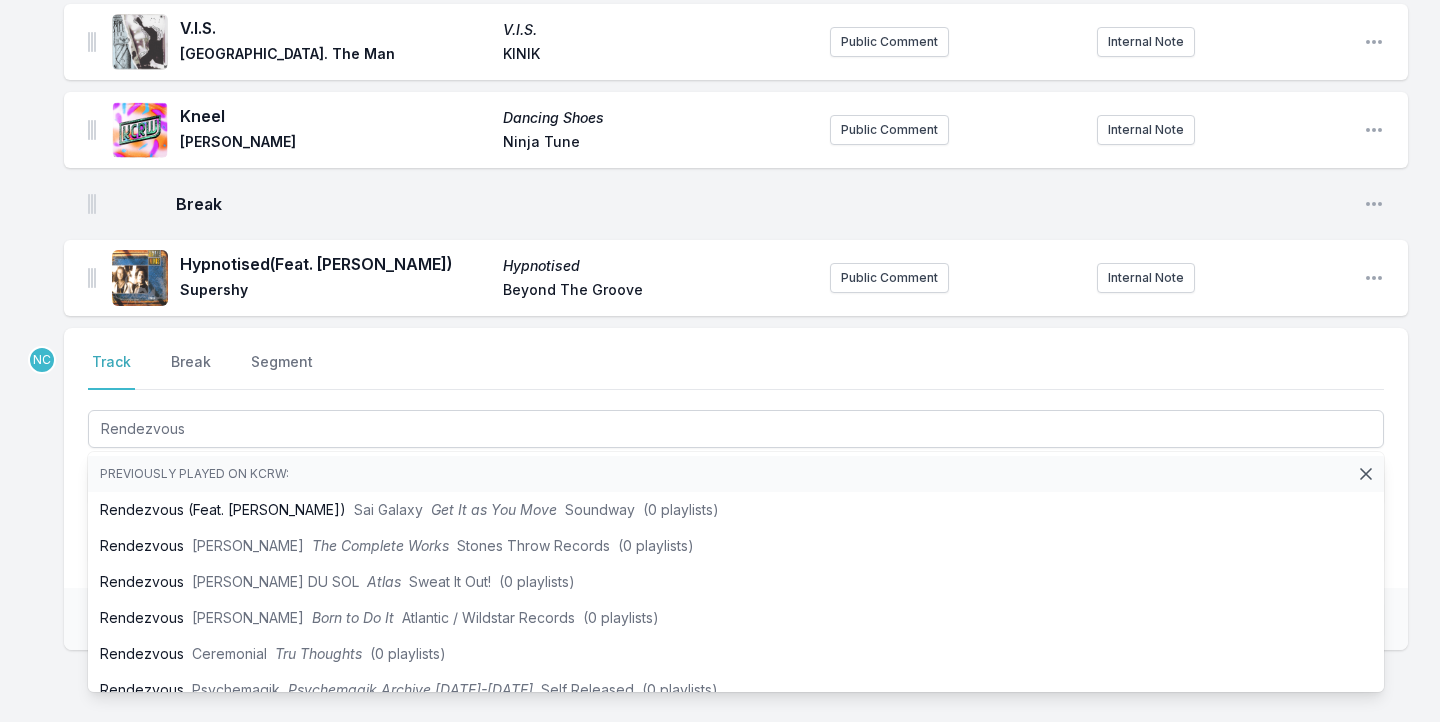 click on "Select a tab Track Break Segment Track Break Segment Rendezvous Previously played on KCRW: Rendezvous (Feat. [PERSON_NAME]) Sai Galaxy Get It as You Move Soundway (0 playlists) Rendezvous [PERSON_NAME] The Complete Works Stones Throw Records (0 playlists) Rendezvous [PERSON_NAME] DU SOL Atlas Sweat It Out! (0 playlists) Rendezvous [PERSON_NAME] Born to Do It Atlantic / Wildstar Records (0 playlists) Rendezvous Ceremonial Tru Thoughts (0 playlists) Rendezvous Psychemagik Psychemagik Archive [DATE]-[DATE] Self Released (0 playlists) Rendezvous [PERSON_NAME] Snake Road [PERSON_NAME] Bay Records (0 playlists) RENDEZVOUS Towa Tei [PERSON_NAME] (0 playlists) Rendezvous [PERSON_NAME] Get Started Spirit Goth Records (0 playlists) Rendezvous Gyptian Hold You Self-released (0 playlists) Rendezvous Blue In Green The Break of [PERSON_NAME] Cold Busted (0 playlists) Rendezvous Anchorsong Ceremonial Tru Thoughts (0 playlists) Noon Rendezvous Prince Originals Warner Bros. Records / Rhino / NPG Records (0 playlists) Rendezvous Girl [PERSON_NAME] 99¢" at bounding box center (736, 458) 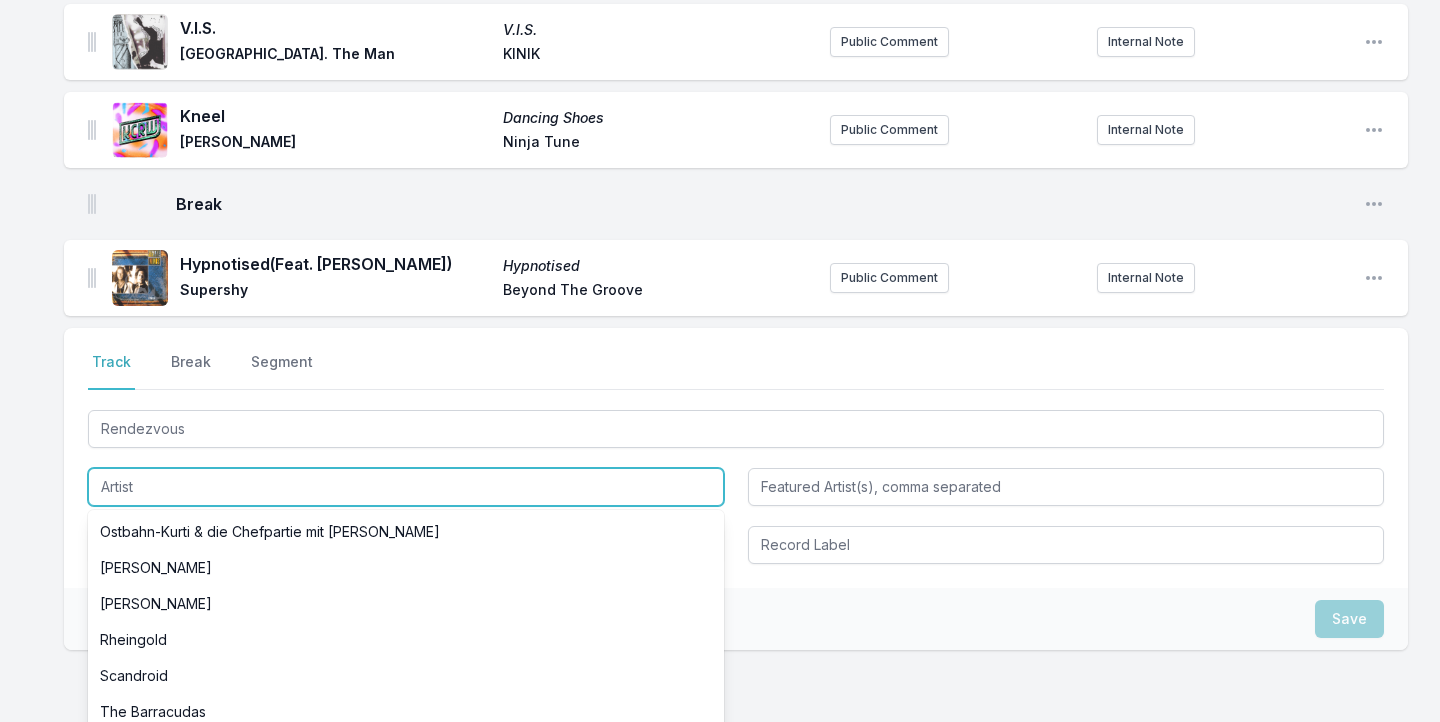 click at bounding box center [406, 487] 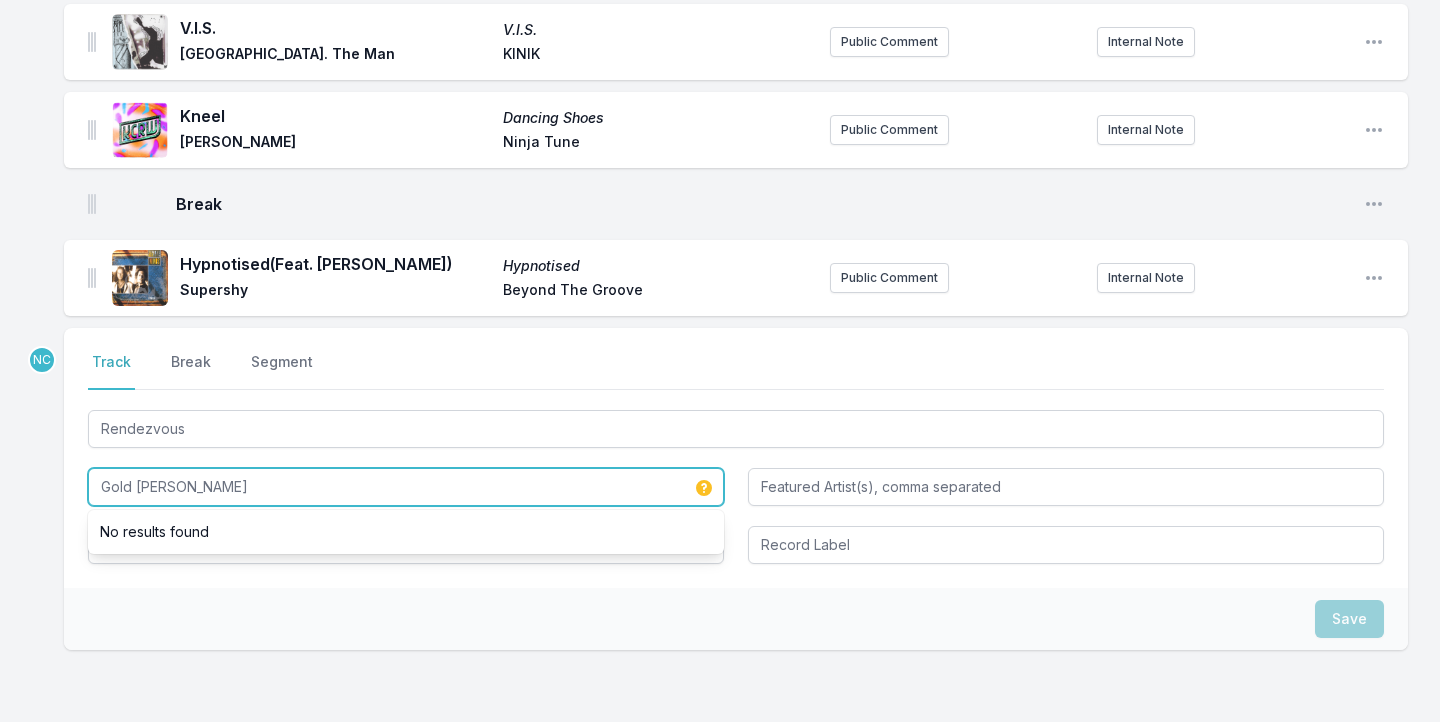 type on "Gold [PERSON_NAME]" 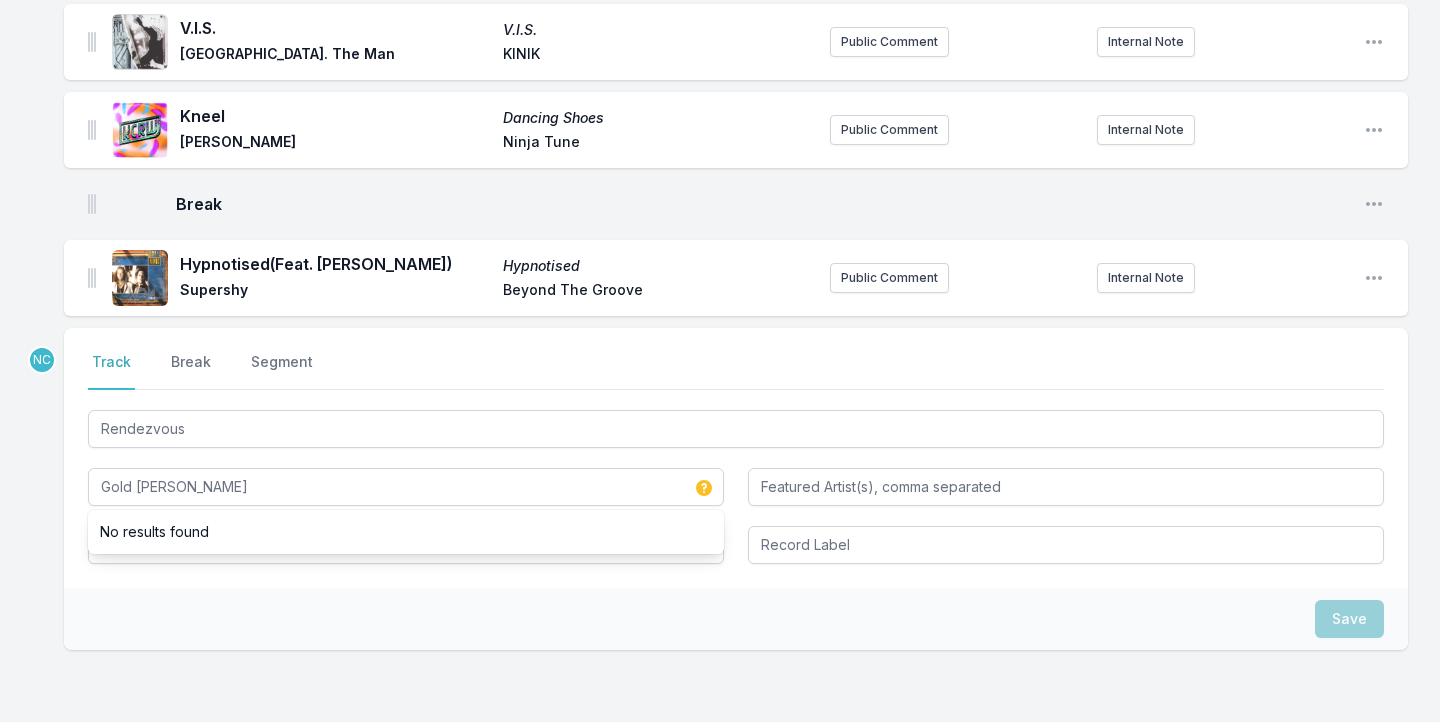 click on "Save" at bounding box center (736, 619) 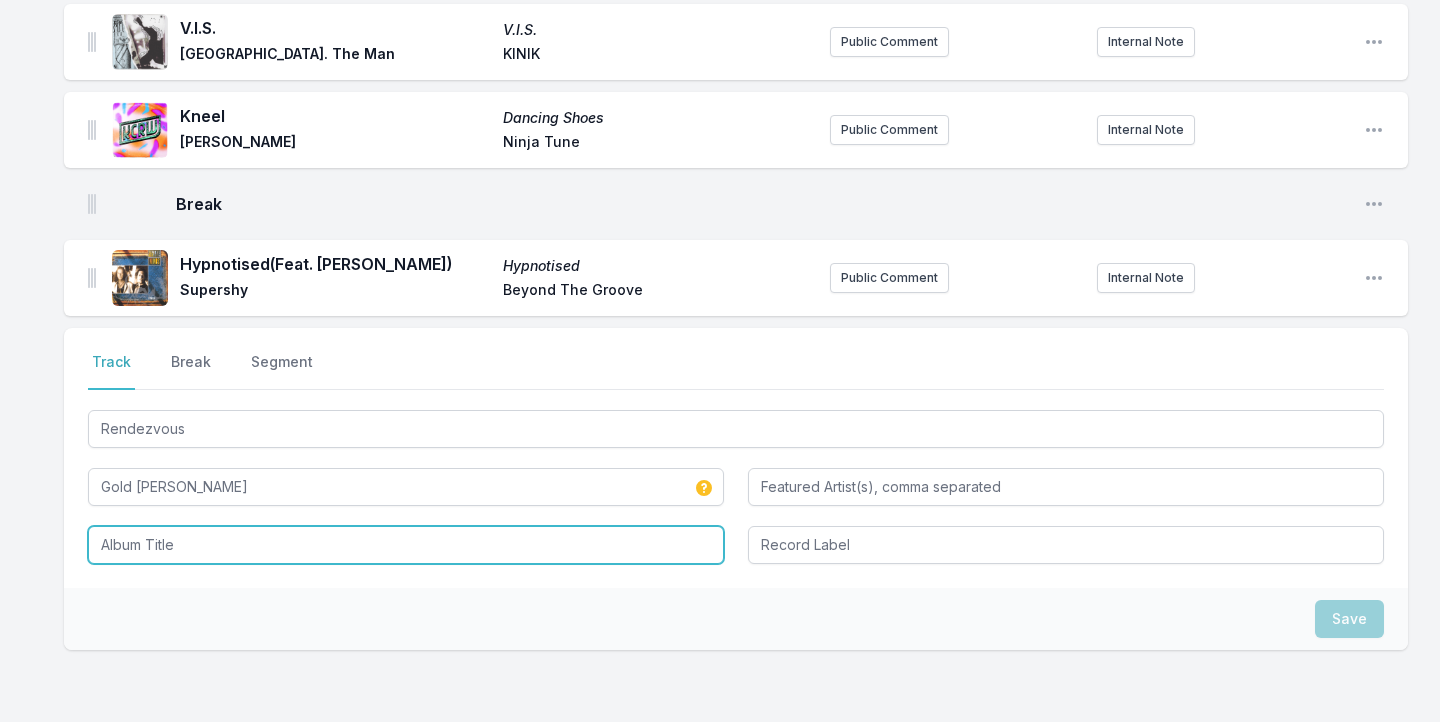 click at bounding box center (406, 545) 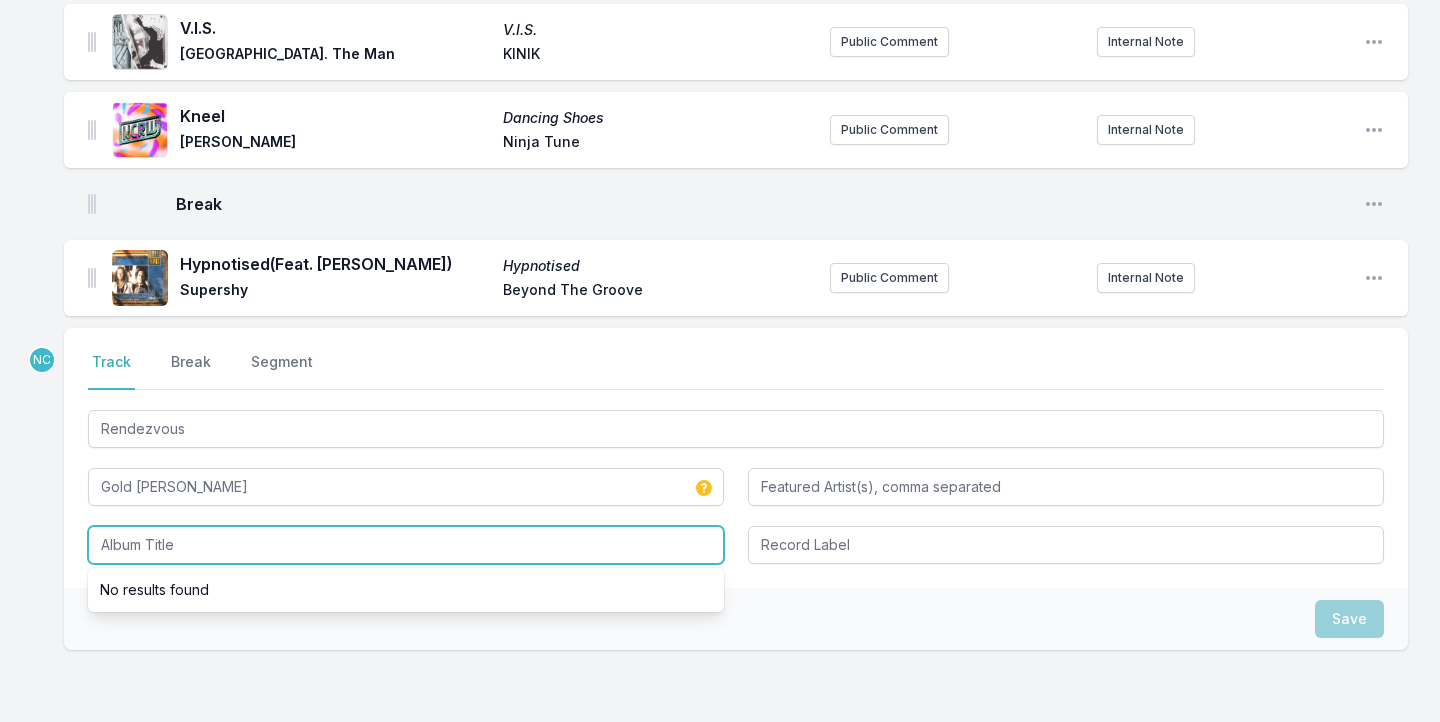 click at bounding box center (406, 545) 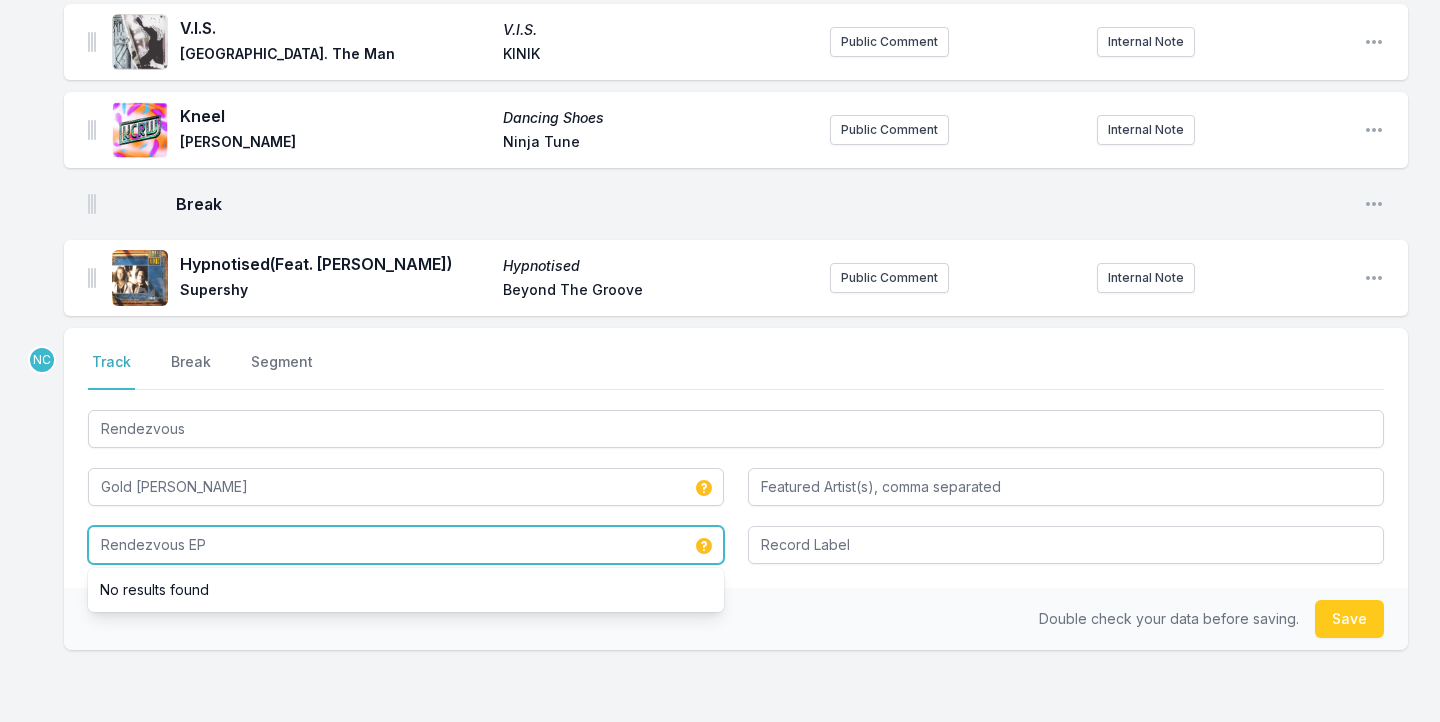 type on "Rendezvous EP" 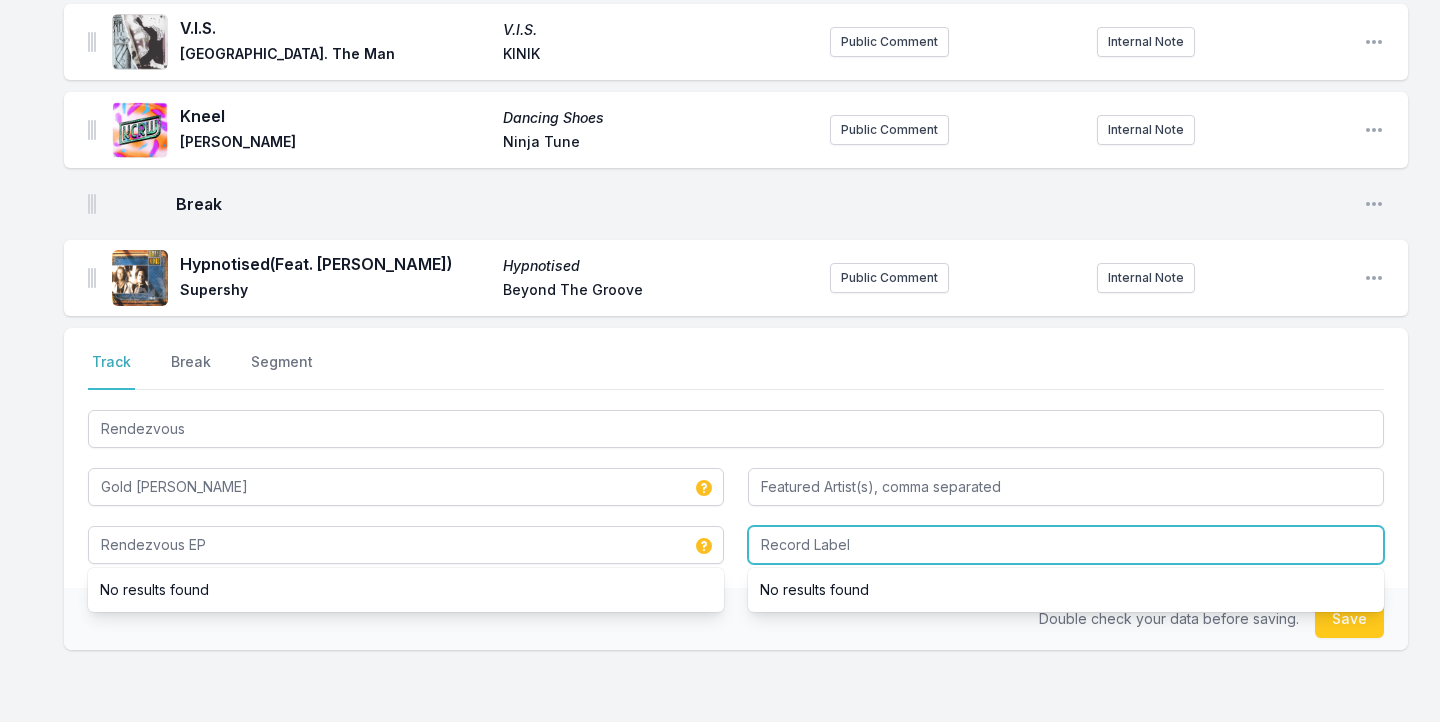 click at bounding box center [1066, 545] 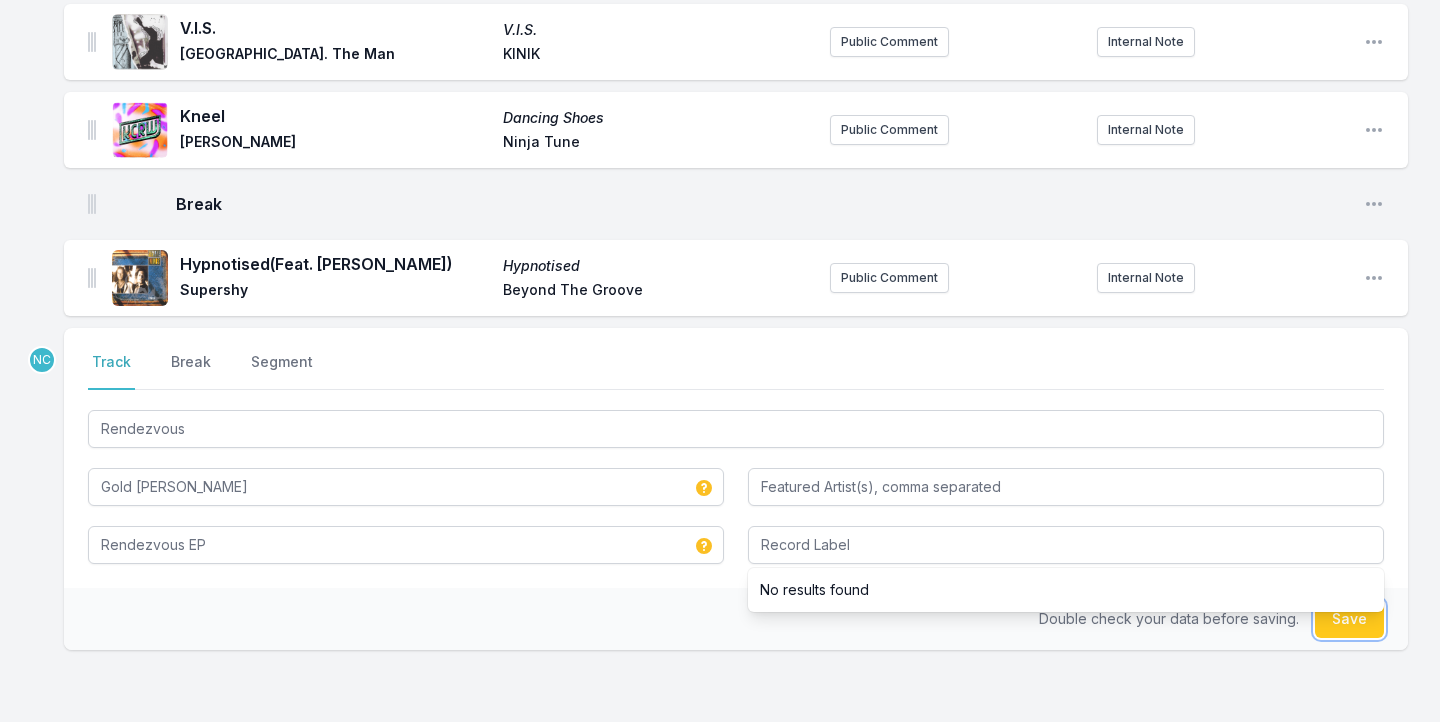 click on "Save" at bounding box center [1349, 619] 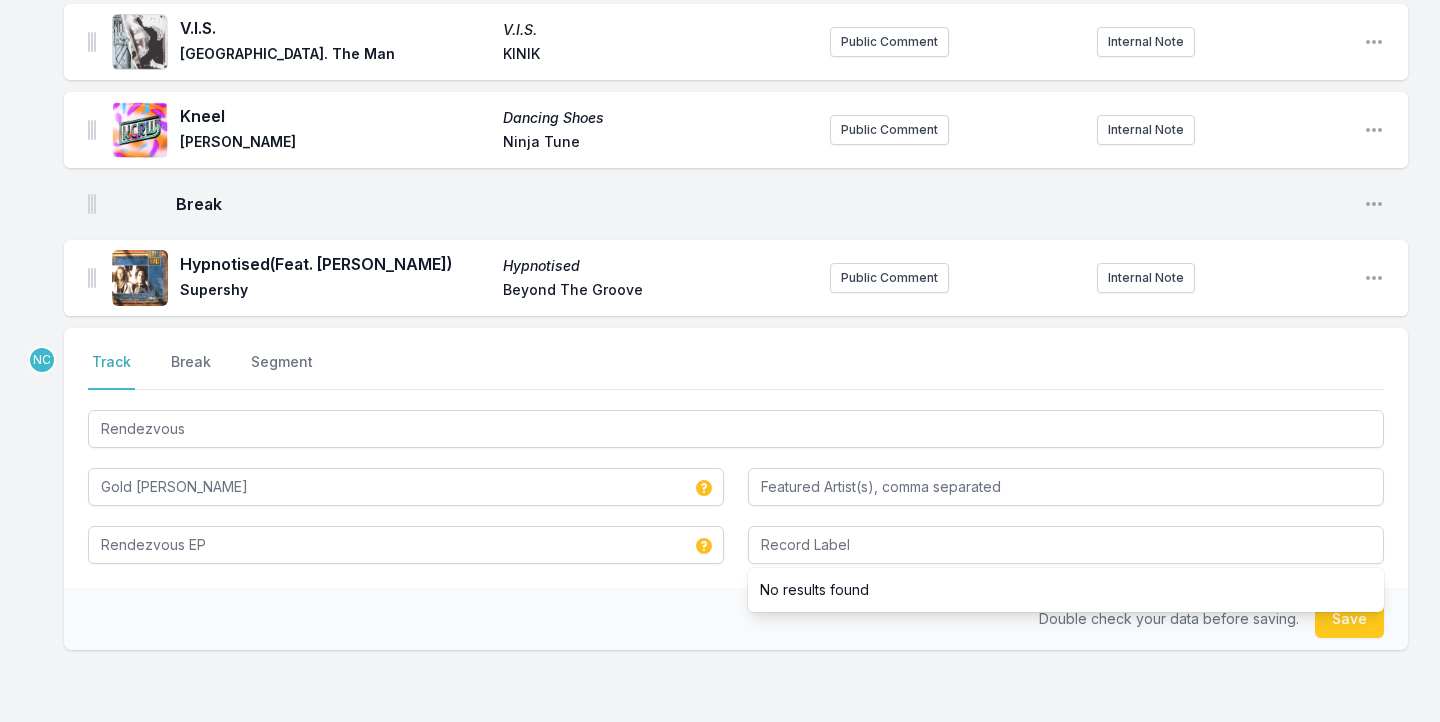 type 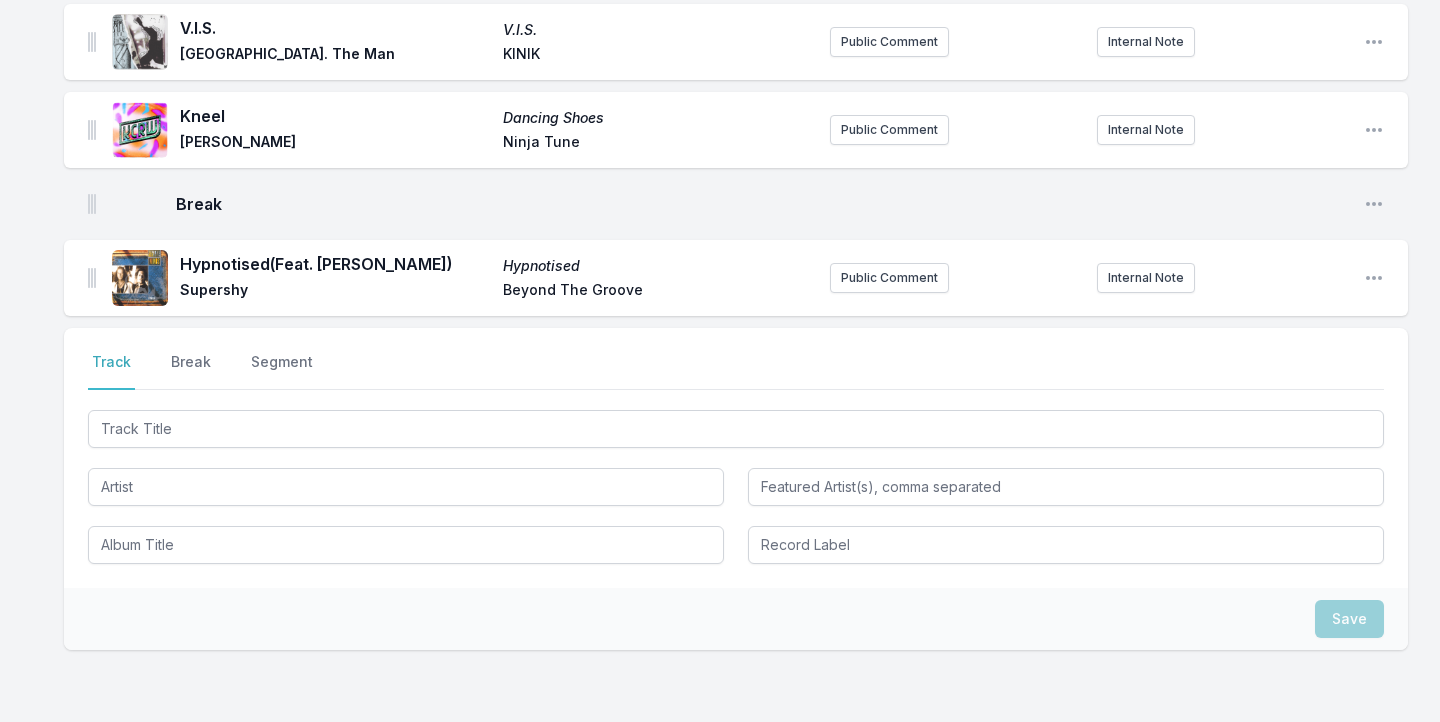 scroll, scrollTop: 1608, scrollLeft: 0, axis: vertical 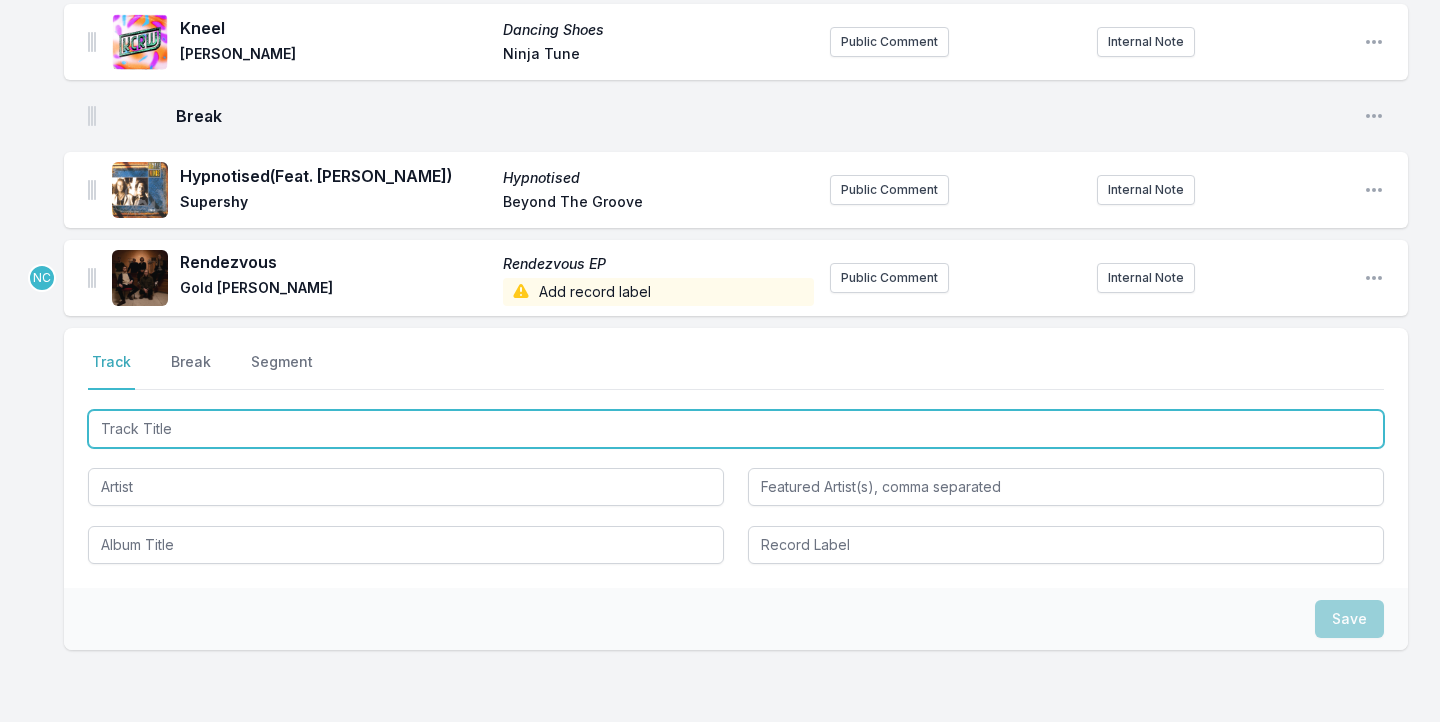 click at bounding box center (736, 429) 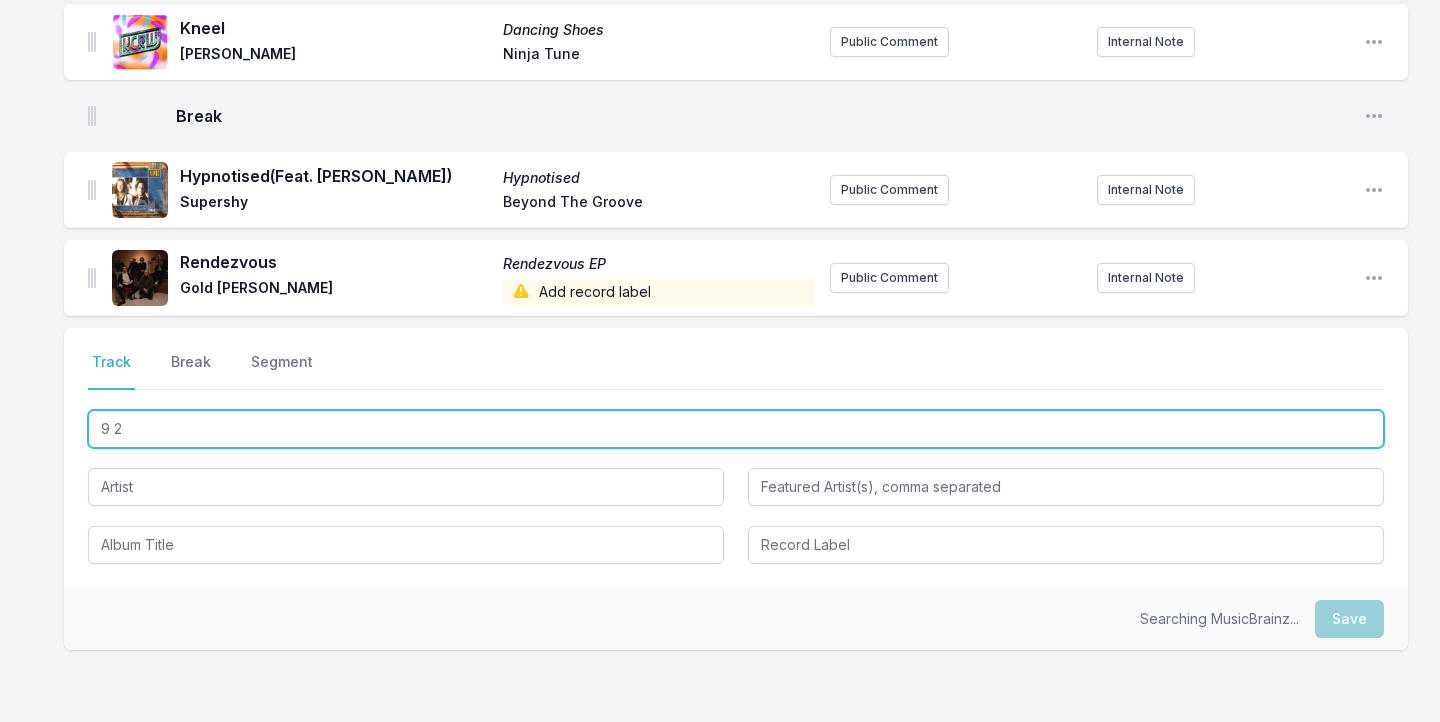 type on "9 2 5" 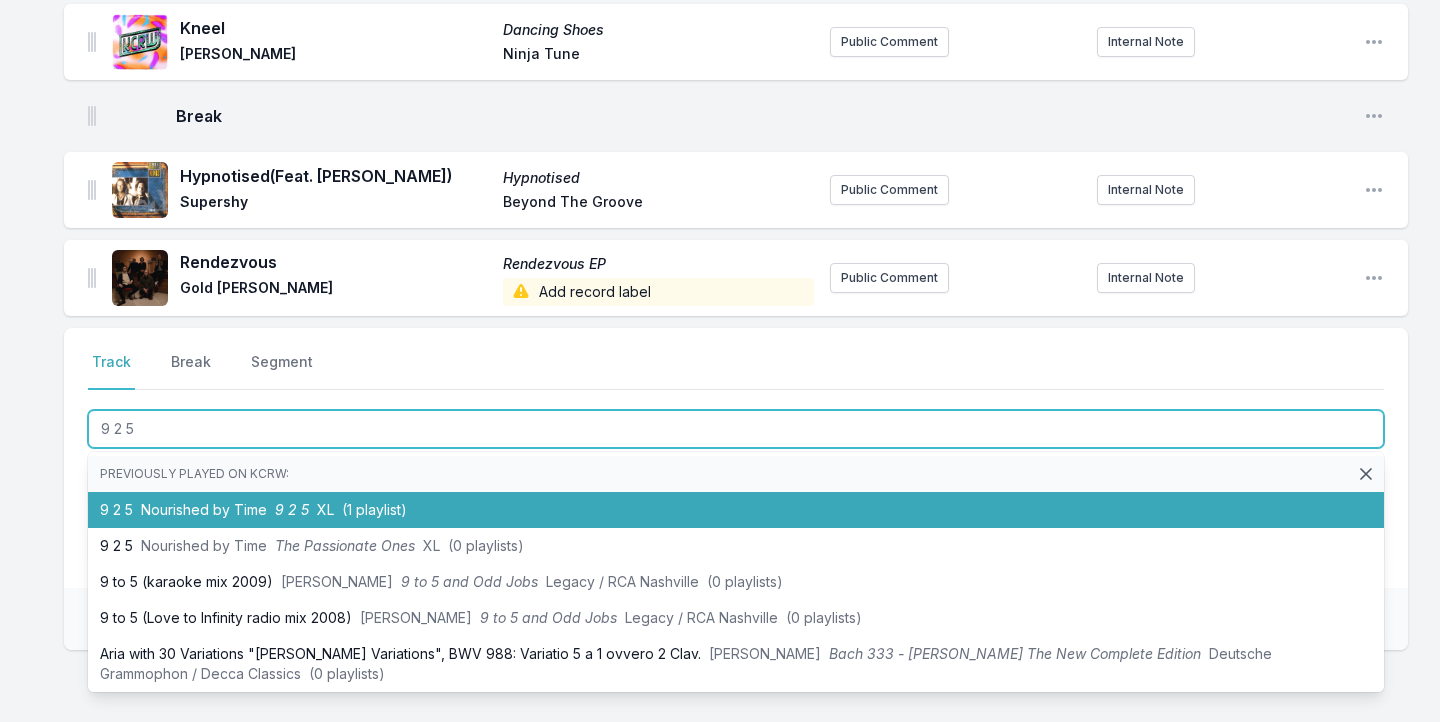 click on "9 2 5 Nourished by Time 9 2 5 XL (1 playlist)" at bounding box center [736, 510] 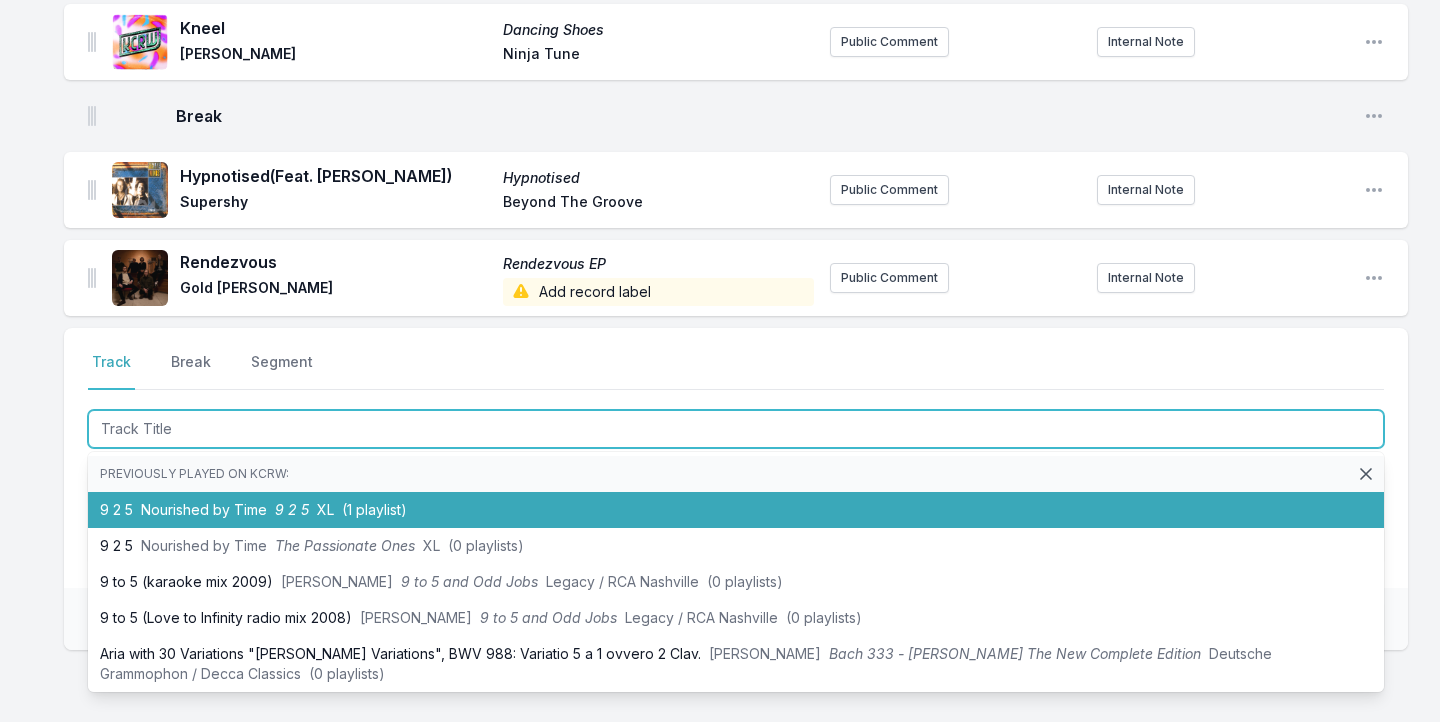 scroll, scrollTop: 1696, scrollLeft: 0, axis: vertical 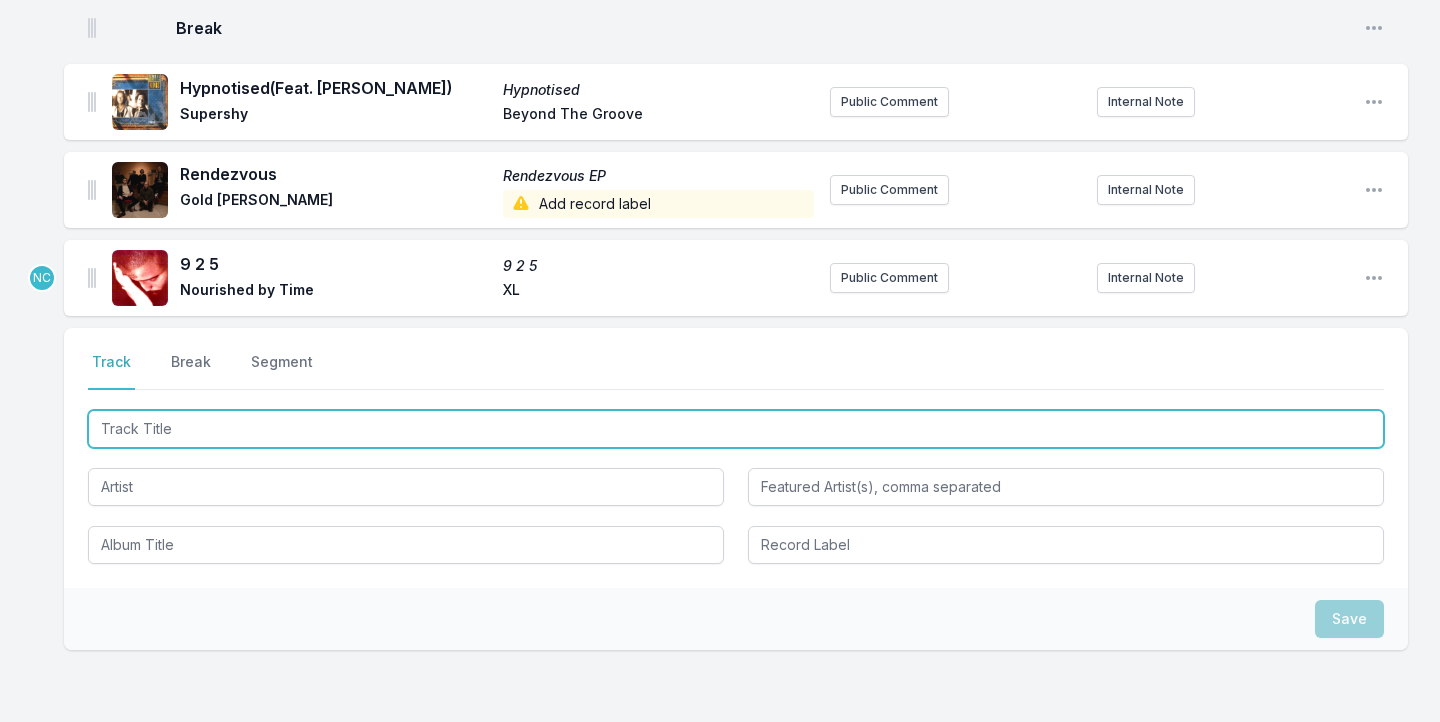 click at bounding box center [736, 429] 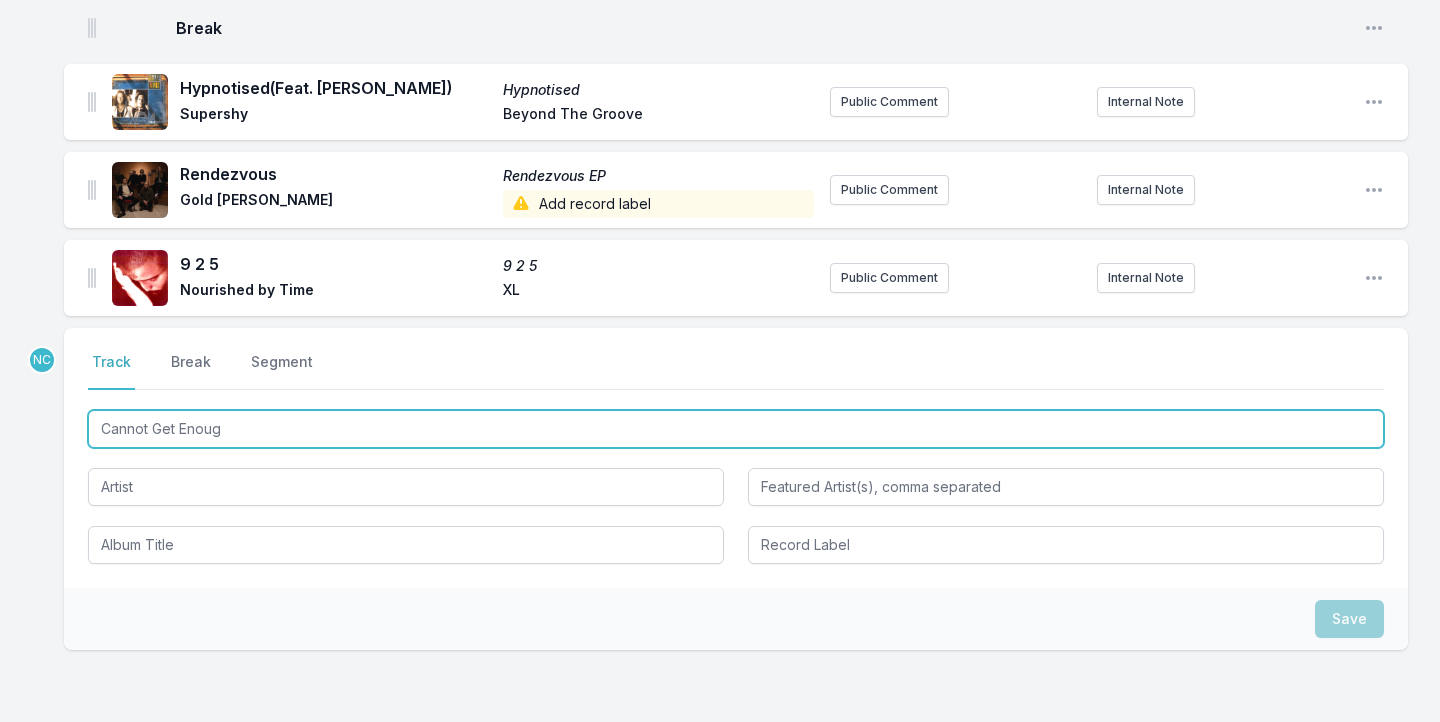 type on "Cannot Get Enough" 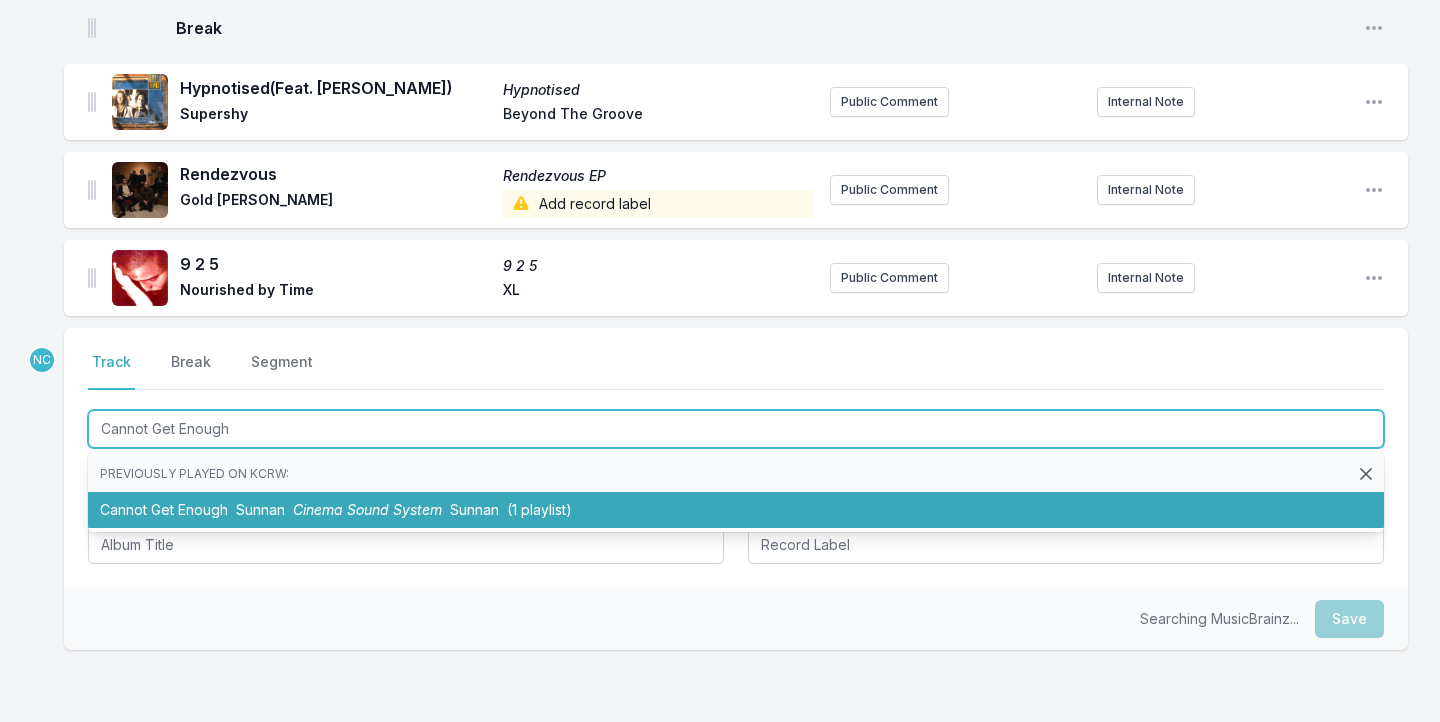 click on "Cinema Sound System" at bounding box center (367, 509) 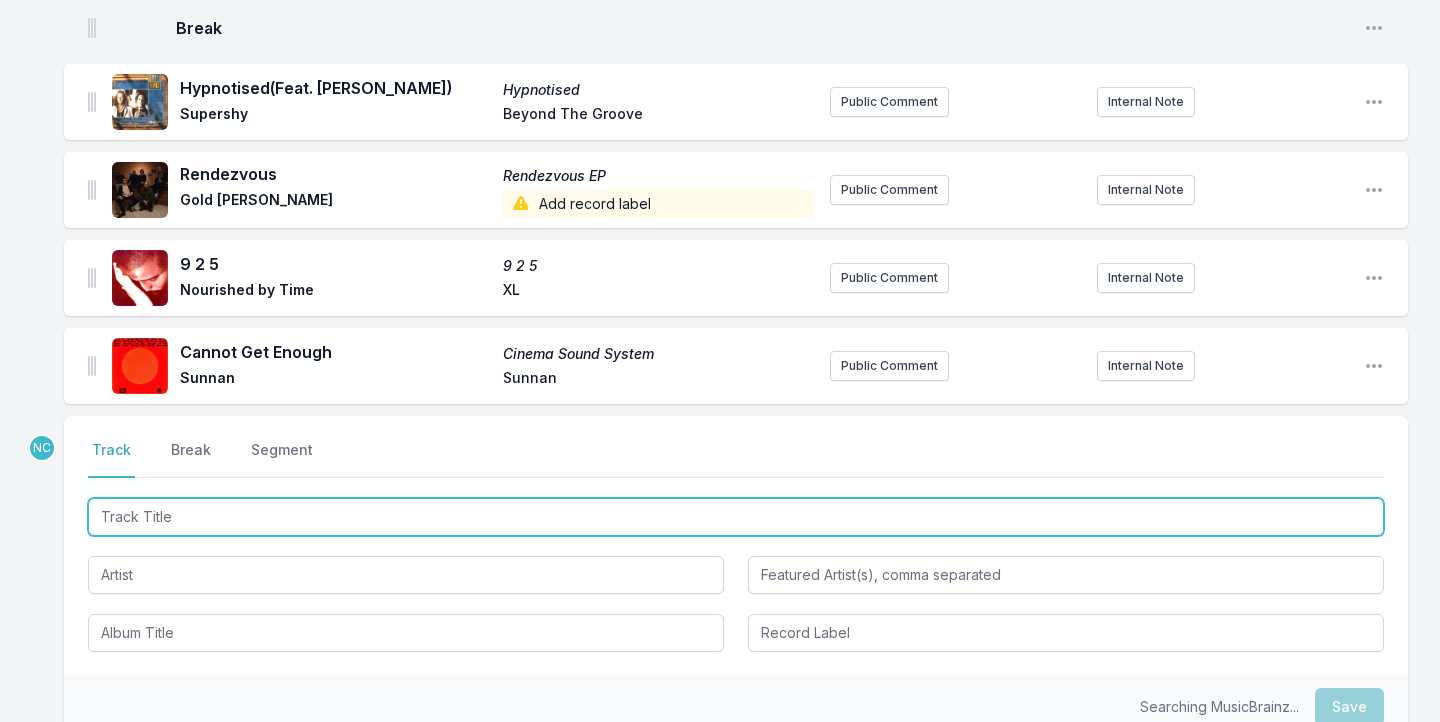 scroll, scrollTop: 1784, scrollLeft: 0, axis: vertical 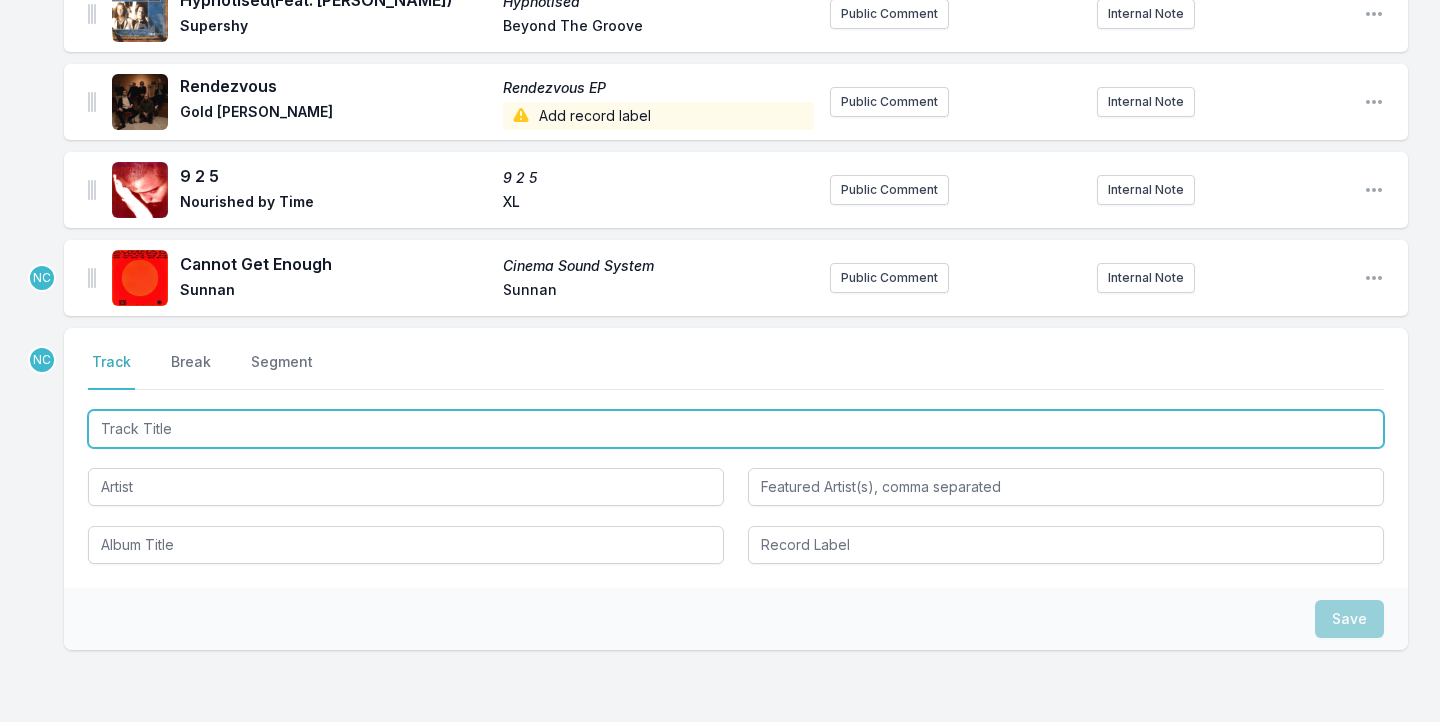 click at bounding box center [736, 429] 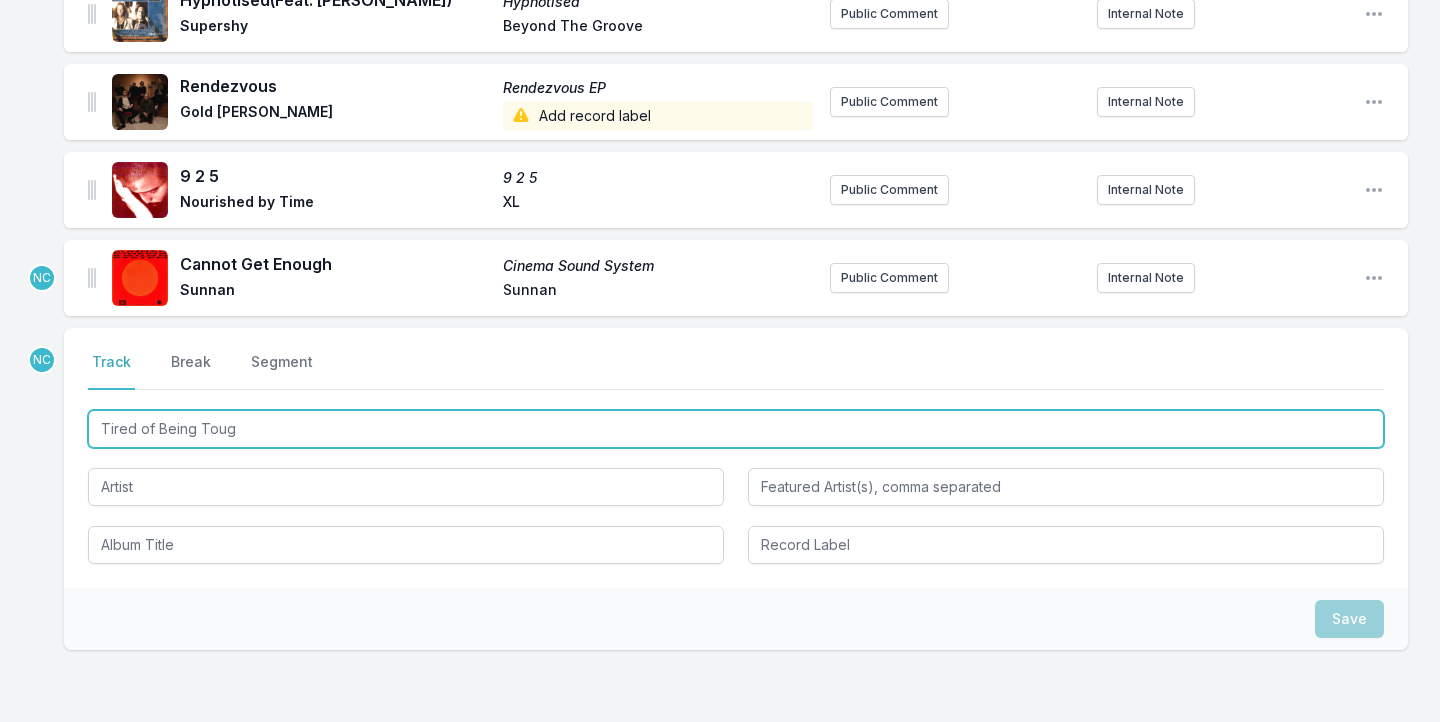 type on "Tired of Being Tough" 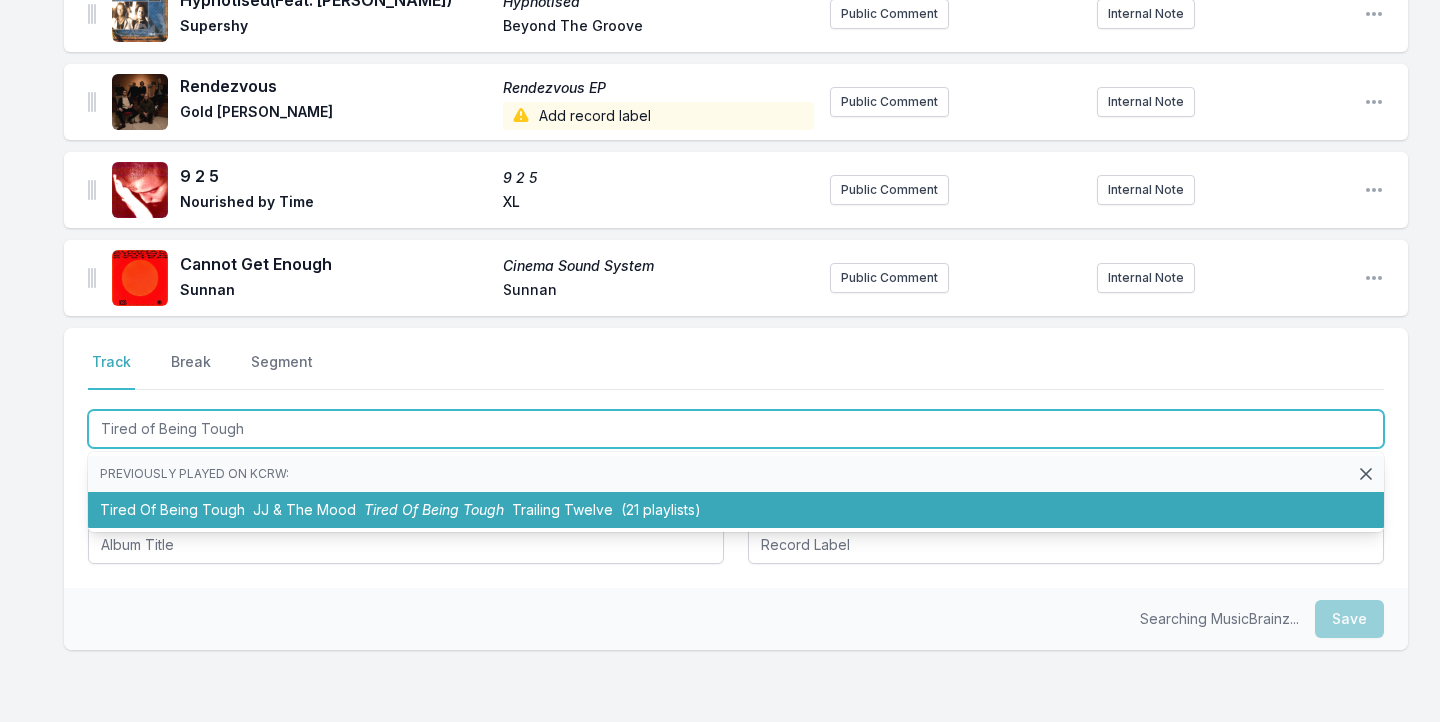 click on "Tired Of Being Tough JJ & The Mood Tired Of Being Tough Trailing Twelve (21 playlists)" at bounding box center [736, 510] 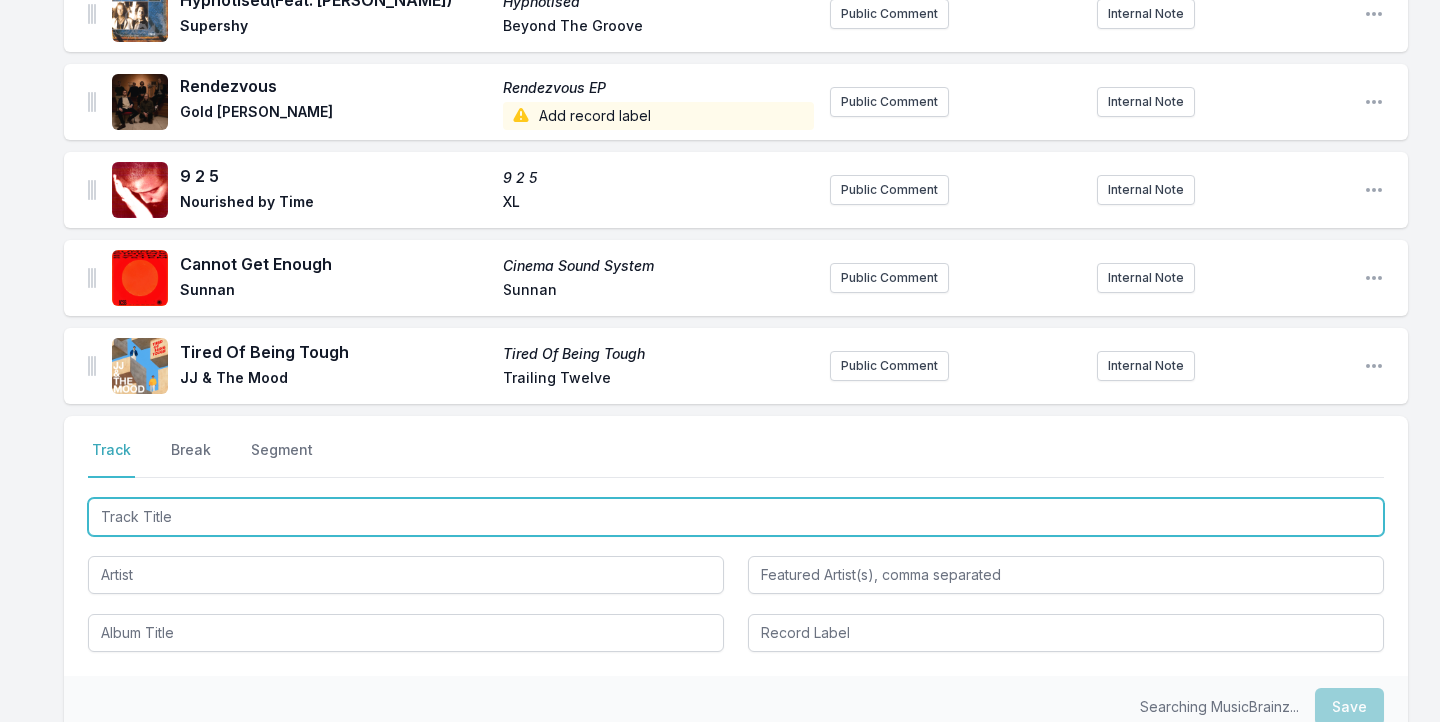 scroll, scrollTop: 1872, scrollLeft: 0, axis: vertical 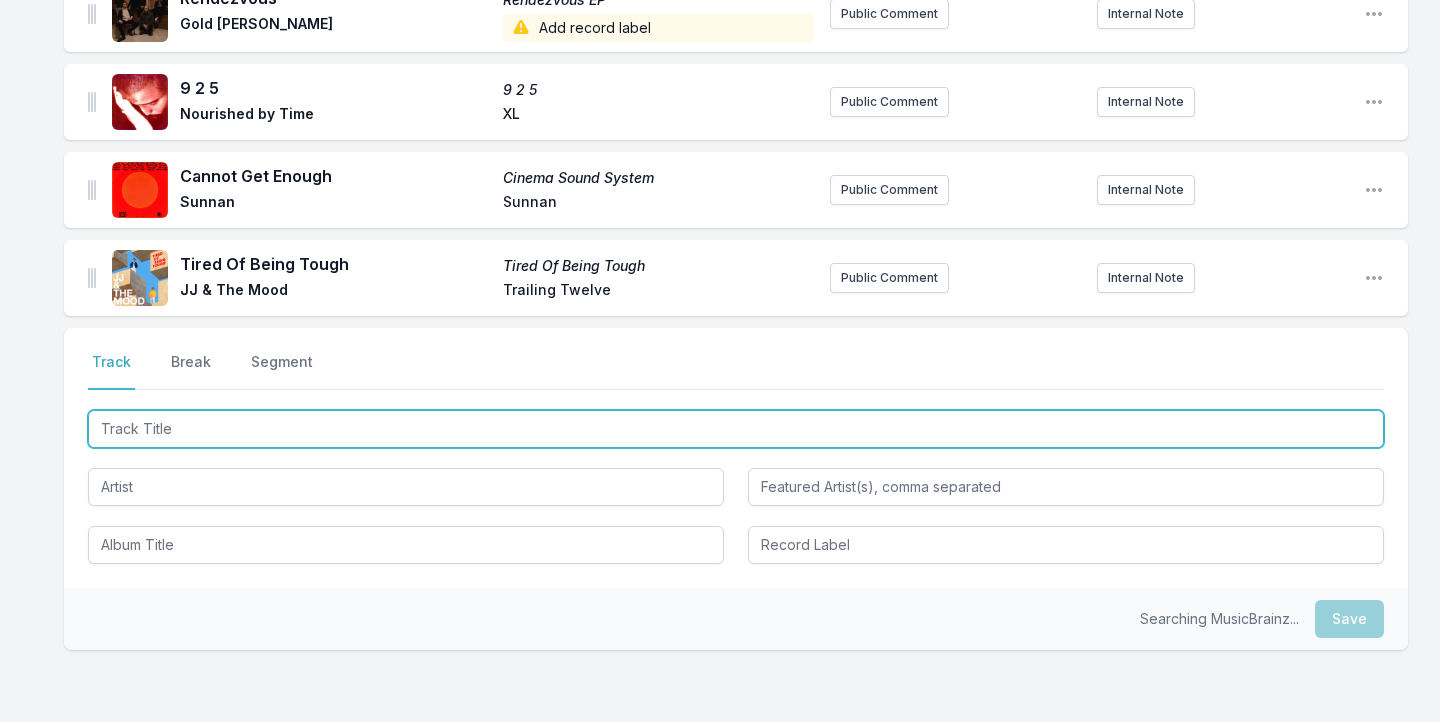 click at bounding box center (736, 429) 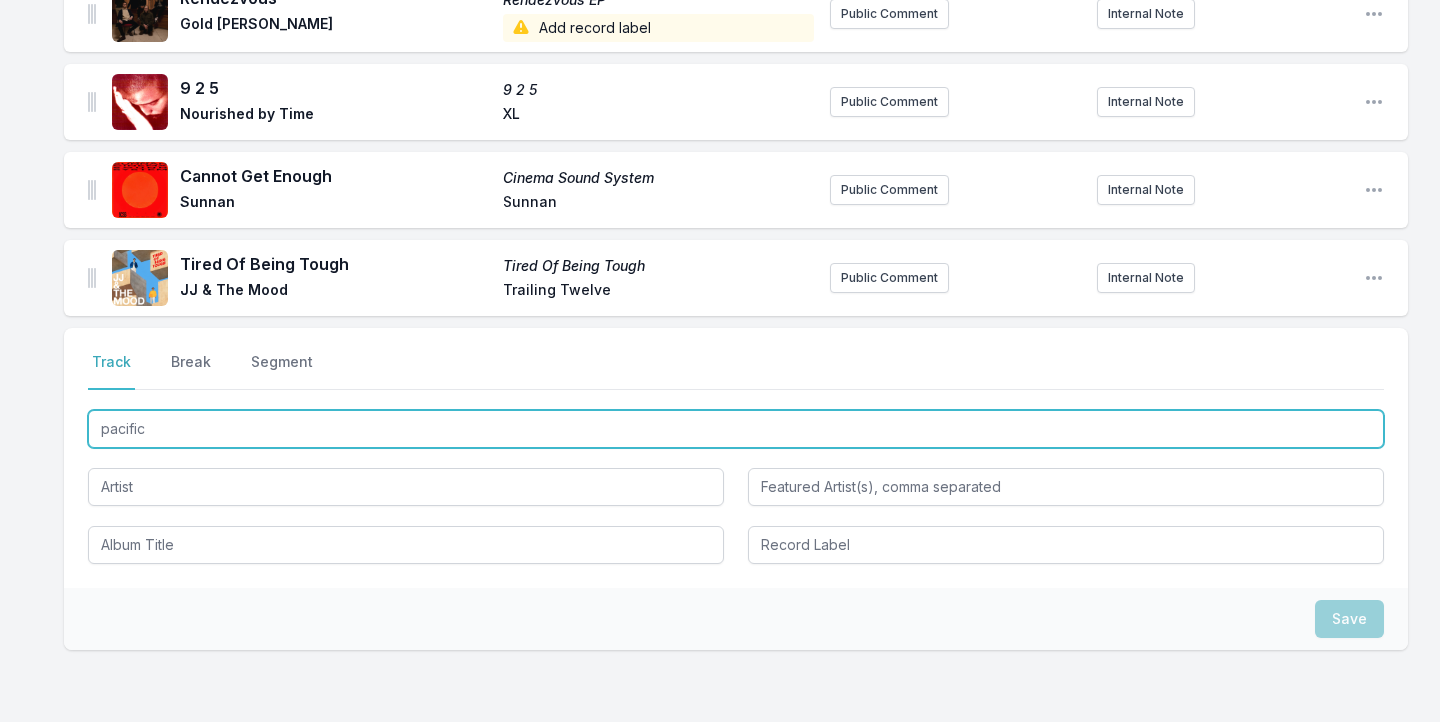 type on "pacifico" 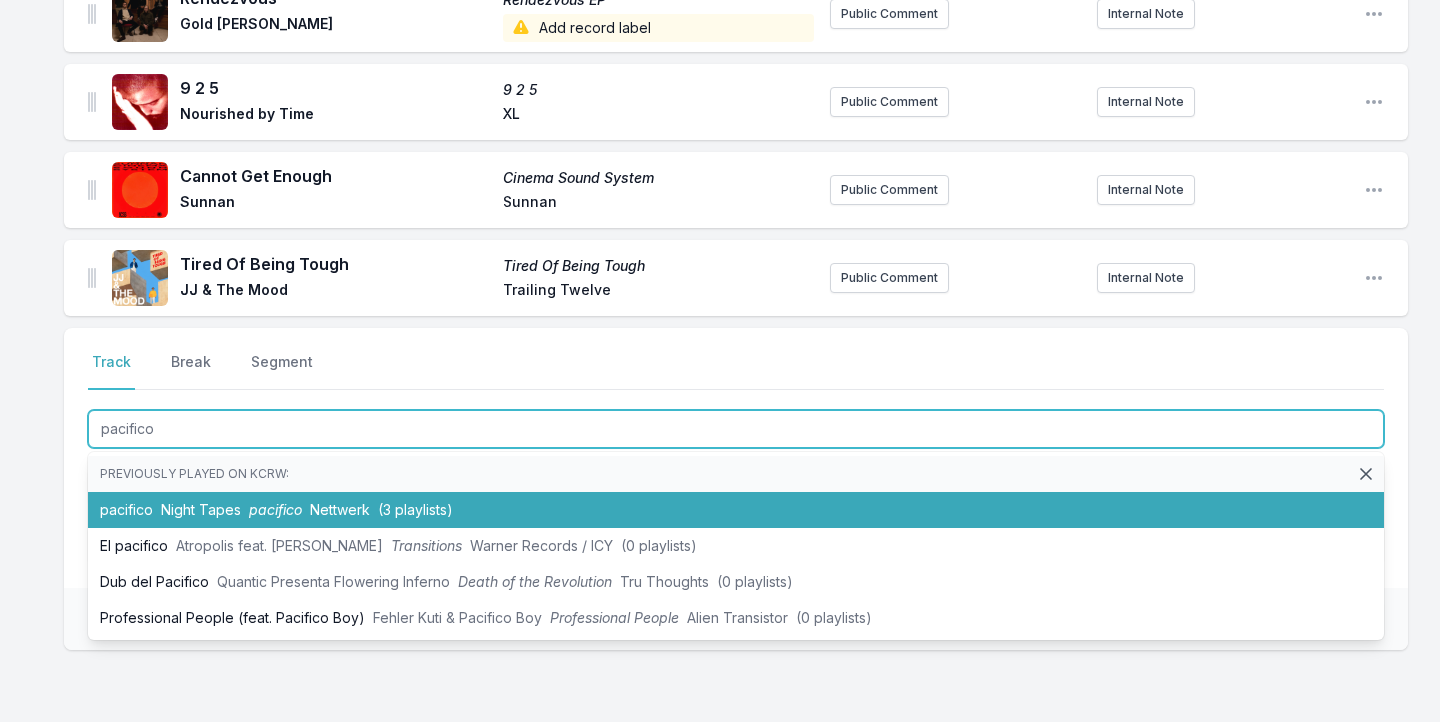 click on "Night Tapes" at bounding box center [201, 509] 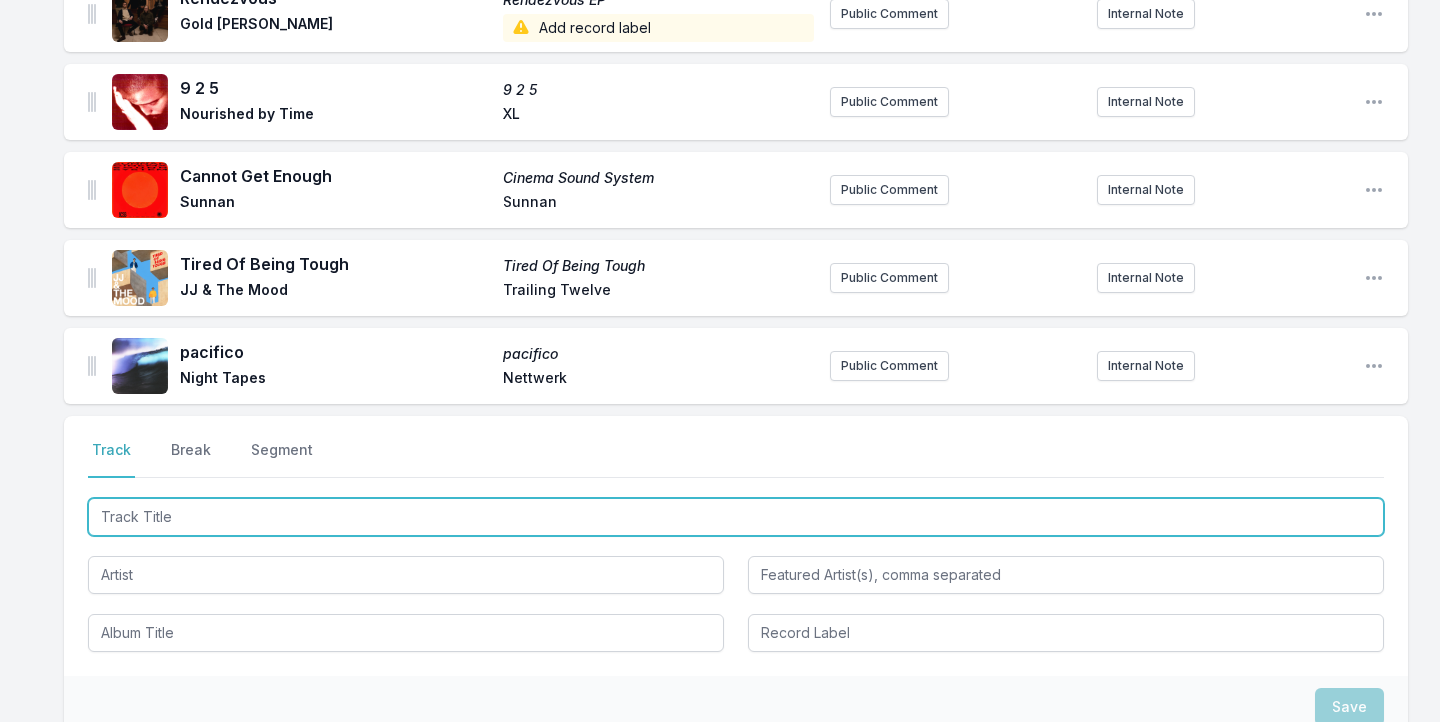 scroll, scrollTop: 1960, scrollLeft: 0, axis: vertical 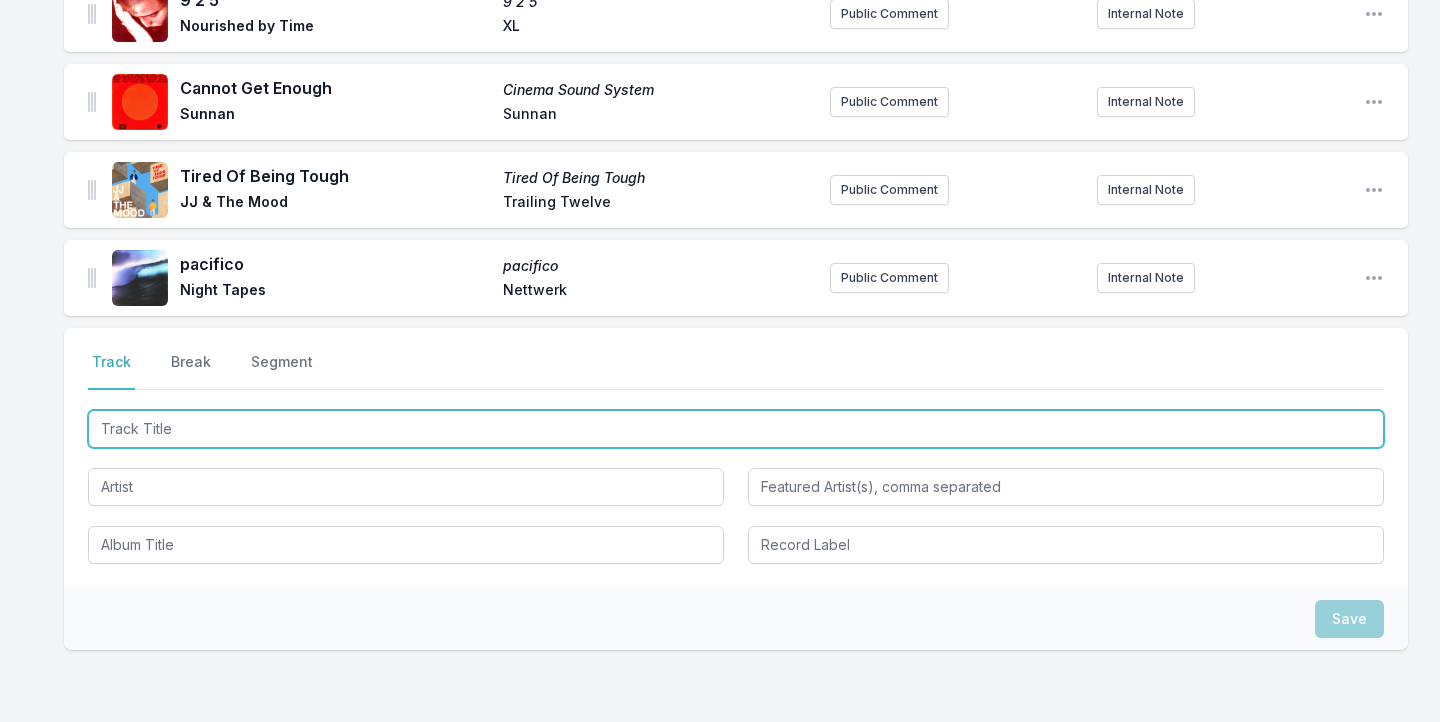 click at bounding box center [736, 429] 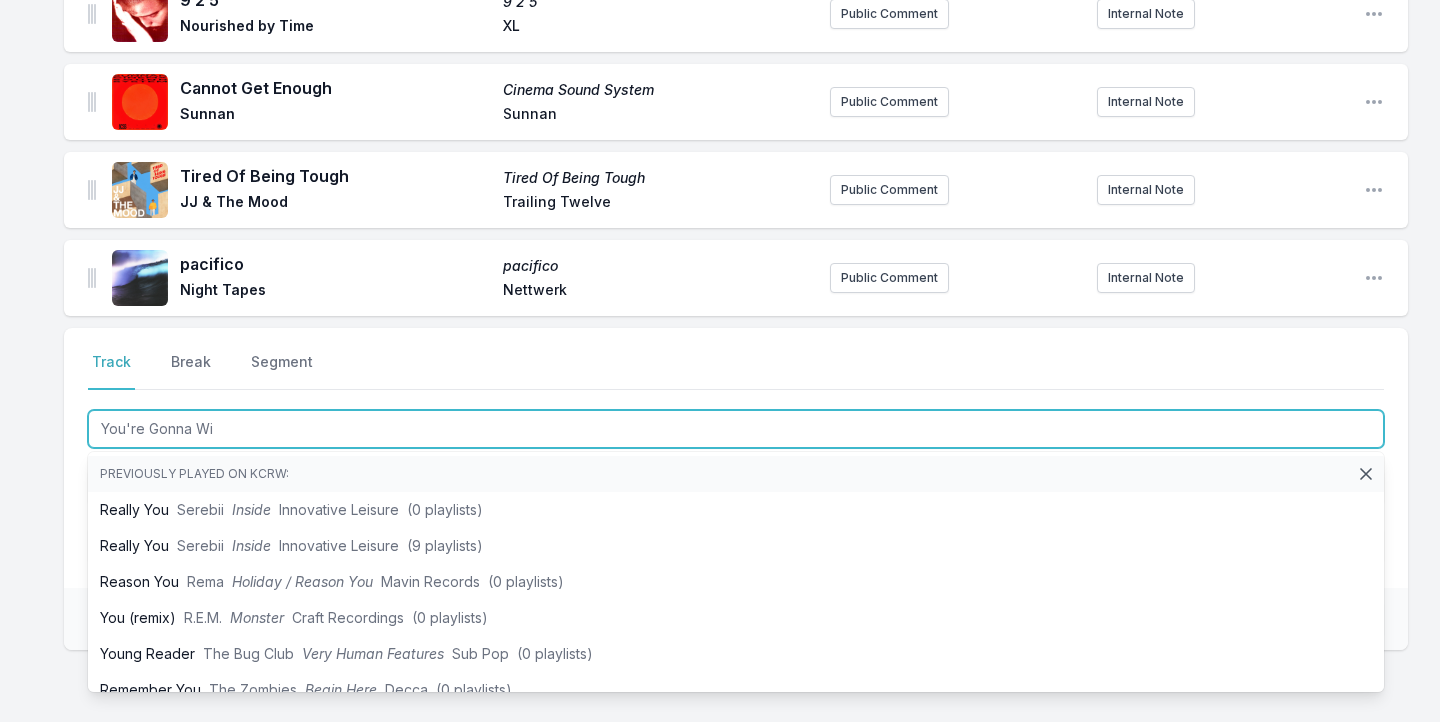 type on "You're Gonna Win" 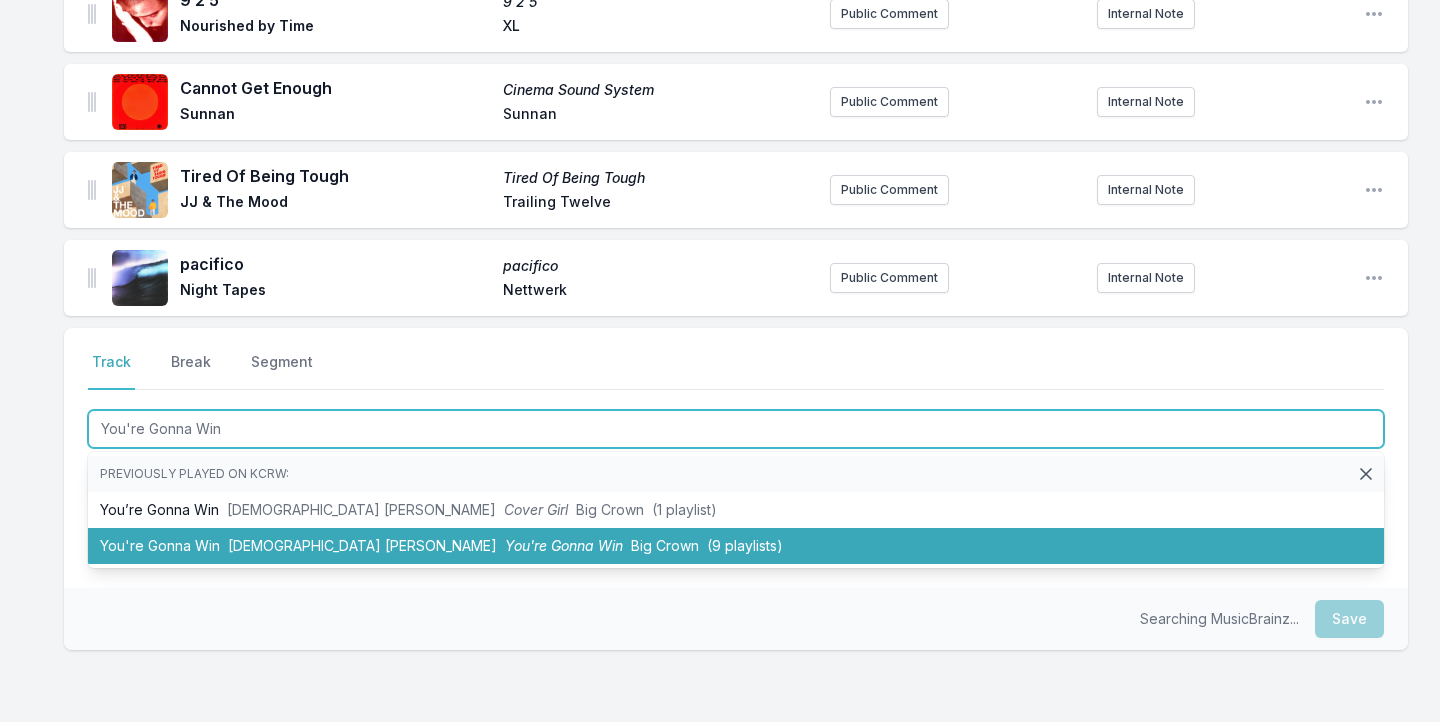 click on "You're Gonna Win [DEMOGRAPHIC_DATA] [PERSON_NAME] You're Gonna Win Big Crown (9 playlists)" at bounding box center [736, 546] 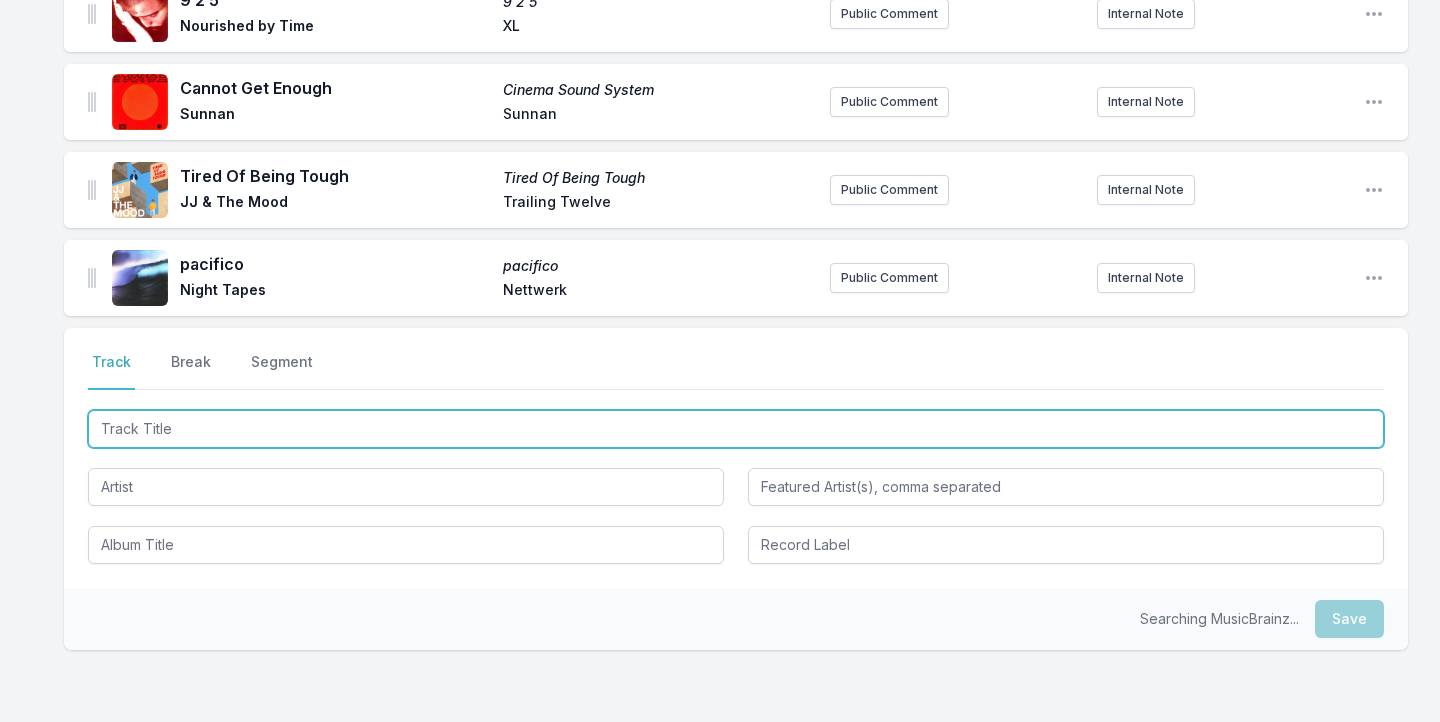 scroll, scrollTop: 2048, scrollLeft: 0, axis: vertical 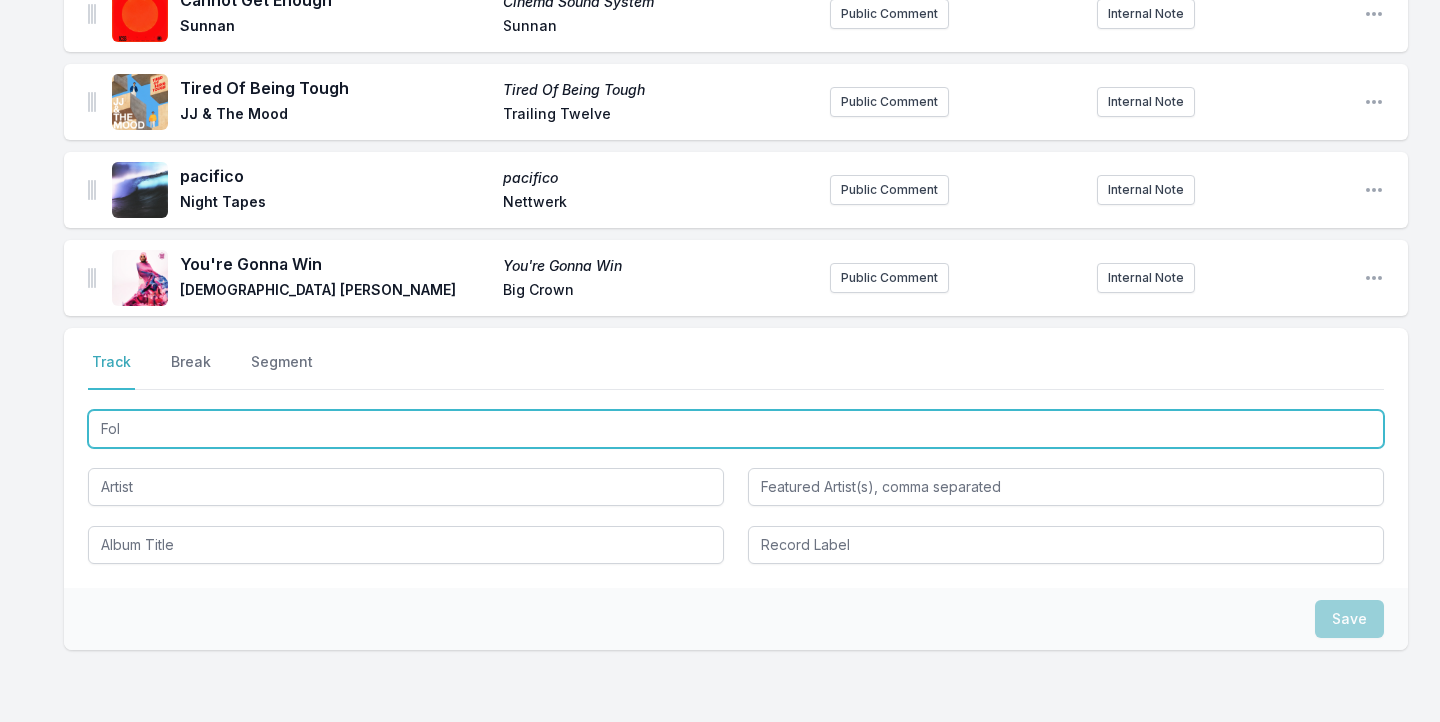 type on "Fold" 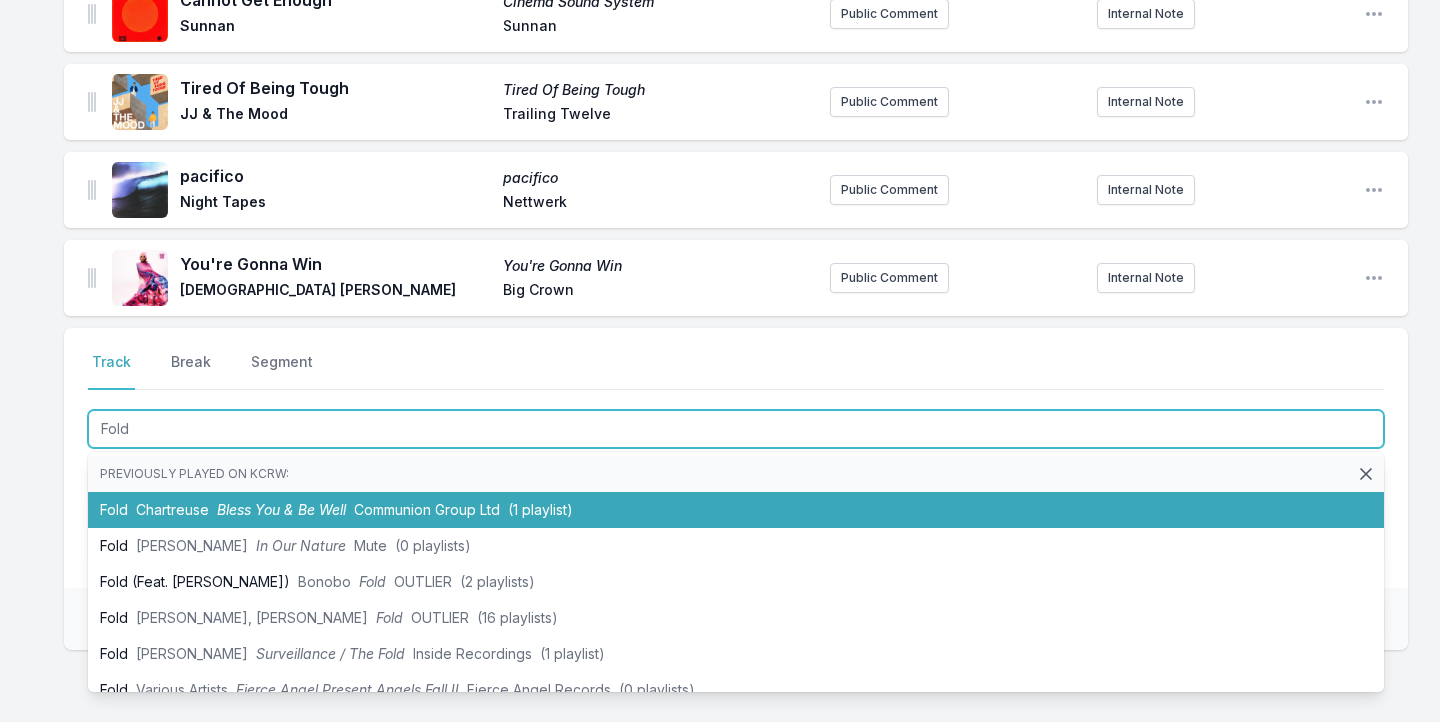 click on "Chartreuse" at bounding box center [172, 509] 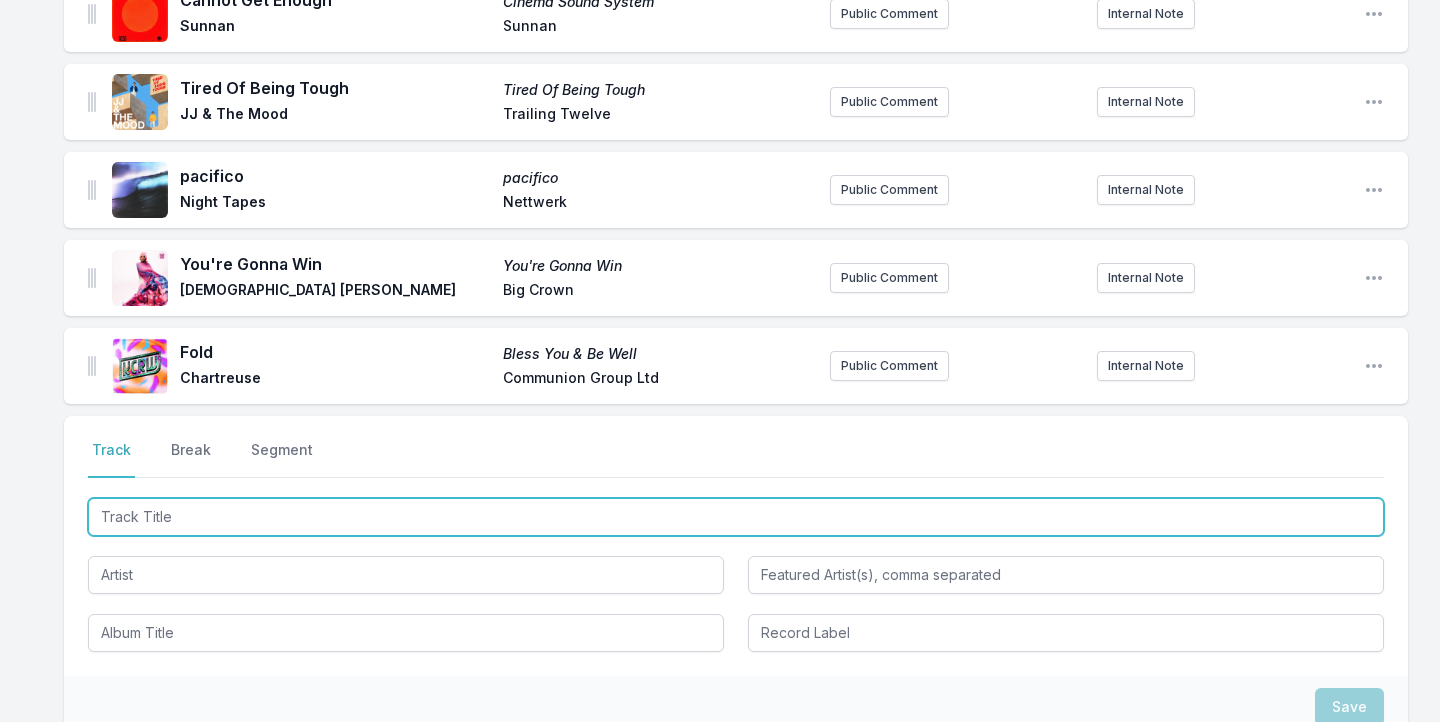 scroll, scrollTop: 2136, scrollLeft: 0, axis: vertical 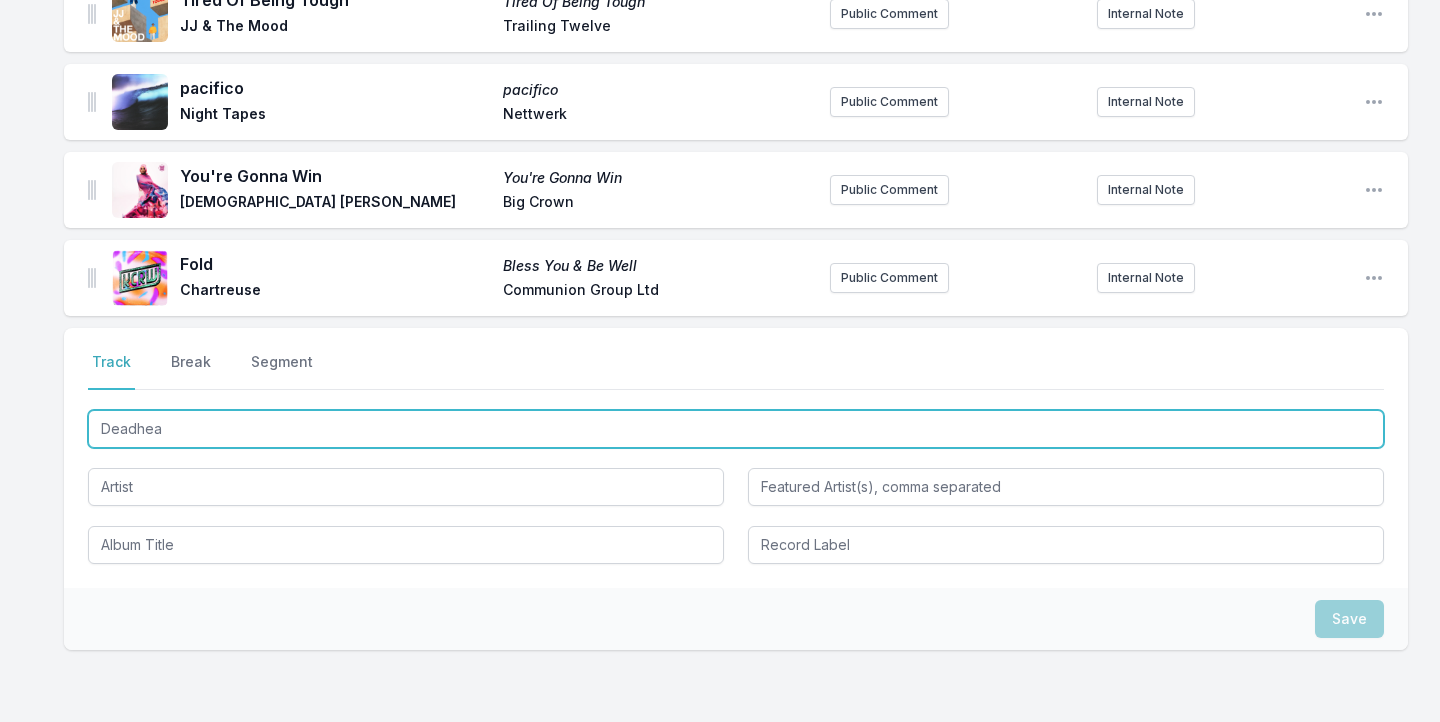 type on "Deadhead" 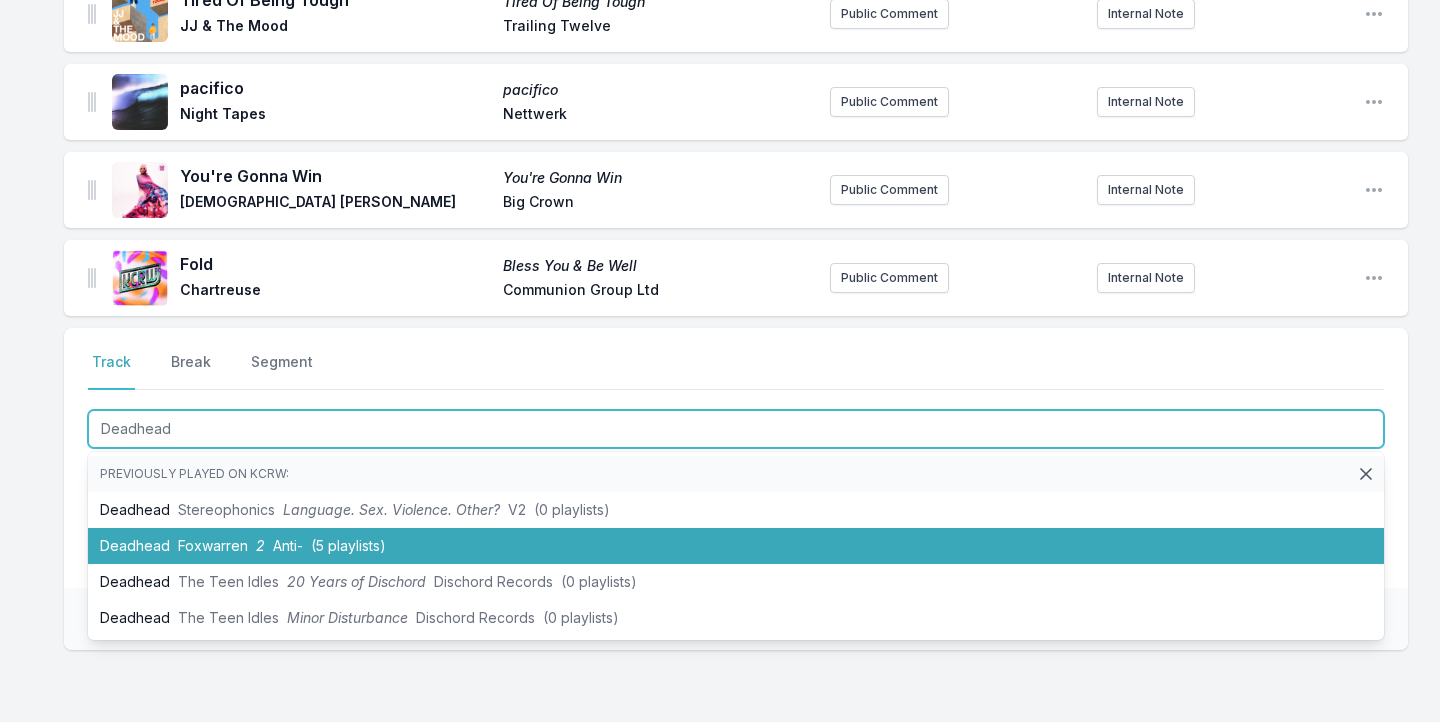 click on "Deadhead Foxwarren 2 Anti‐ (5 playlists)" at bounding box center (736, 546) 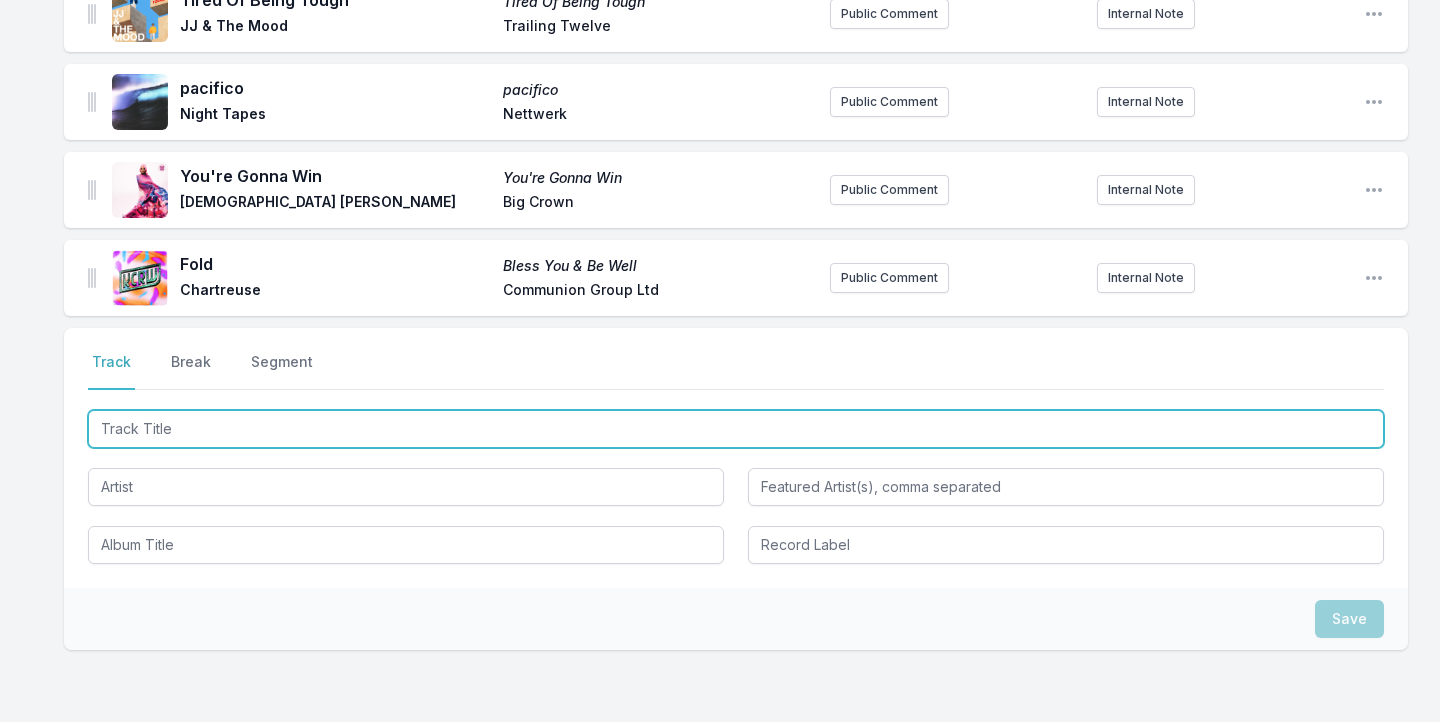 scroll, scrollTop: 2224, scrollLeft: 0, axis: vertical 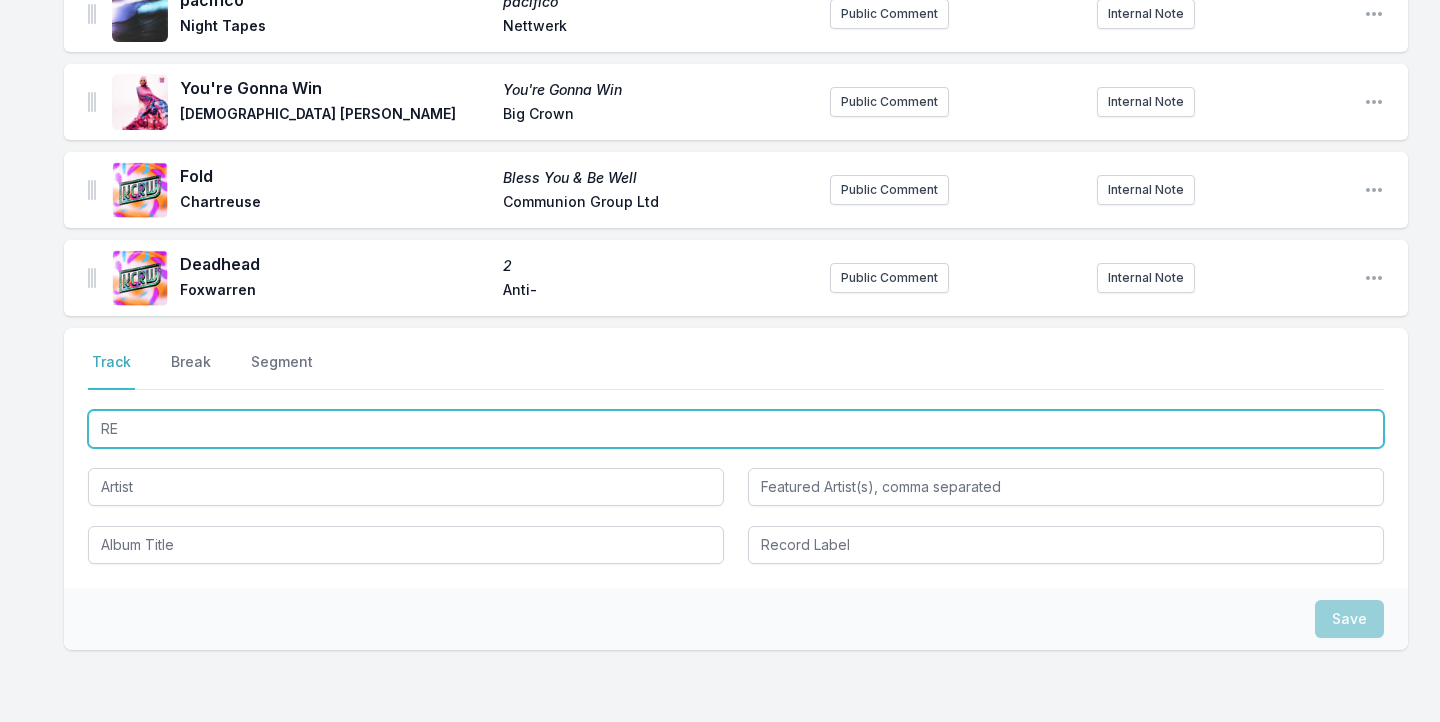 type on "R" 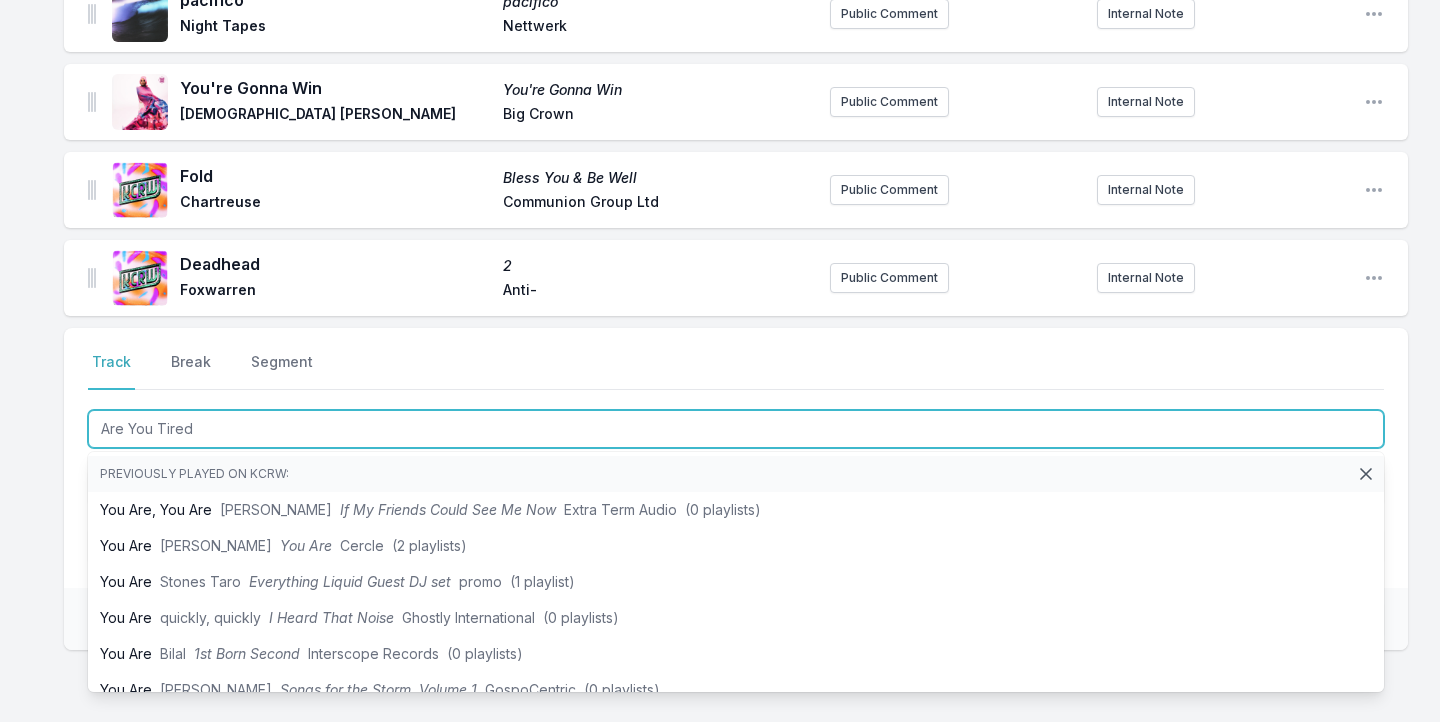 type on "Are You Tired?" 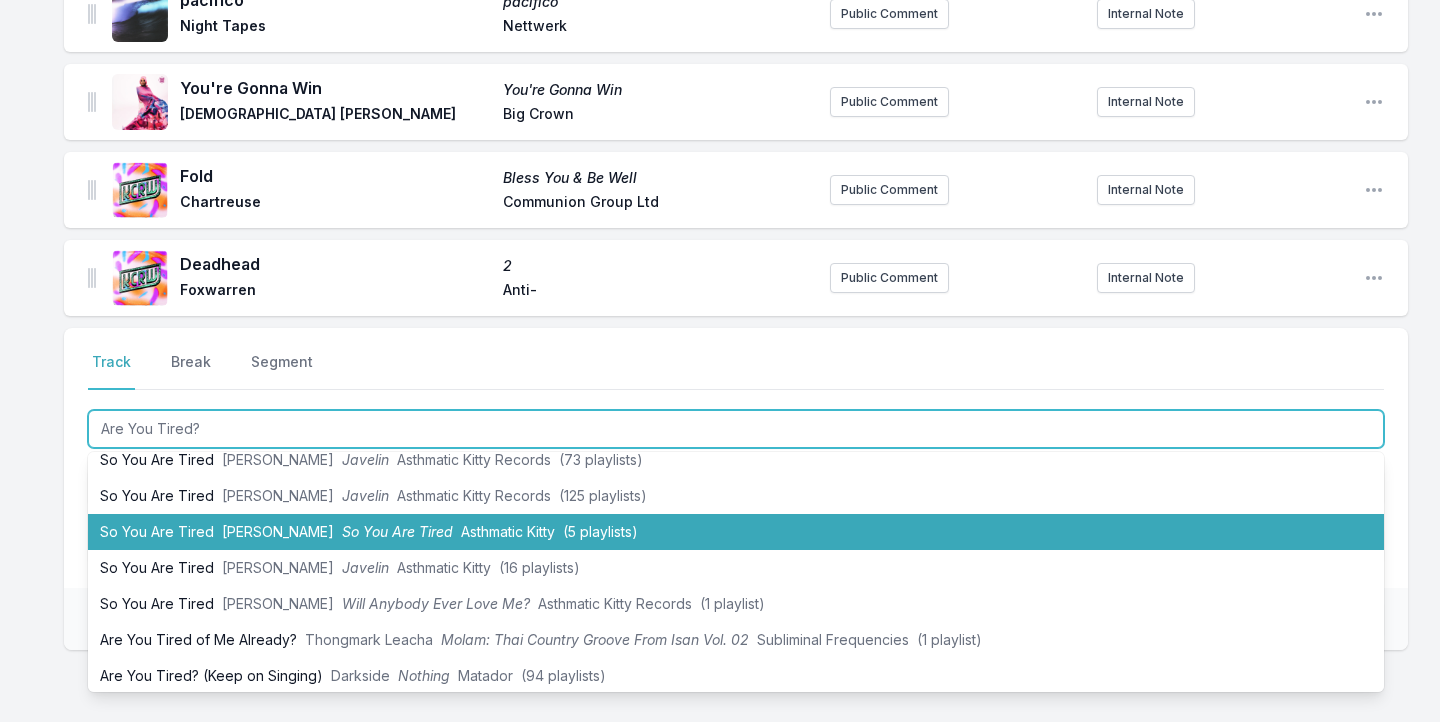 scroll, scrollTop: 92, scrollLeft: 0, axis: vertical 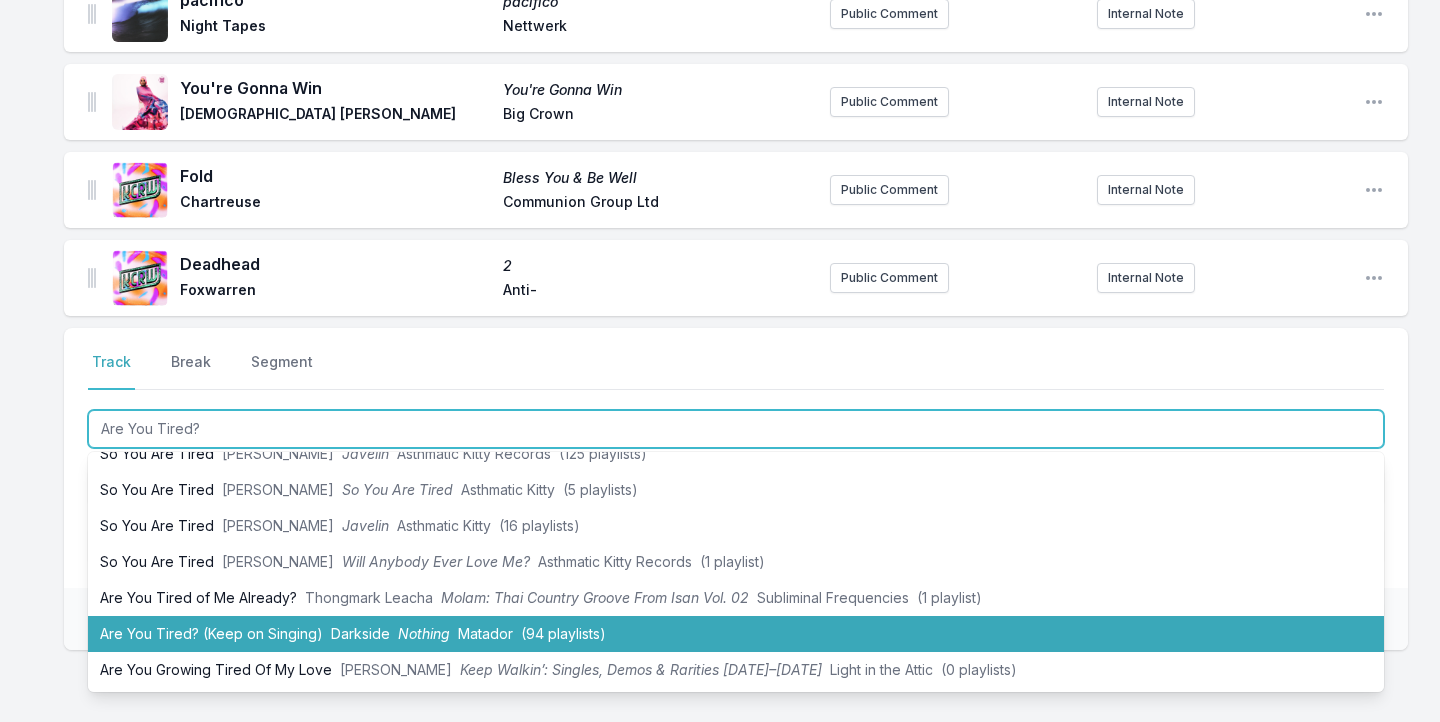 click on "Are You Tired? (Keep on Singing) Darkside Nothing Matador (94 playlists)" at bounding box center (736, 634) 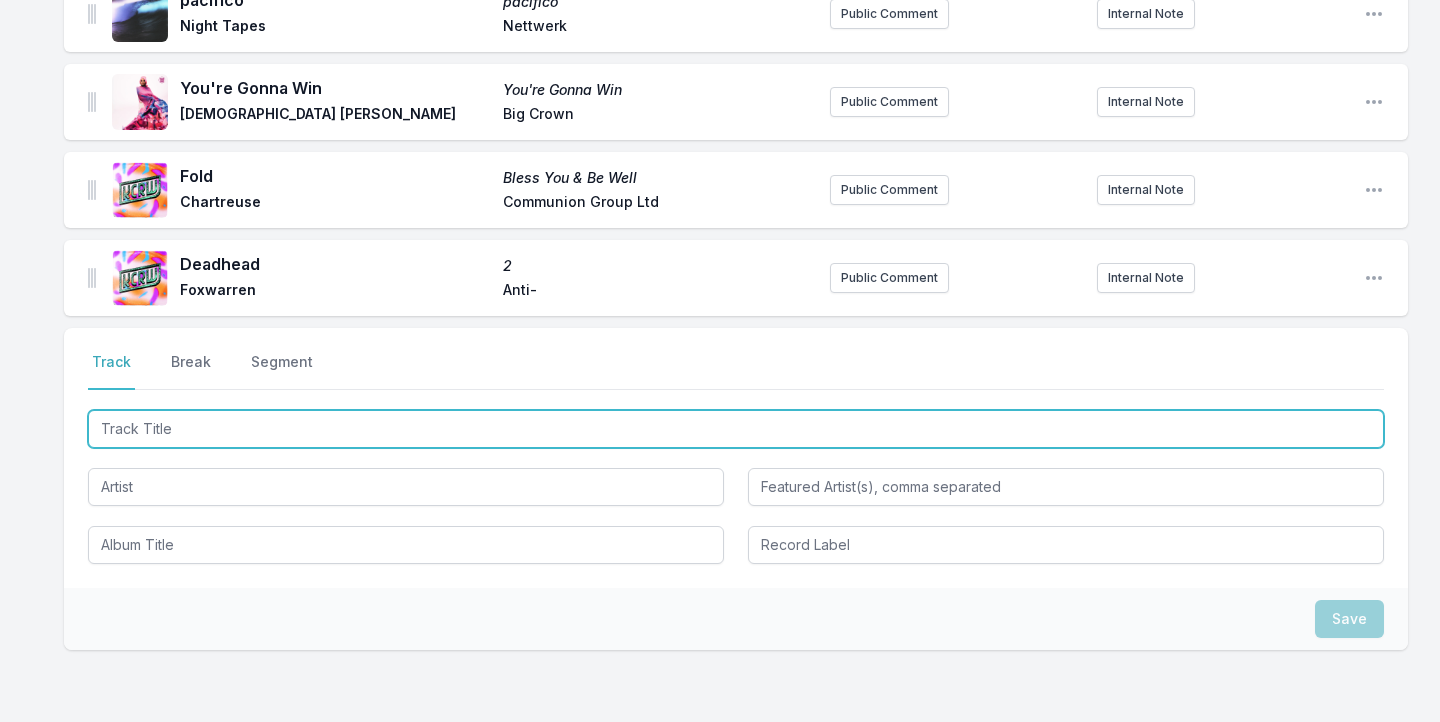 scroll, scrollTop: 2312, scrollLeft: 0, axis: vertical 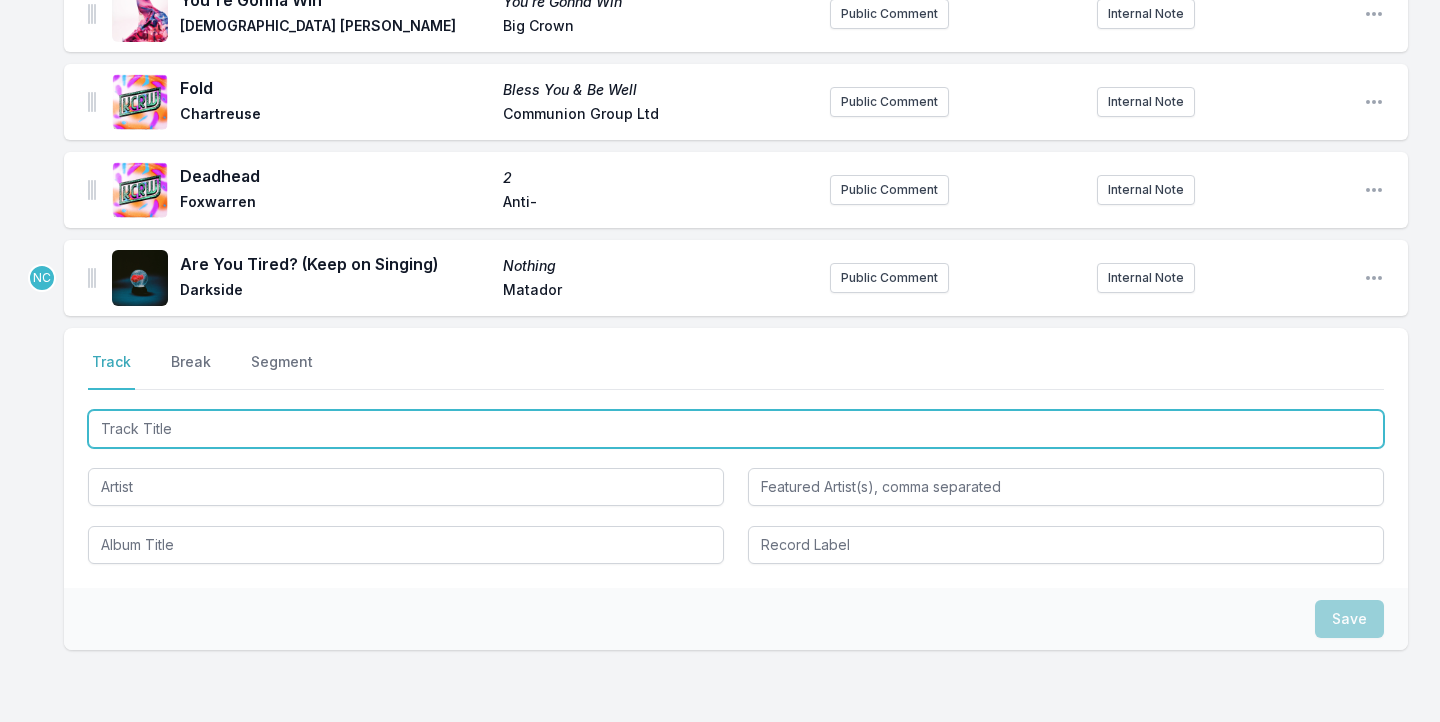 click at bounding box center (736, 429) 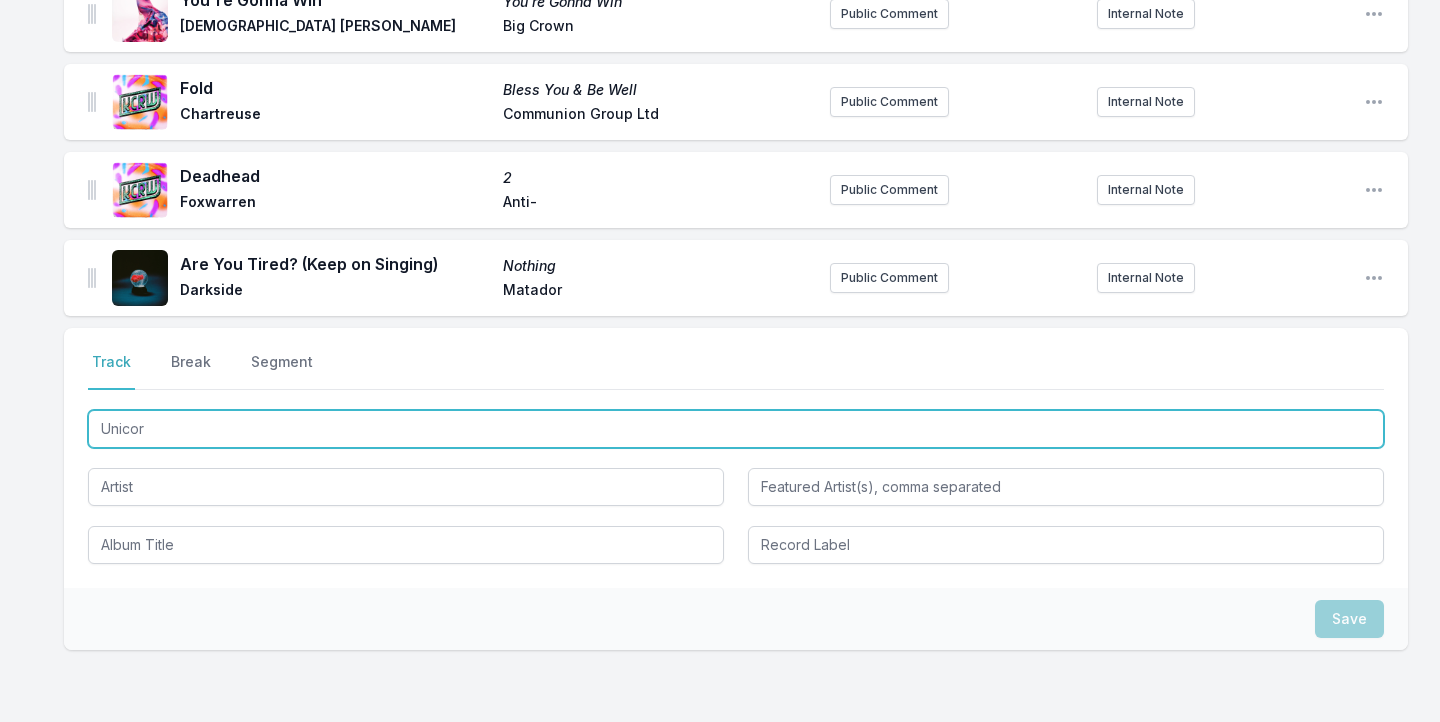 type on "Unicorn" 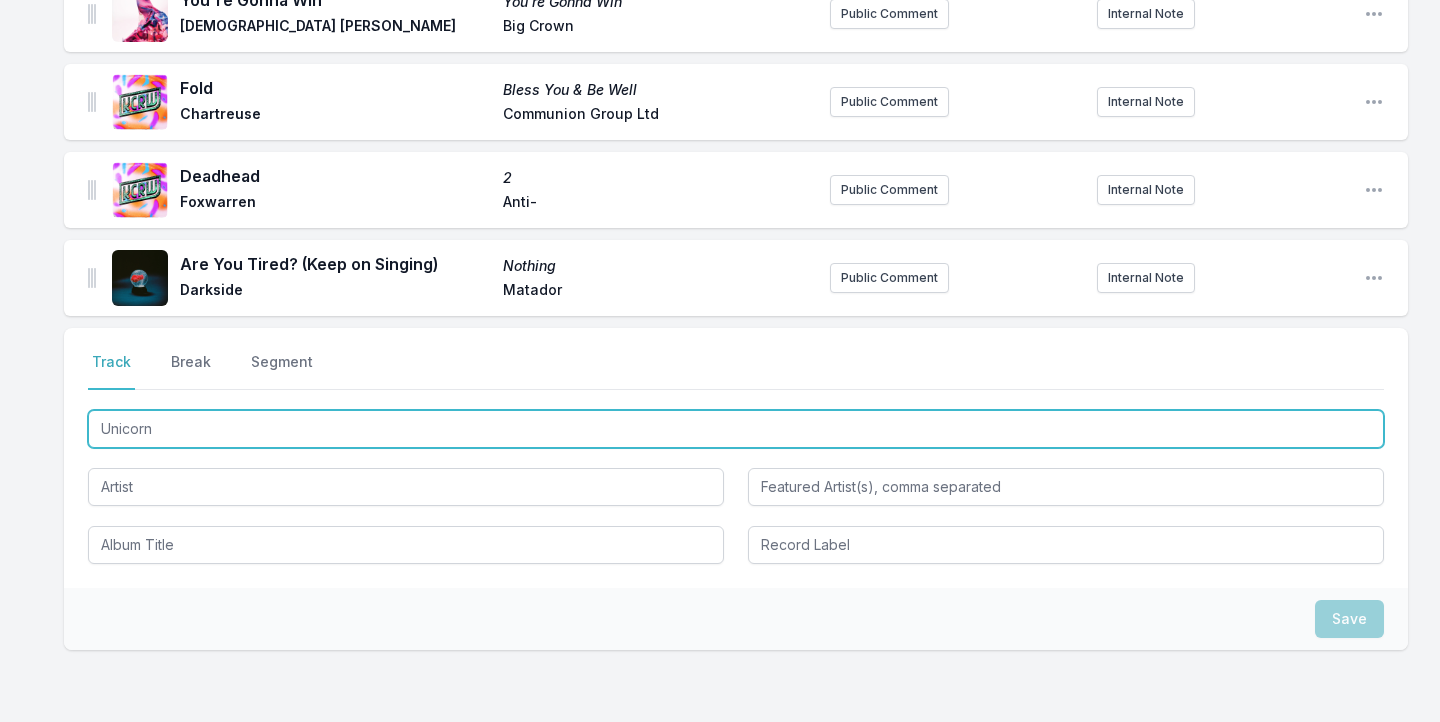 scroll, scrollTop: 0, scrollLeft: 0, axis: both 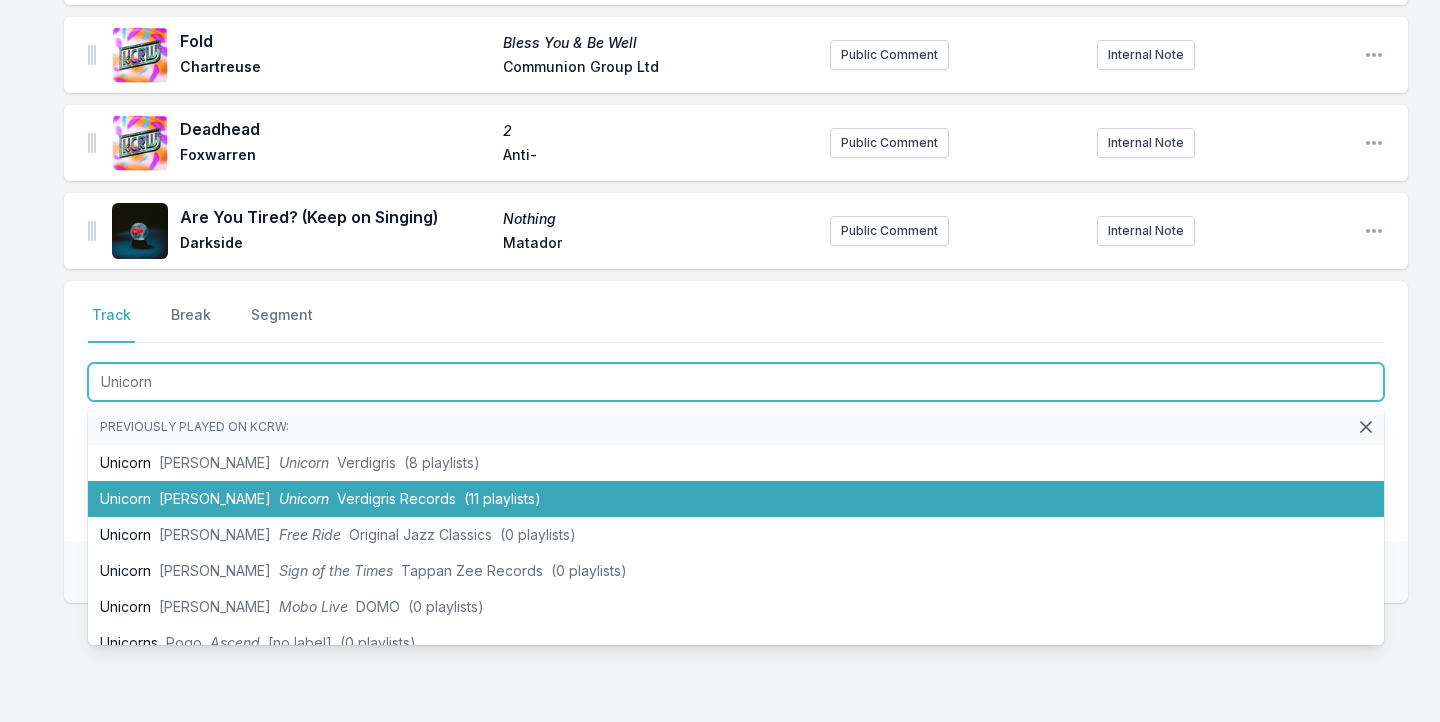 click on "[PERSON_NAME]" at bounding box center (215, 498) 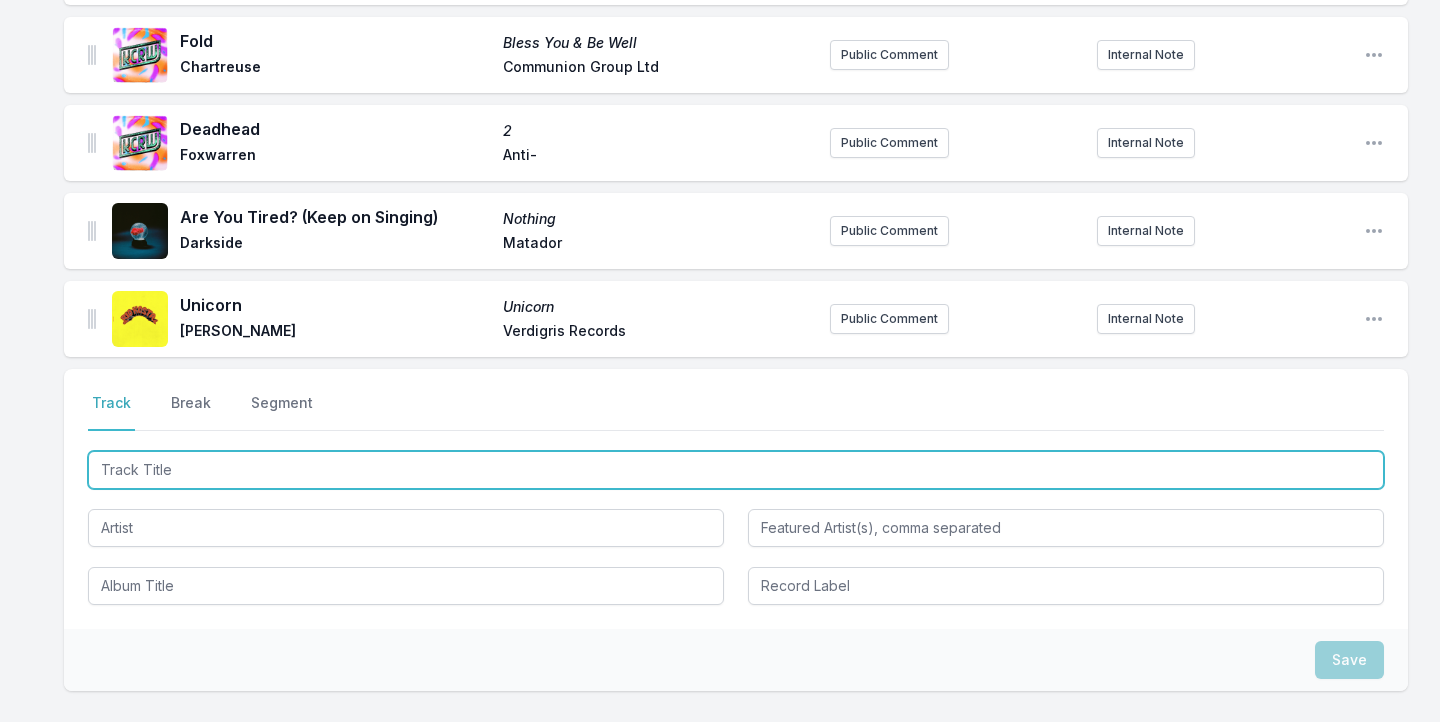 scroll, scrollTop: 2447, scrollLeft: 0, axis: vertical 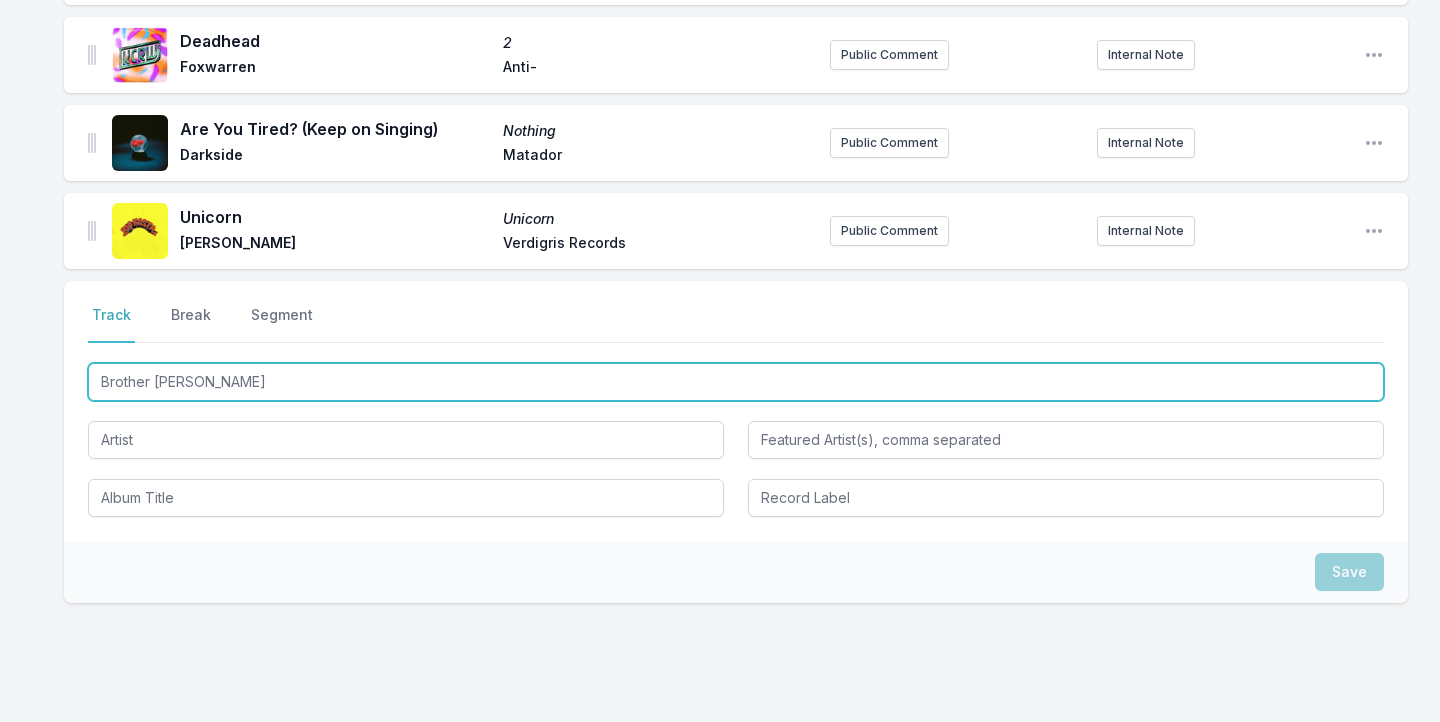 type on "Brother [PERSON_NAME]" 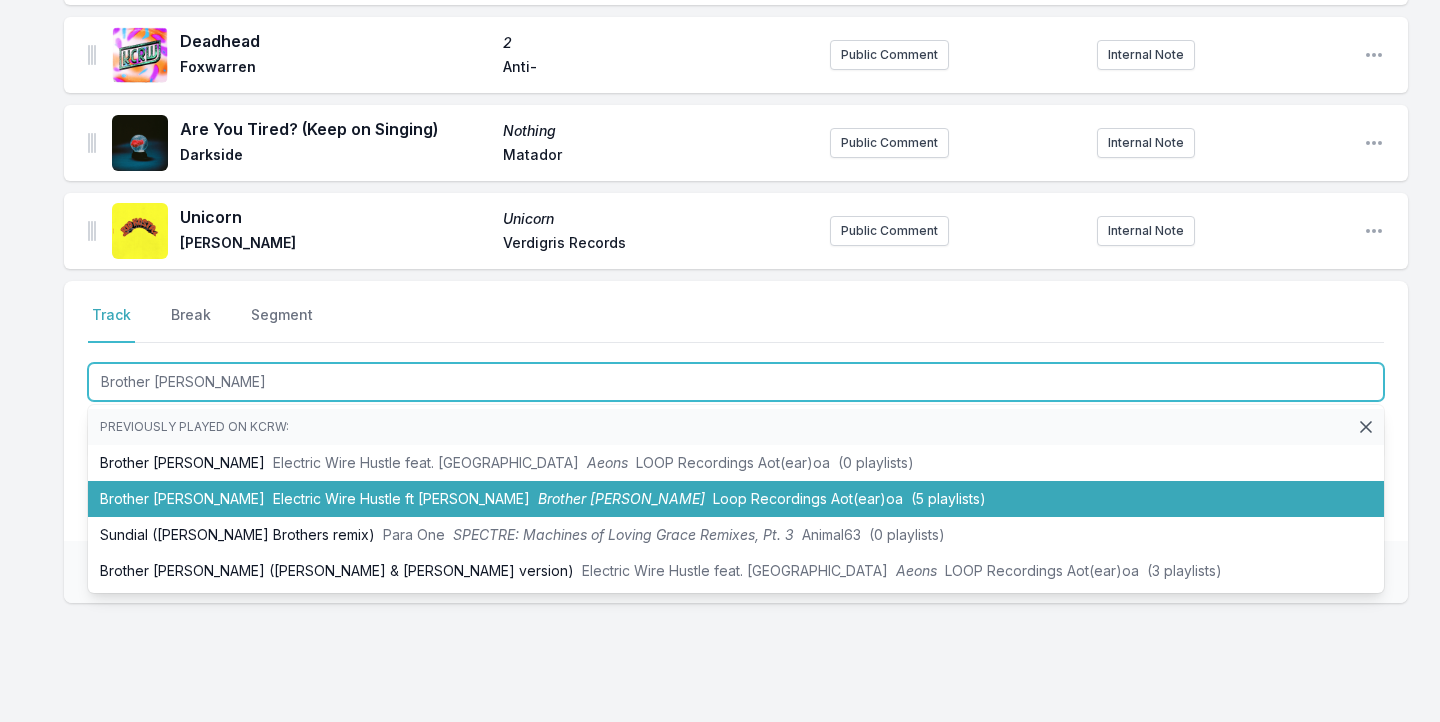 click on "Brother Sun Electric Wire Hustle ft [PERSON_NAME] Brother Sun Loop Recordings Aot(ear)oa (5 playlists)" at bounding box center (736, 499) 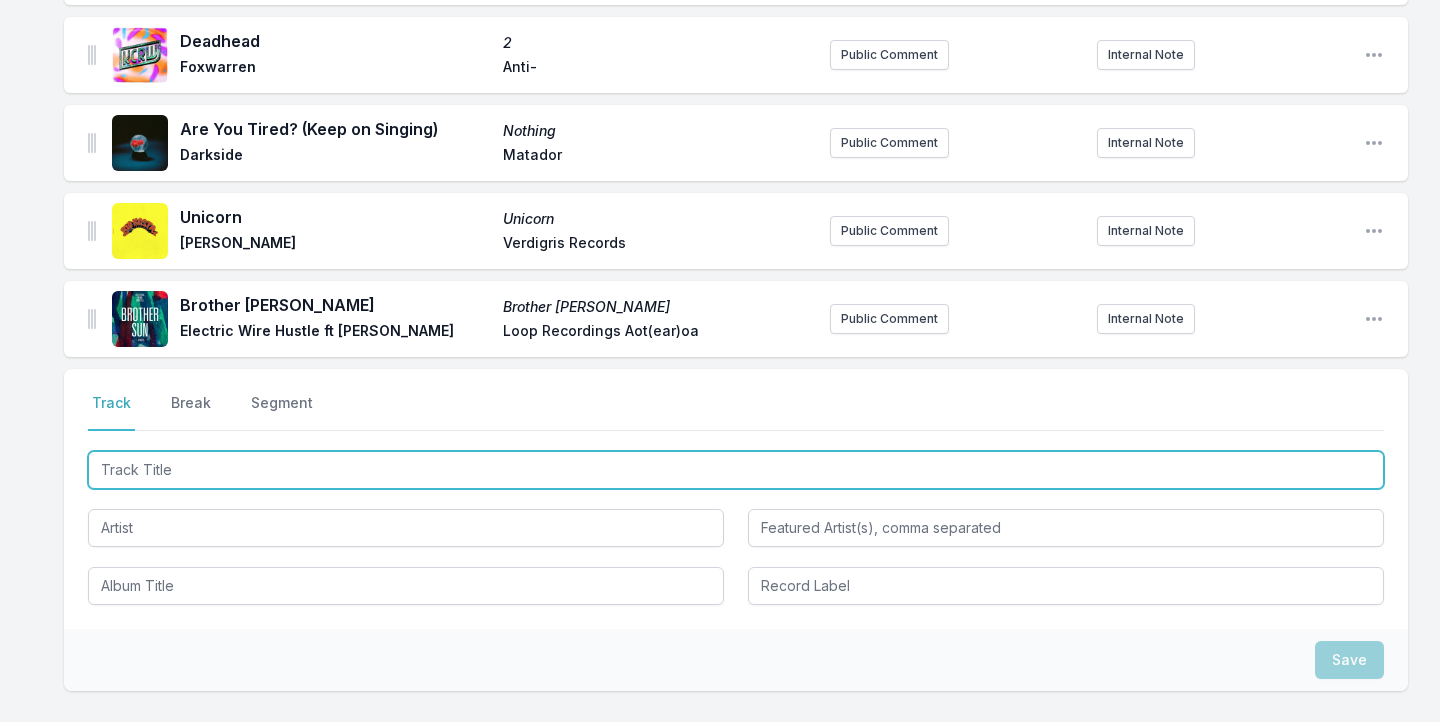 scroll, scrollTop: 2535, scrollLeft: 0, axis: vertical 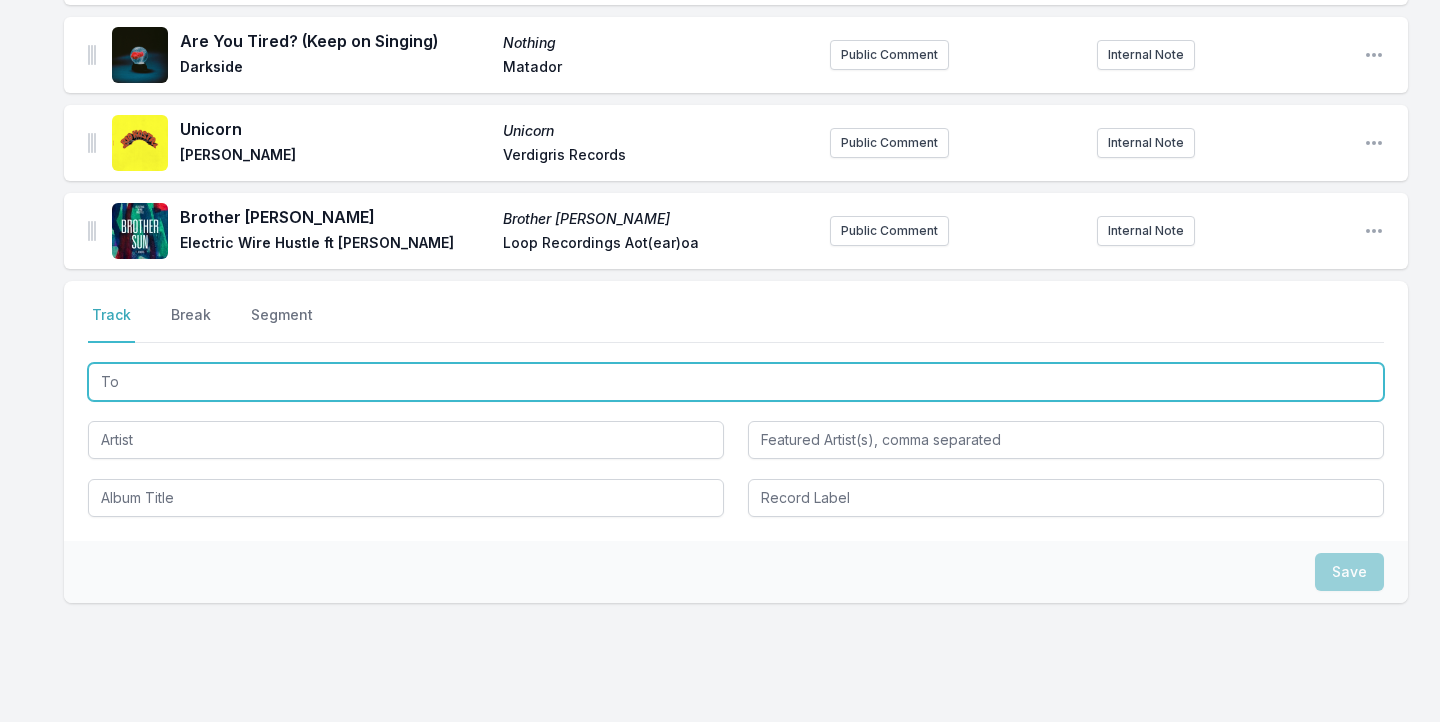 type on "T" 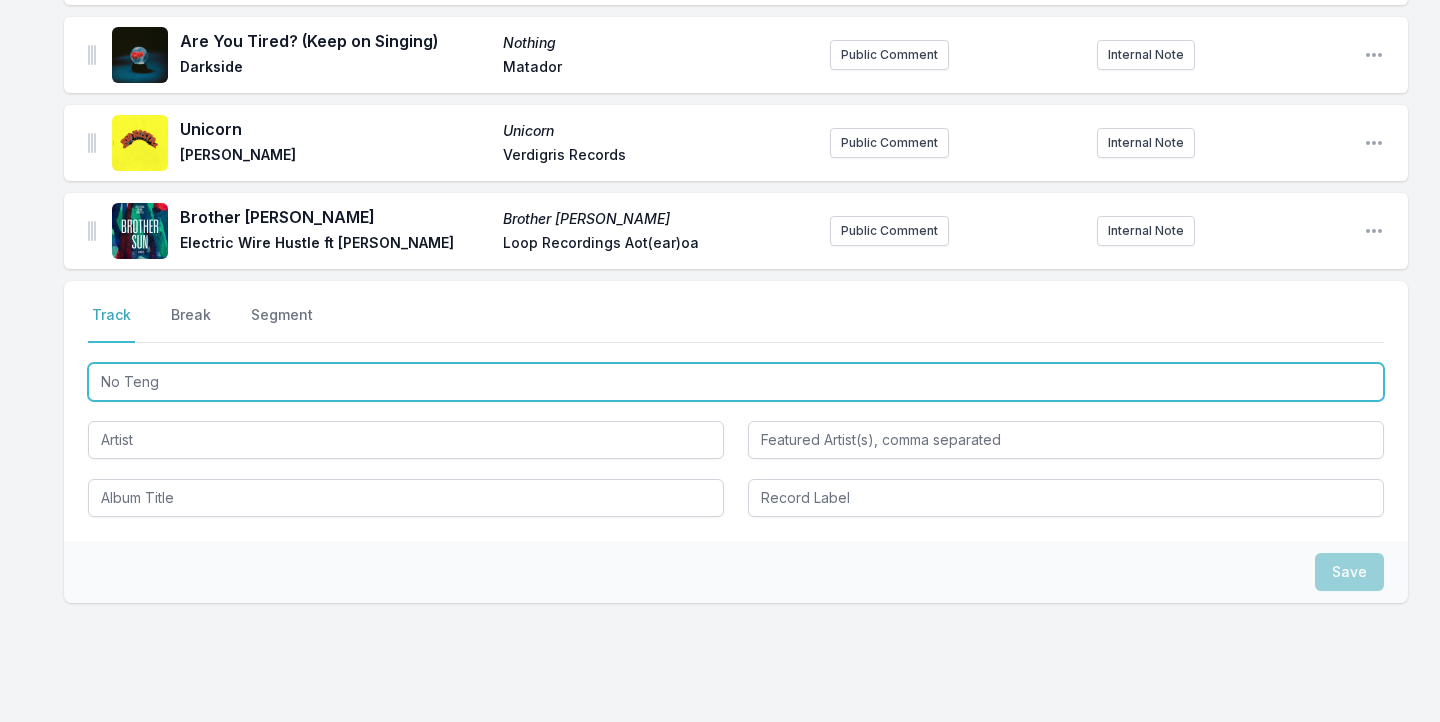 type on "No Tengo" 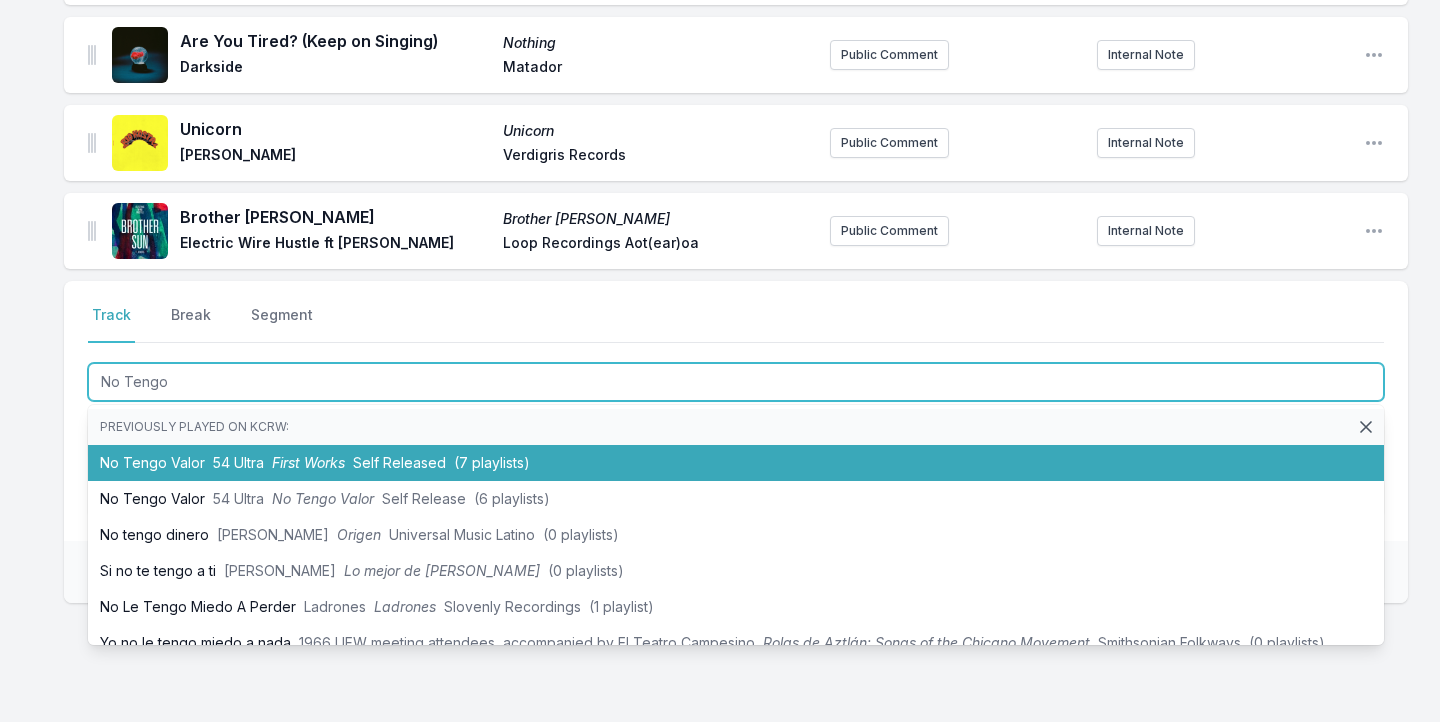 click on "No Tengo Valor 54 Ultra First Works Self Released (7 playlists)" at bounding box center (736, 463) 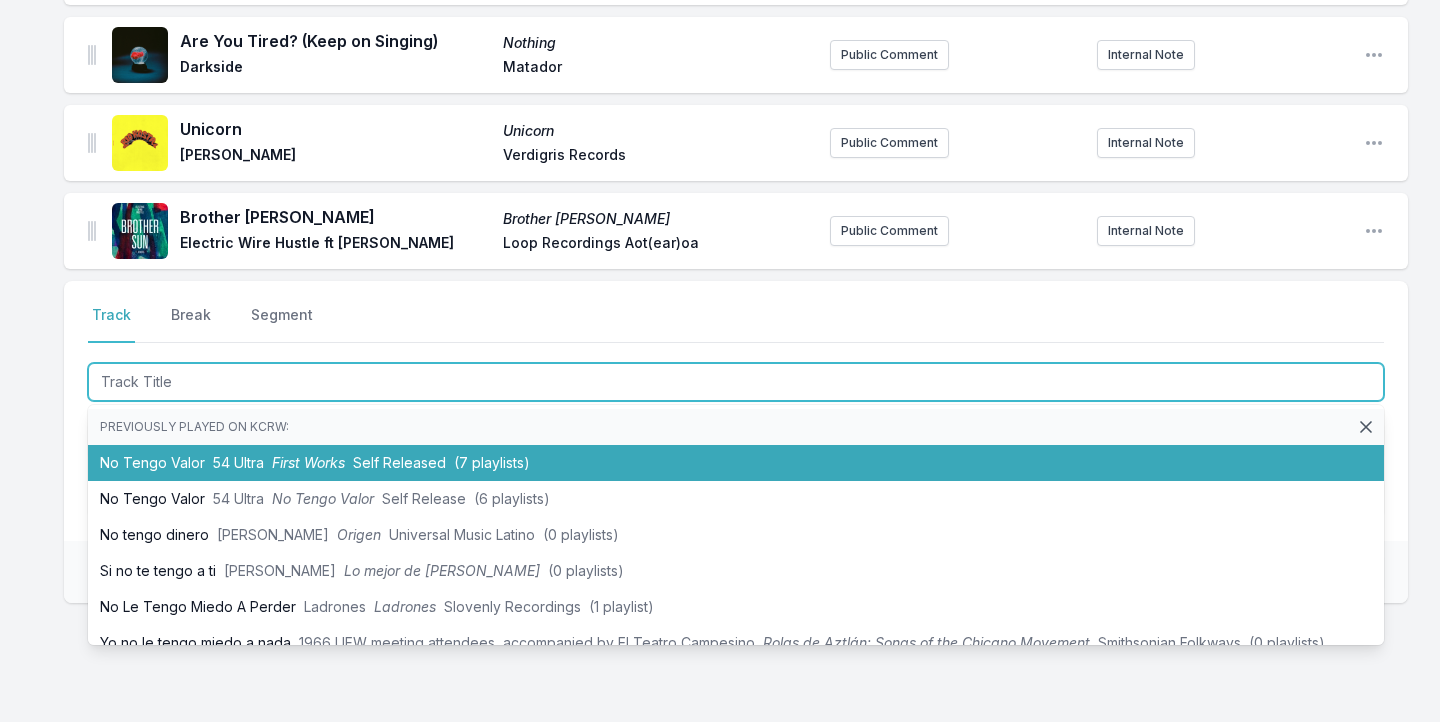 scroll, scrollTop: 2623, scrollLeft: 0, axis: vertical 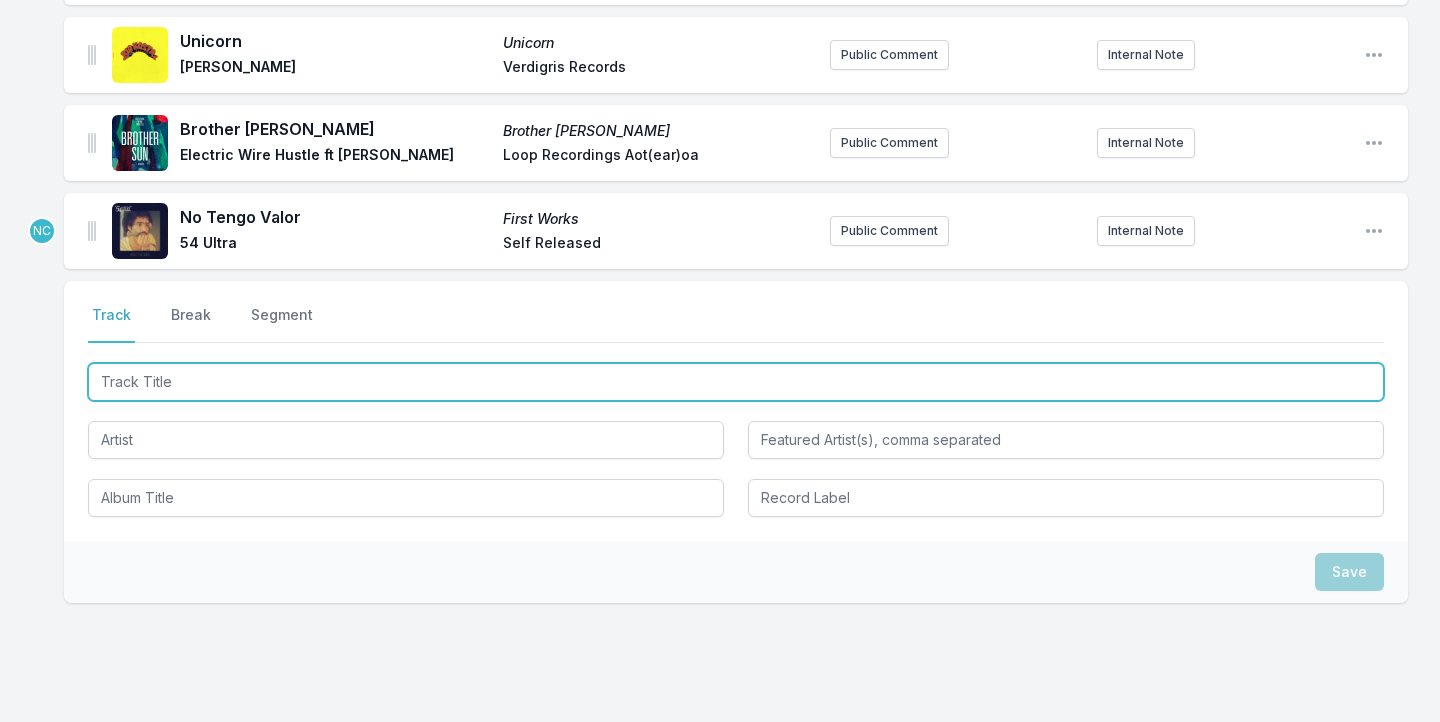 click at bounding box center [736, 382] 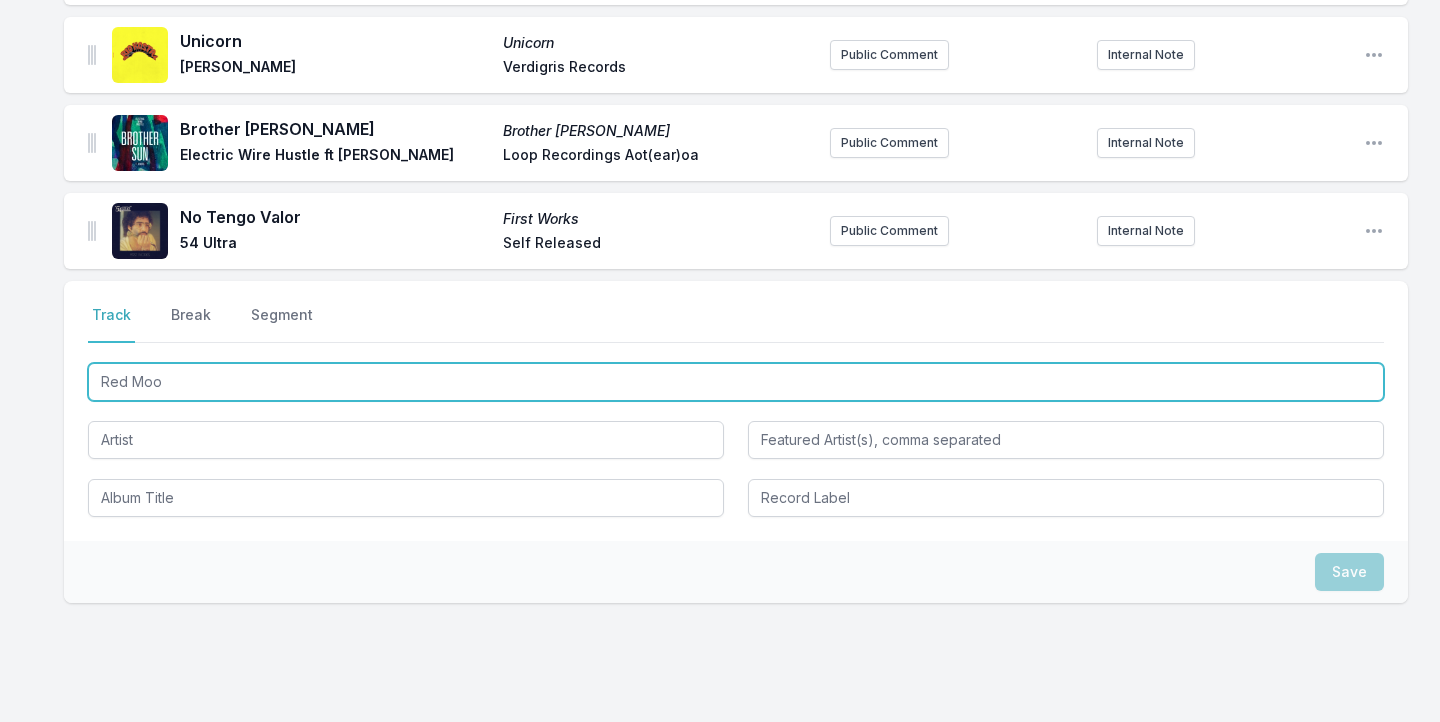 type on "Red Moon" 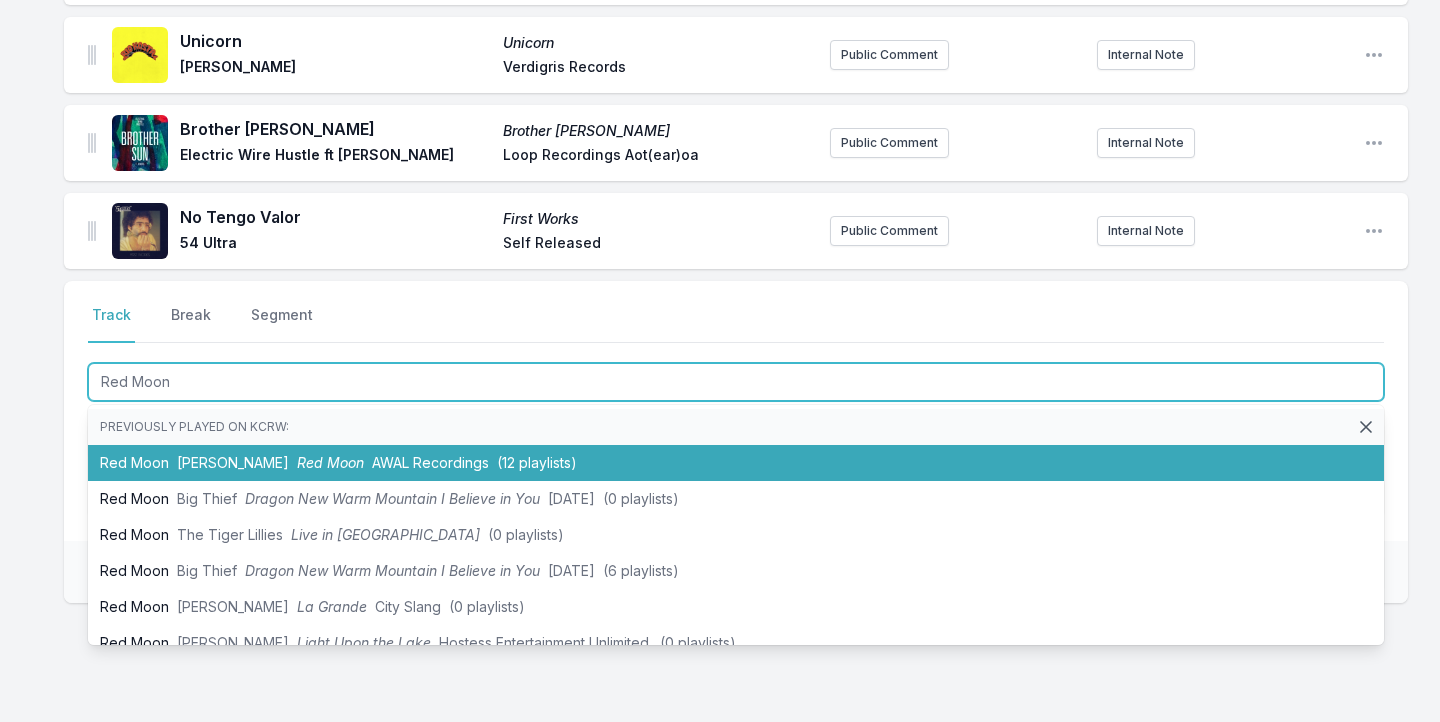 click on "Red Moon [PERSON_NAME] Red Moon AWAL Recordings (12 playlists)" at bounding box center (736, 463) 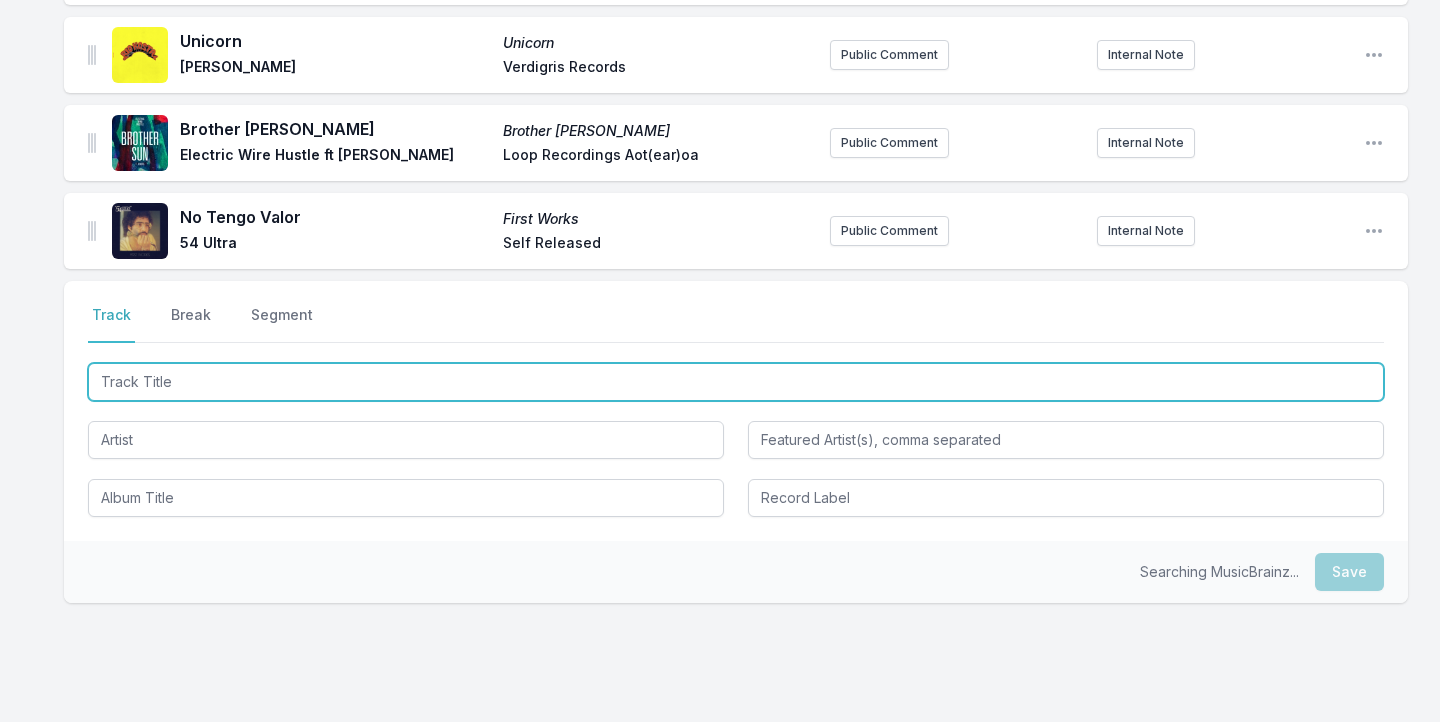 scroll, scrollTop: 2711, scrollLeft: 0, axis: vertical 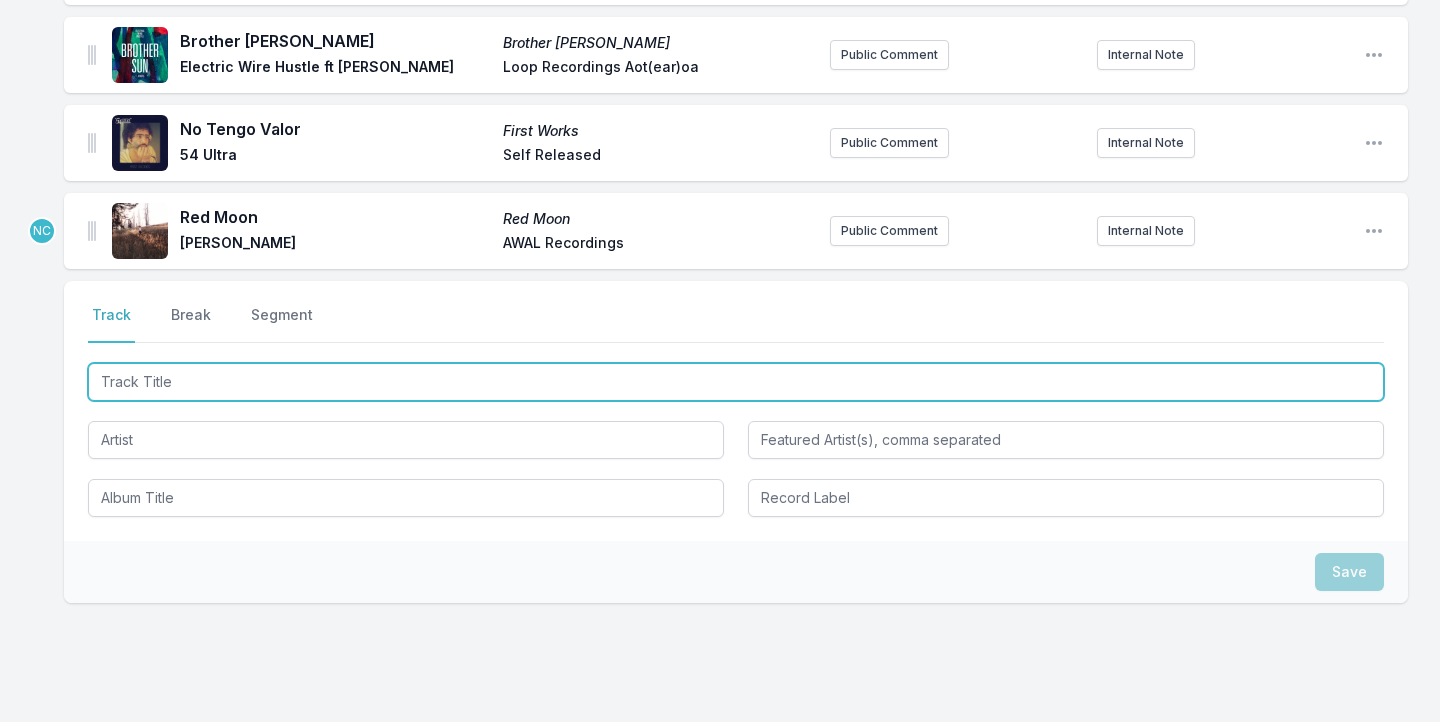 click at bounding box center [736, 382] 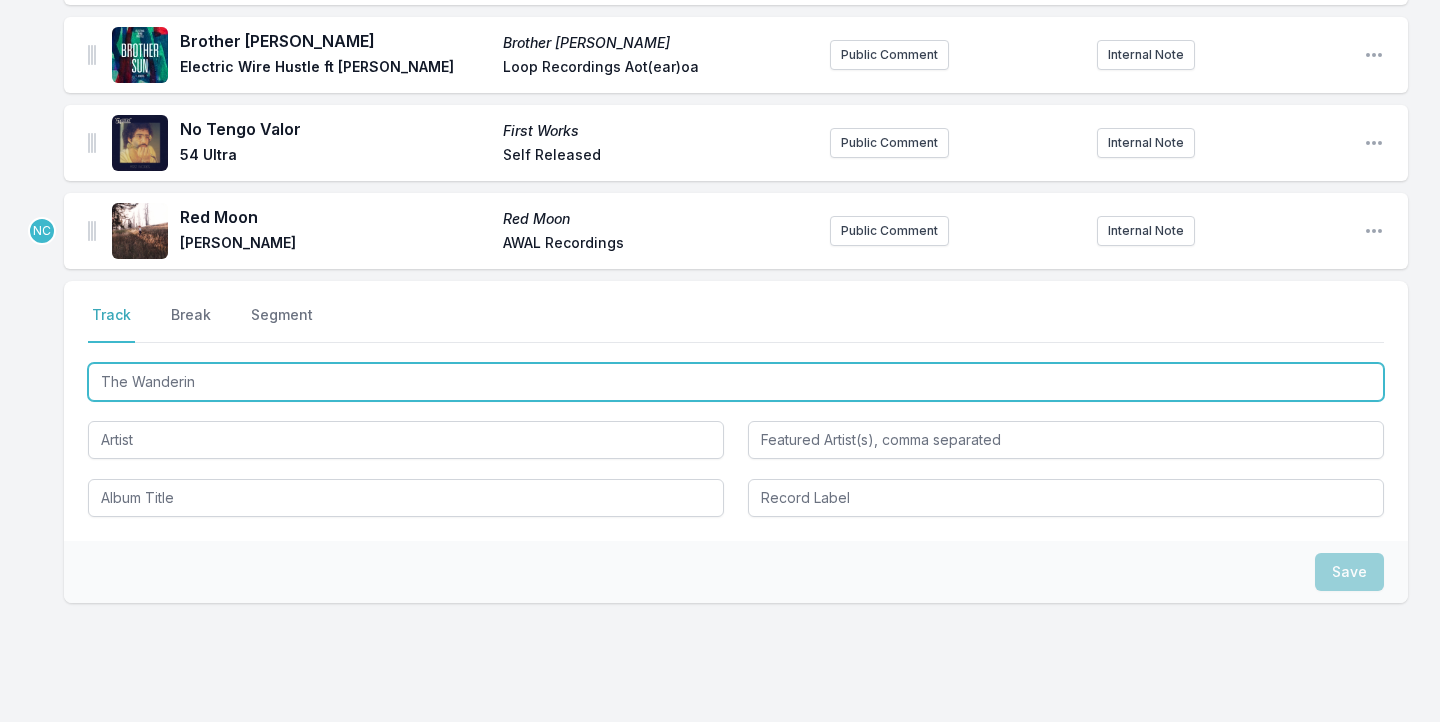 type on "The Wandering" 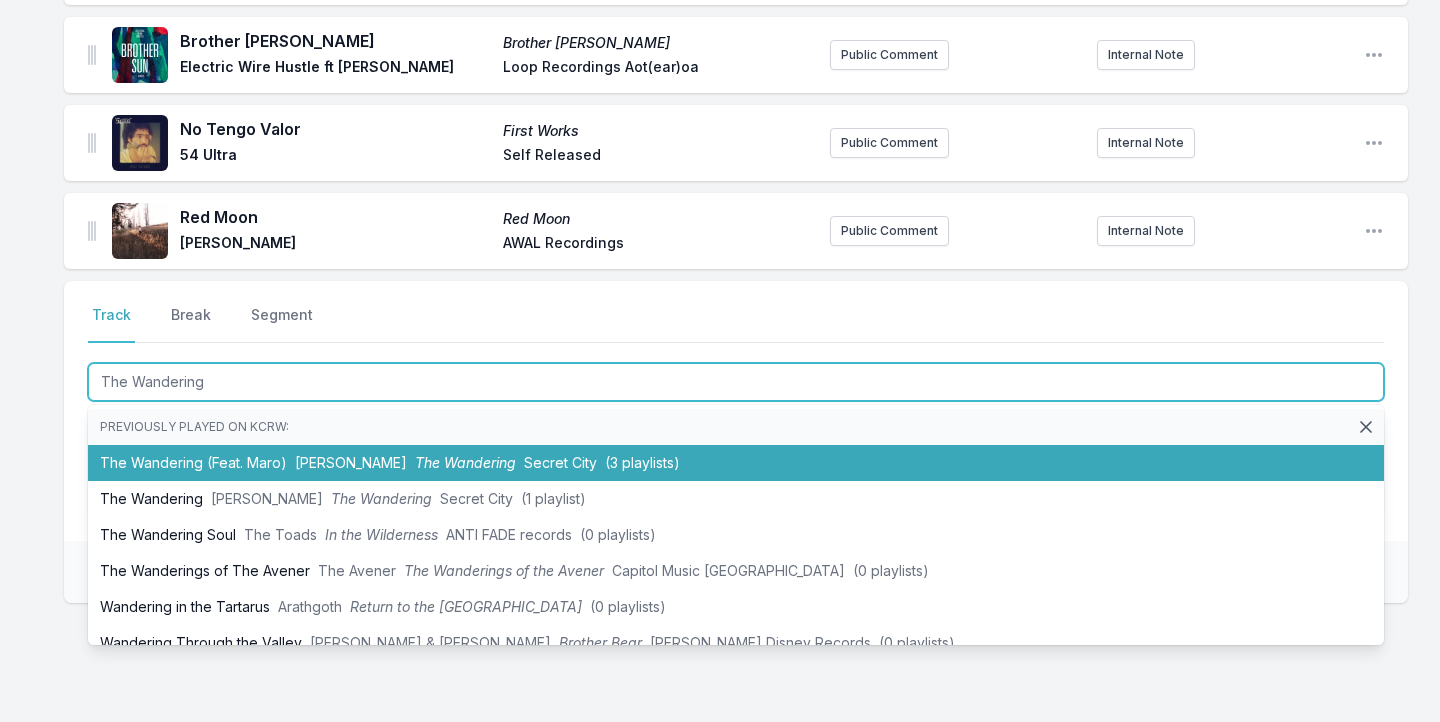 click on "The Wandering (Feat. [PERSON_NAME]) [PERSON_NAME] The Wandering Secret City (3 playlists)" at bounding box center (736, 463) 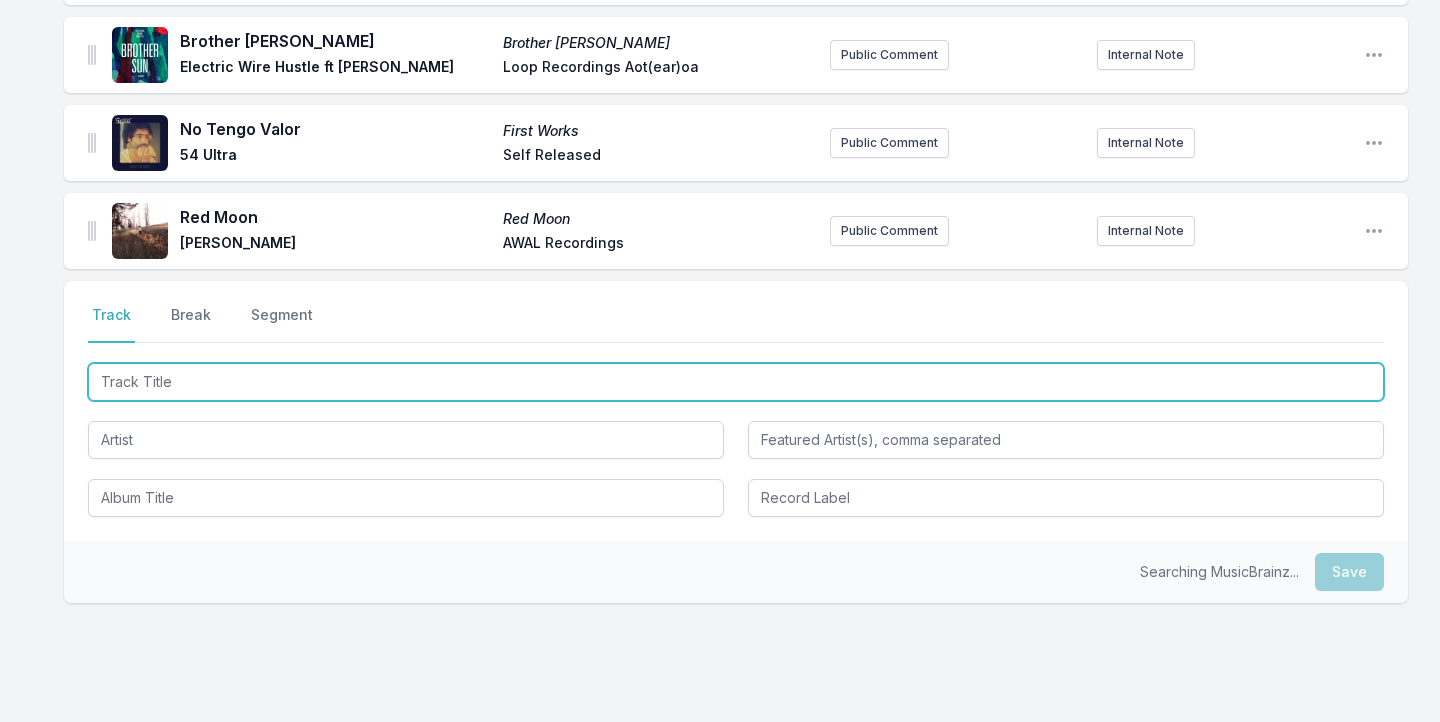 scroll, scrollTop: 2799, scrollLeft: 0, axis: vertical 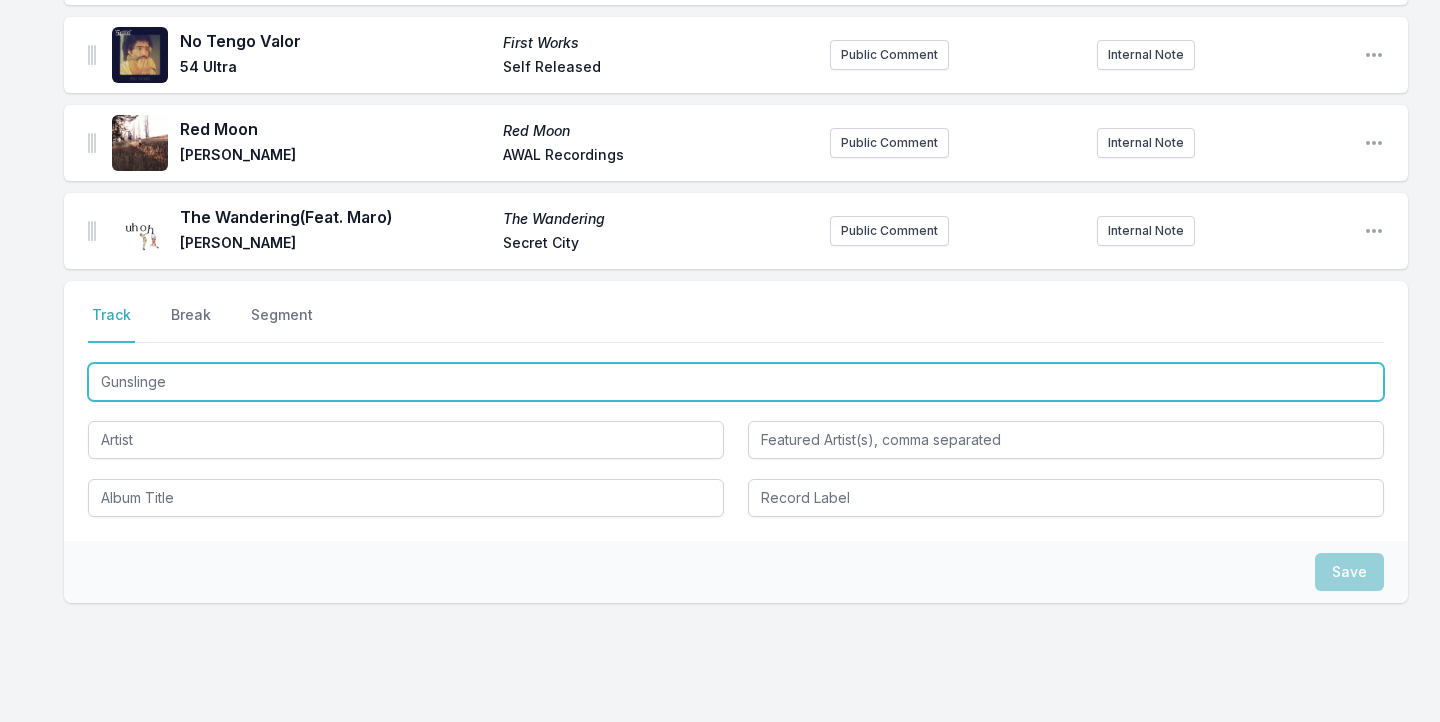 type on "Gunslinger" 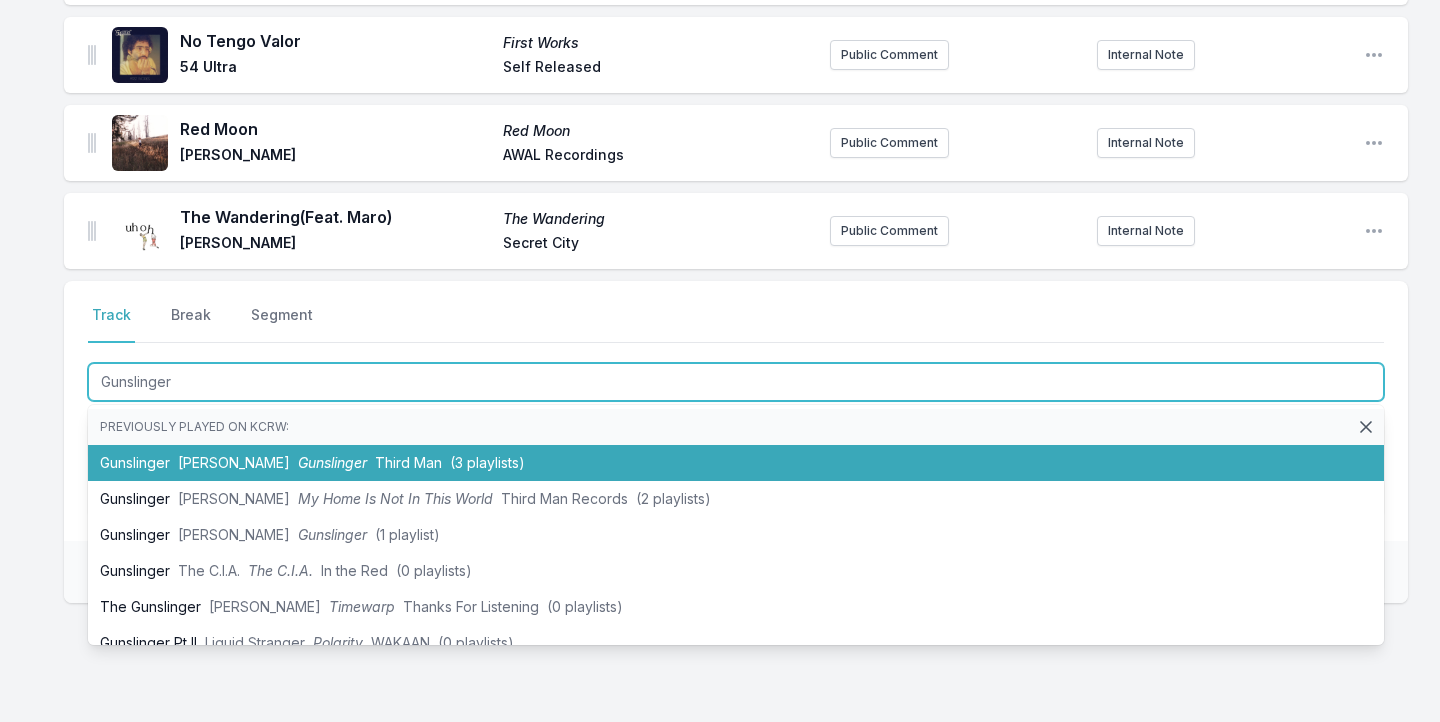 click on "[PERSON_NAME]" at bounding box center [234, 462] 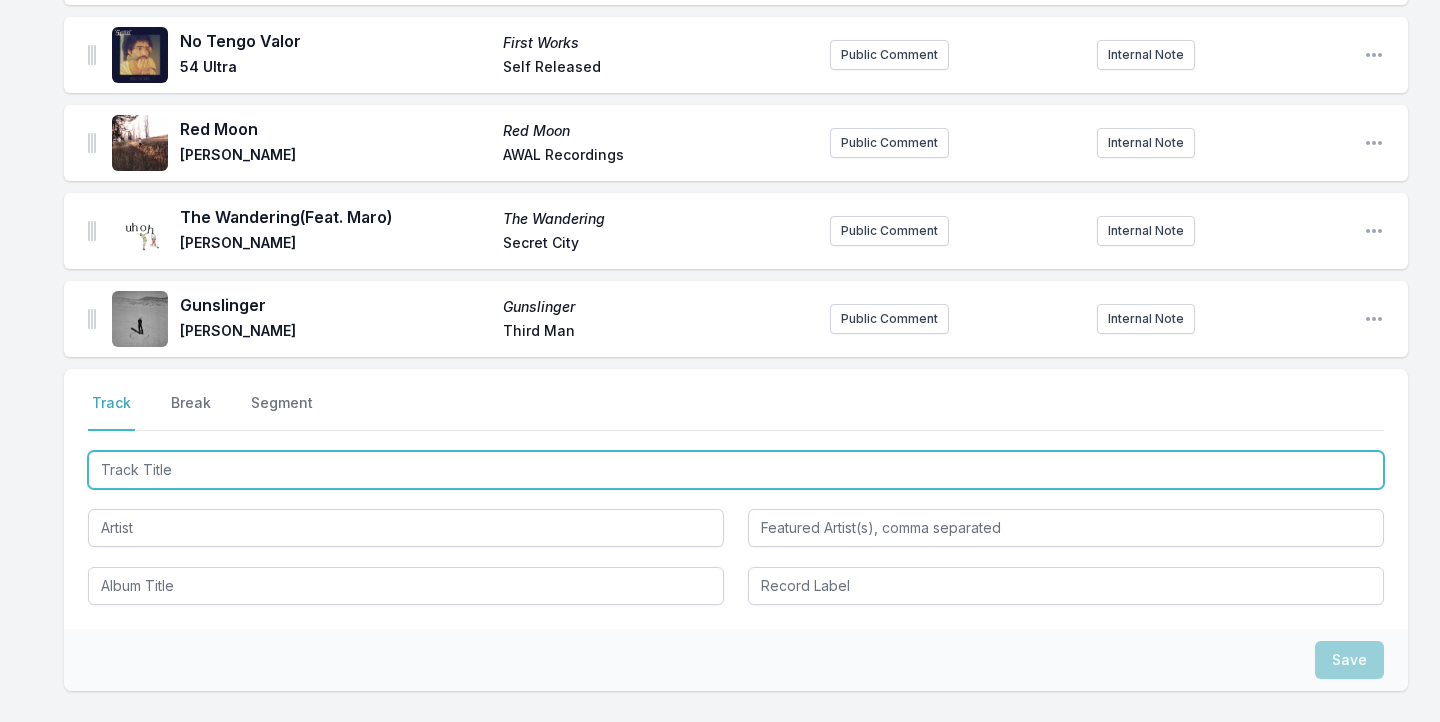 scroll, scrollTop: 2887, scrollLeft: 0, axis: vertical 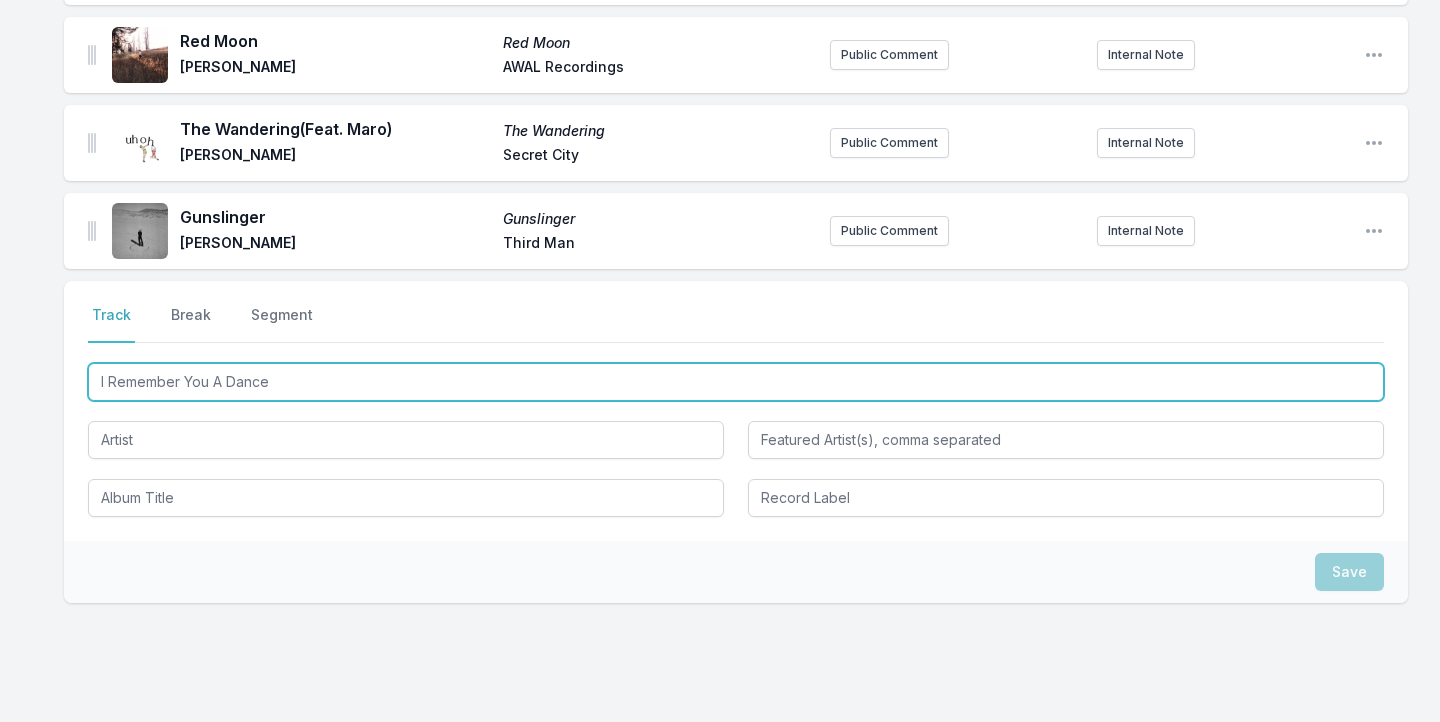 type on "I Remember You A Dancer" 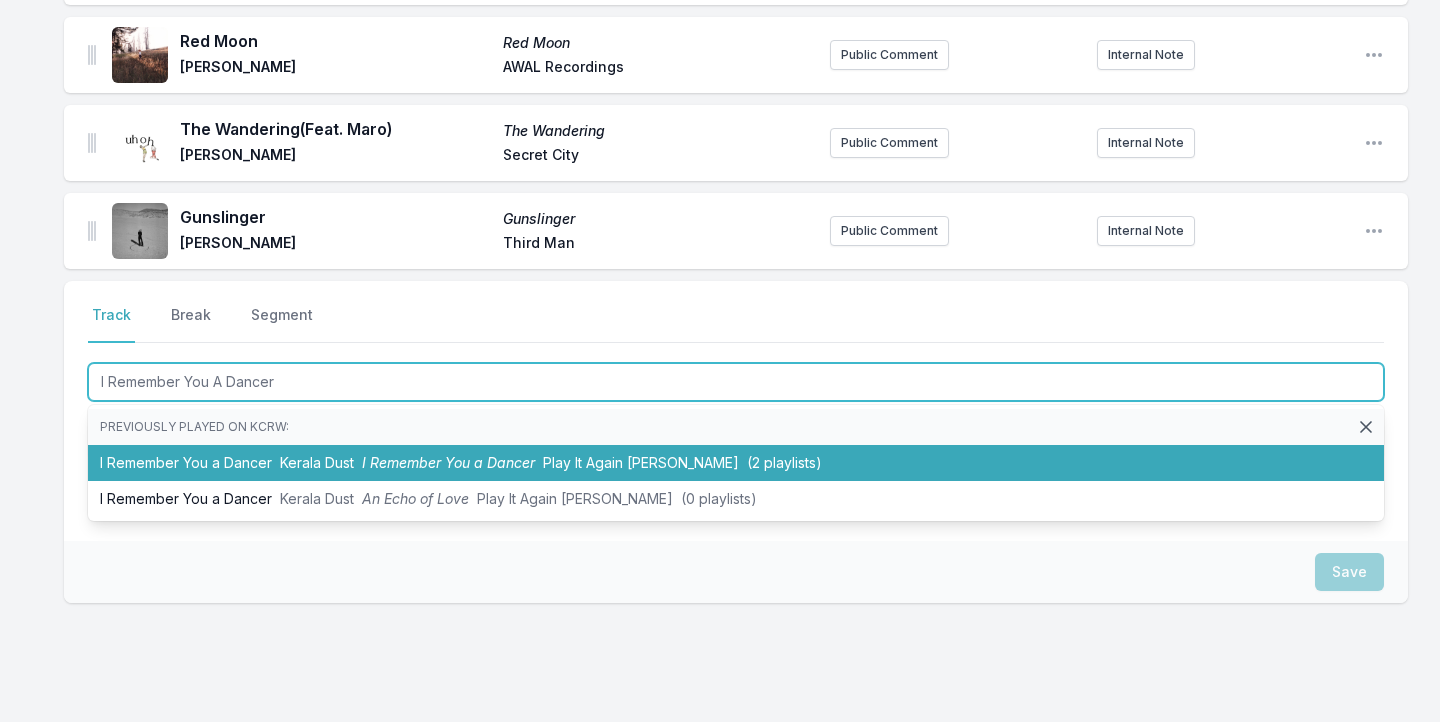 click on "I Remember You a Dancer Kerala Dust I Remember You a Dancer Play It Again [PERSON_NAME] (2 playlists)" at bounding box center (736, 463) 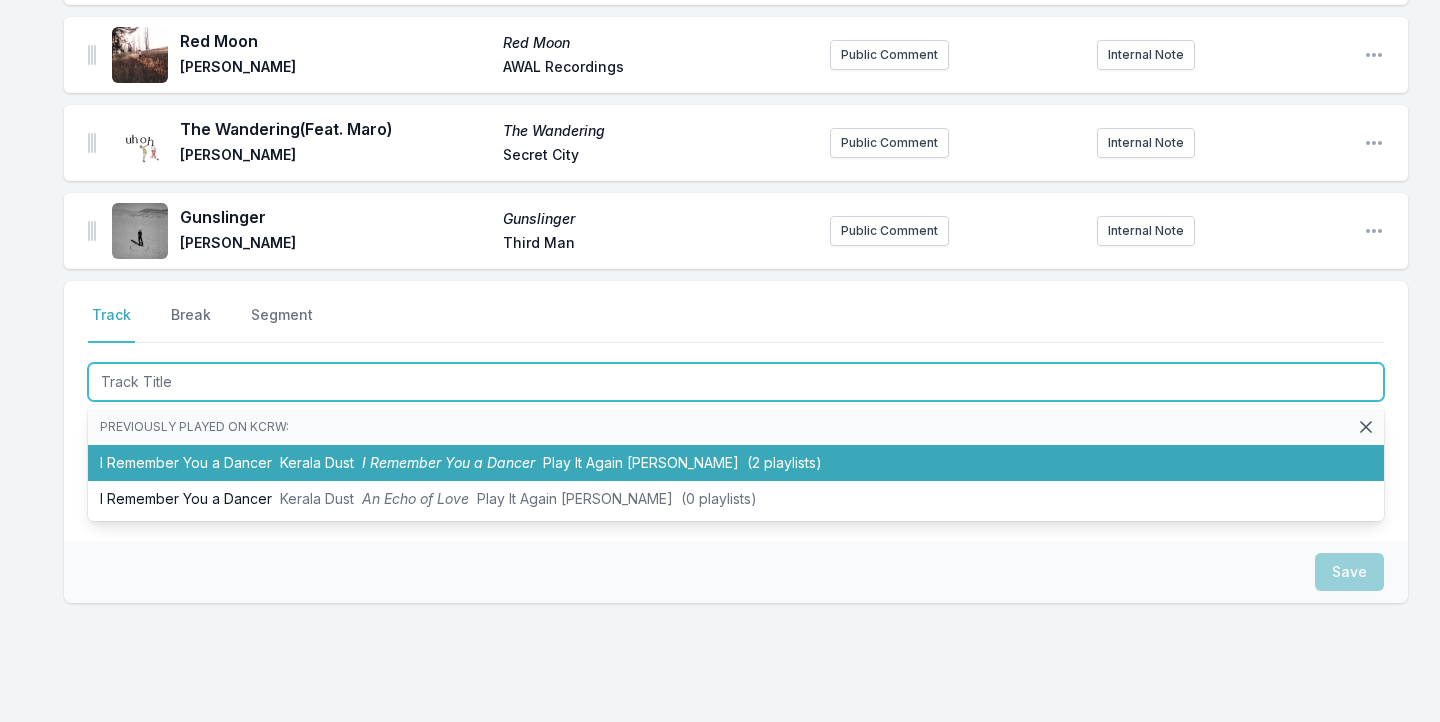 scroll, scrollTop: 2975, scrollLeft: 0, axis: vertical 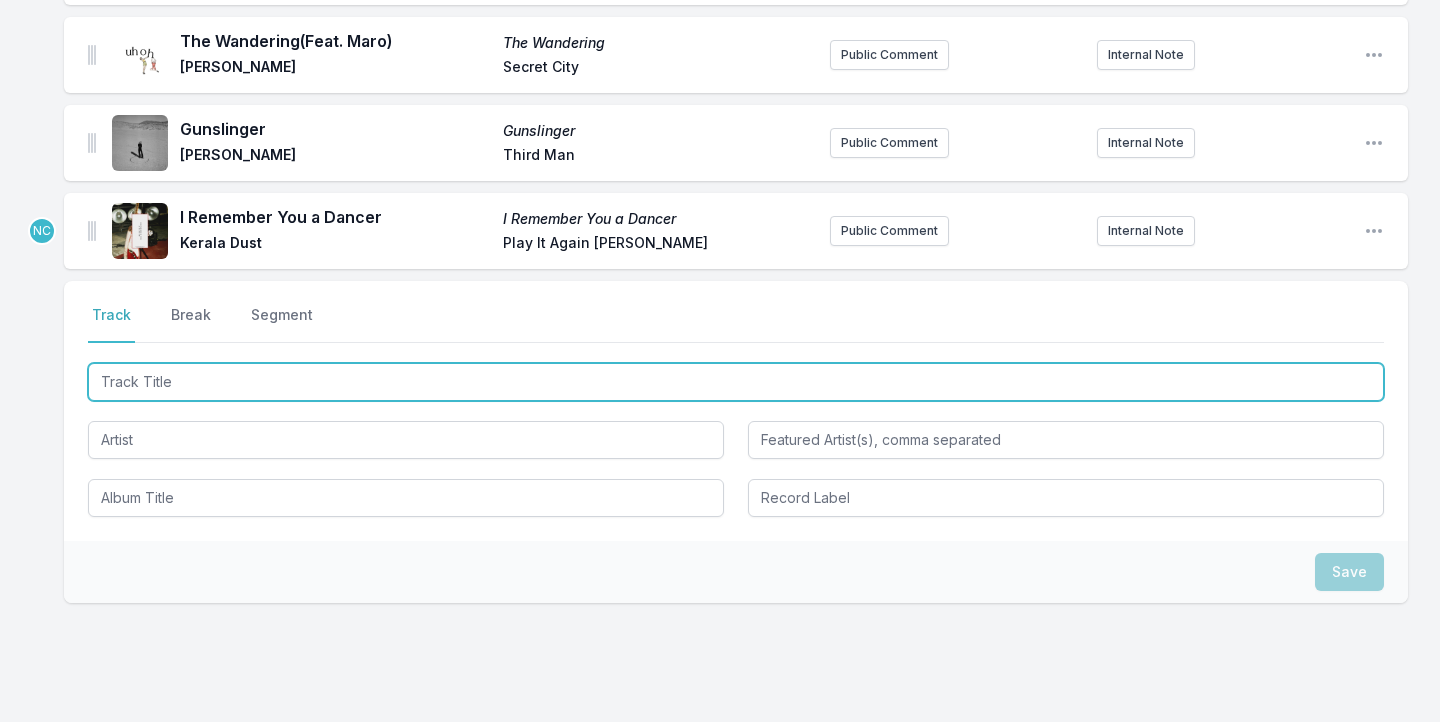 click at bounding box center [736, 382] 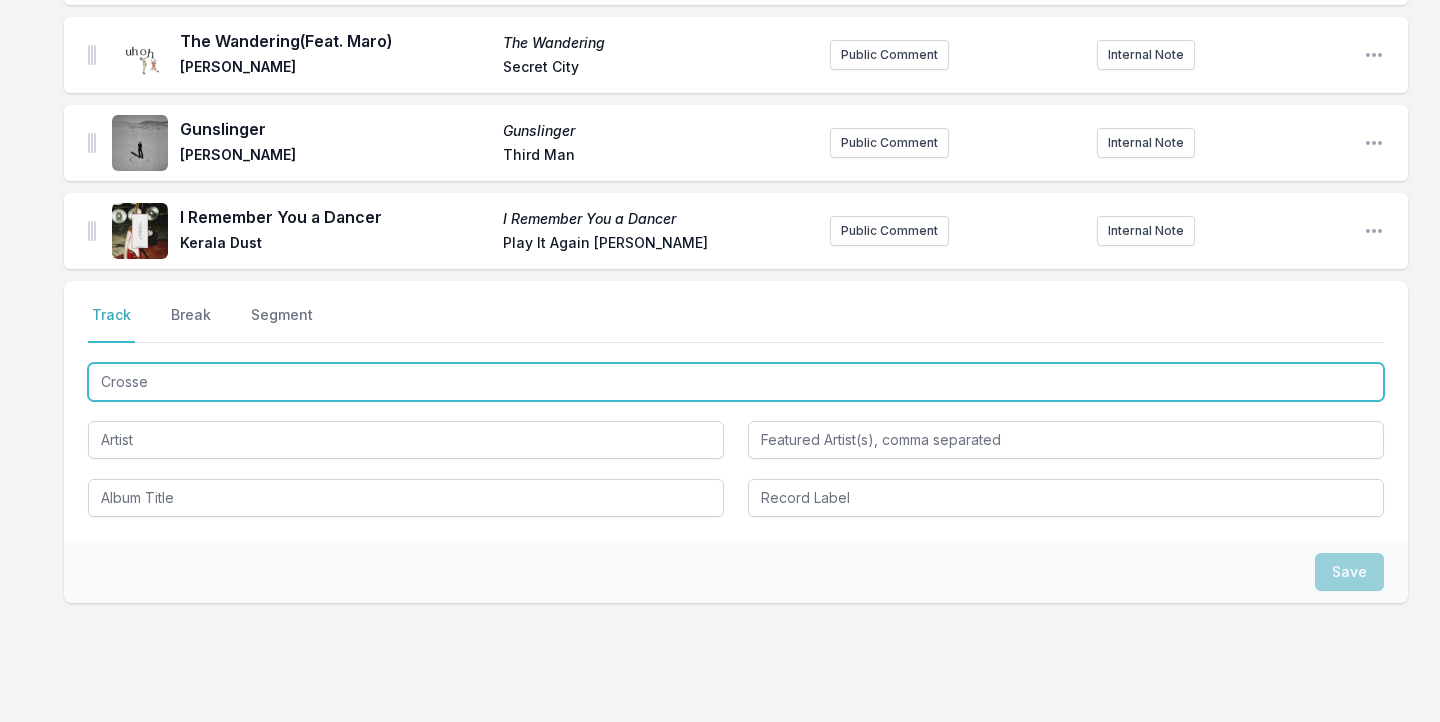 type on "Crosses" 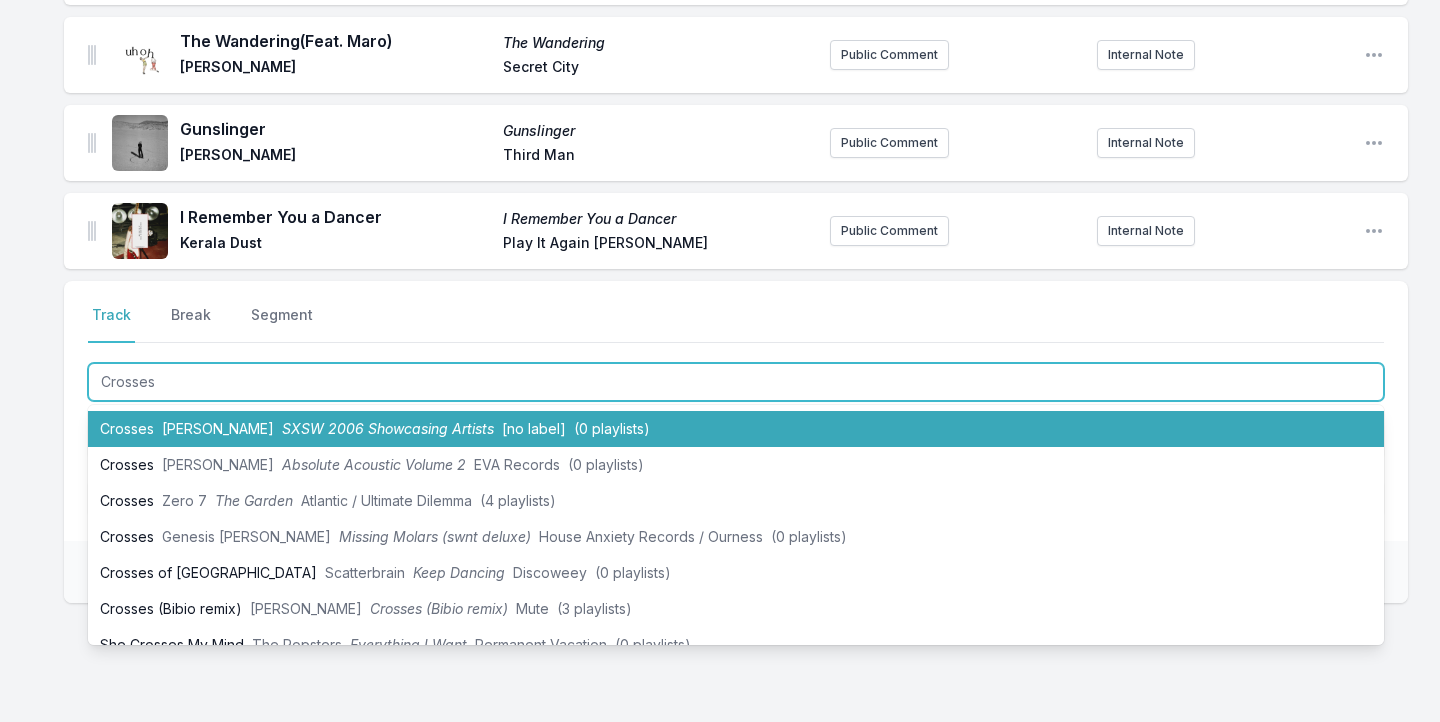 scroll, scrollTop: 117, scrollLeft: 0, axis: vertical 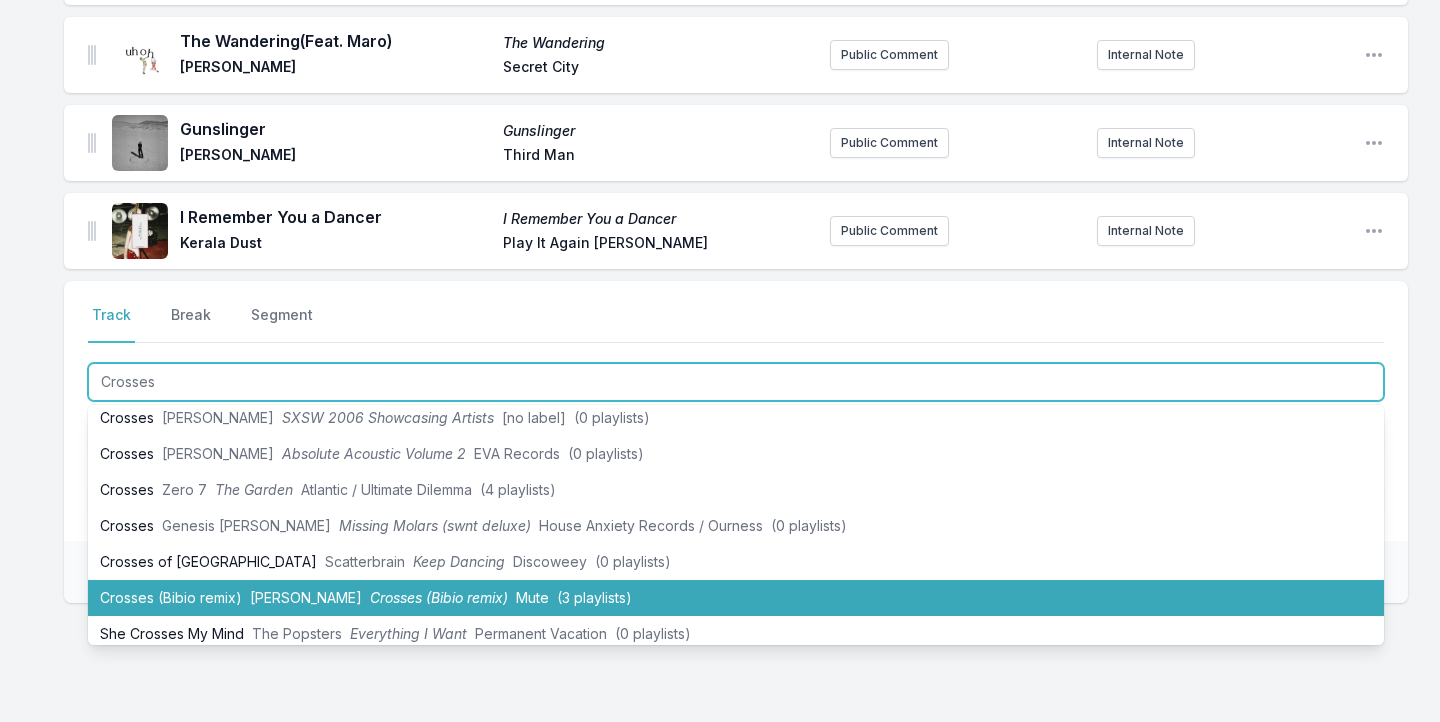 click on "Crosses ([PERSON_NAME] remix) [PERSON_NAME] ([PERSON_NAME] remix) Mute (3 playlists)" at bounding box center [736, 598] 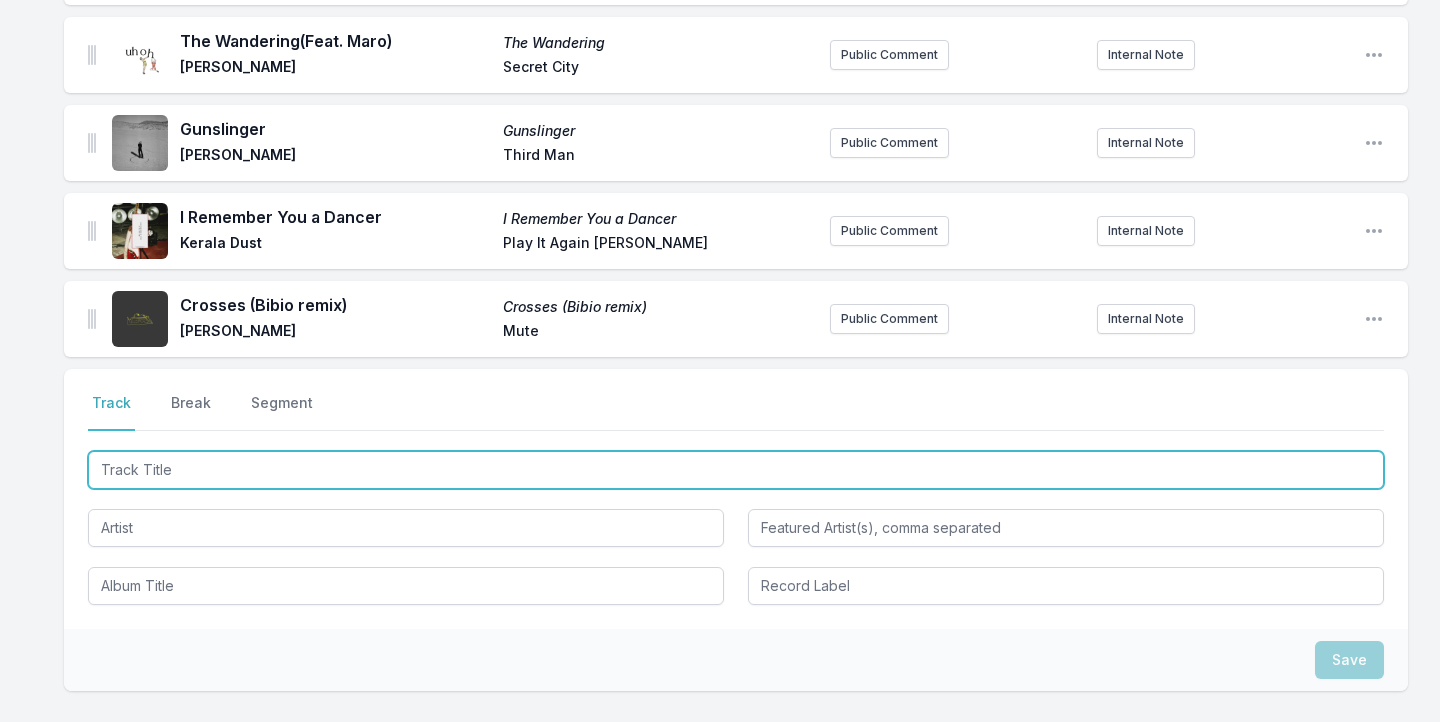 scroll, scrollTop: 3063, scrollLeft: 0, axis: vertical 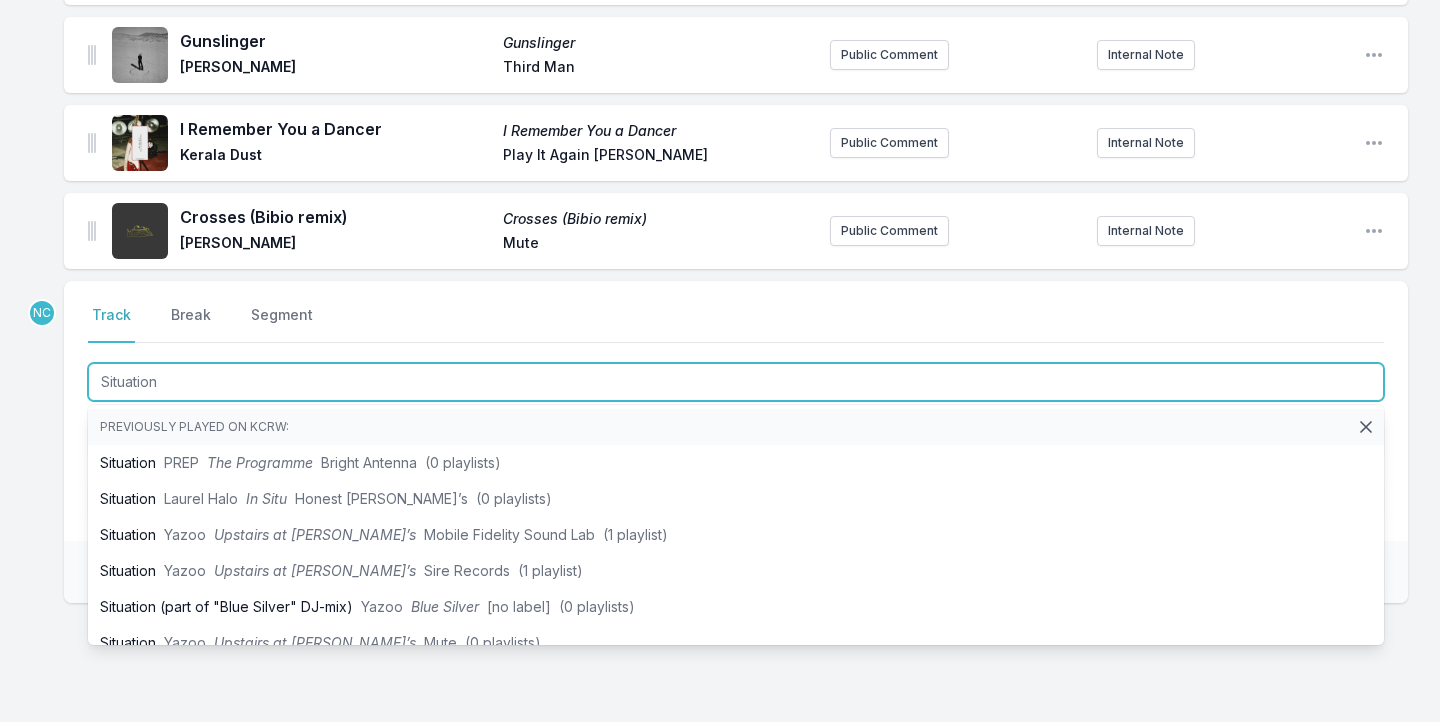 type on "Situation" 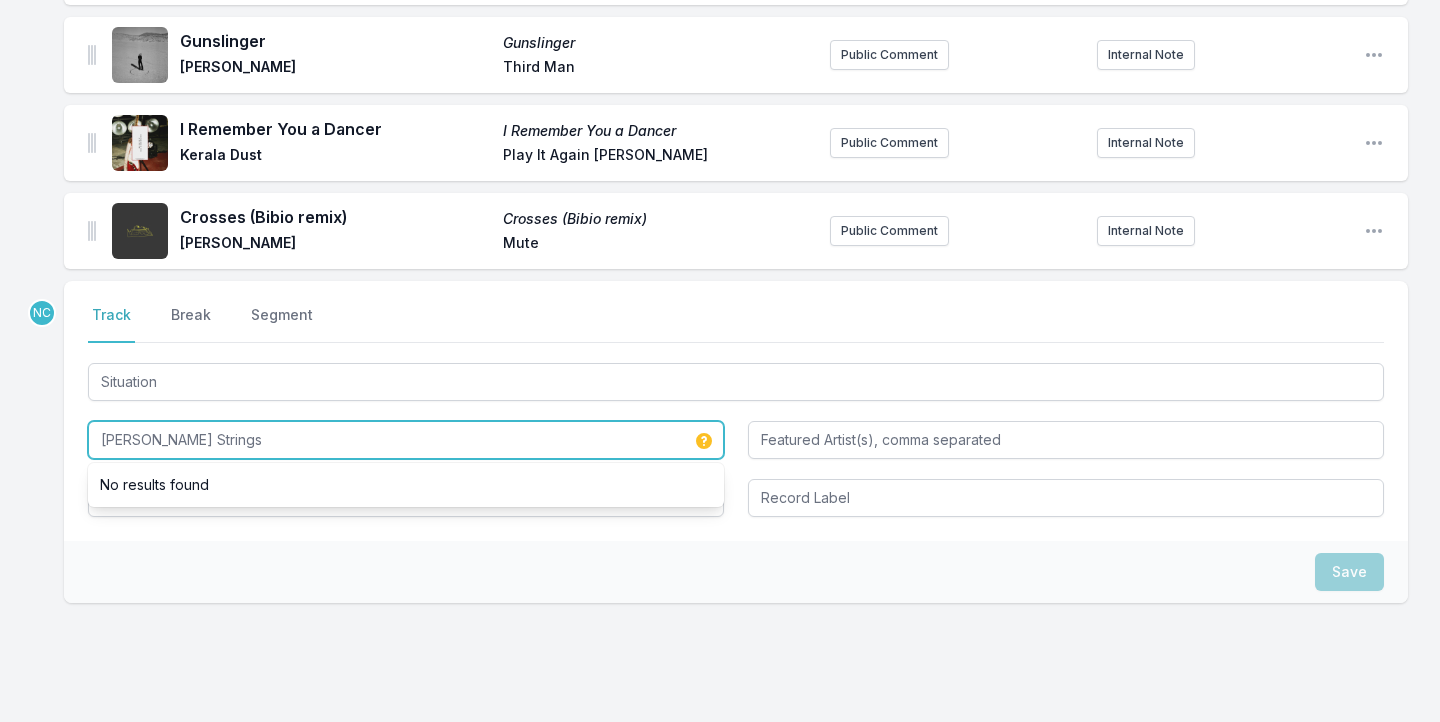 click on "[PERSON_NAME] Strings" at bounding box center (406, 440) 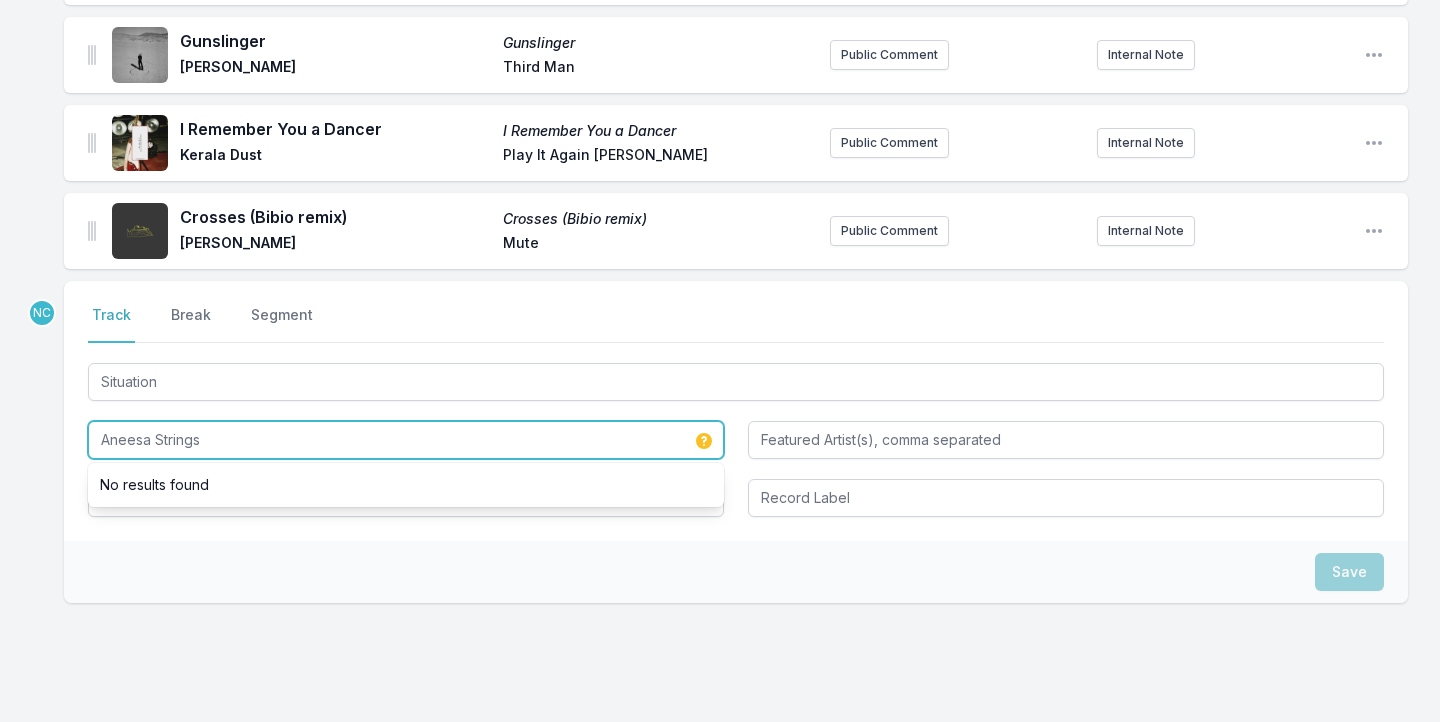 type on "Aneesa Strings" 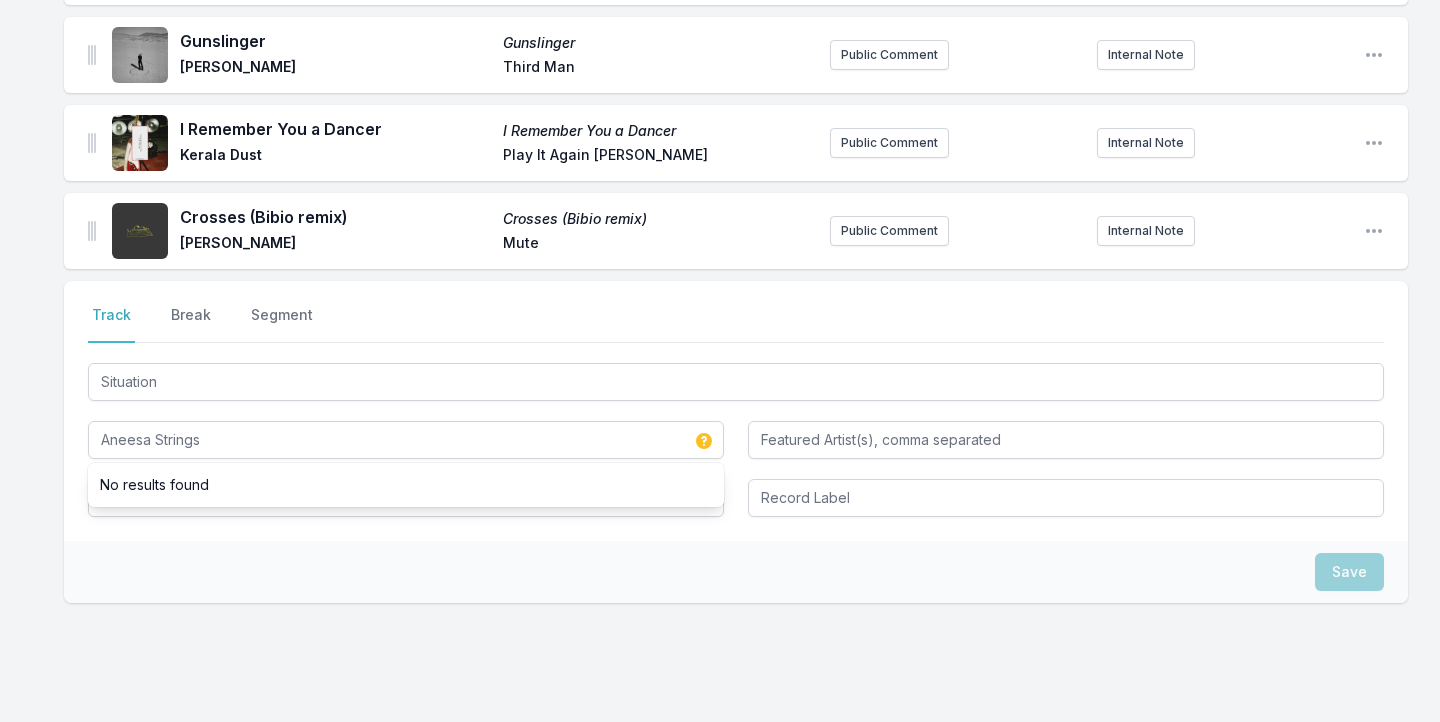click on "Select a tab Track Break Segment Track Break Segment Situation Aneesa Strings No results found" at bounding box center (736, 411) 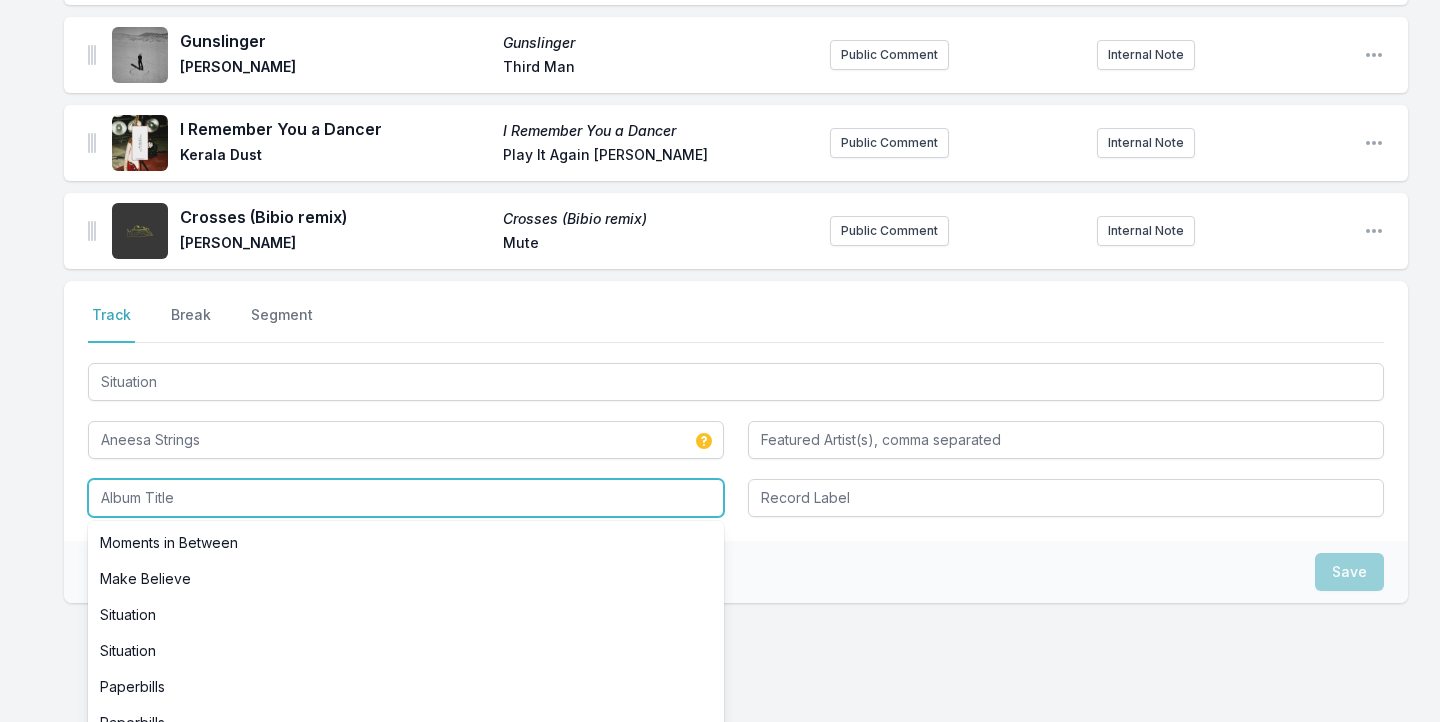 click at bounding box center (406, 498) 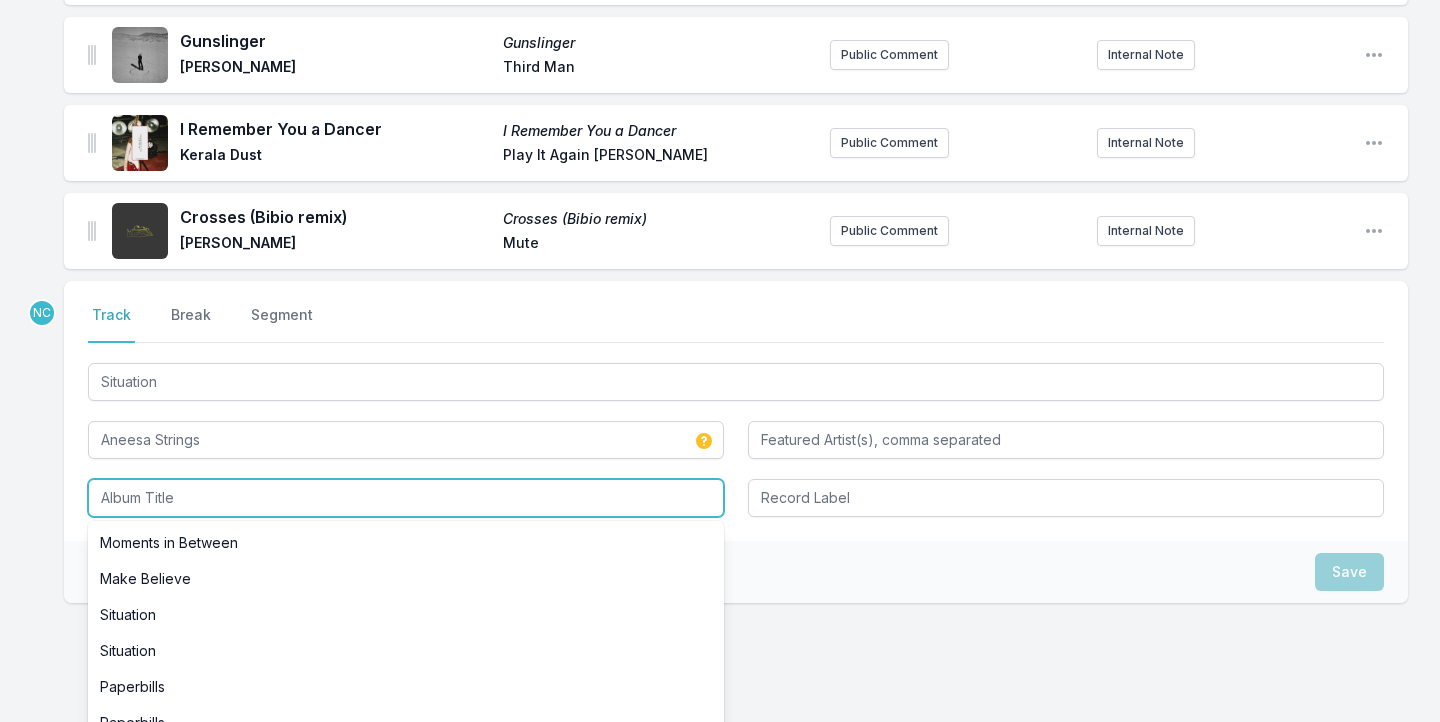 click at bounding box center (406, 498) 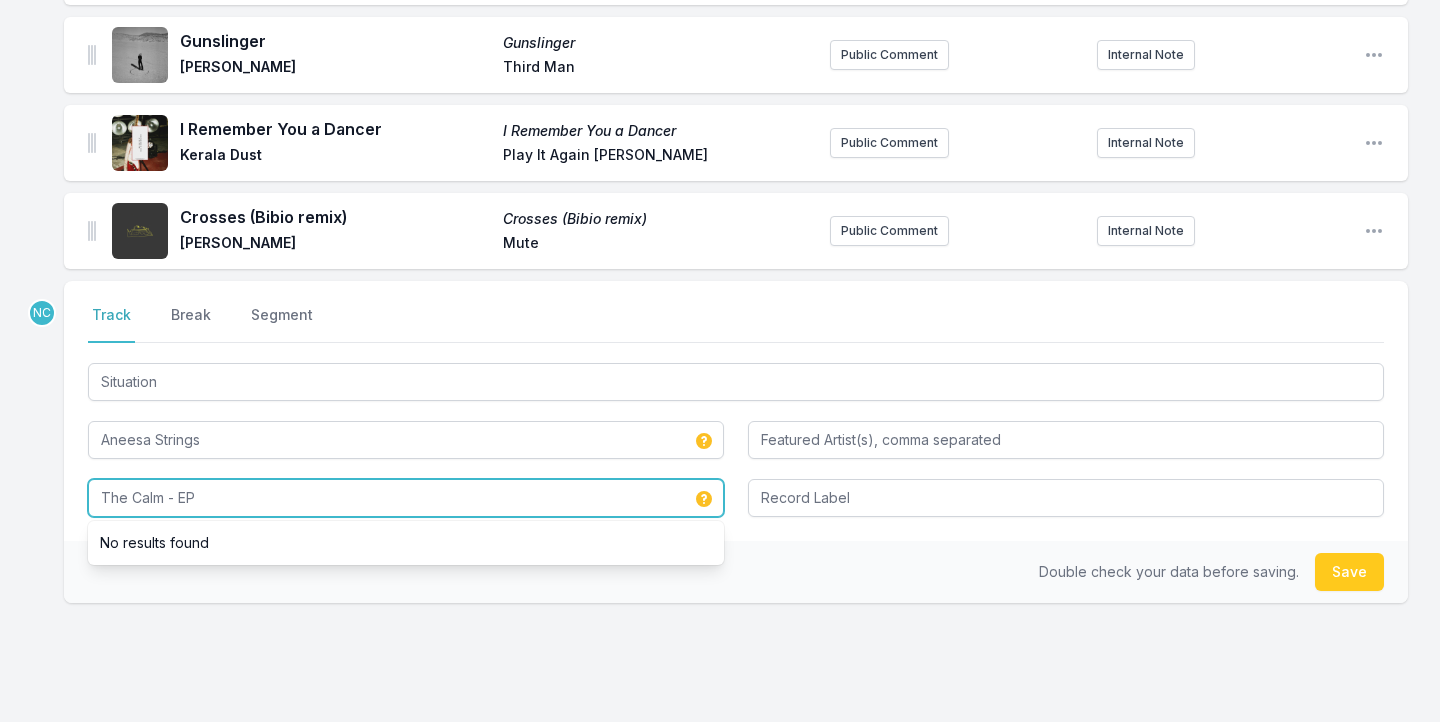 type on "The Calm - EP" 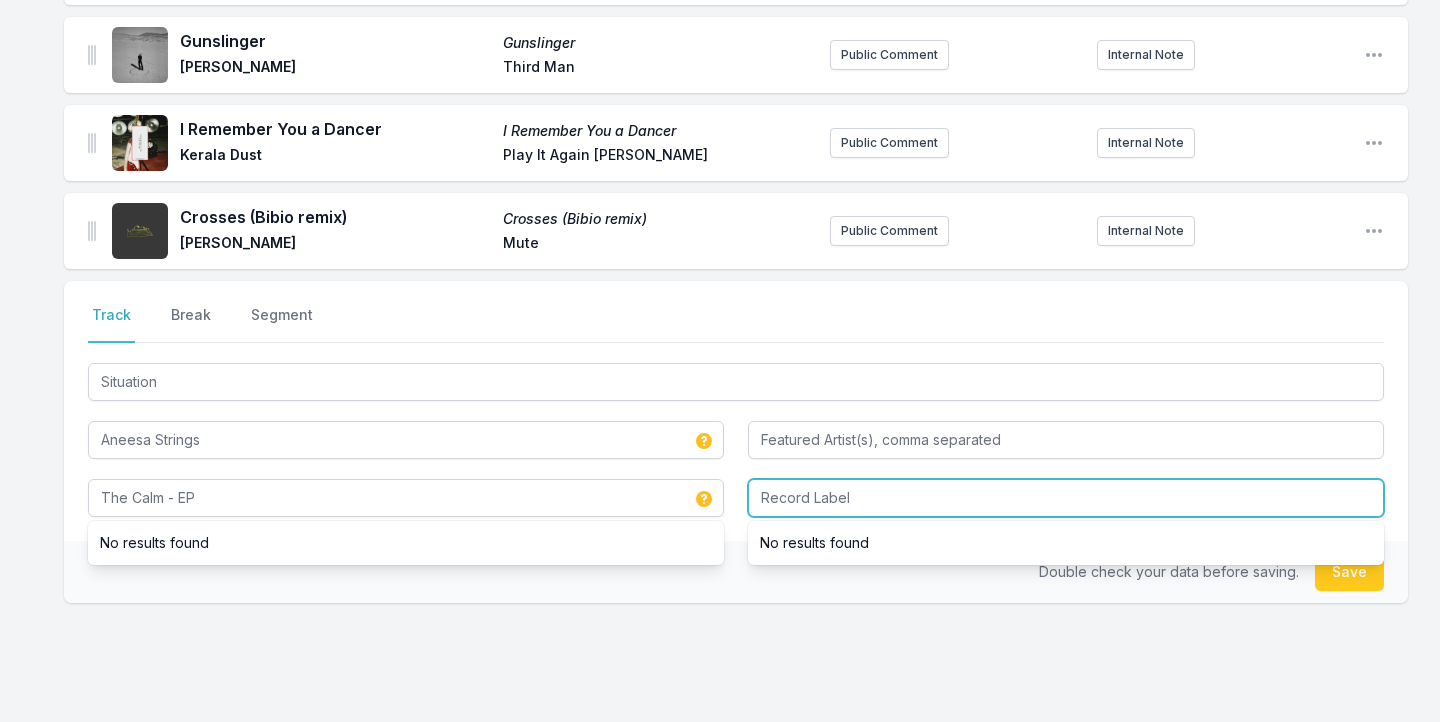 click at bounding box center (1066, 498) 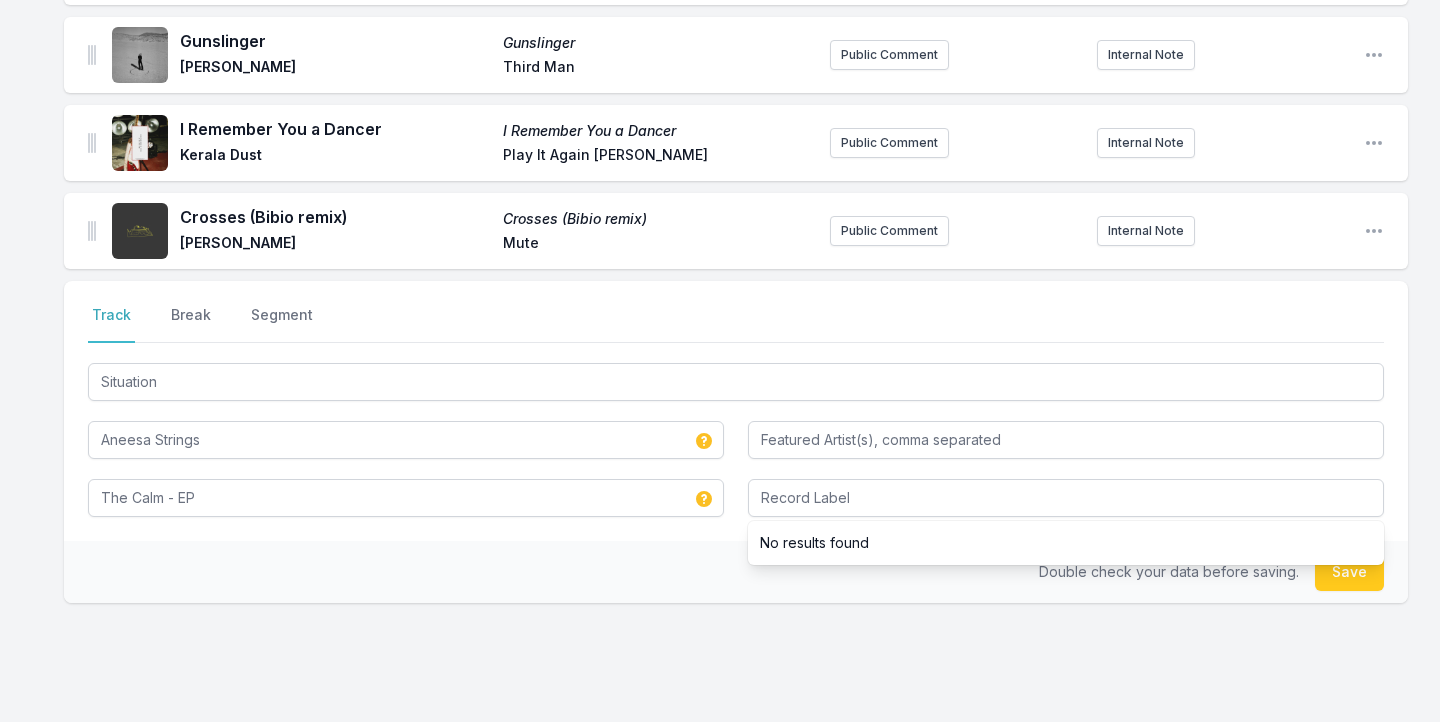 click on "Double check your data before saving. Save" at bounding box center [736, 572] 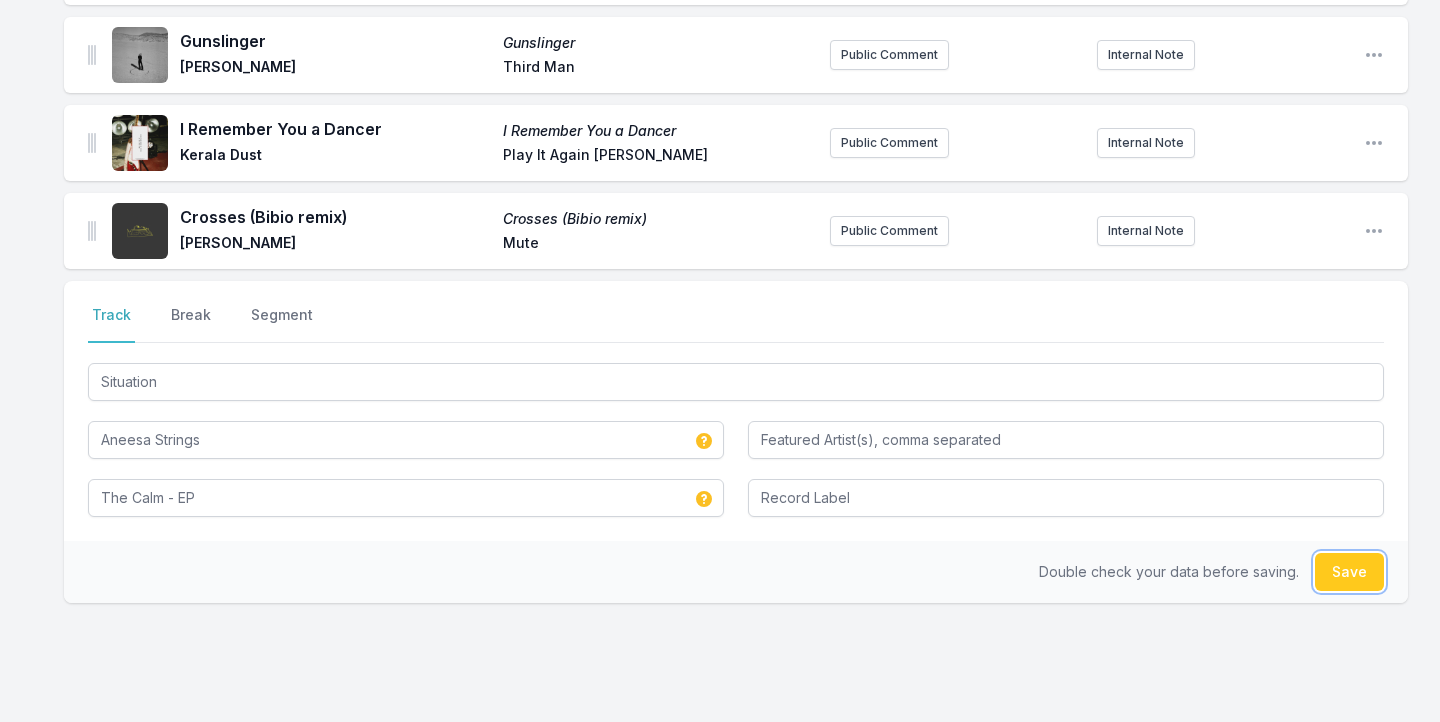 click on "Save" at bounding box center (1349, 572) 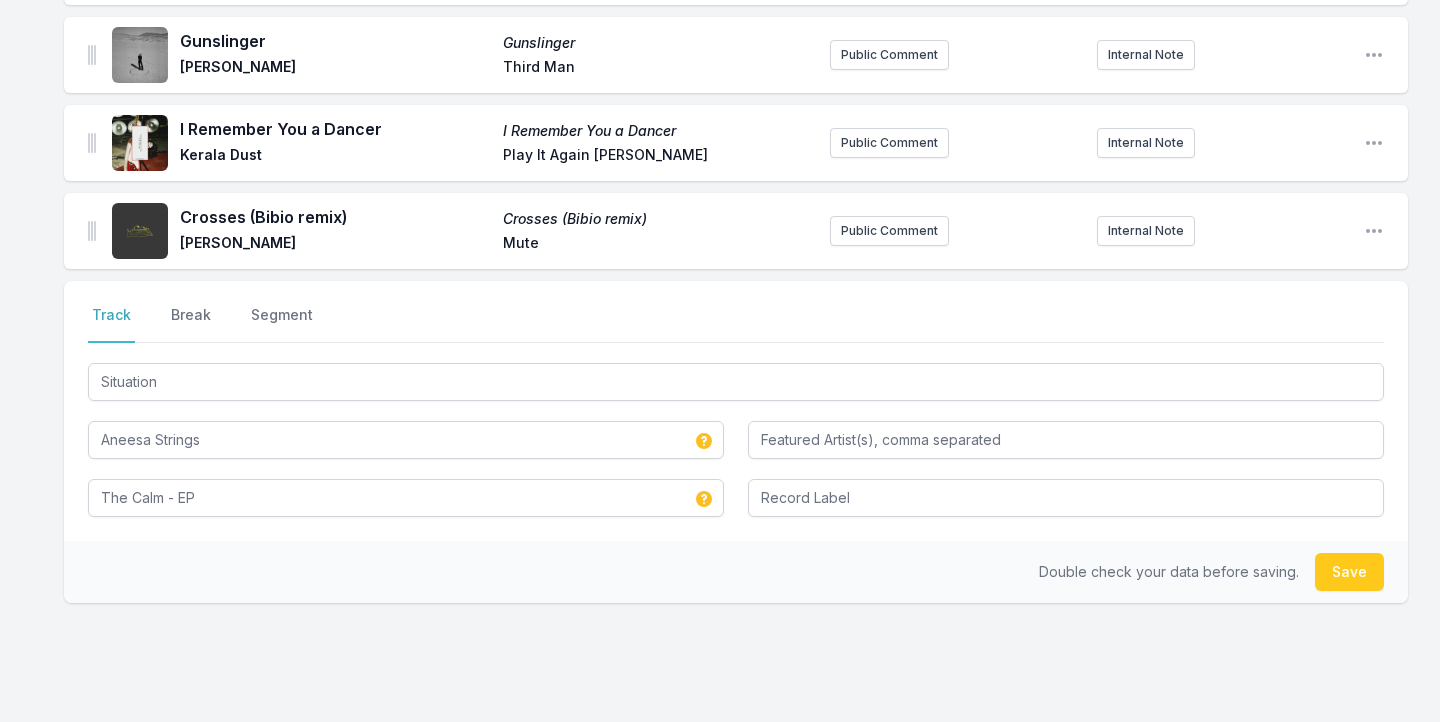 type 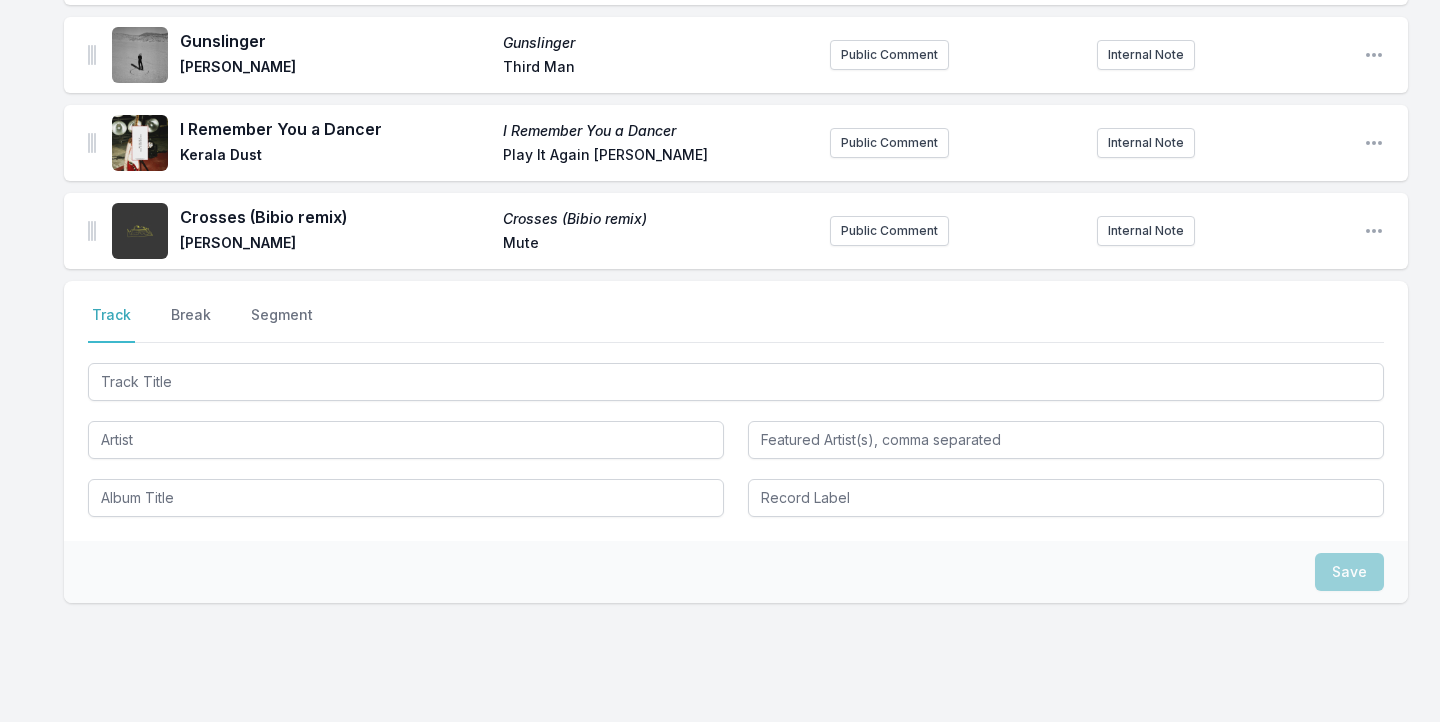 scroll, scrollTop: 3151, scrollLeft: 0, axis: vertical 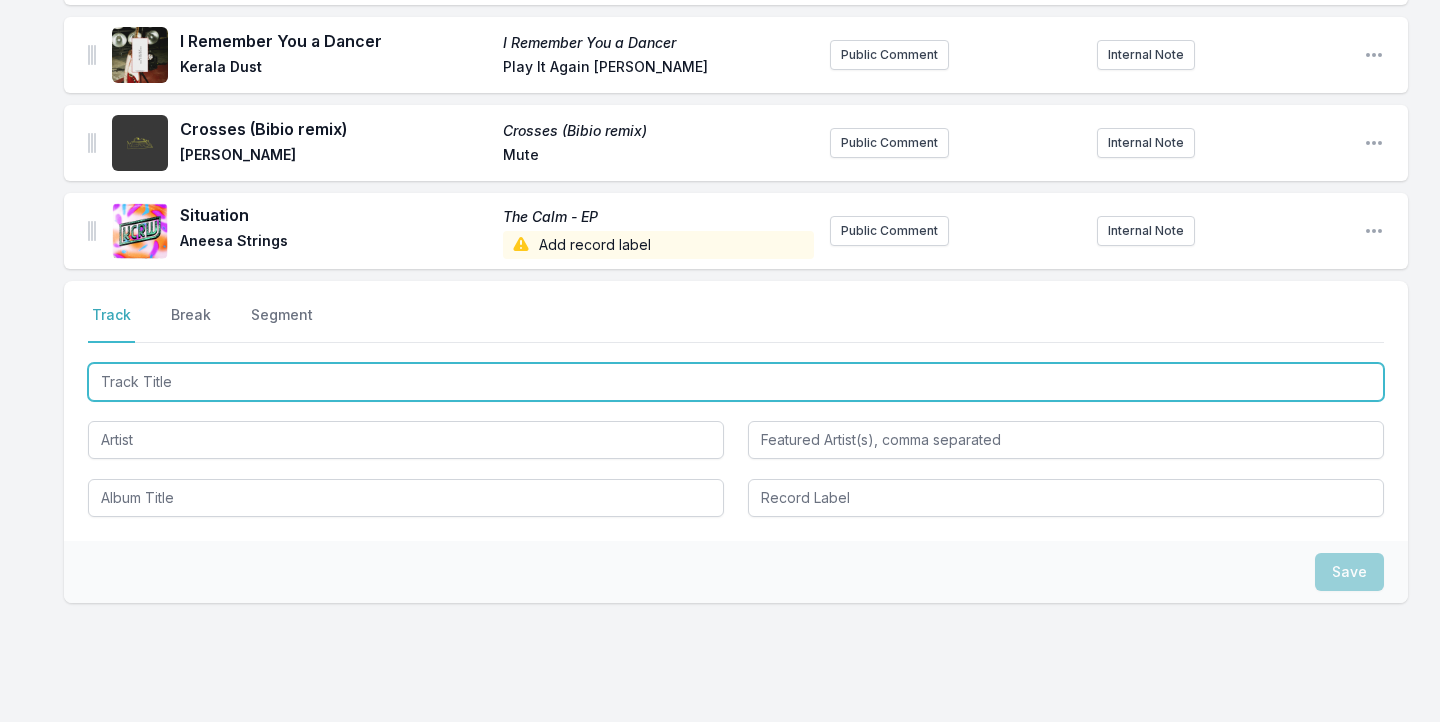 click at bounding box center (736, 382) 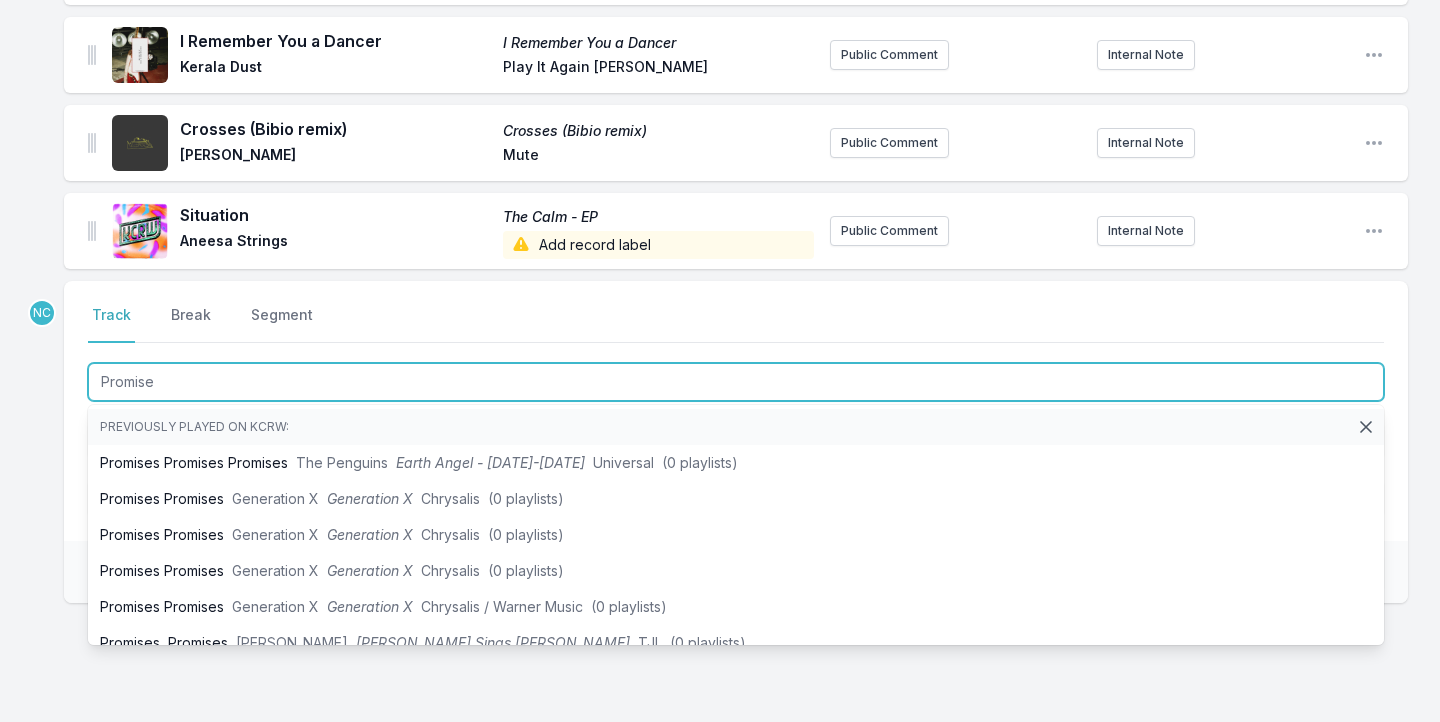 type on "Promise" 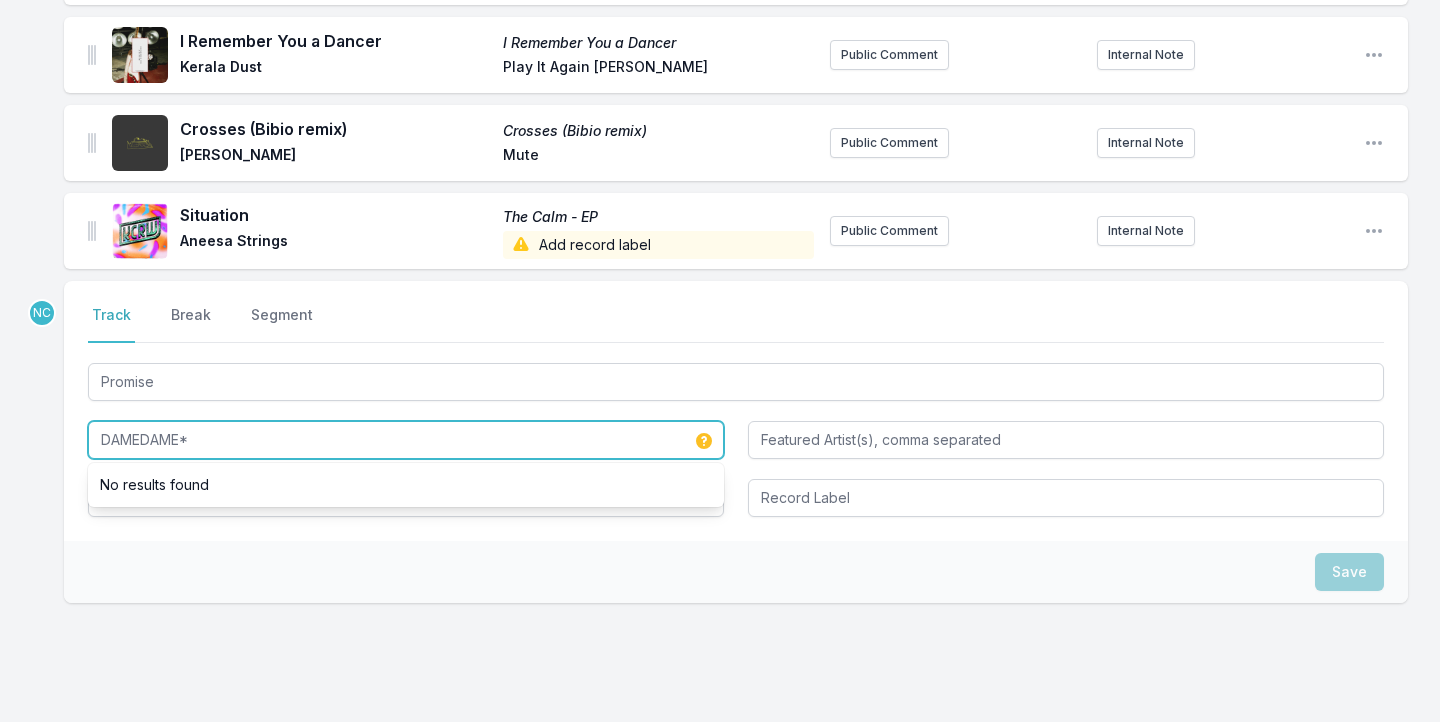 type on "DAMEDAME*" 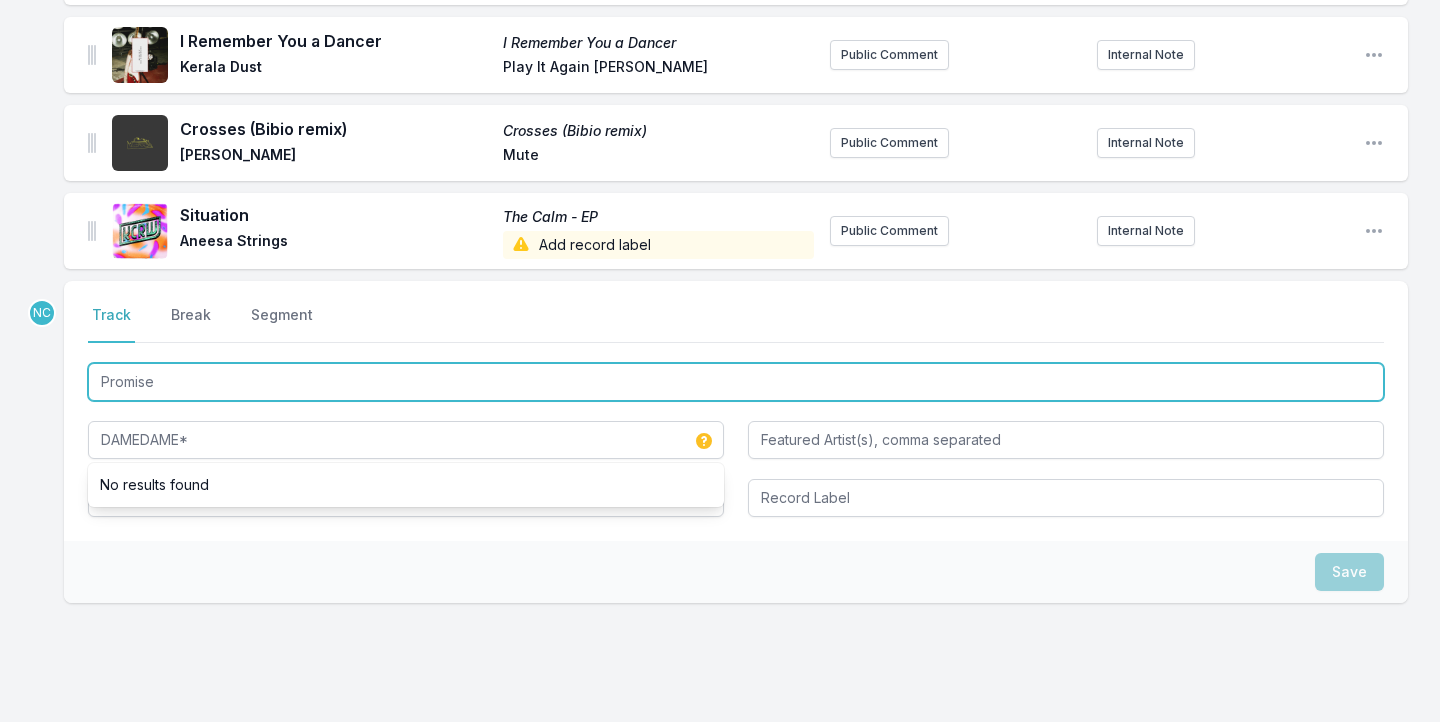click on "Promise" at bounding box center (736, 382) 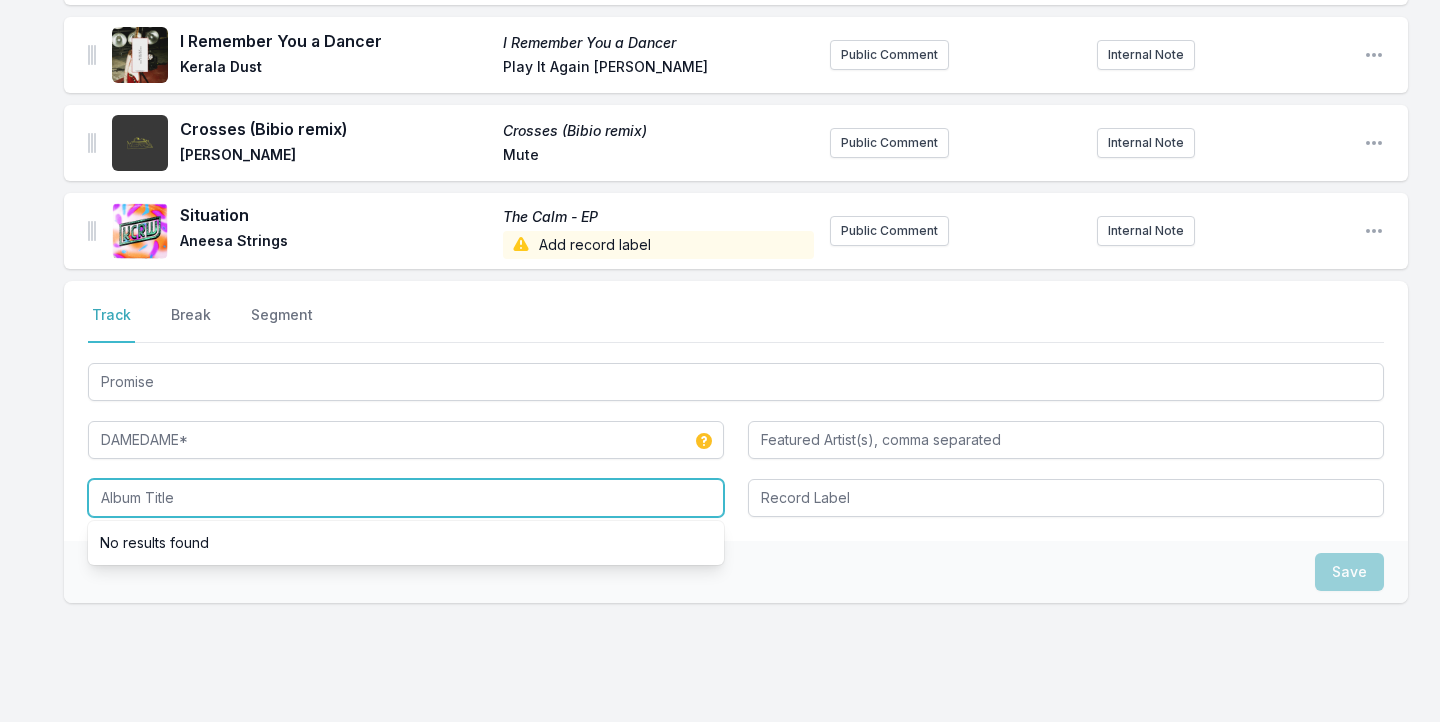 click at bounding box center (406, 498) 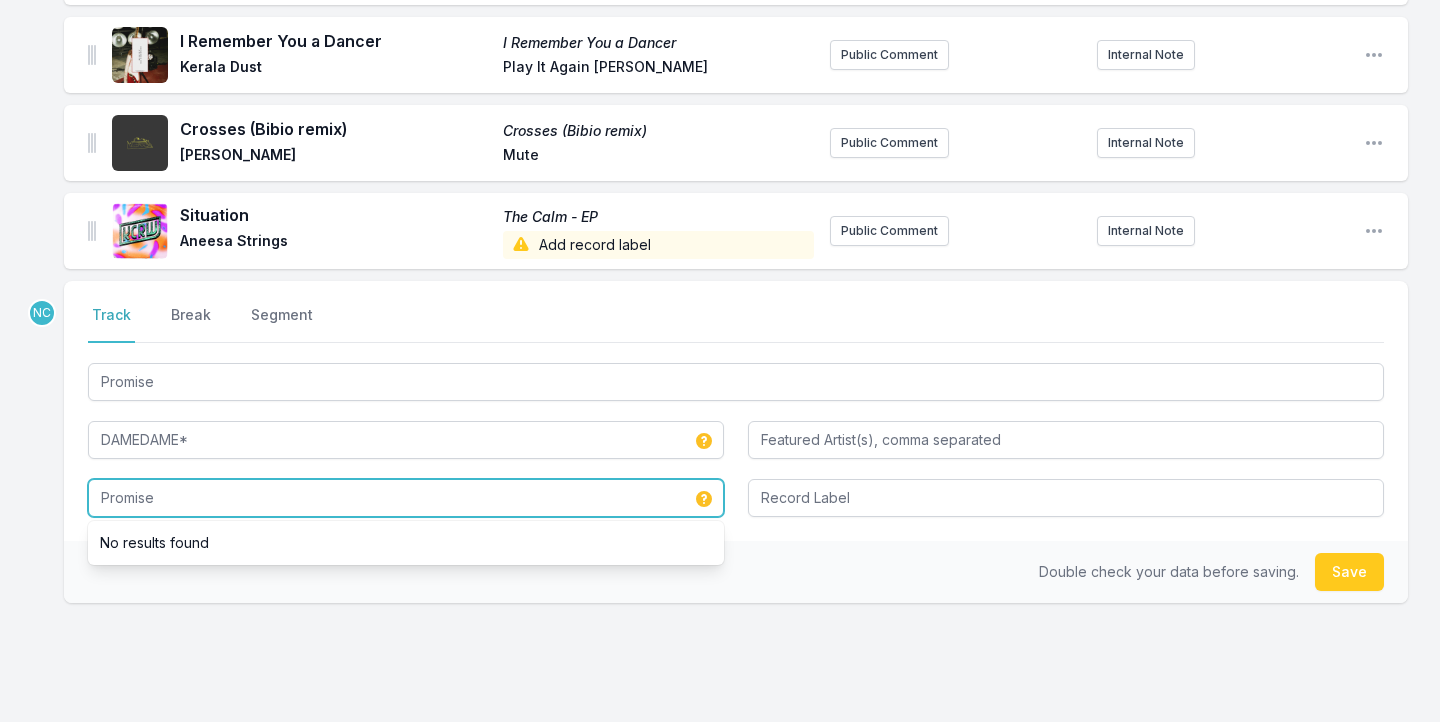 type on "Promise" 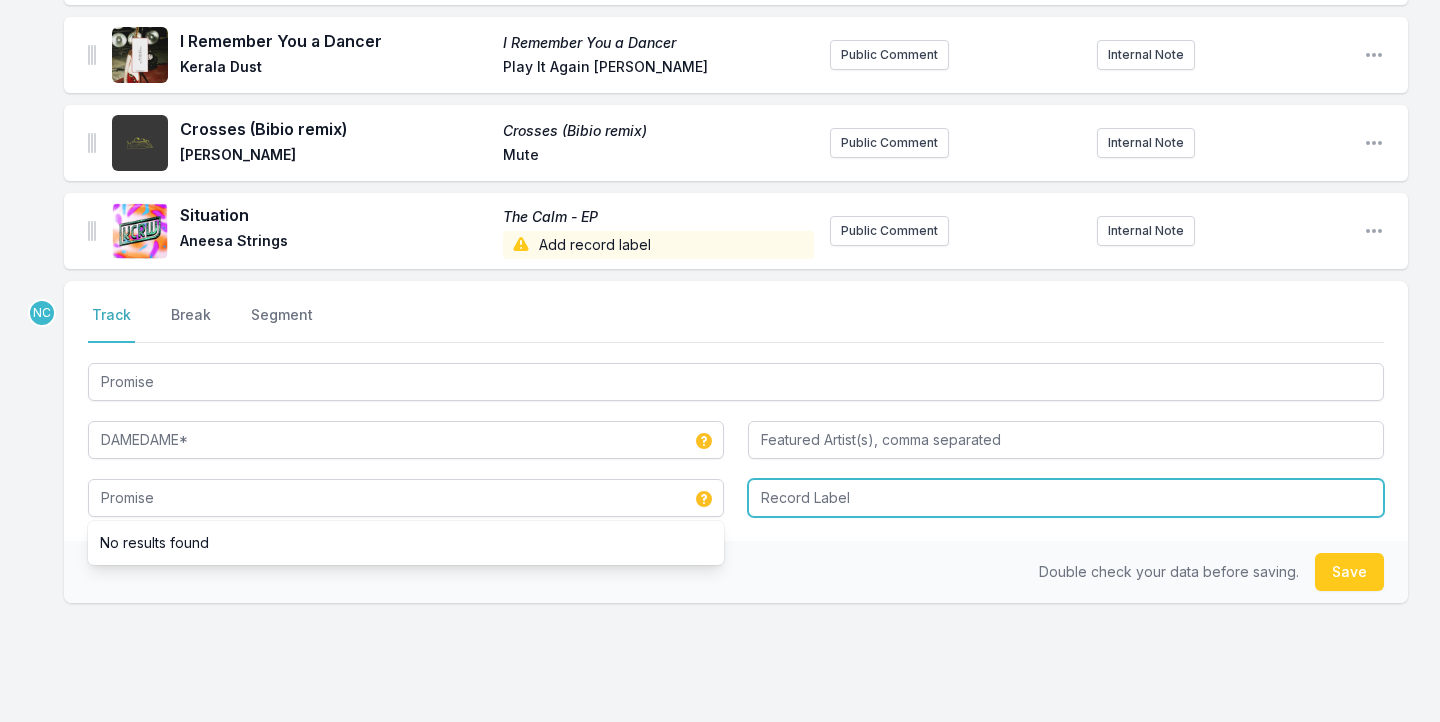 click at bounding box center (1066, 498) 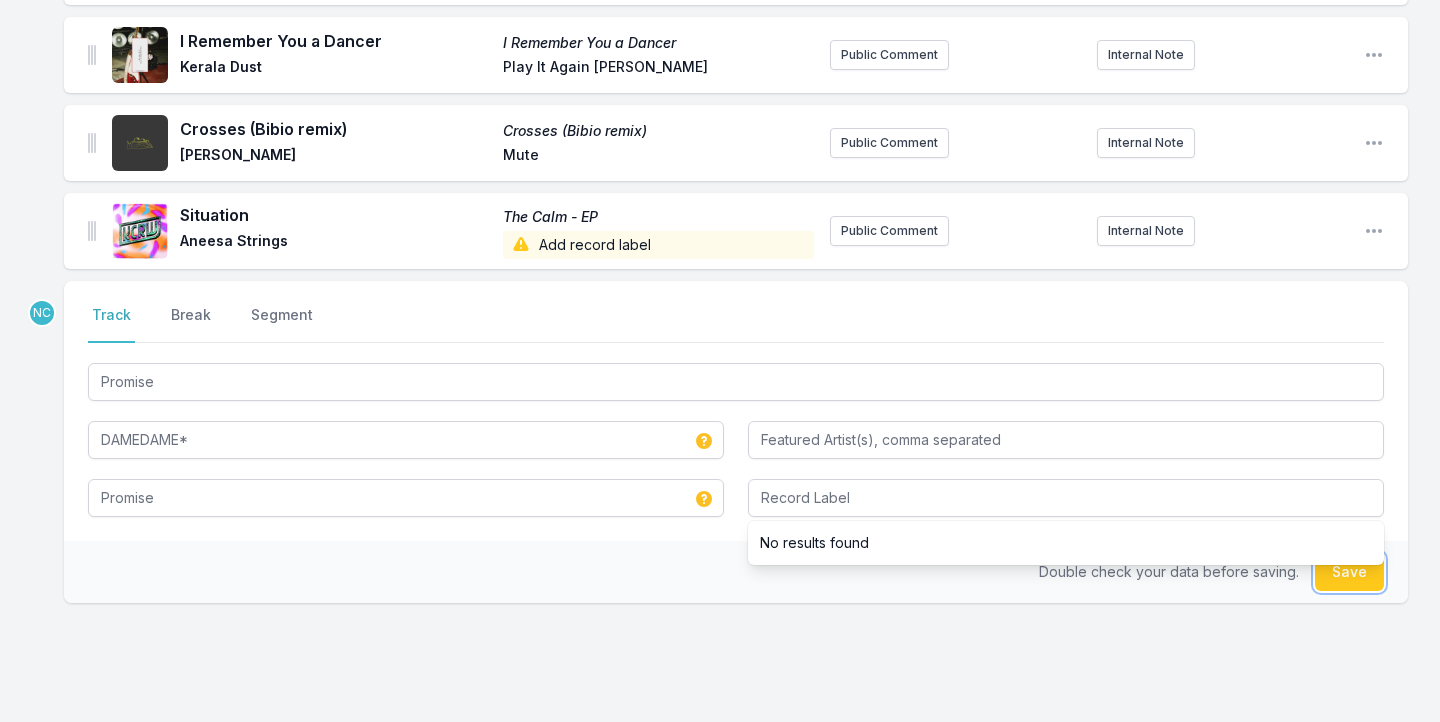 click on "Save" at bounding box center [1349, 572] 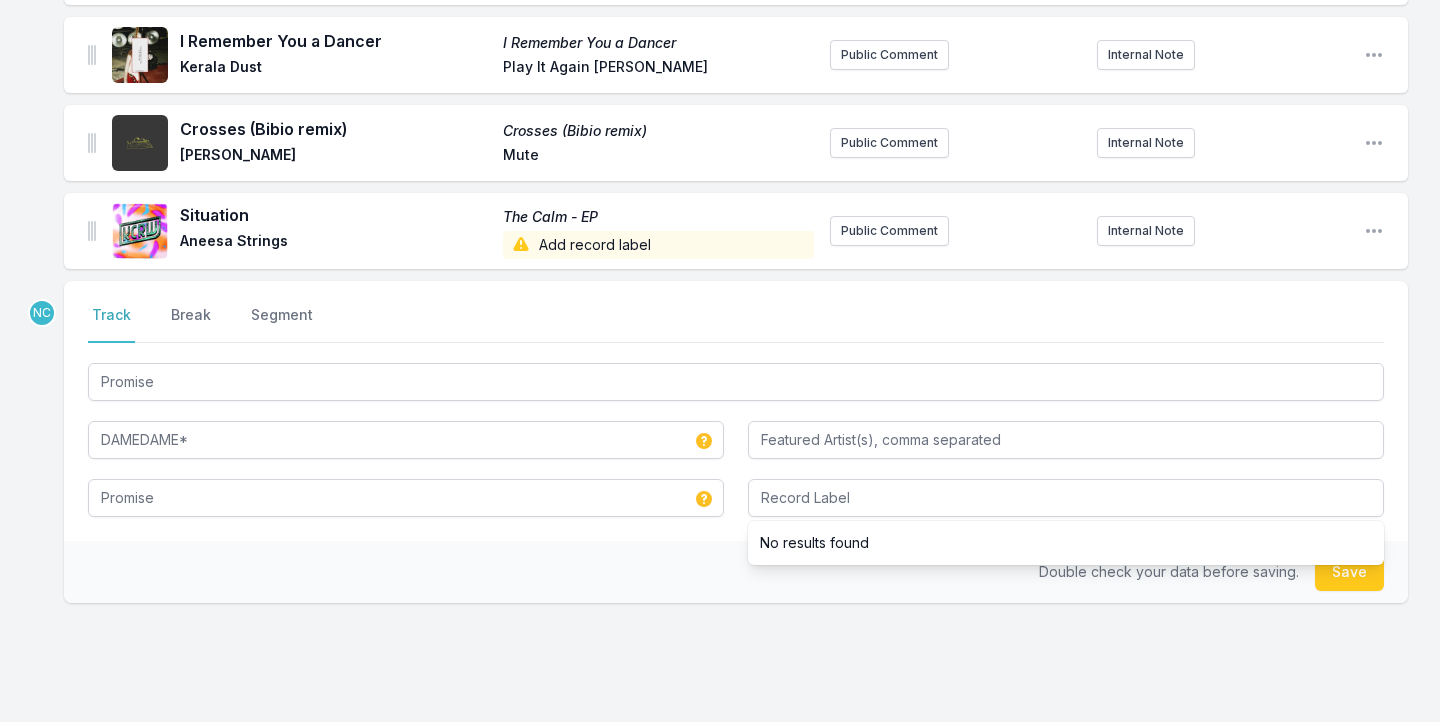 type 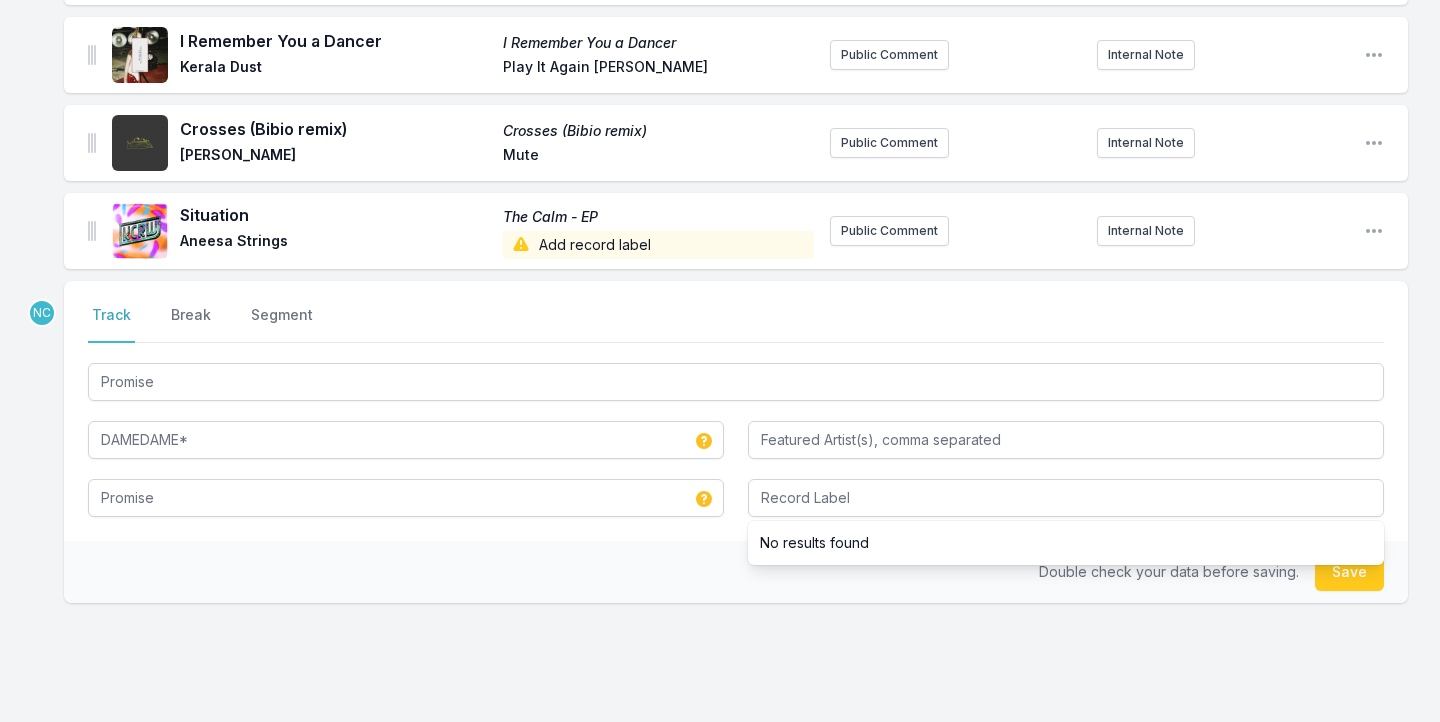 type 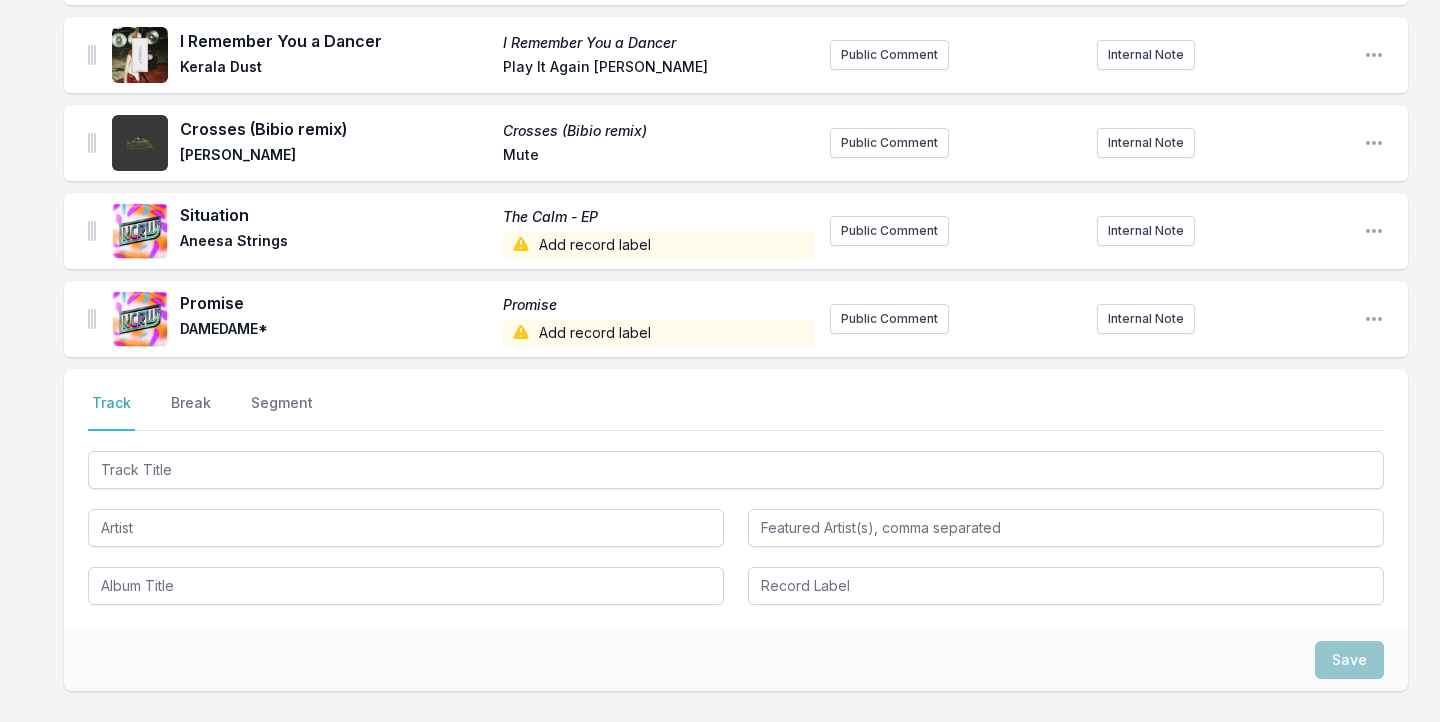 scroll, scrollTop: 3239, scrollLeft: 0, axis: vertical 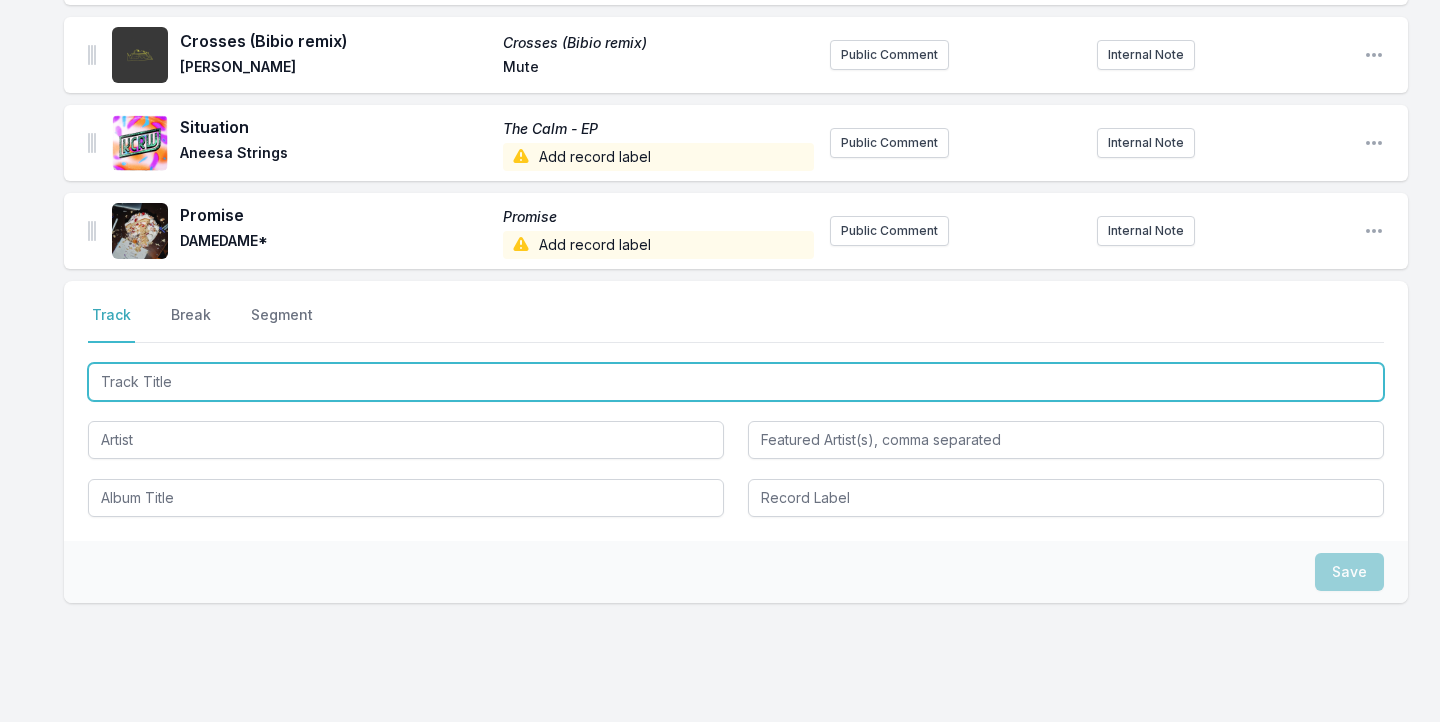click at bounding box center [736, 382] 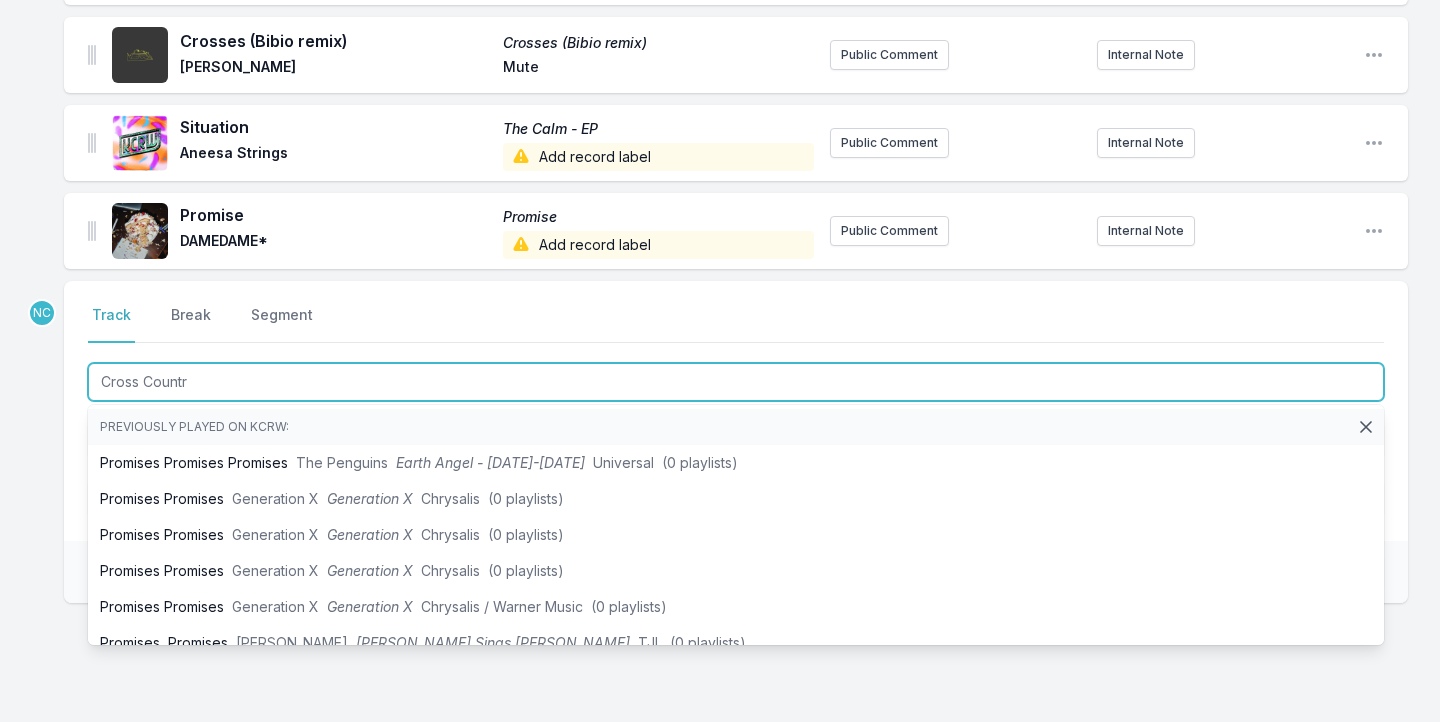 type on "Cross Country" 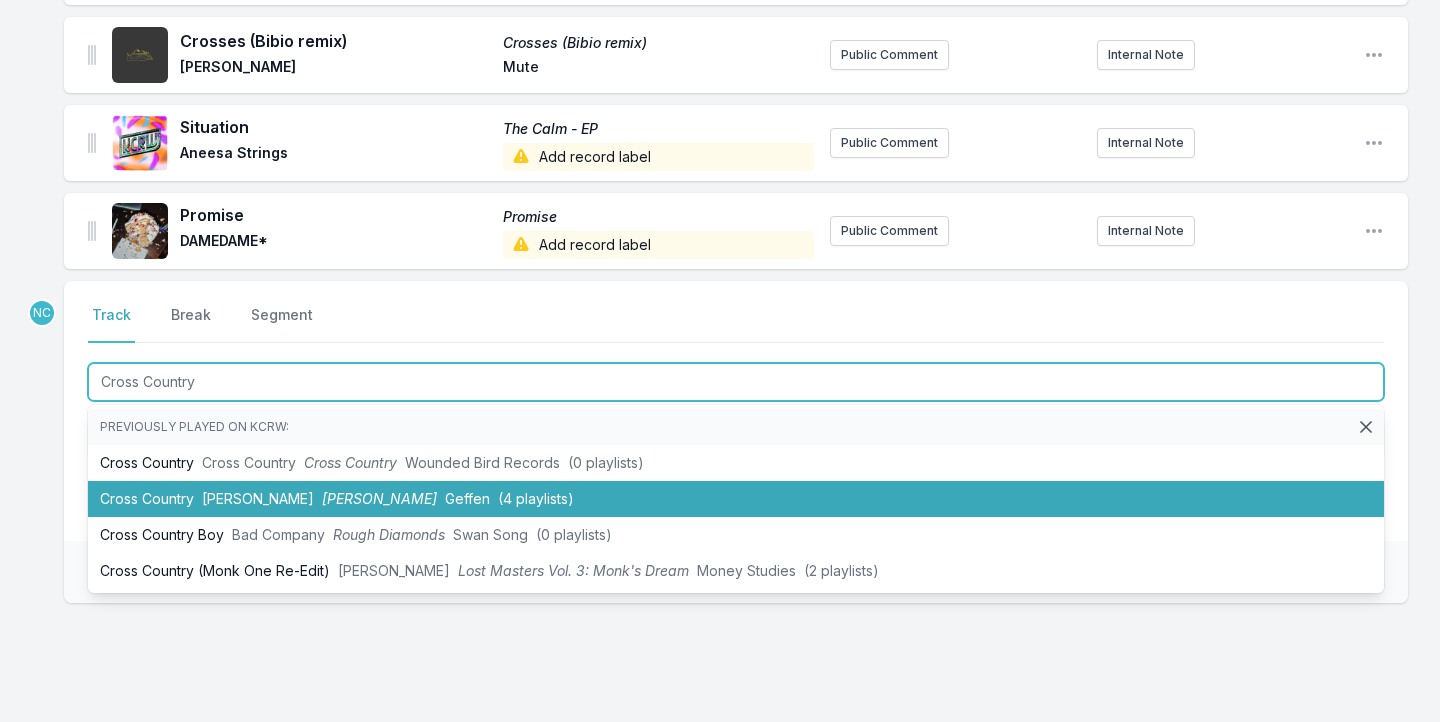 click on "[PERSON_NAME]" at bounding box center (258, 498) 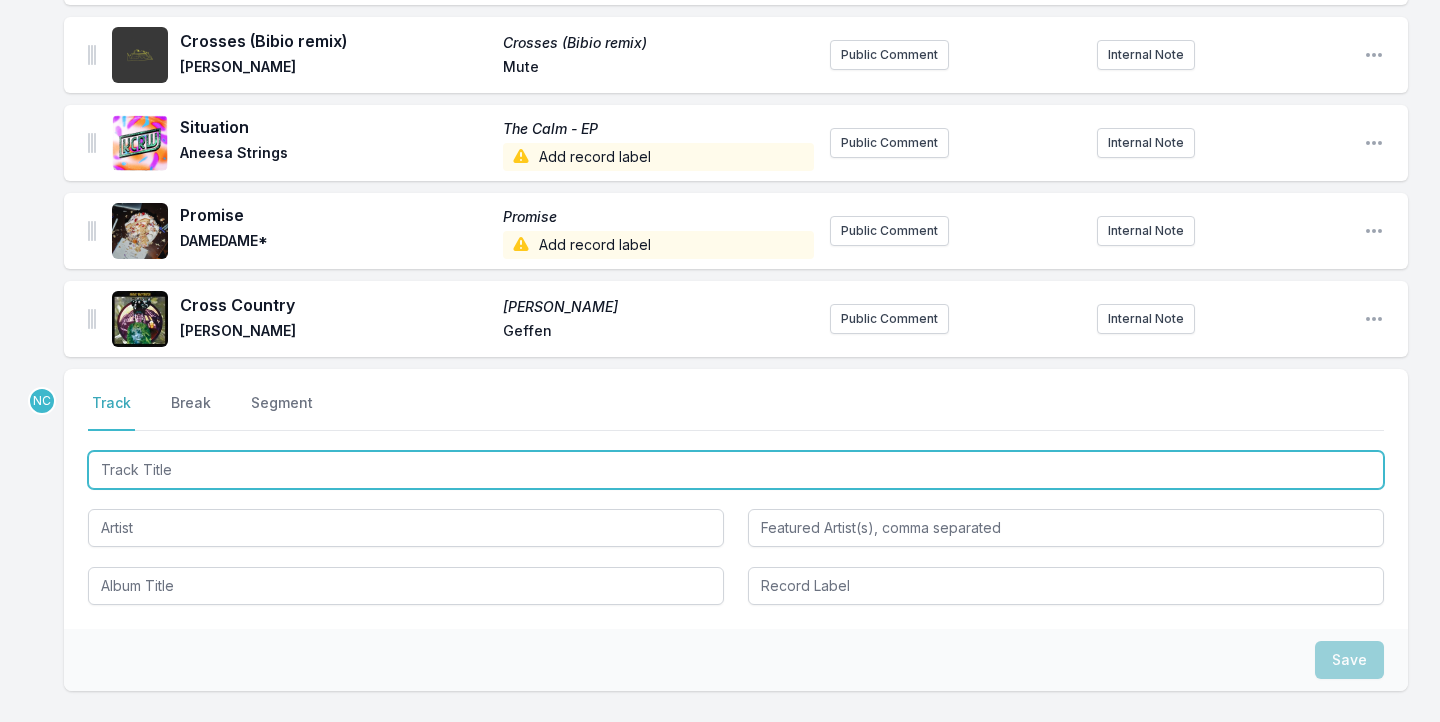 scroll, scrollTop: 3327, scrollLeft: 0, axis: vertical 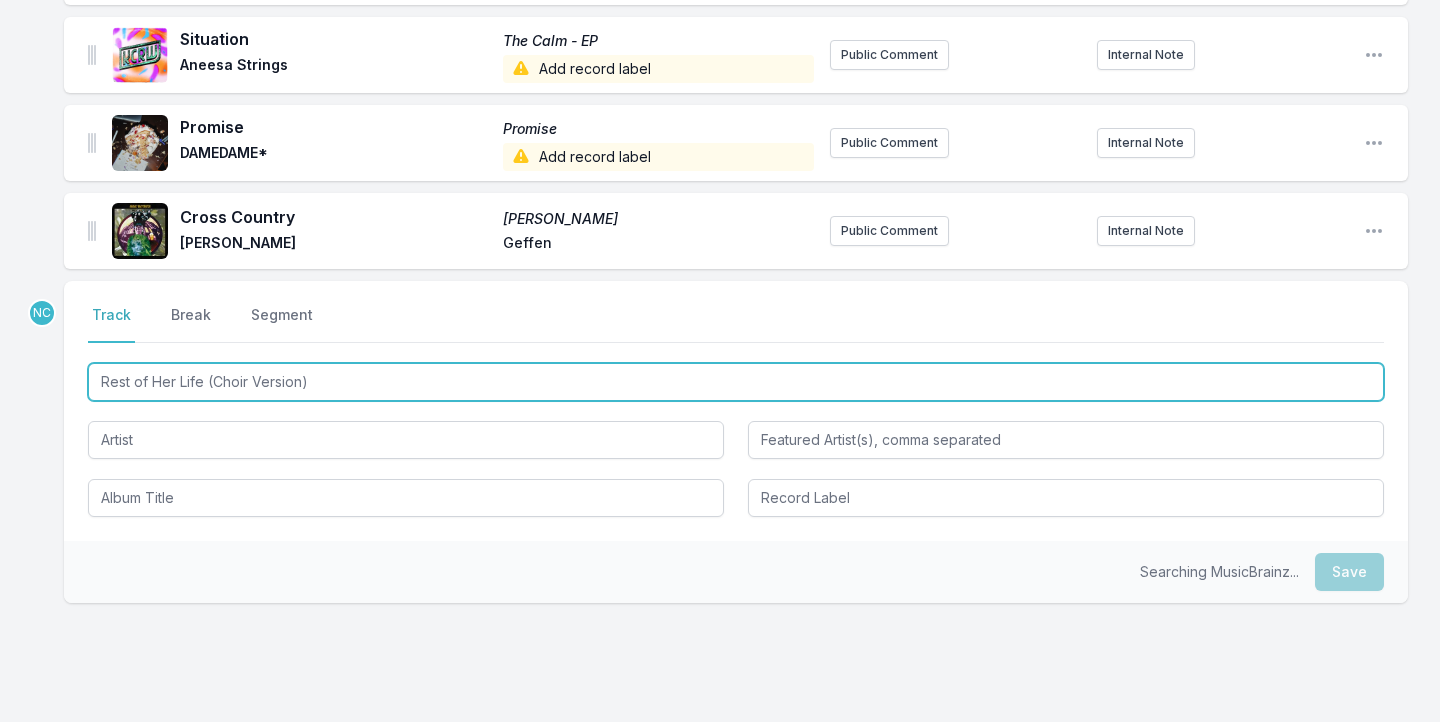 type on "Rest of Her Life (Choir Version)" 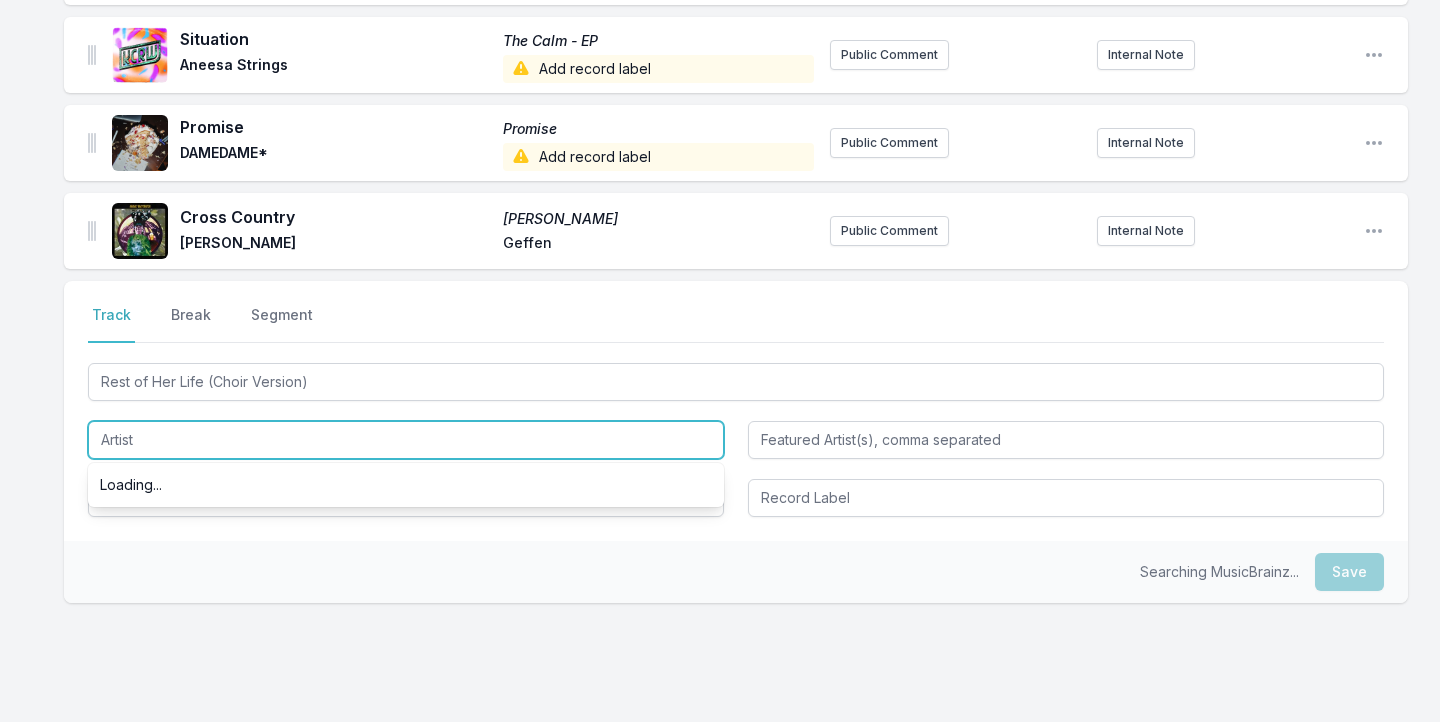 click at bounding box center (406, 440) 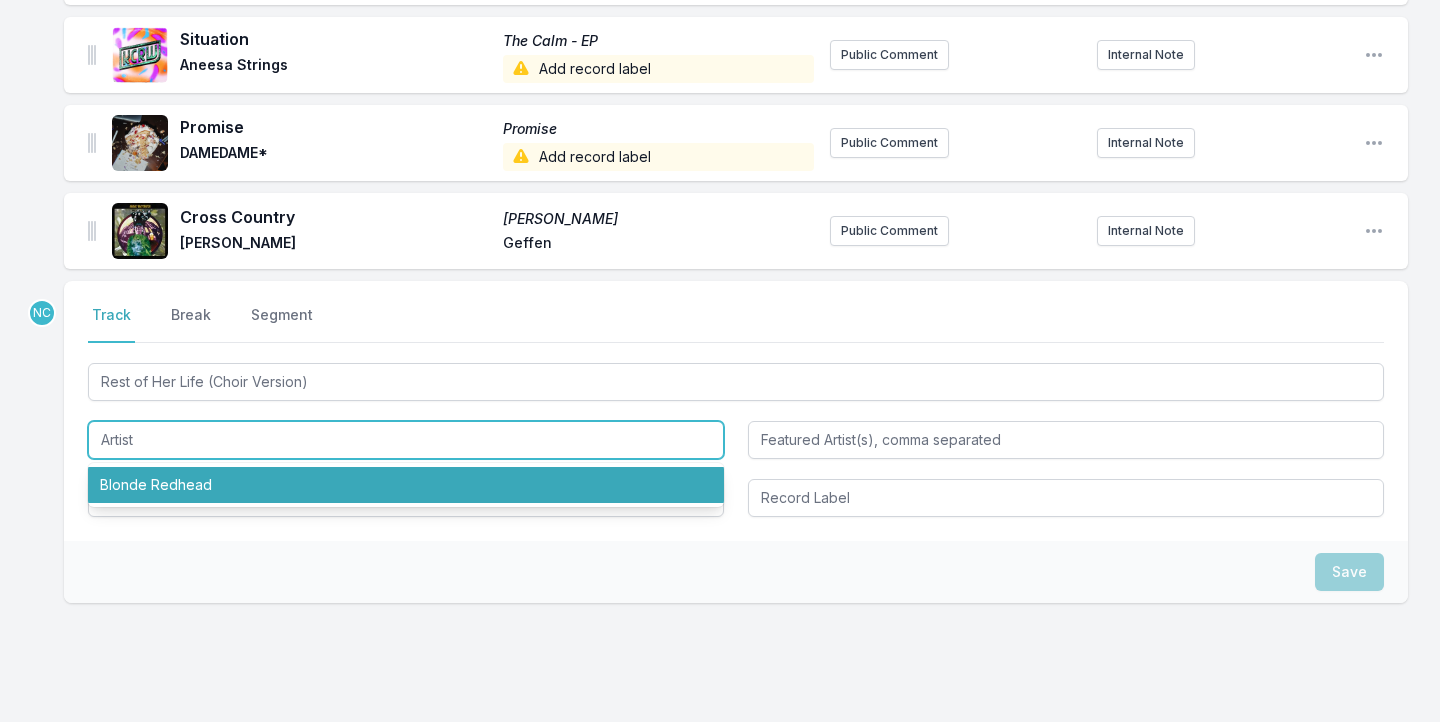 click on "Blonde Redhead" at bounding box center [406, 485] 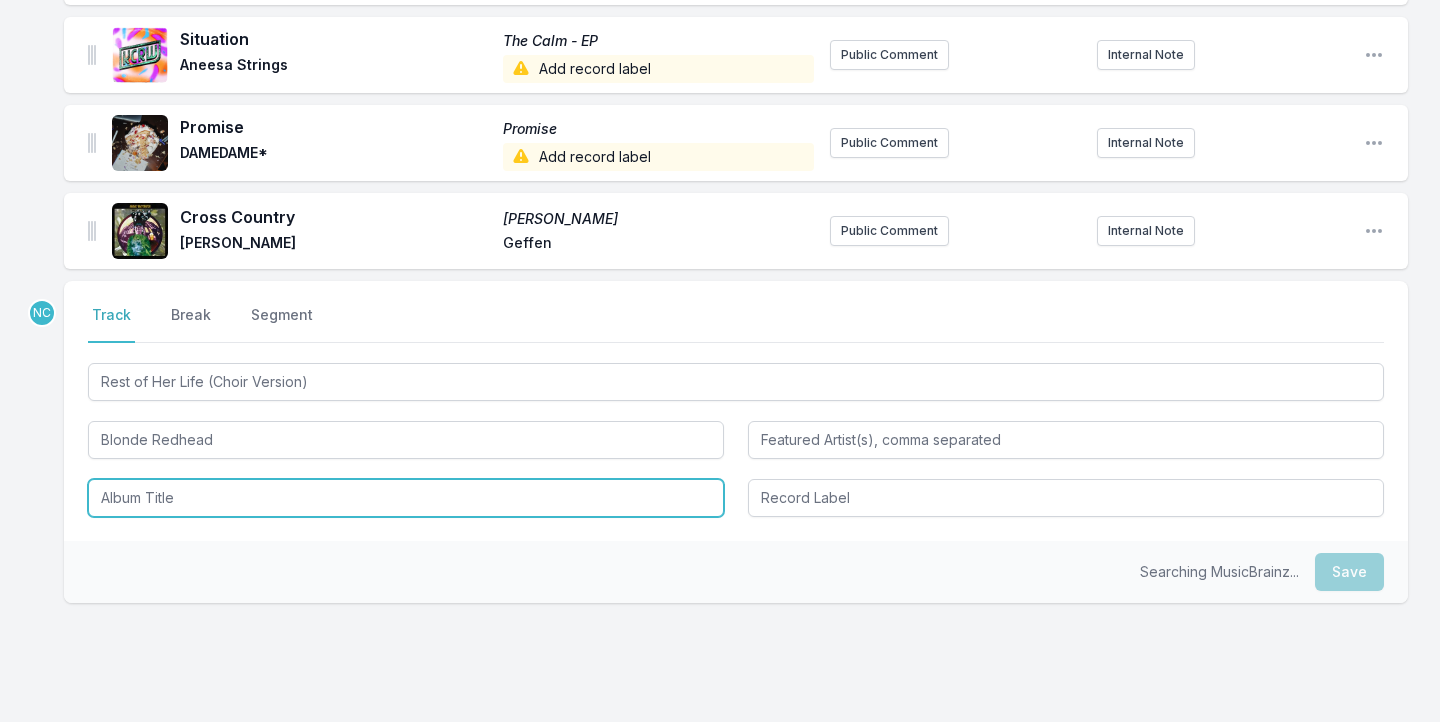 click at bounding box center (406, 498) 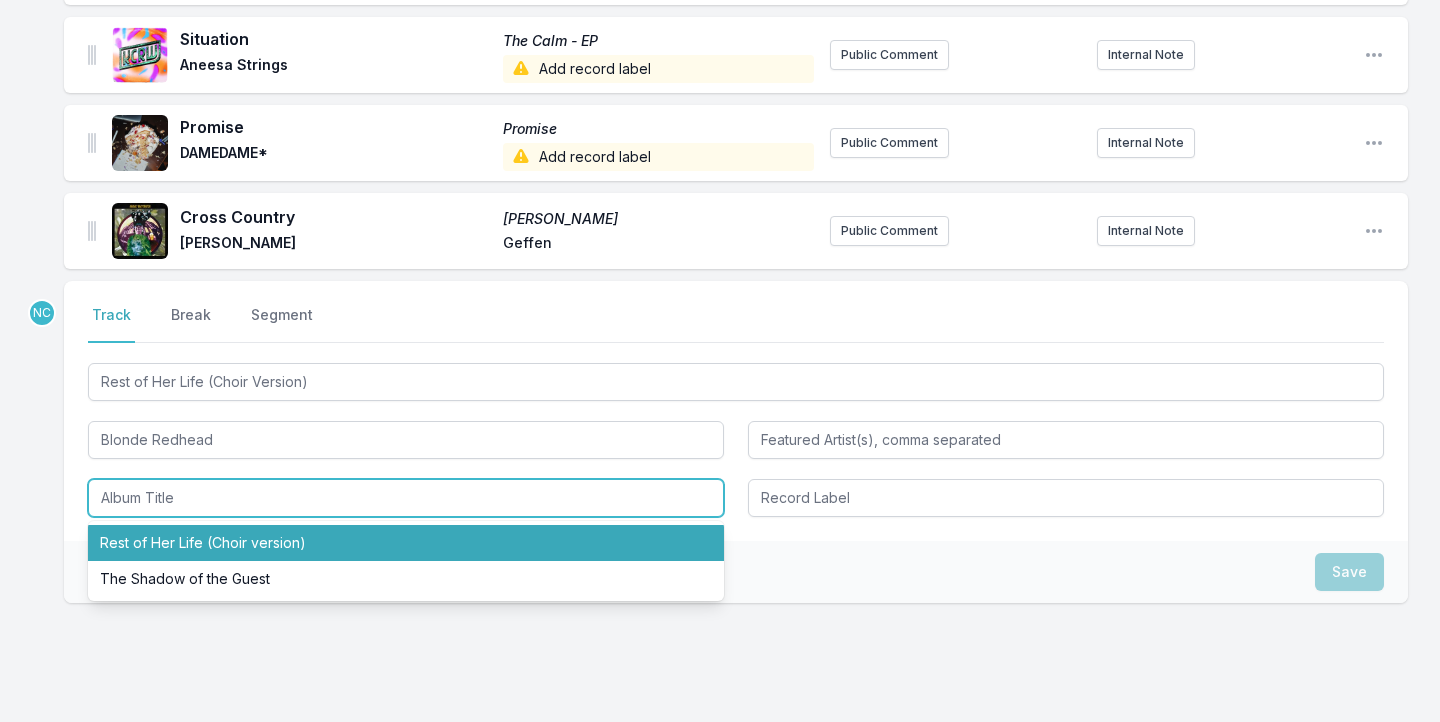 click on "Rest of Her Life (Choir version)" at bounding box center (406, 543) 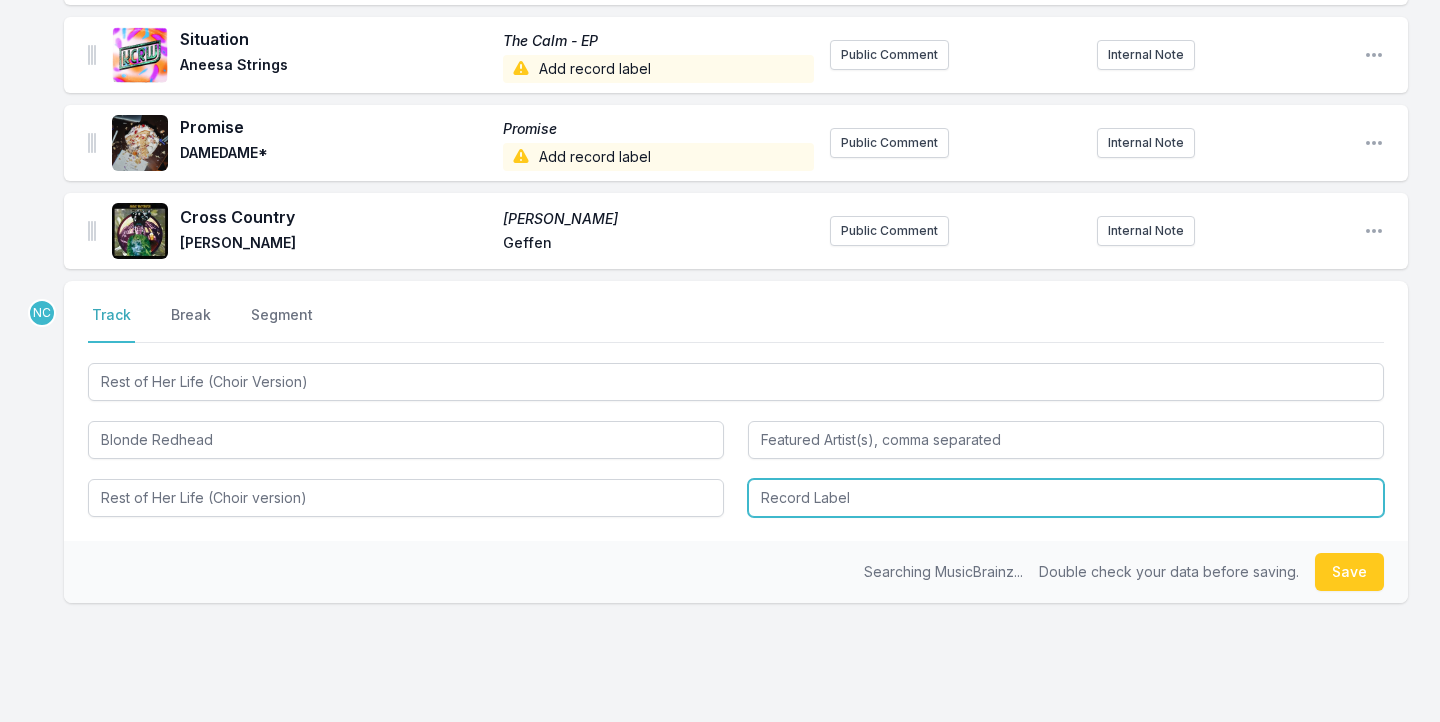 click at bounding box center (1066, 498) 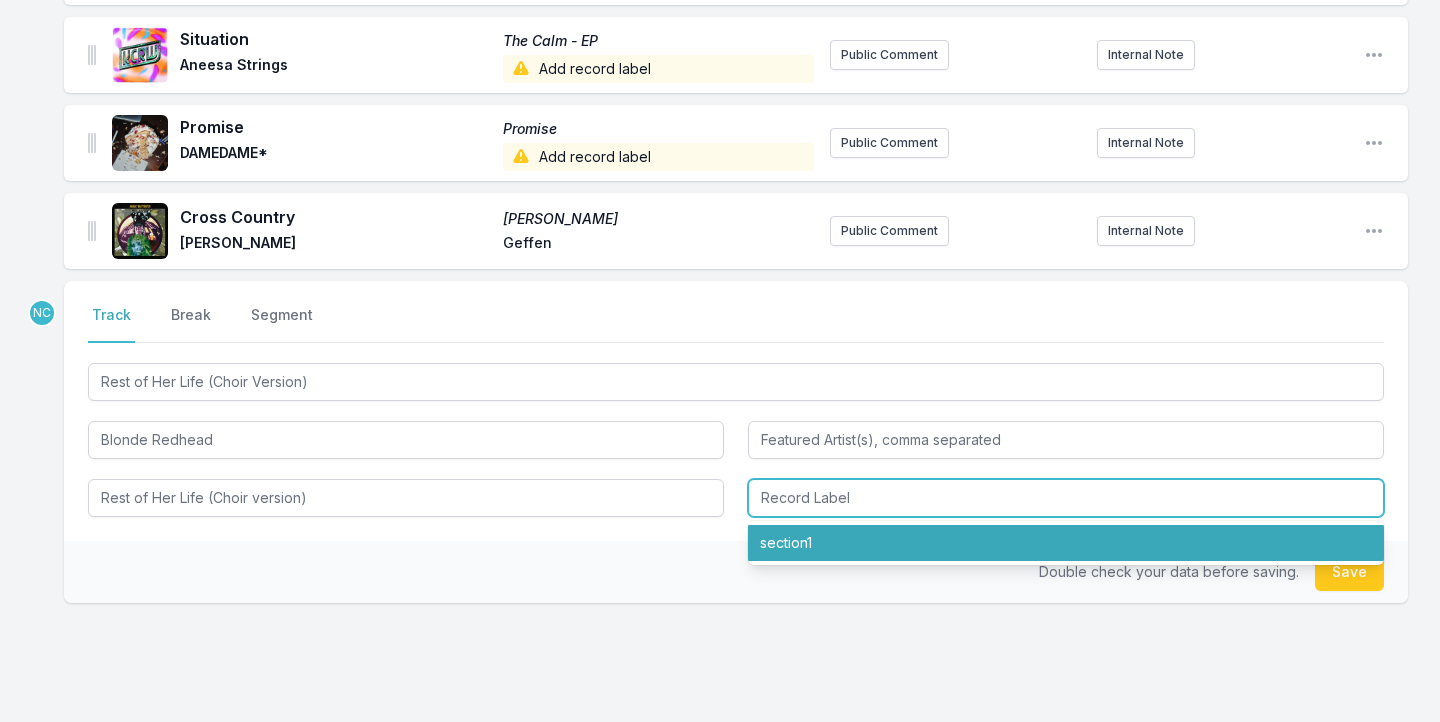 click on "section1" at bounding box center (1066, 543) 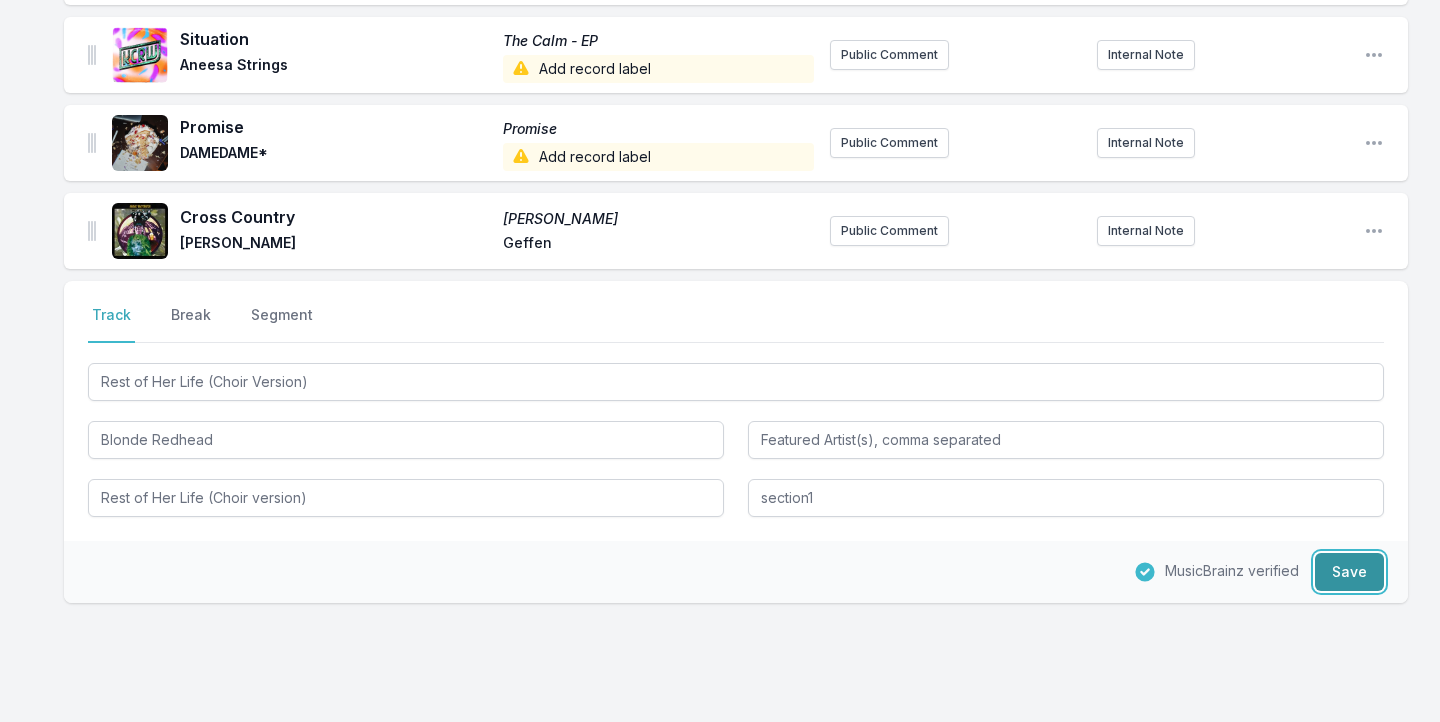 click on "Save" at bounding box center (1349, 572) 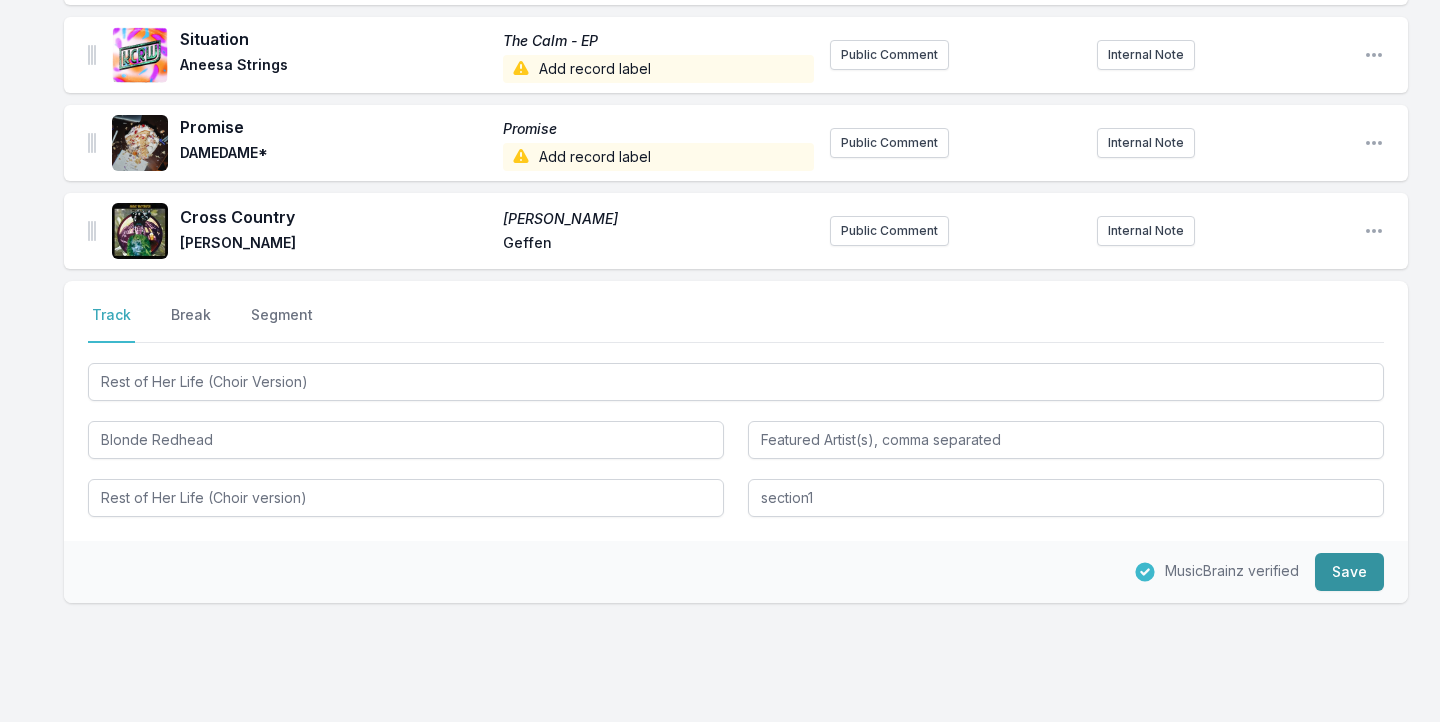 type 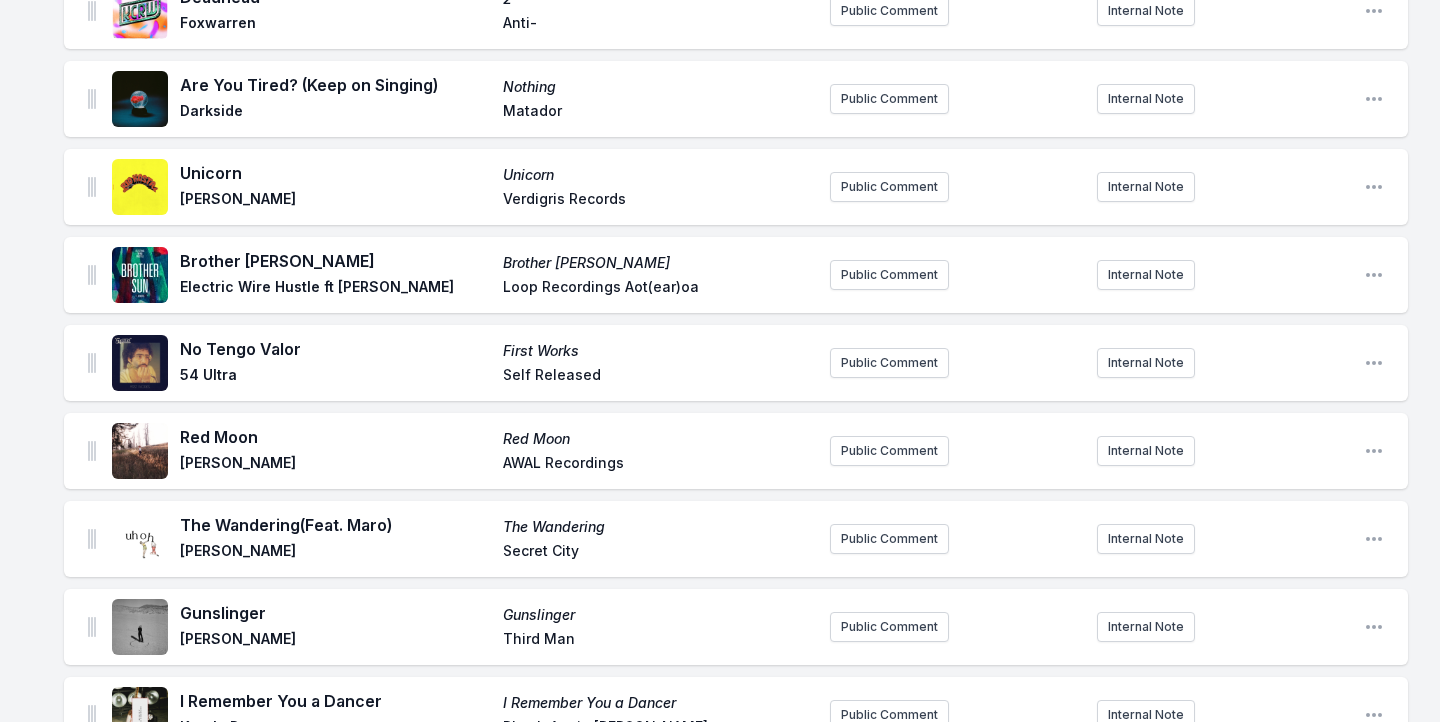 scroll, scrollTop: 3488, scrollLeft: 0, axis: vertical 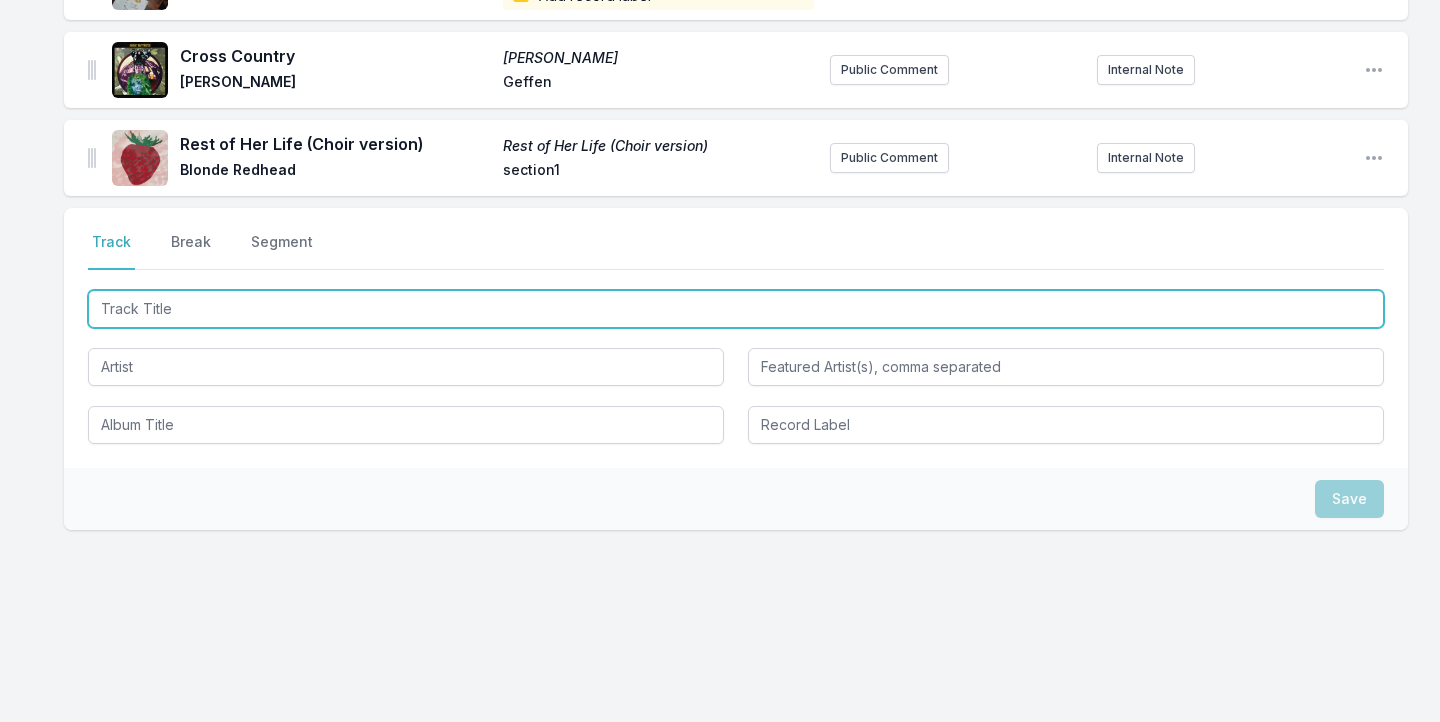click at bounding box center [736, 309] 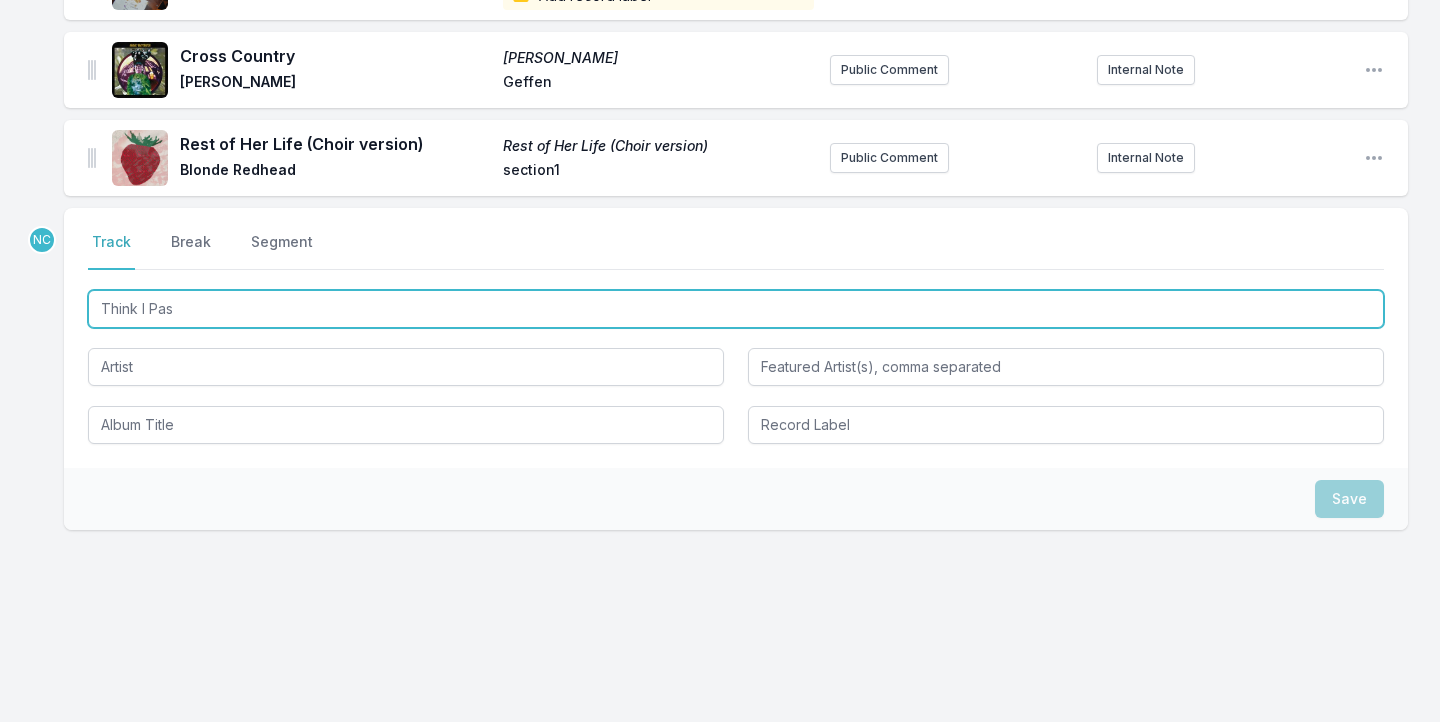 type on "Think I Pass" 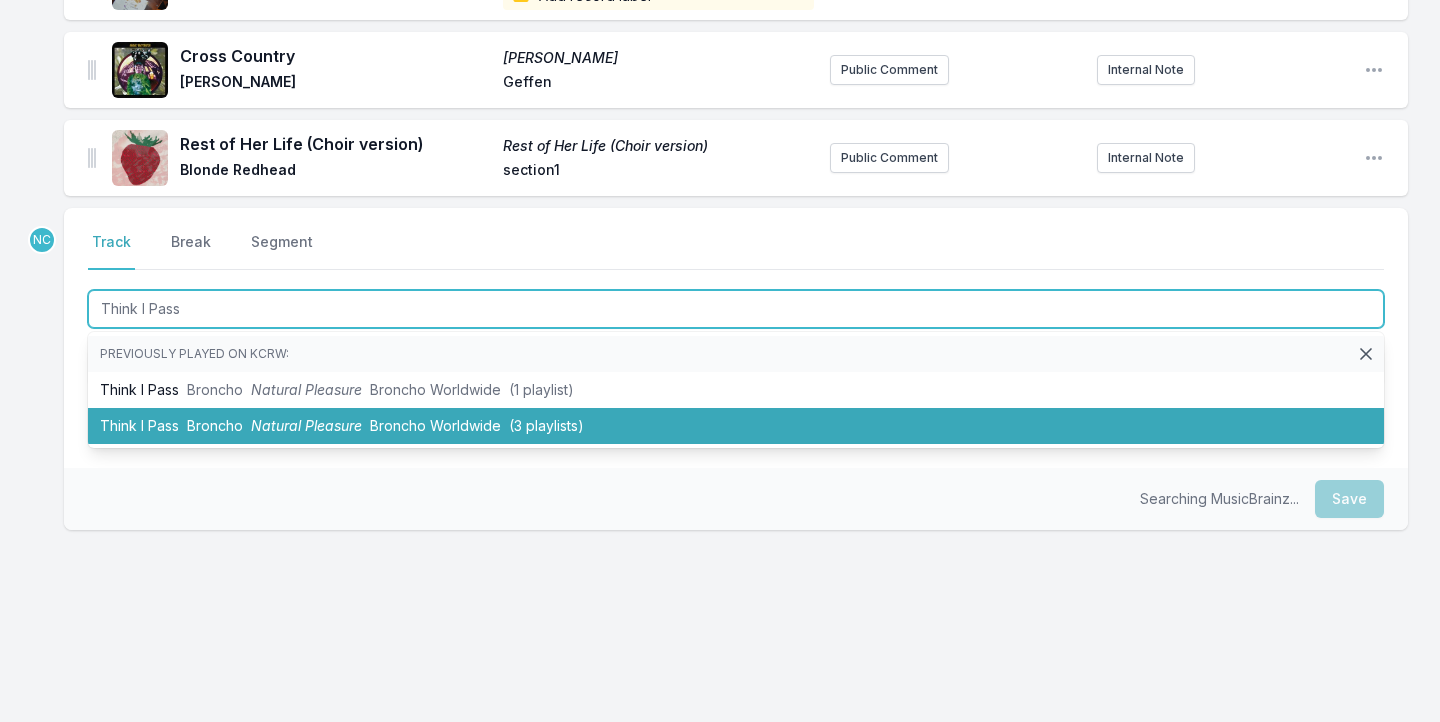 click on "Natural Pleasure" at bounding box center [306, 425] 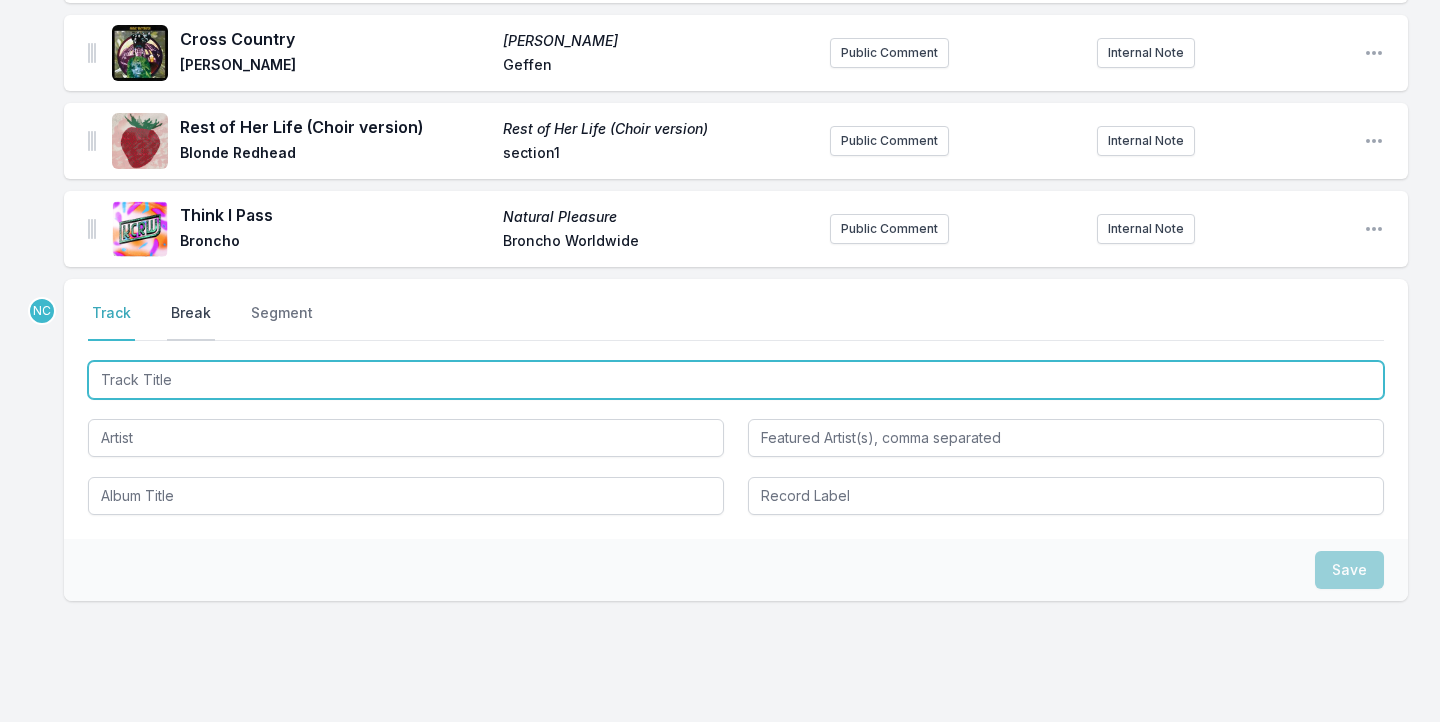scroll, scrollTop: 3460, scrollLeft: 0, axis: vertical 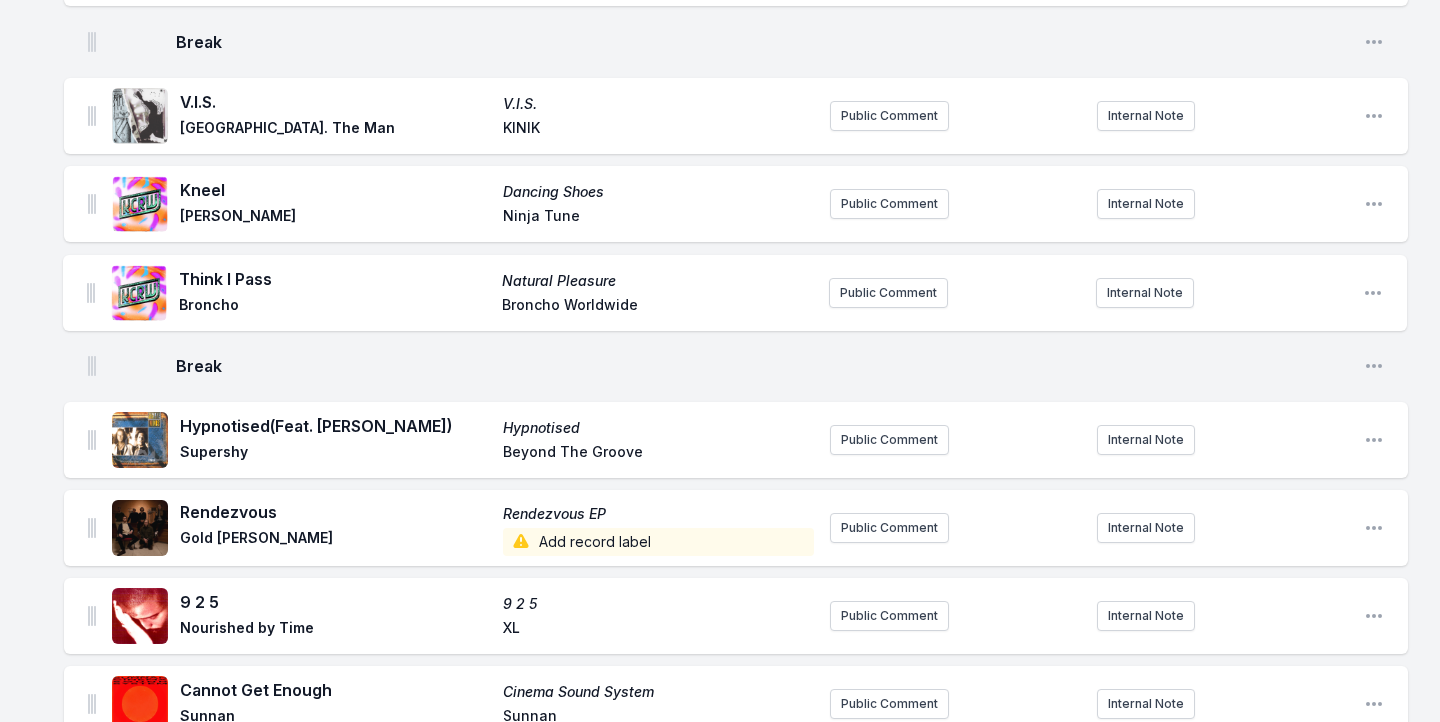 drag, startPoint x: 93, startPoint y: 270, endPoint x: 92, endPoint y: 282, distance: 12.0415945 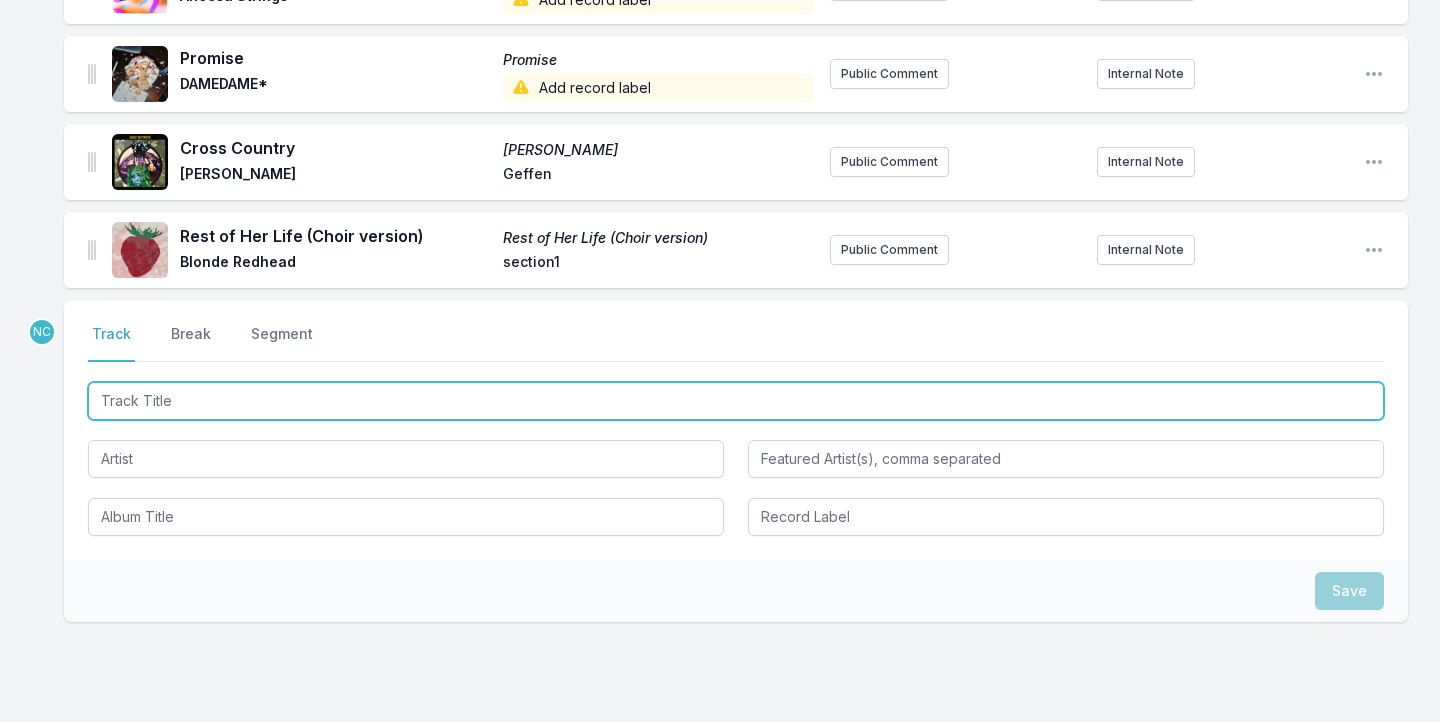 scroll, scrollTop: 3576, scrollLeft: 0, axis: vertical 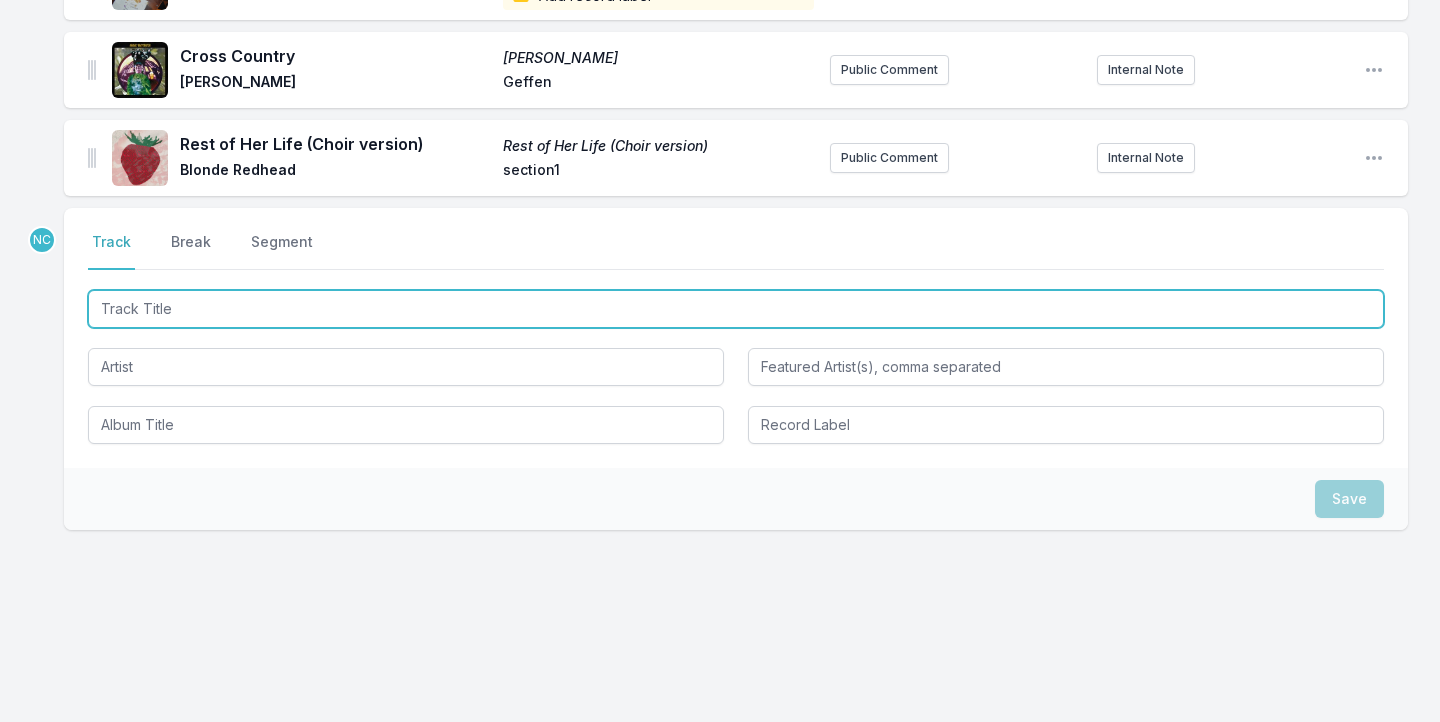 click at bounding box center [736, 309] 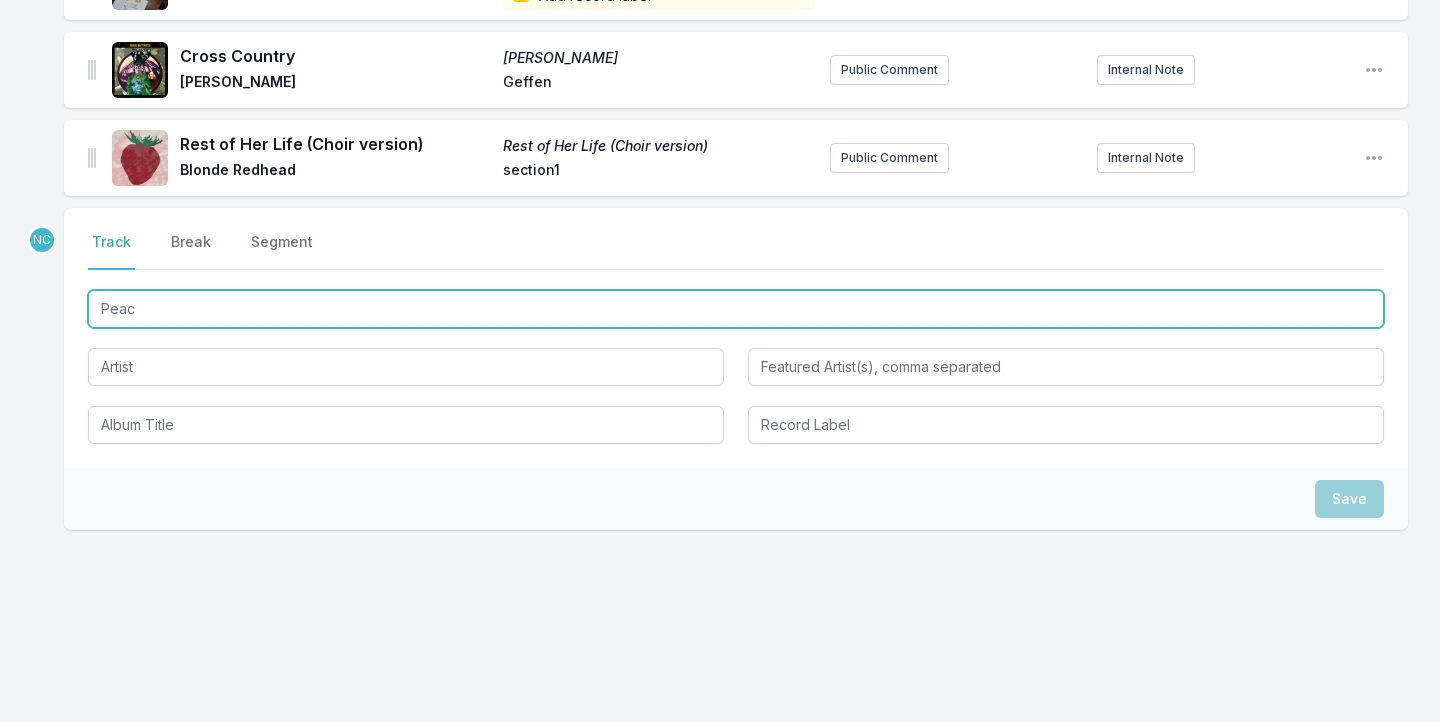 type on "Peace" 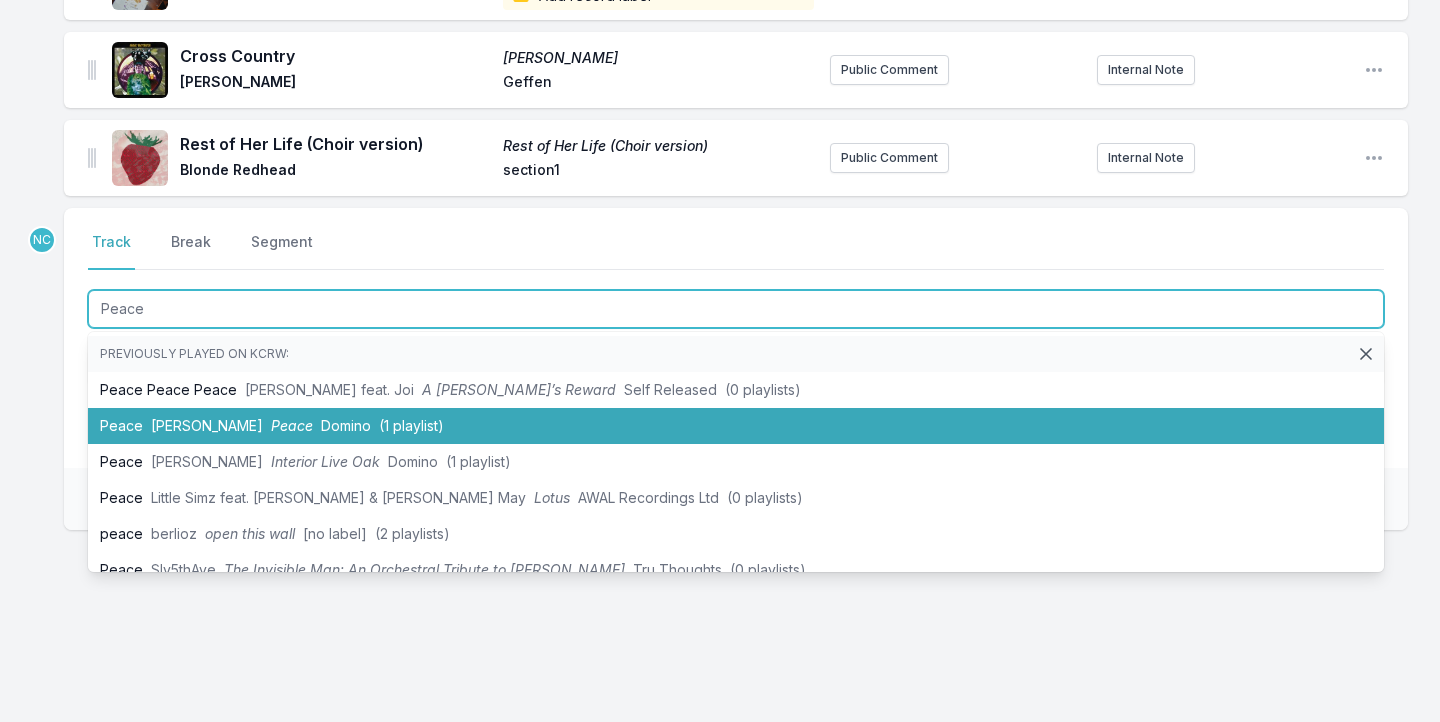 click on "Domino" at bounding box center (346, 425) 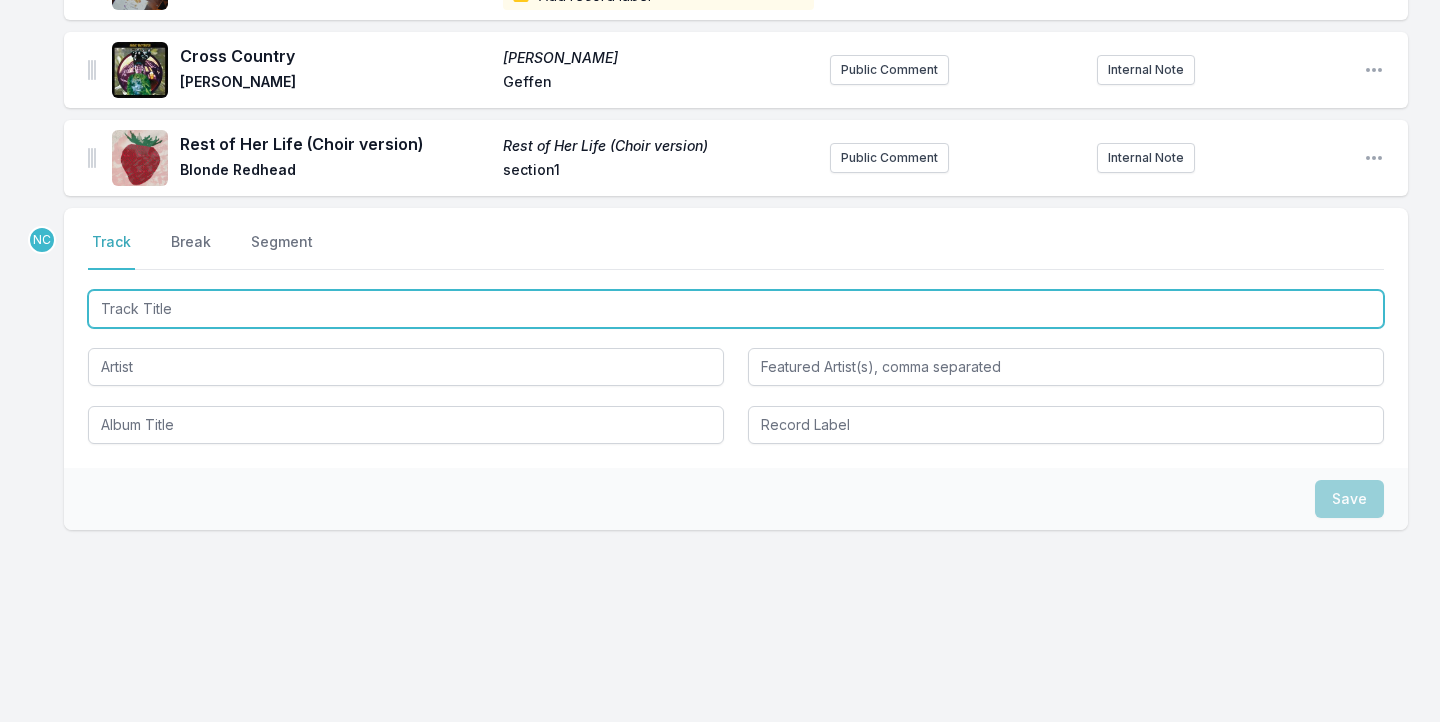 scroll, scrollTop: 3664, scrollLeft: 0, axis: vertical 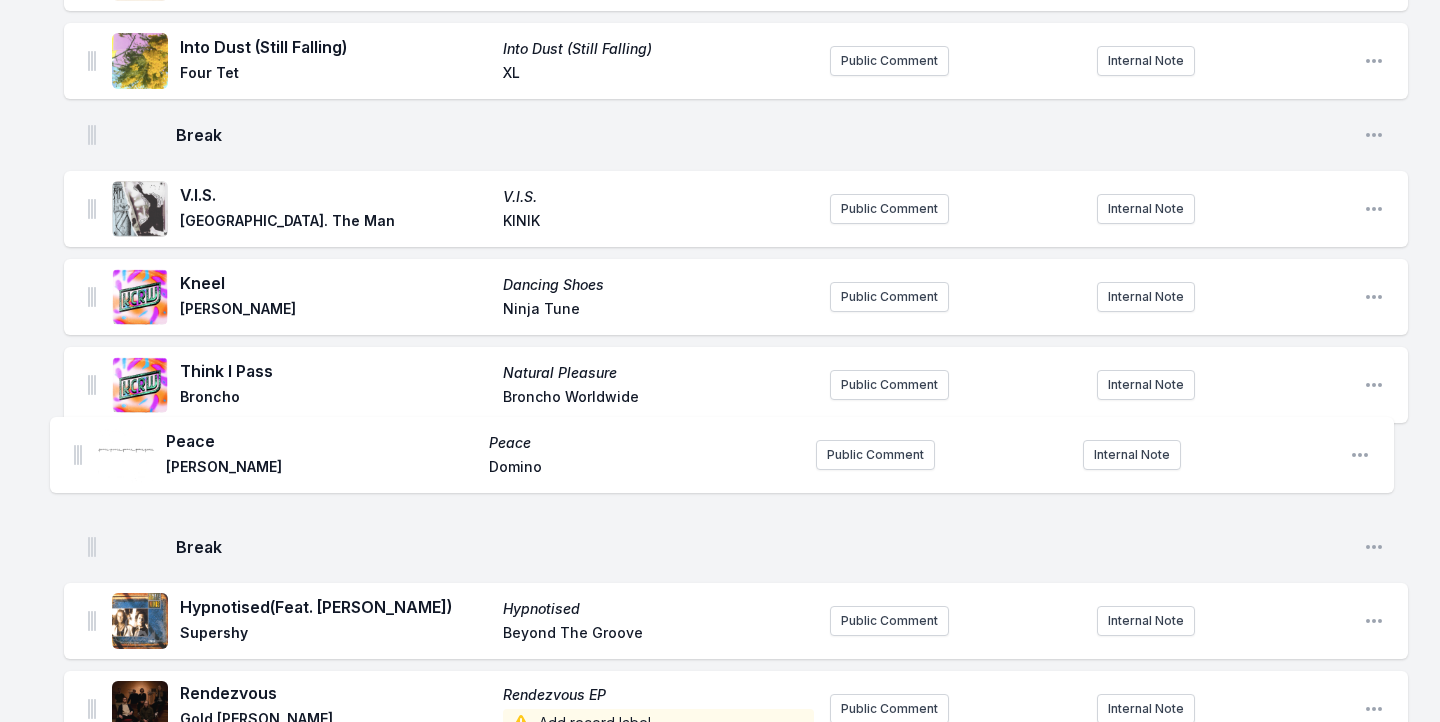 drag, startPoint x: 93, startPoint y: 161, endPoint x: 79, endPoint y: 453, distance: 292.33542 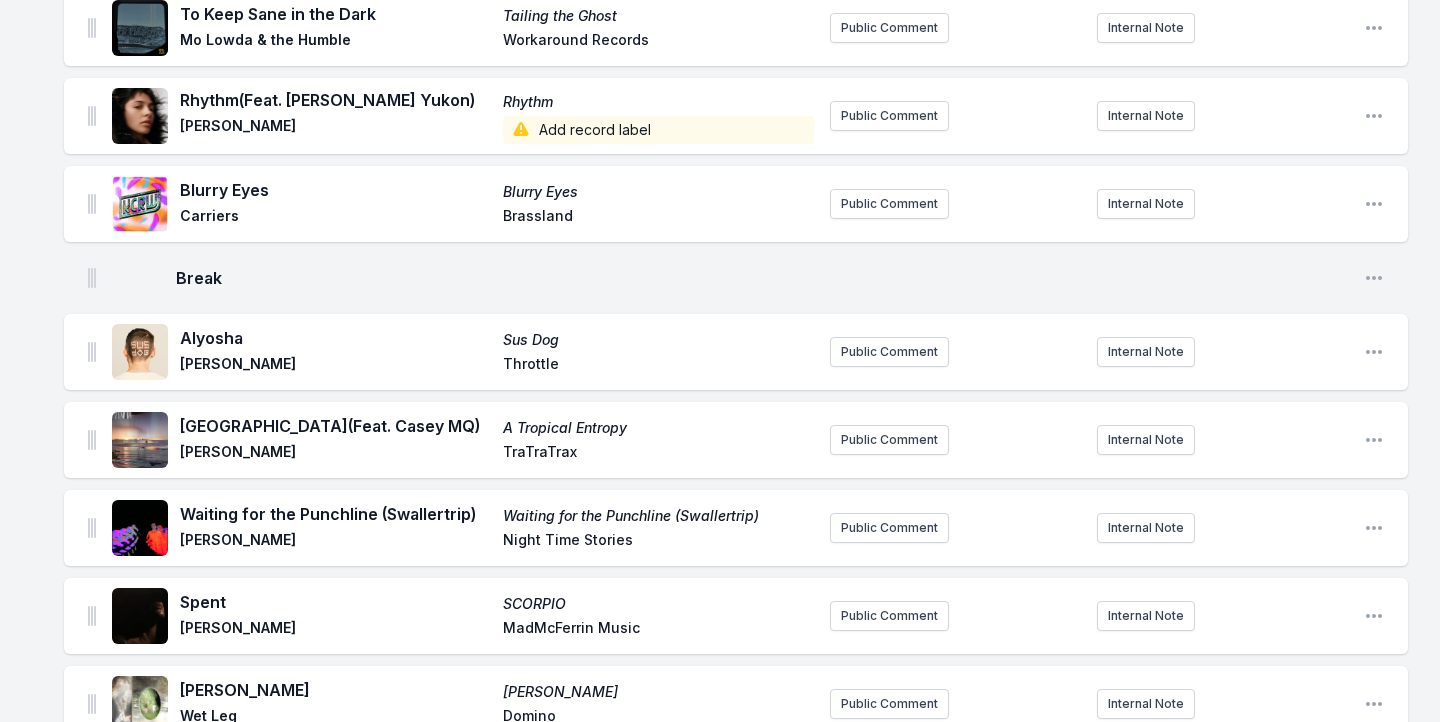 scroll, scrollTop: 129, scrollLeft: 0, axis: vertical 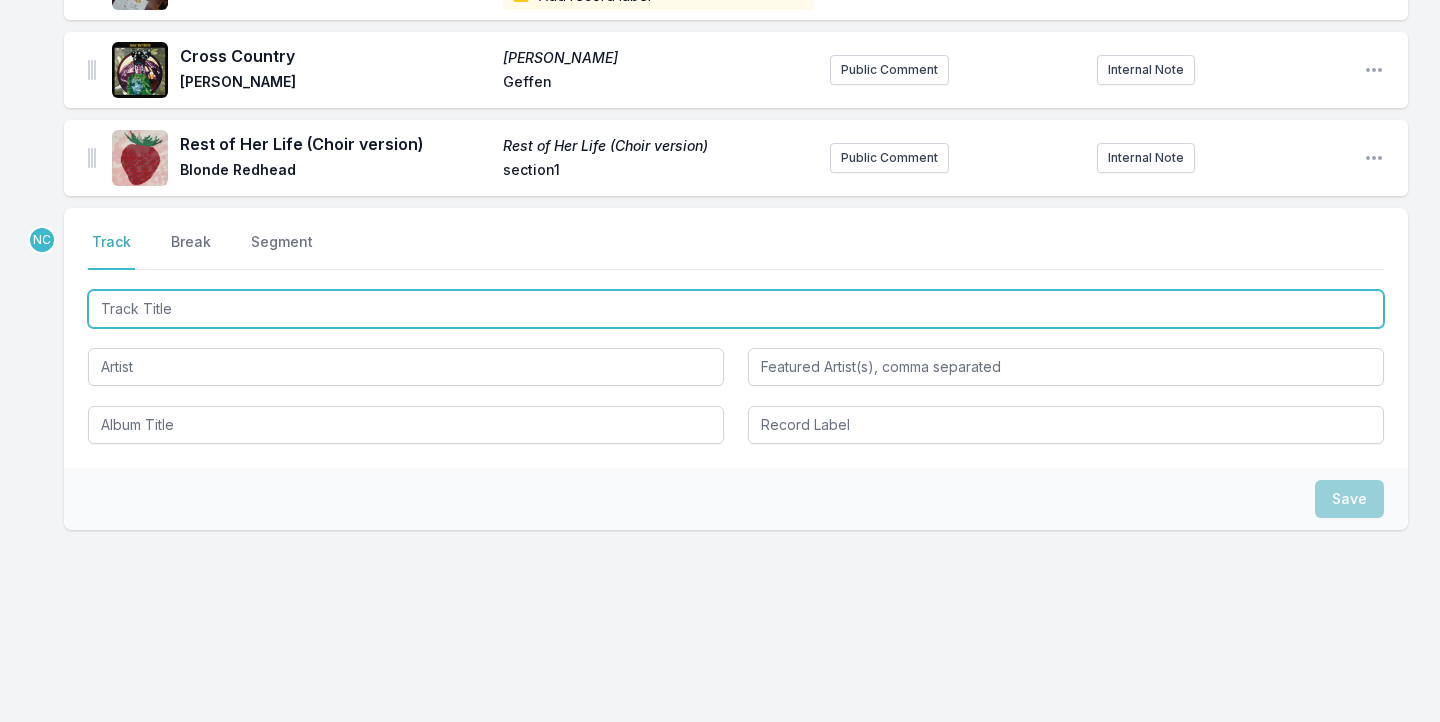 click at bounding box center [736, 309] 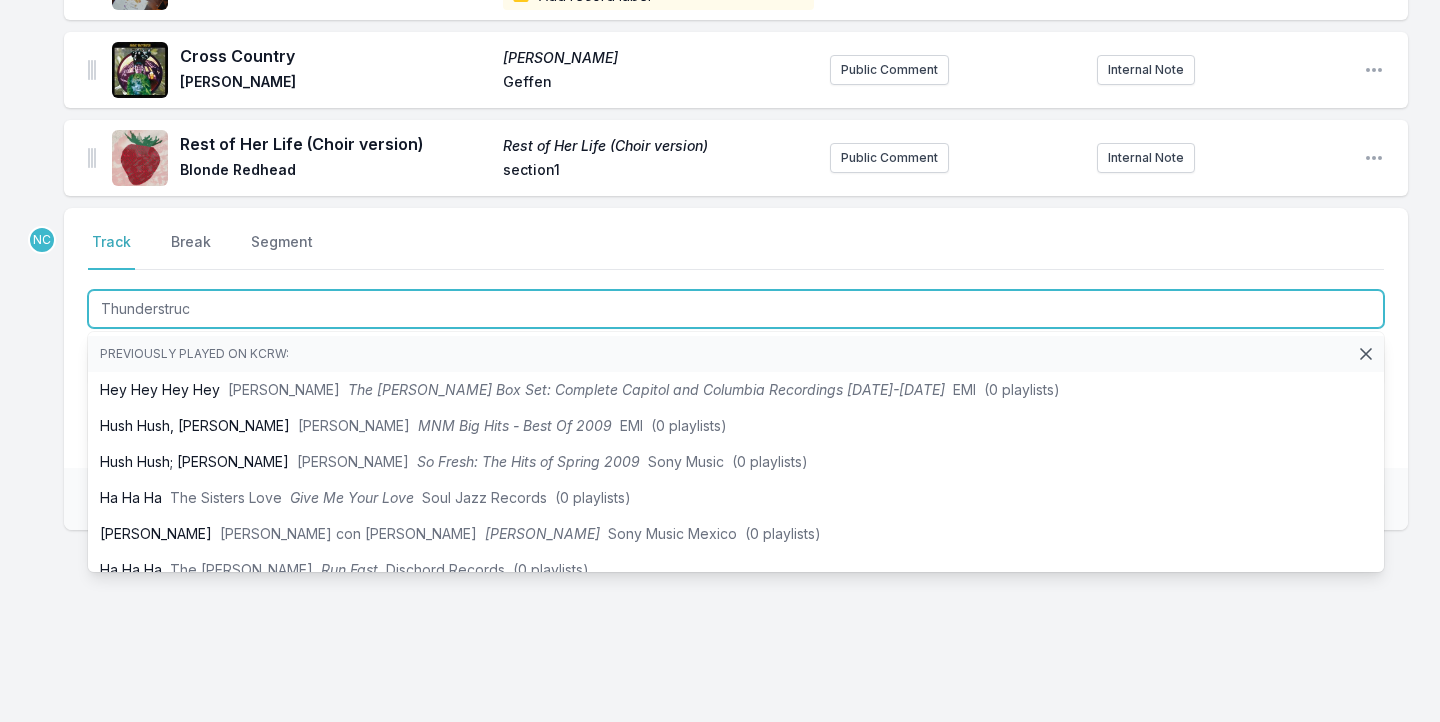 type on "Thunderstruck" 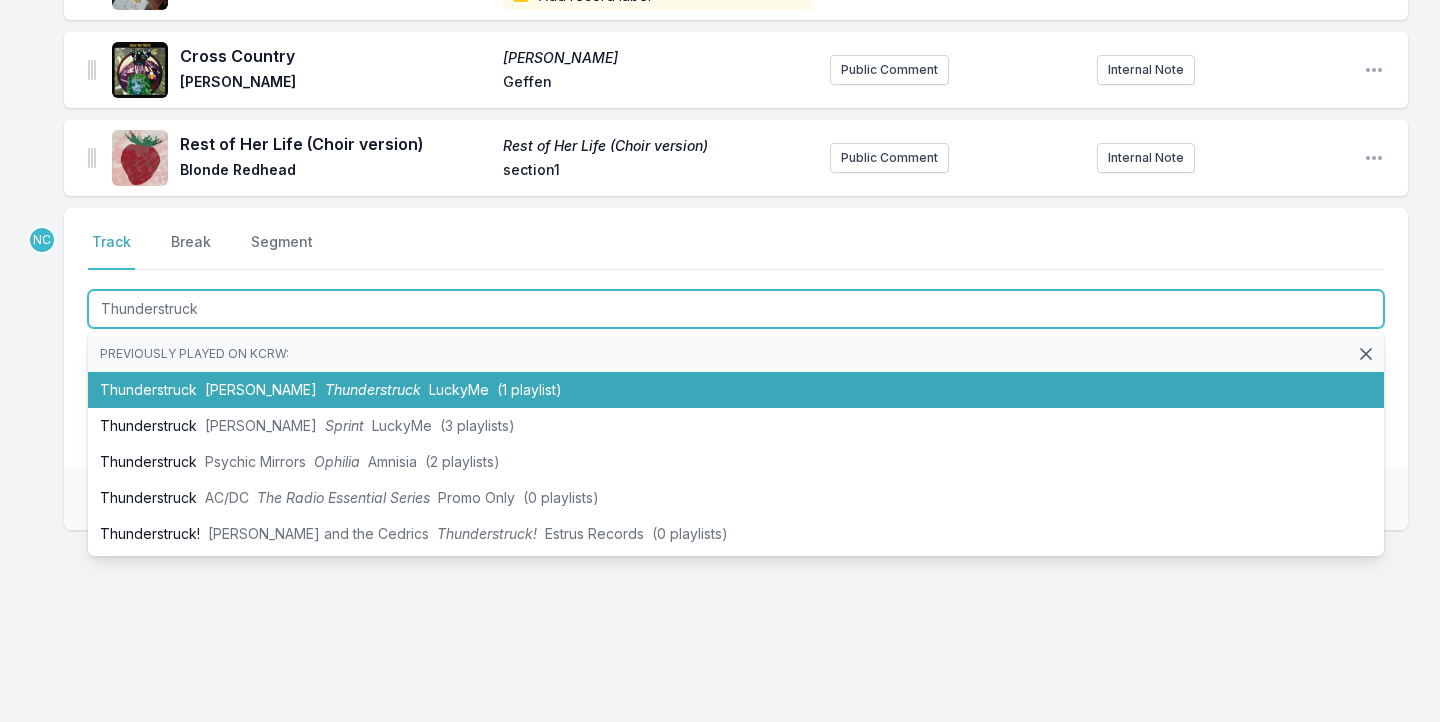 click on "Thunderstruck" at bounding box center [373, 389] 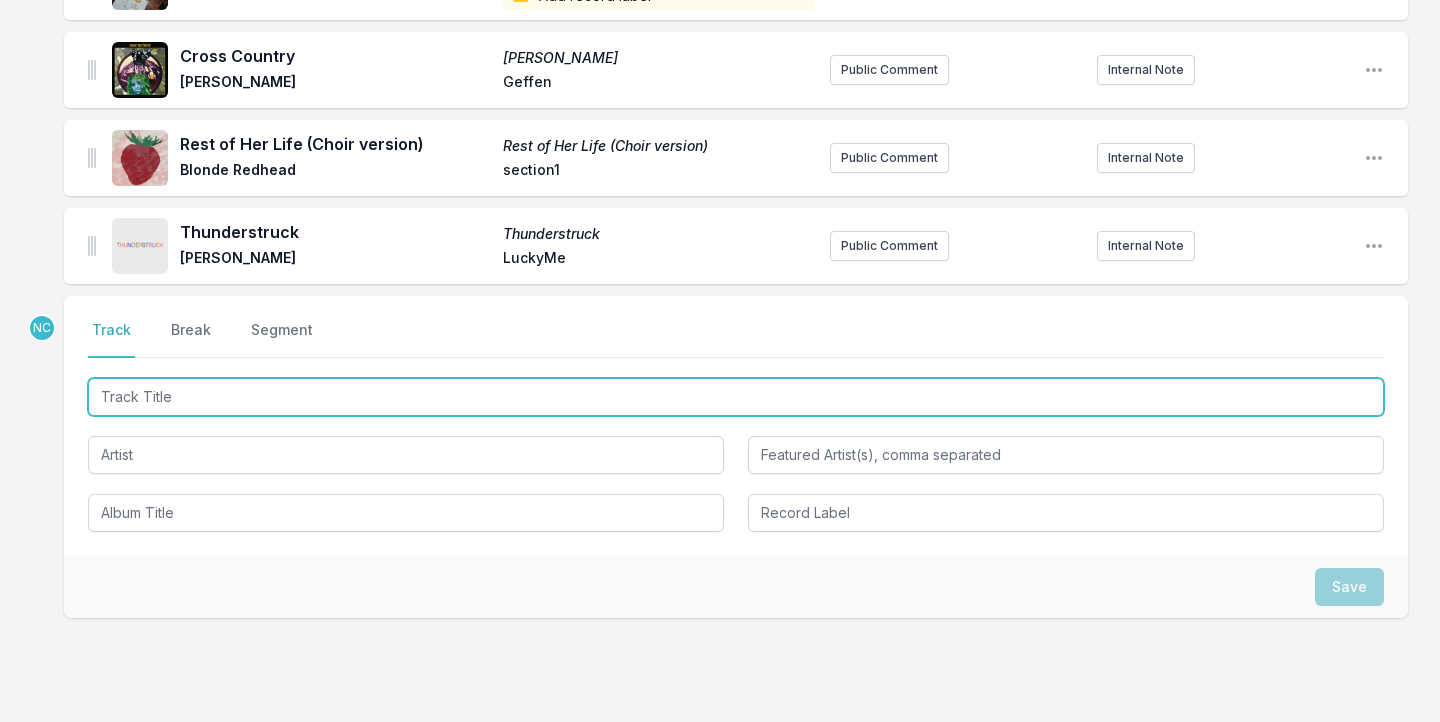 scroll, scrollTop: 3752, scrollLeft: 0, axis: vertical 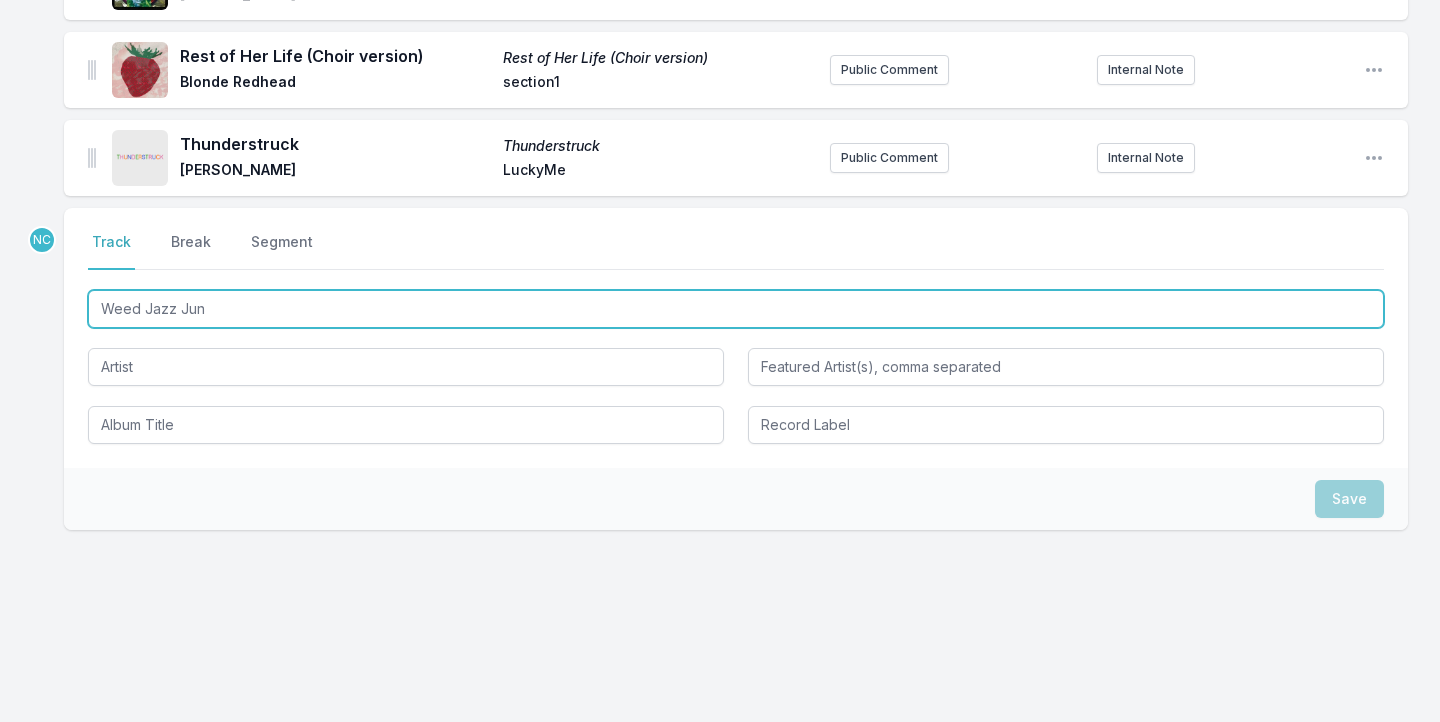 type on "Weed Jazz June" 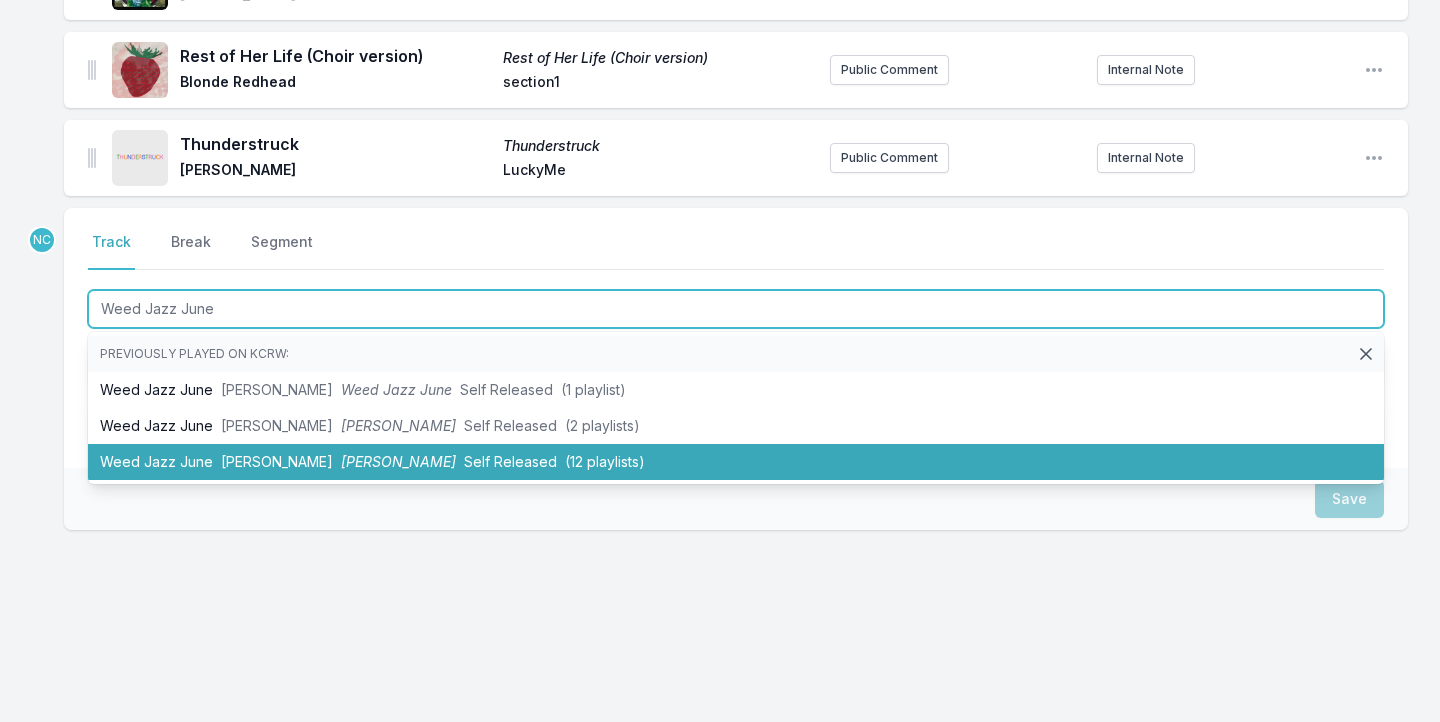 click on "Self Released" at bounding box center [510, 461] 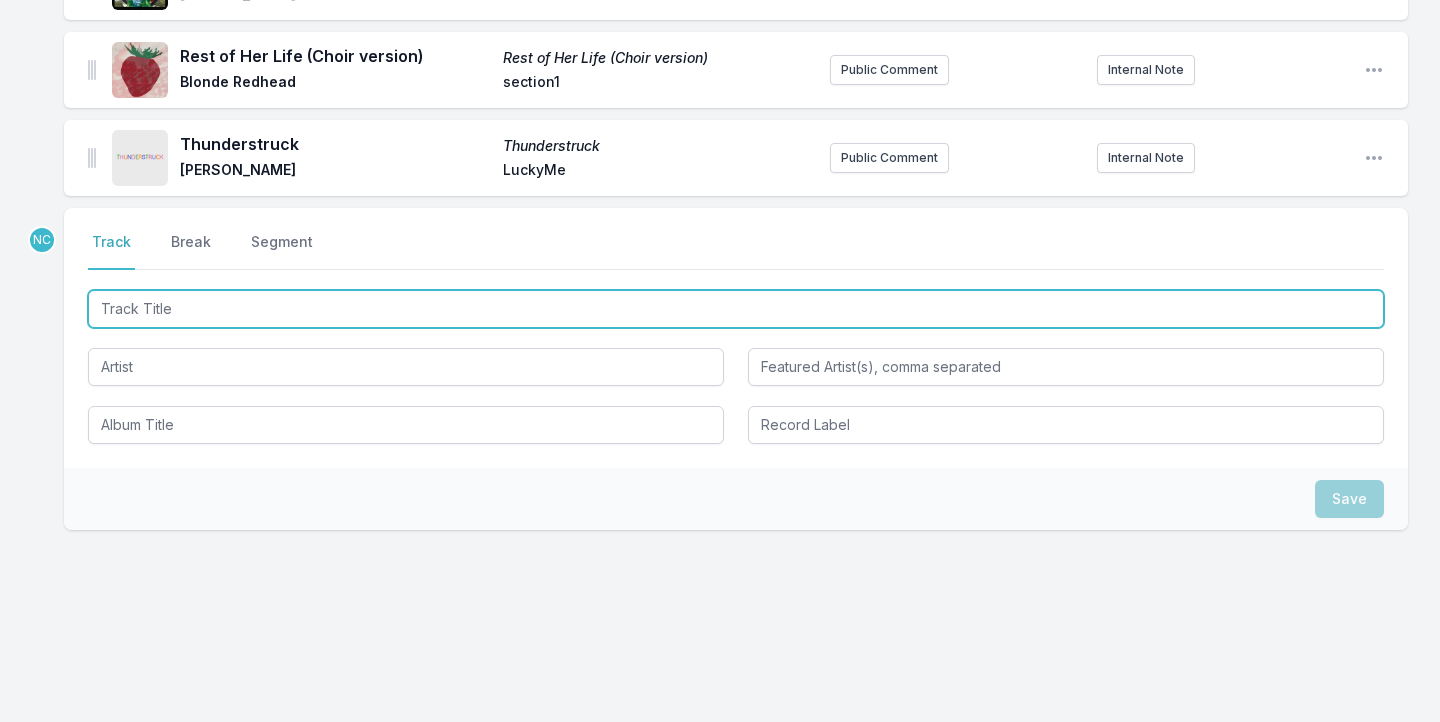 scroll, scrollTop: 3840, scrollLeft: 0, axis: vertical 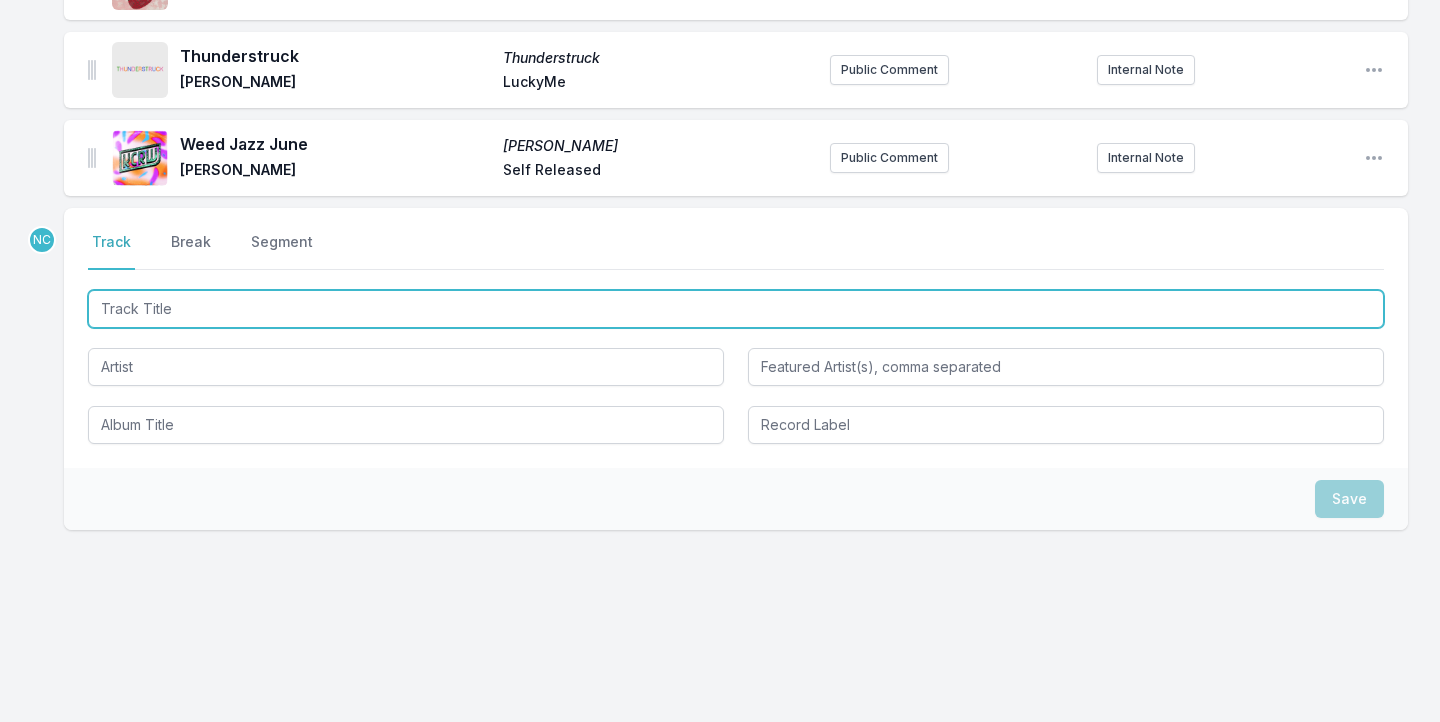 click at bounding box center (736, 309) 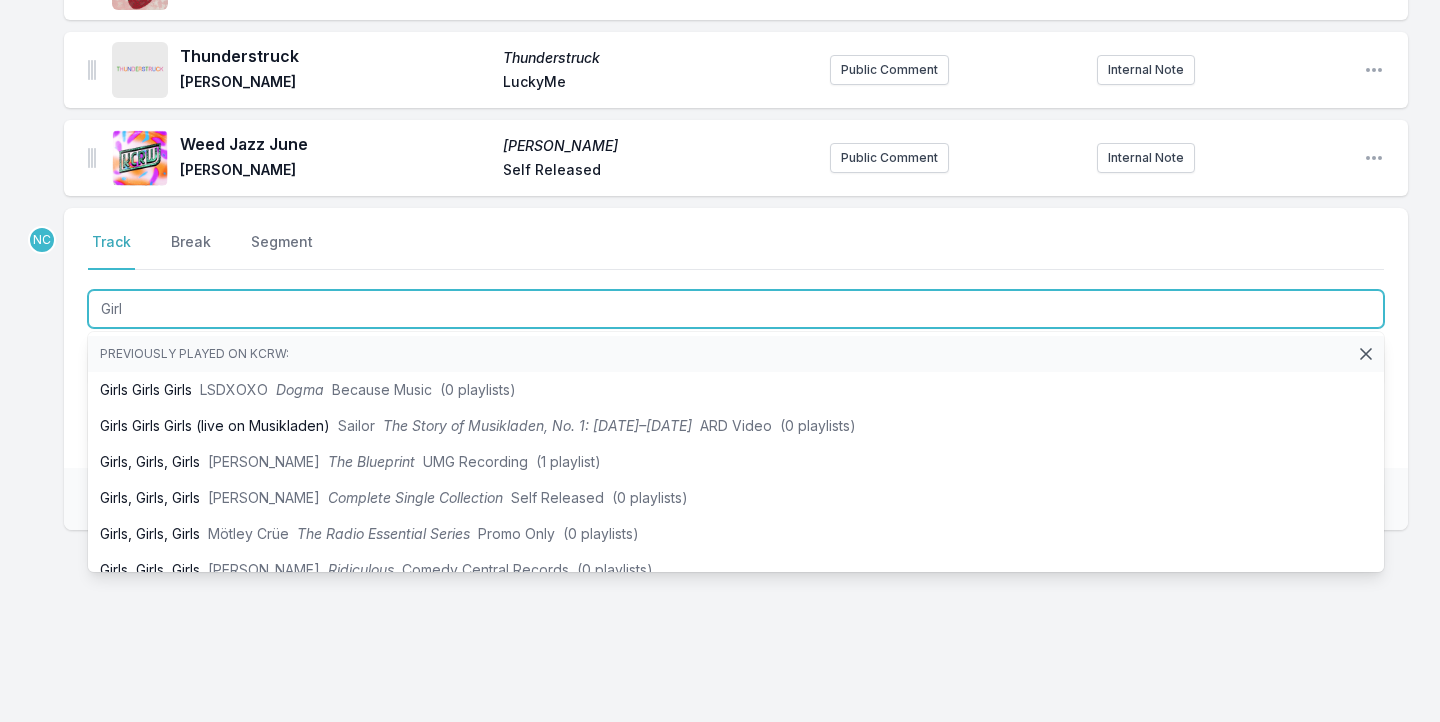 type on "Girl" 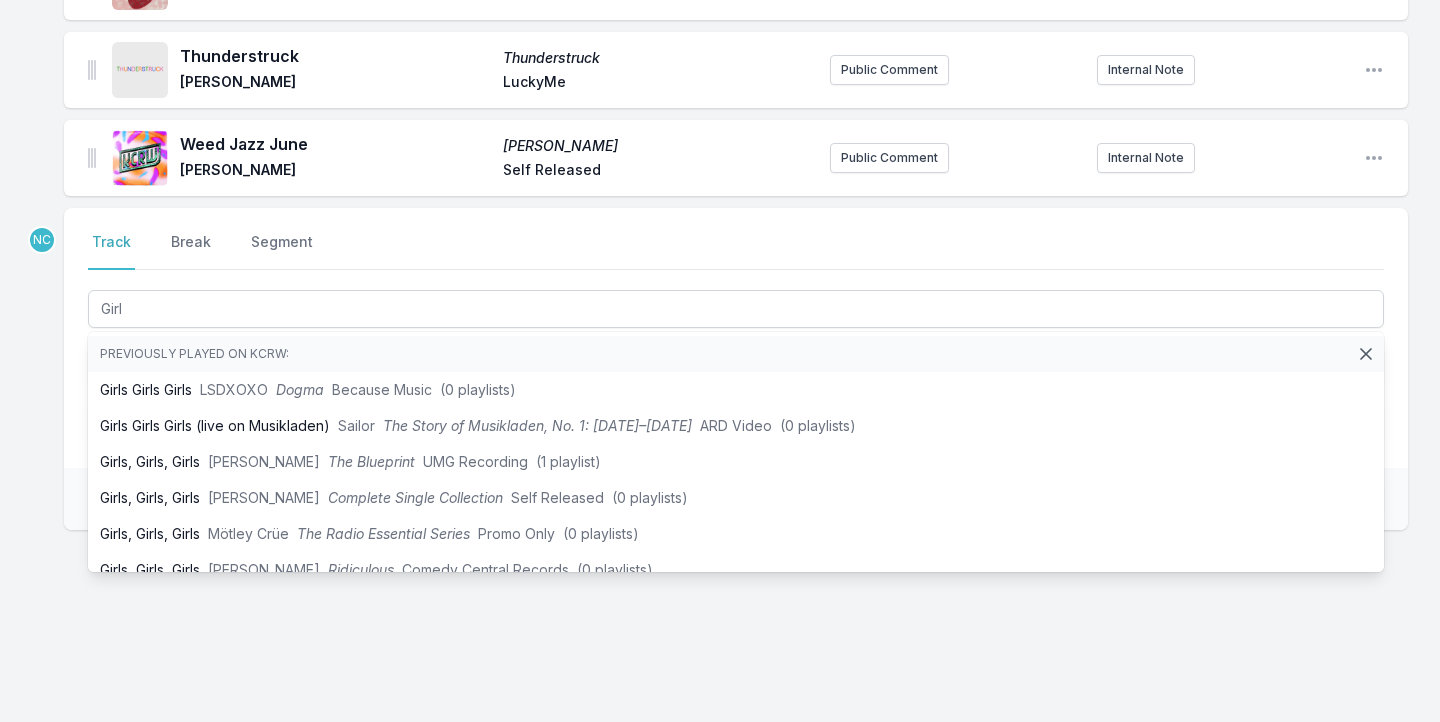 click on "Missing Data Some of your tracks are missing record label information. This info helps artists get paid! It needs to be filled out within 24 hours of showtime. Morning Sun Ripen Vol.1 Sampology Add record label Public Comment Internal Note Open playlist item options To Keep Sane in the Dark Tailing the Ghost Mo Lowda & the Humble Workaround Records Public Comment Internal Note Open playlist item options Rhythm  (Feat. [PERSON_NAME]) Rhythm [PERSON_NAME] Add record label Public Comment Internal Note Open playlist item options Blurry Eyes Blurry Eyes Carriers Brassland Public Comment Internal Note Open playlist item options Break Open playlist item options Alyosha Sus Dog [PERSON_NAME] Throttle Public Comment Internal Note Open playlist item options Ocean Apart  (Feat. [PERSON_NAME]) A Tropical Entropy [PERSON_NAME] TraTraTrax Public Comment Internal Note Open playlist item options Waiting for the Punchline (Swallertrip) Waiting for the Punchline (Swallertrip) [PERSON_NAME] Night Time Stories Public Comment Internal Note Spent Djo" at bounding box center (720, -1461) 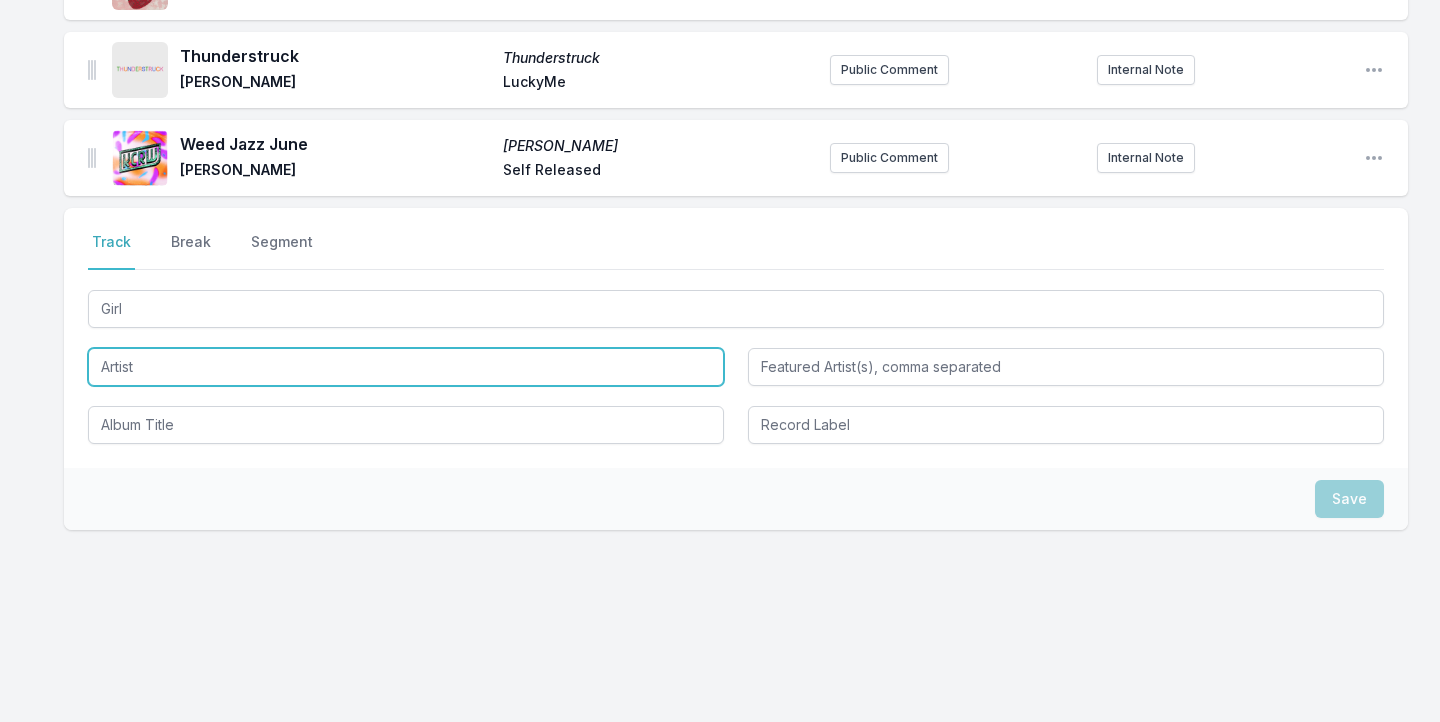 click at bounding box center [406, 367] 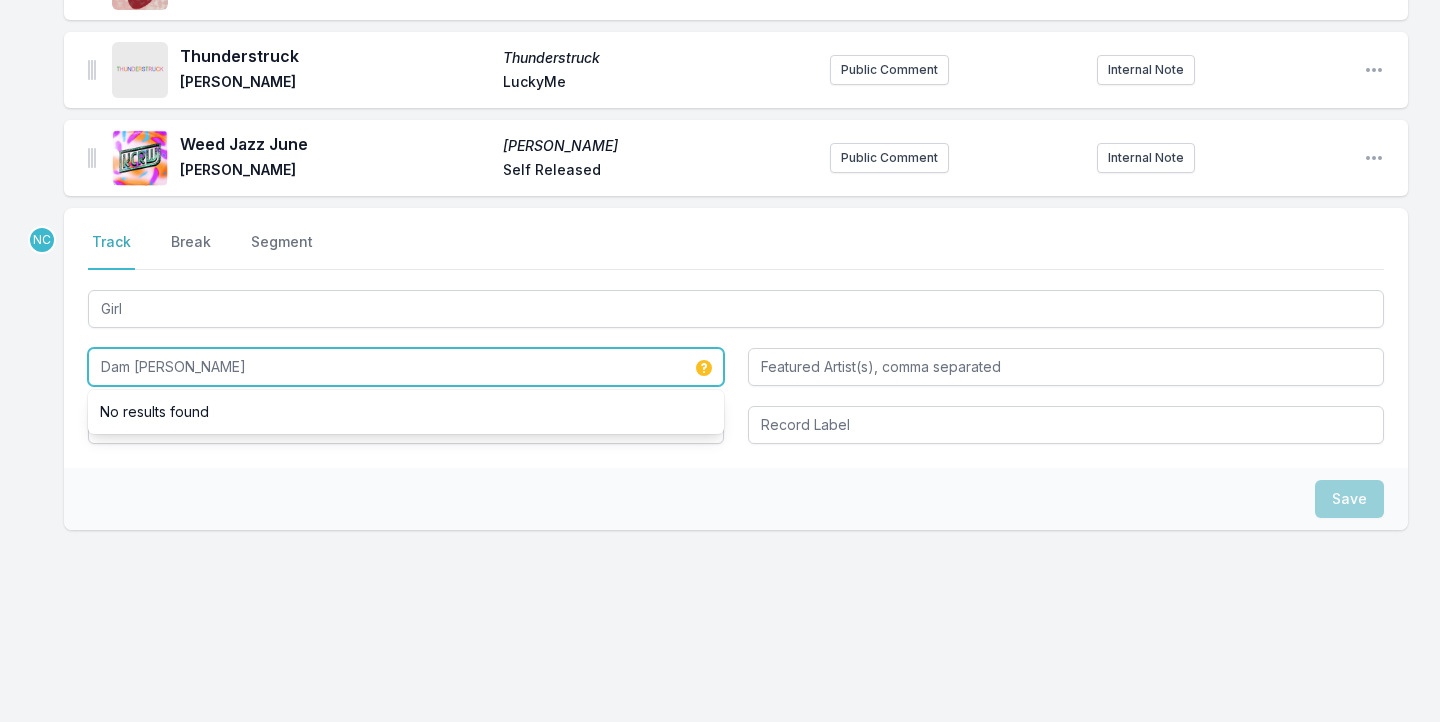 type on "Dam [PERSON_NAME]" 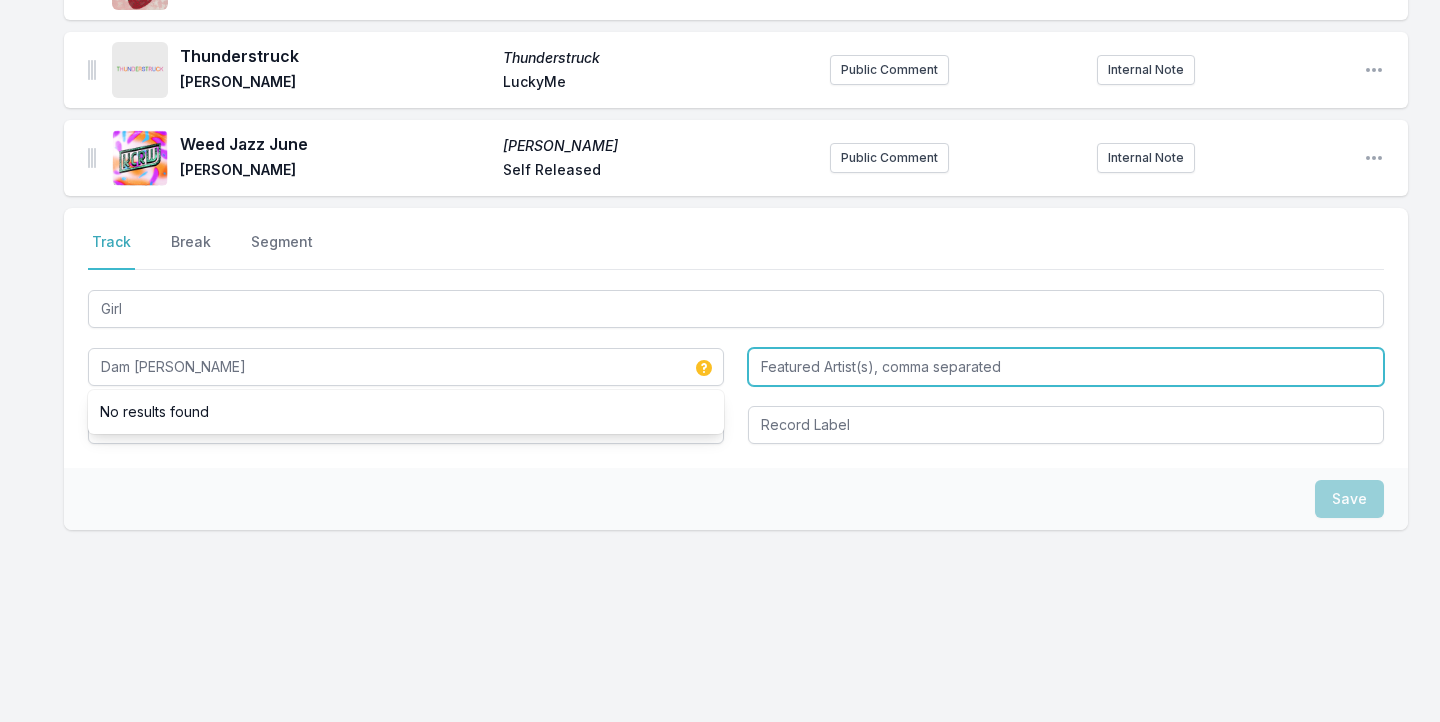 click at bounding box center [1066, 367] 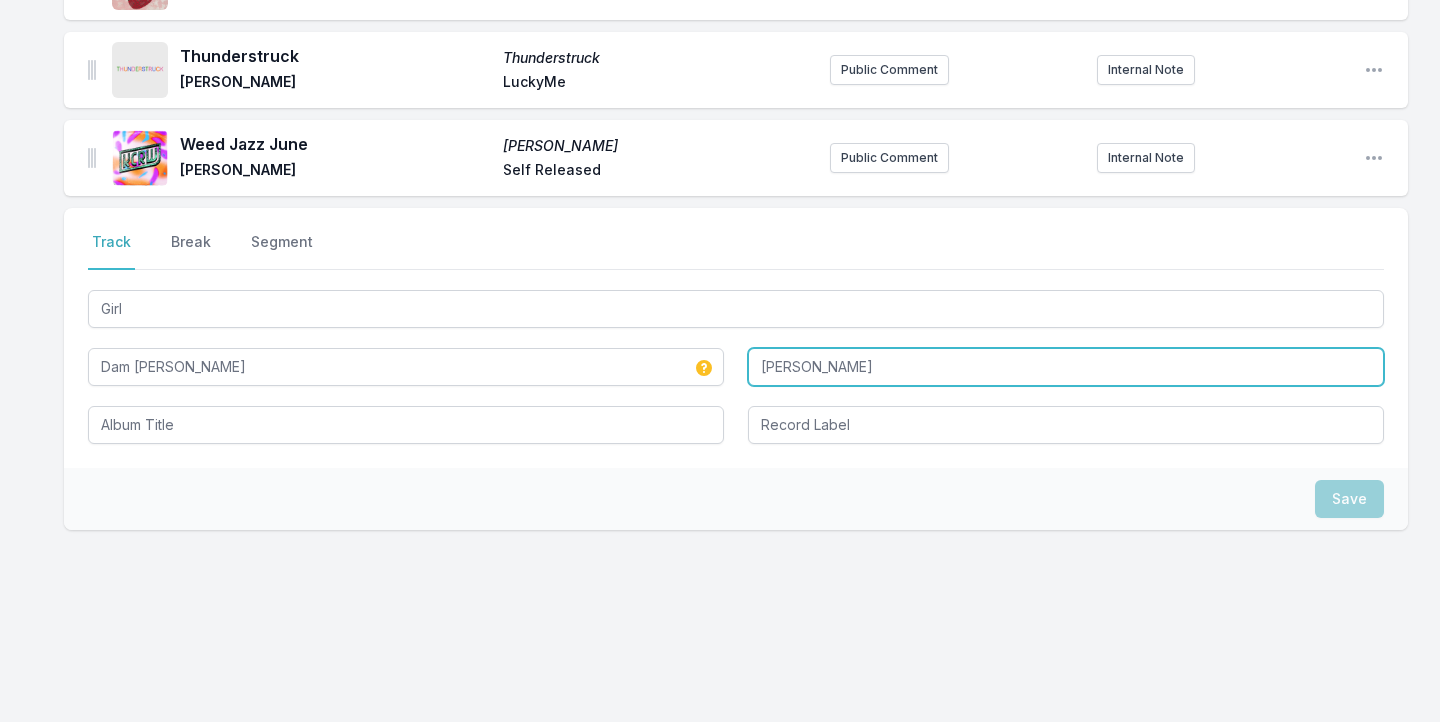 type on "[PERSON_NAME]" 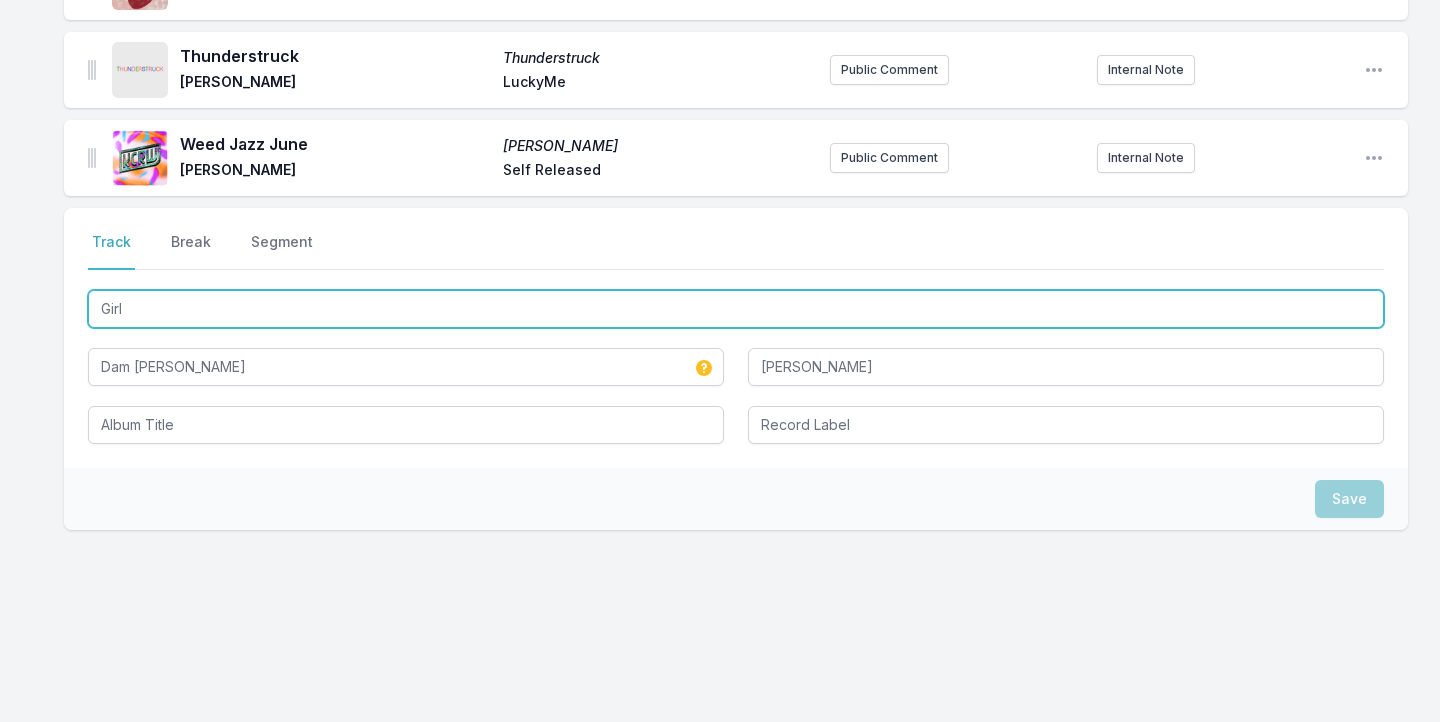 click on "Girl" at bounding box center [736, 309] 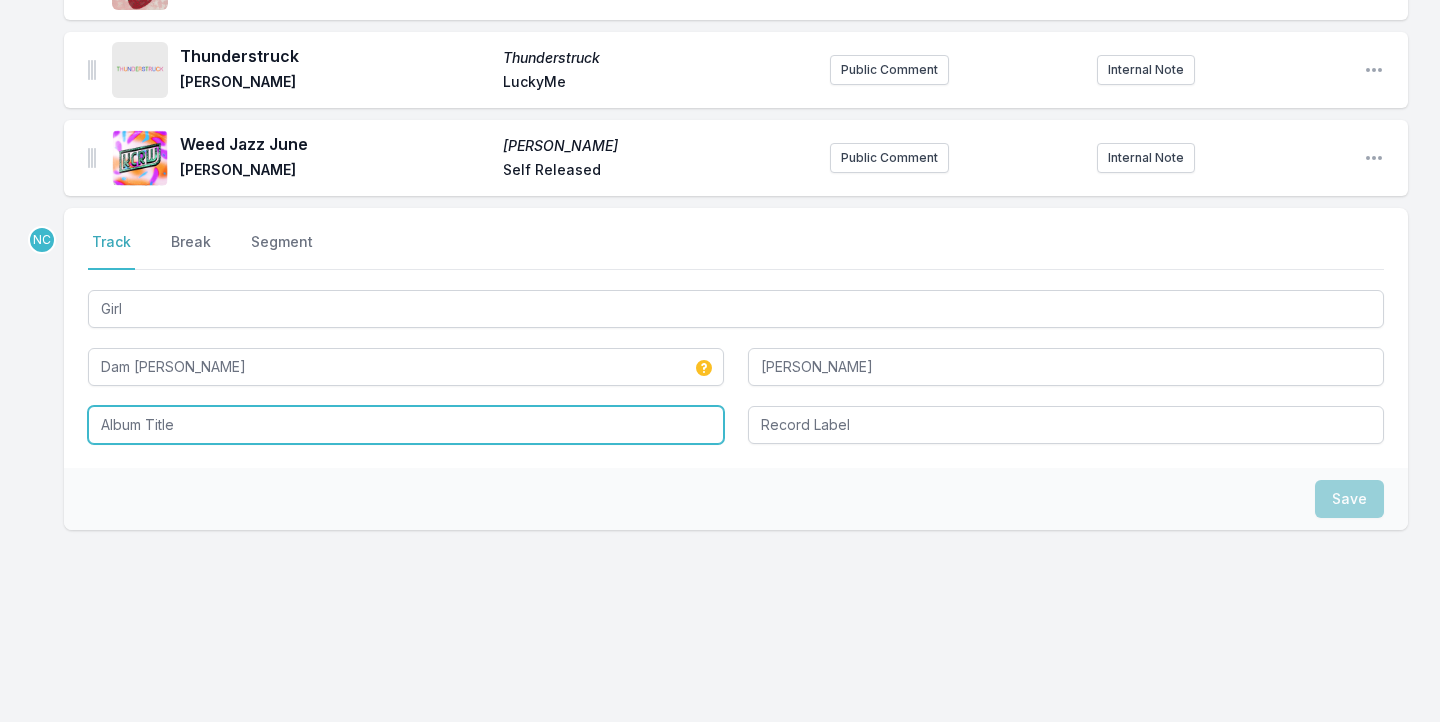 click at bounding box center [406, 425] 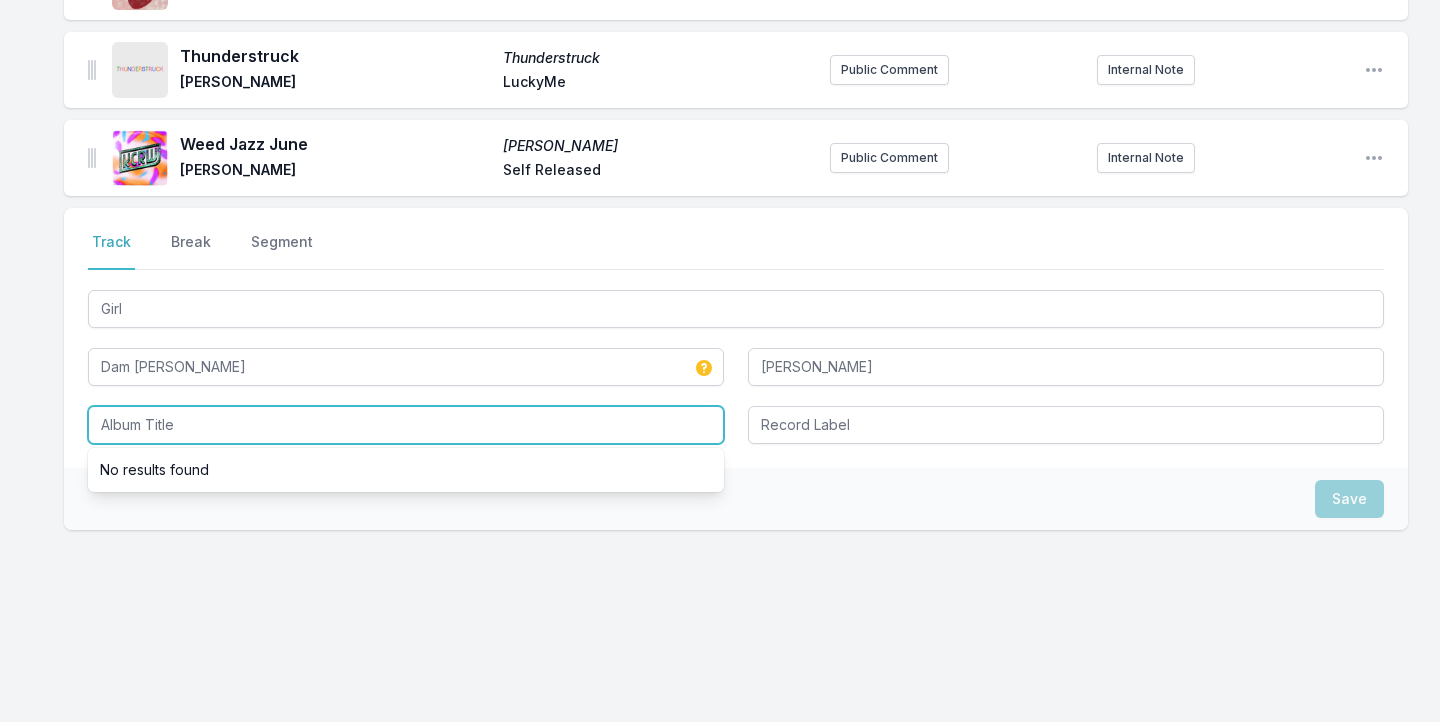 paste on "Girl" 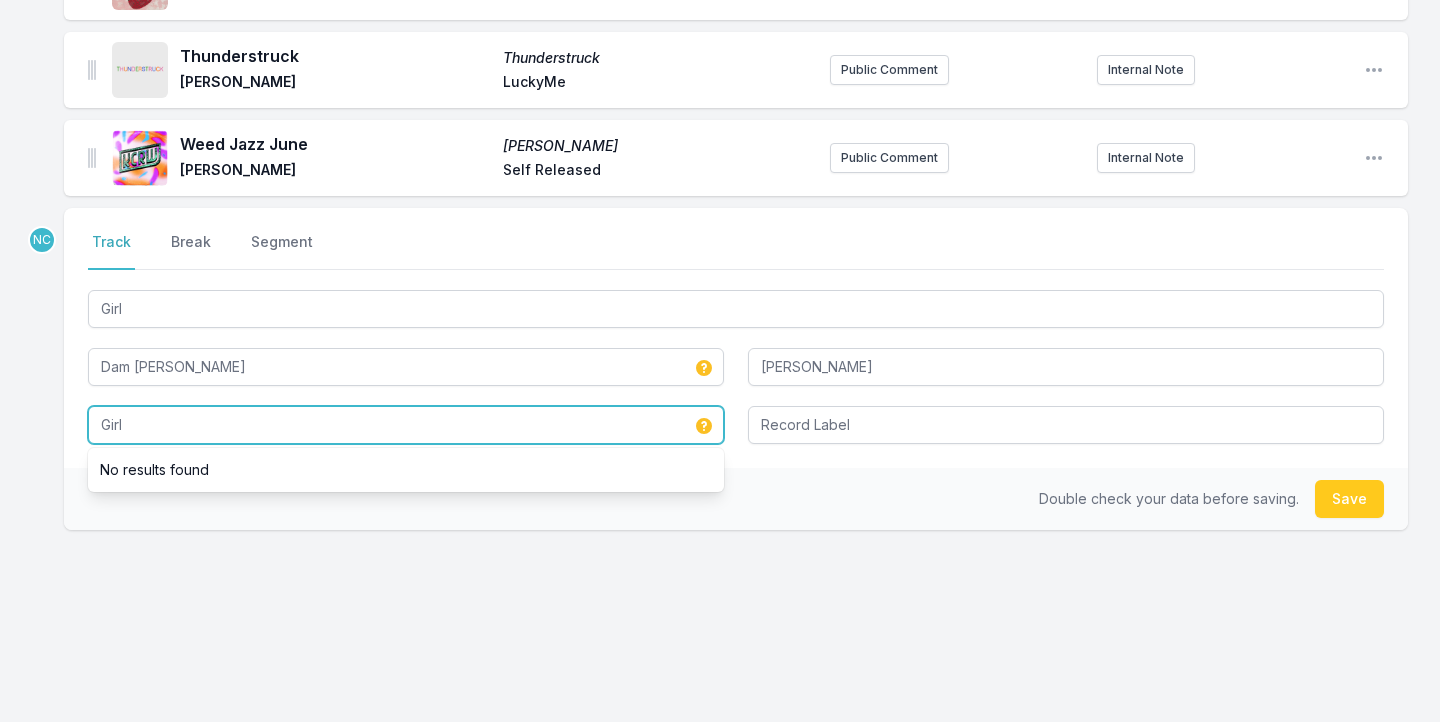 type on "Girl" 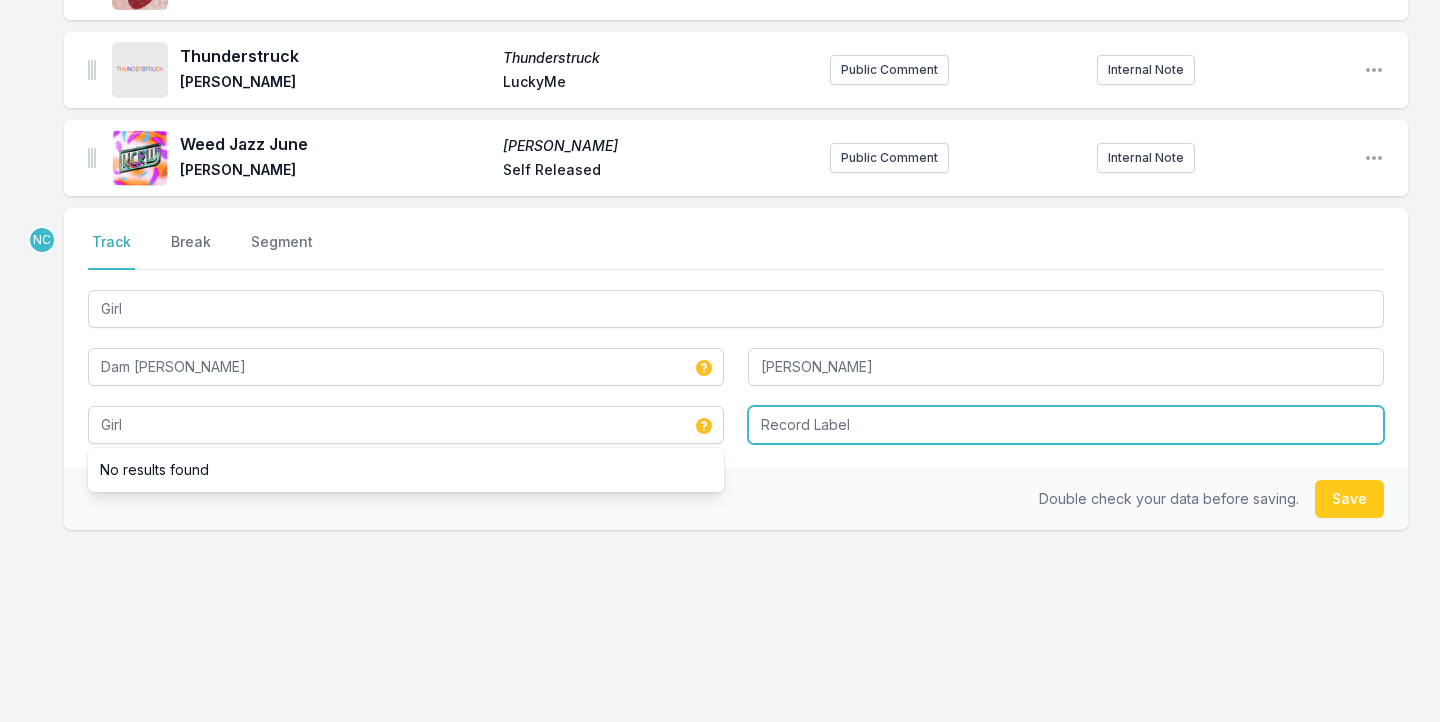 click at bounding box center (1066, 425) 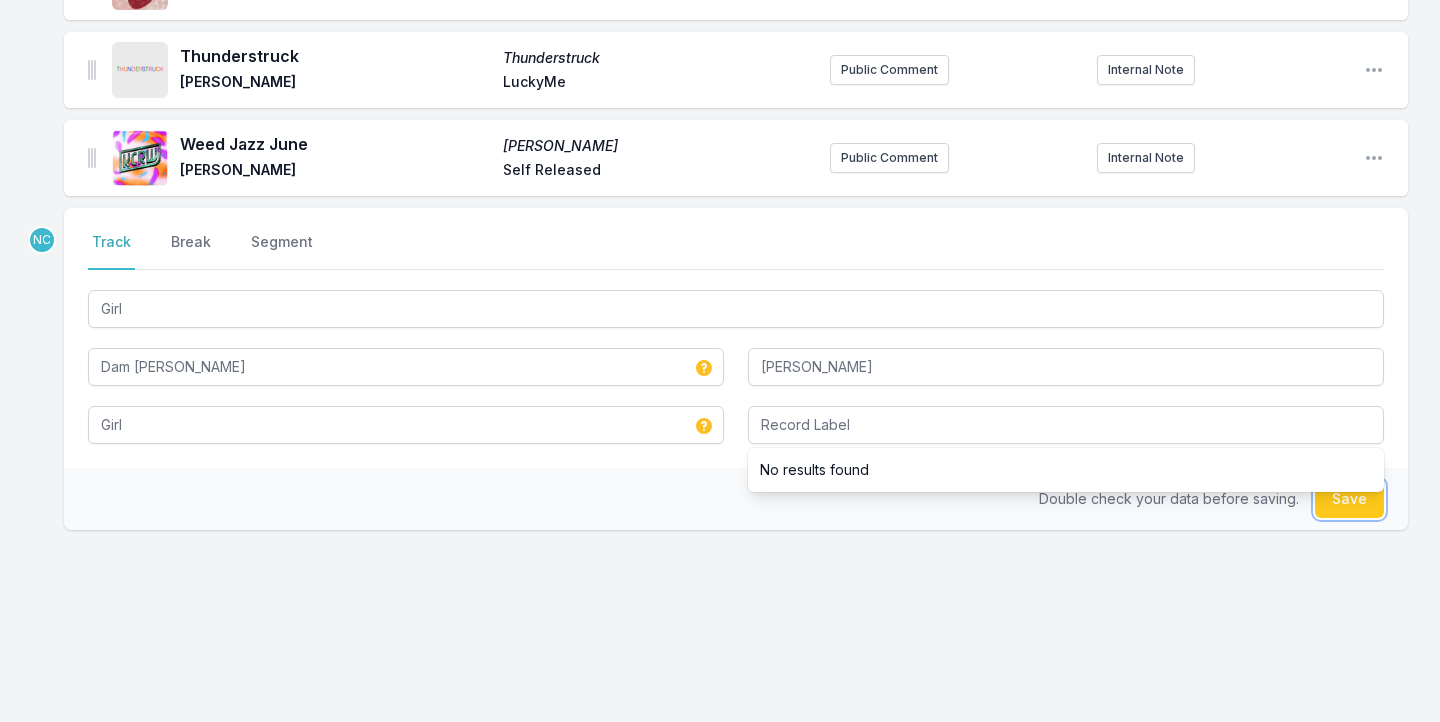 click on "Save" at bounding box center (1349, 499) 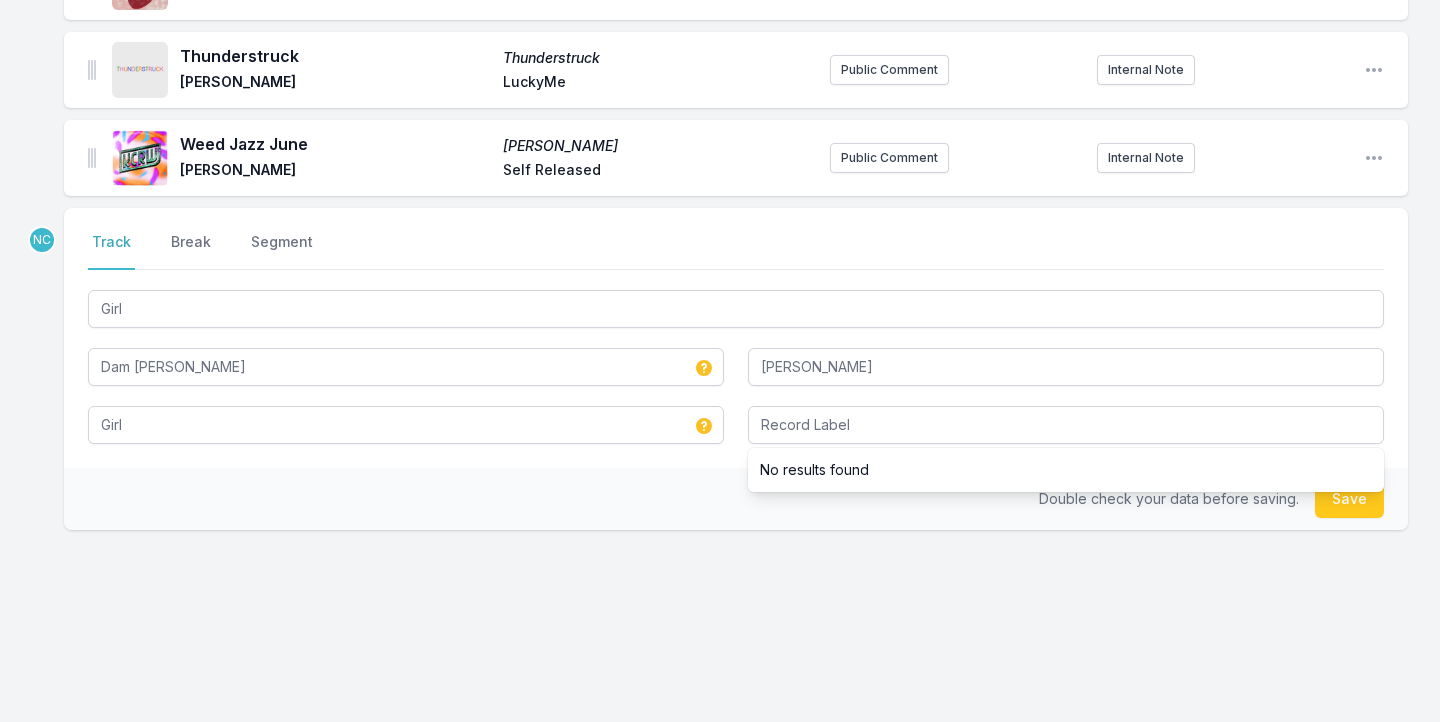 type 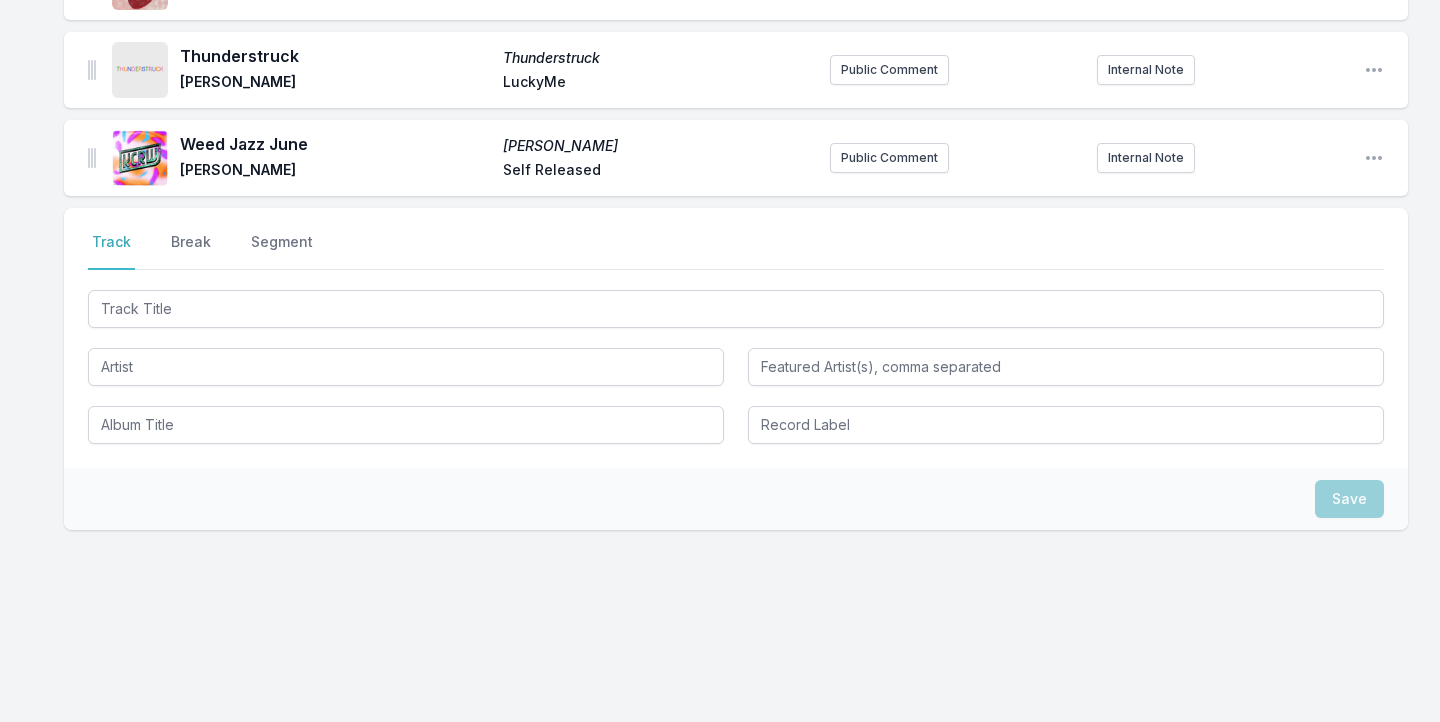scroll, scrollTop: 3928, scrollLeft: 0, axis: vertical 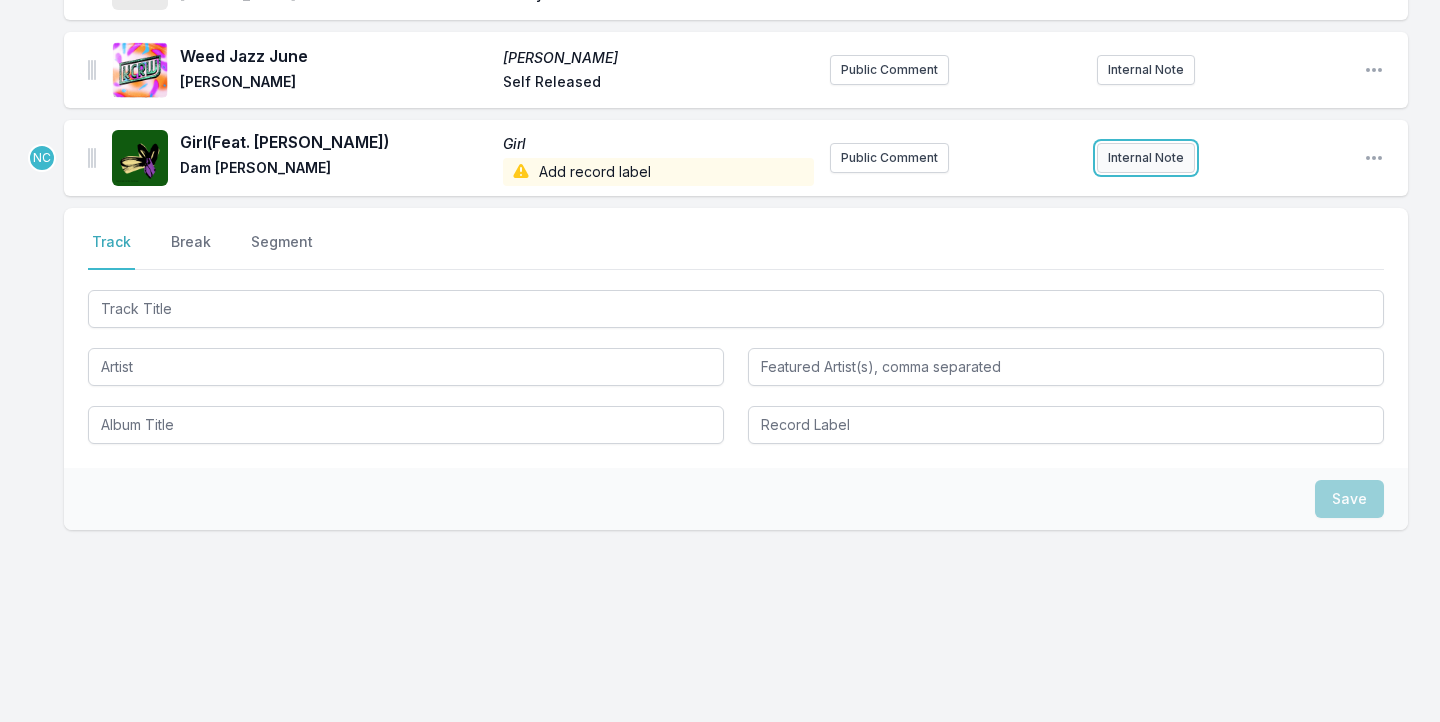click on "Internal Note" at bounding box center (1146, 158) 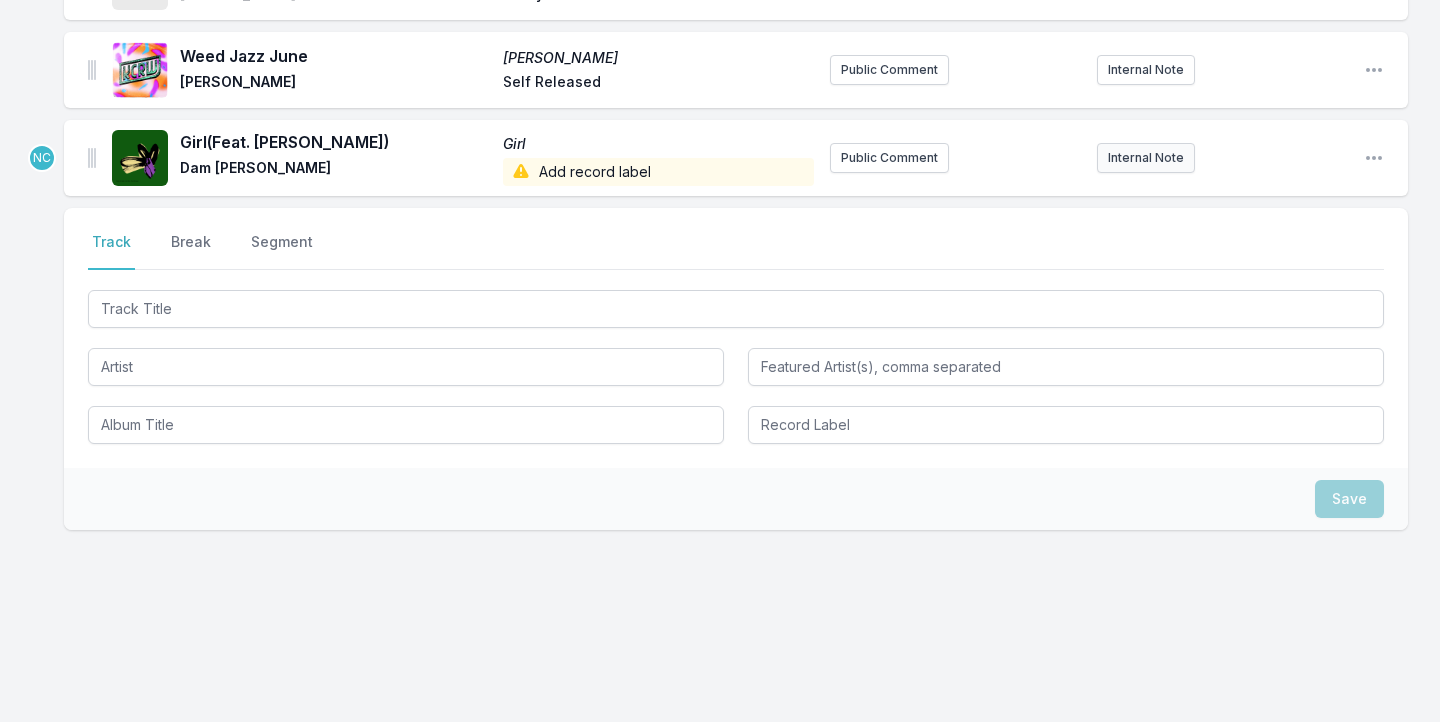scroll, scrollTop: 4004, scrollLeft: 0, axis: vertical 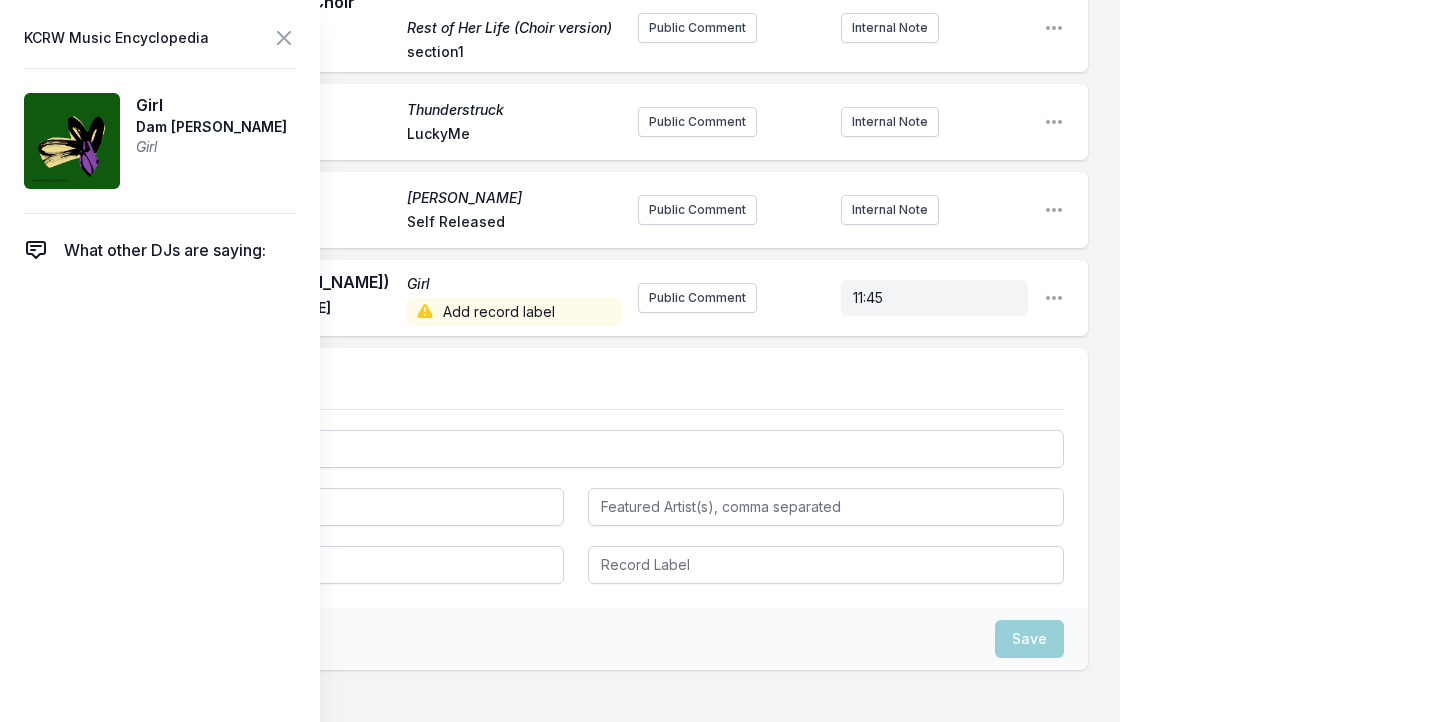 click on "My Playlist KCRW Playlist Directory Reports NC User Guide Report Bug Sign out Morning Becomes Eclectic Draft Novena Carmel Simulcast [DATE] 9:00 AM - 12:00 PM Edit Open options View Missing Data Some of your tracks are missing record label information. This info helps artists get paid! It needs to be filled out within 24 hours of showtime. Morning Sun Ripen Vol.1 Sampology Add record label Public Comment Internal Note Open playlist item options To Keep Sane in the Dark Tailing the Ghost Mo Lowda & the Humble Workaround Records Public Comment Internal Note Open playlist item options Rhythm  (Feat. [PERSON_NAME]) Rhythm [PERSON_NAME] Add record label Public Comment Internal Note Open playlist item options Blurry Eyes Blurry Eyes Carriers Brassland Public Comment Internal Note Open playlist item options Break Open playlist item options Alyosha Sus Dog [PERSON_NAME] Throttle Public Comment Internal Note Open playlist item options Ocean Apart  (Feat. Casey MQ) A Tropical Entropy [PERSON_NAME] TraTraTrax Public Comment Djo" at bounding box center (720, -1523) 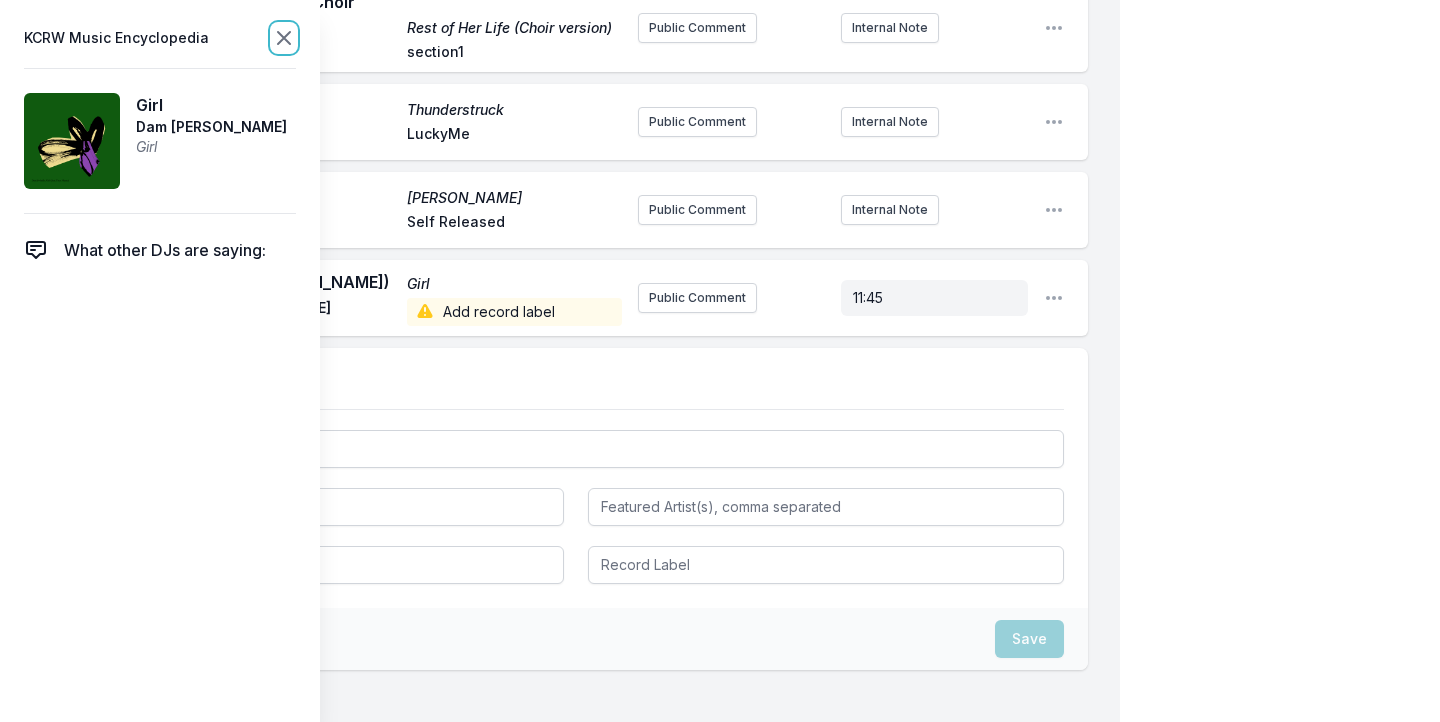 click 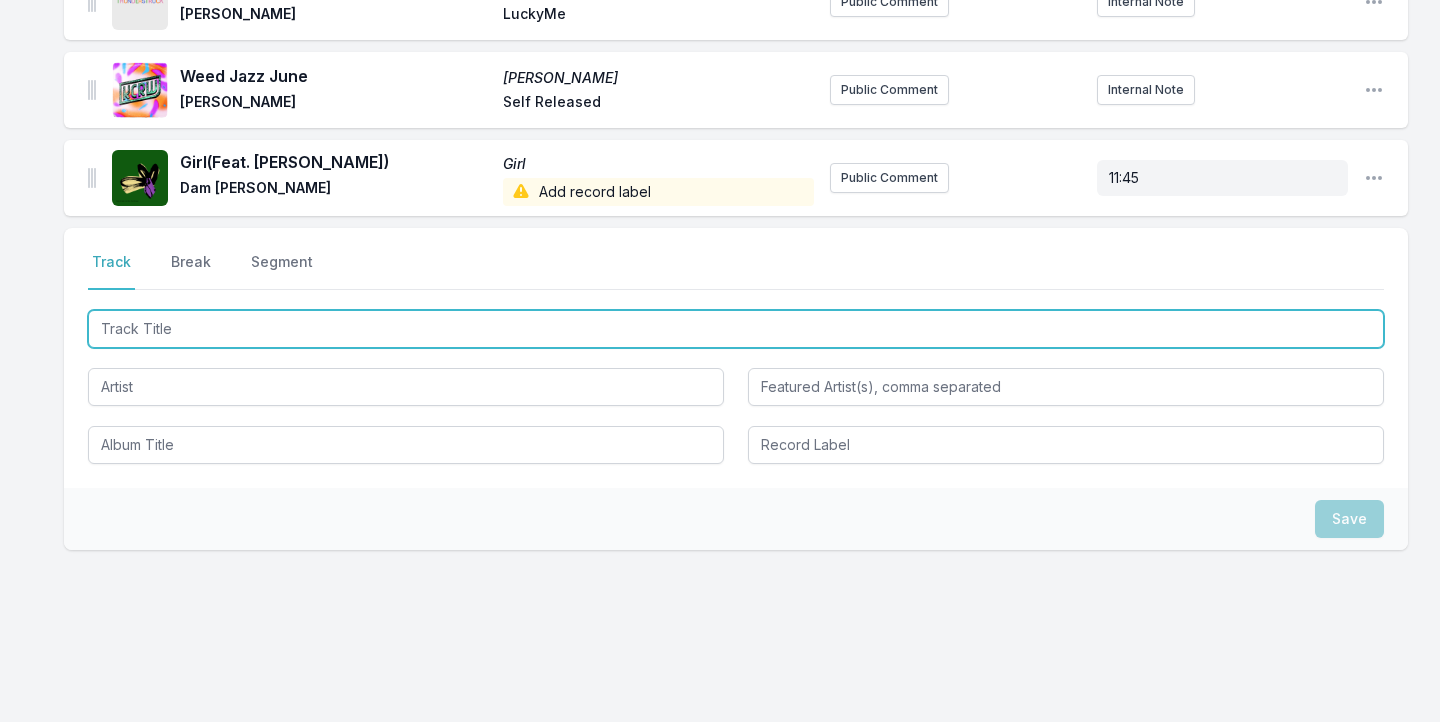 click at bounding box center (736, 329) 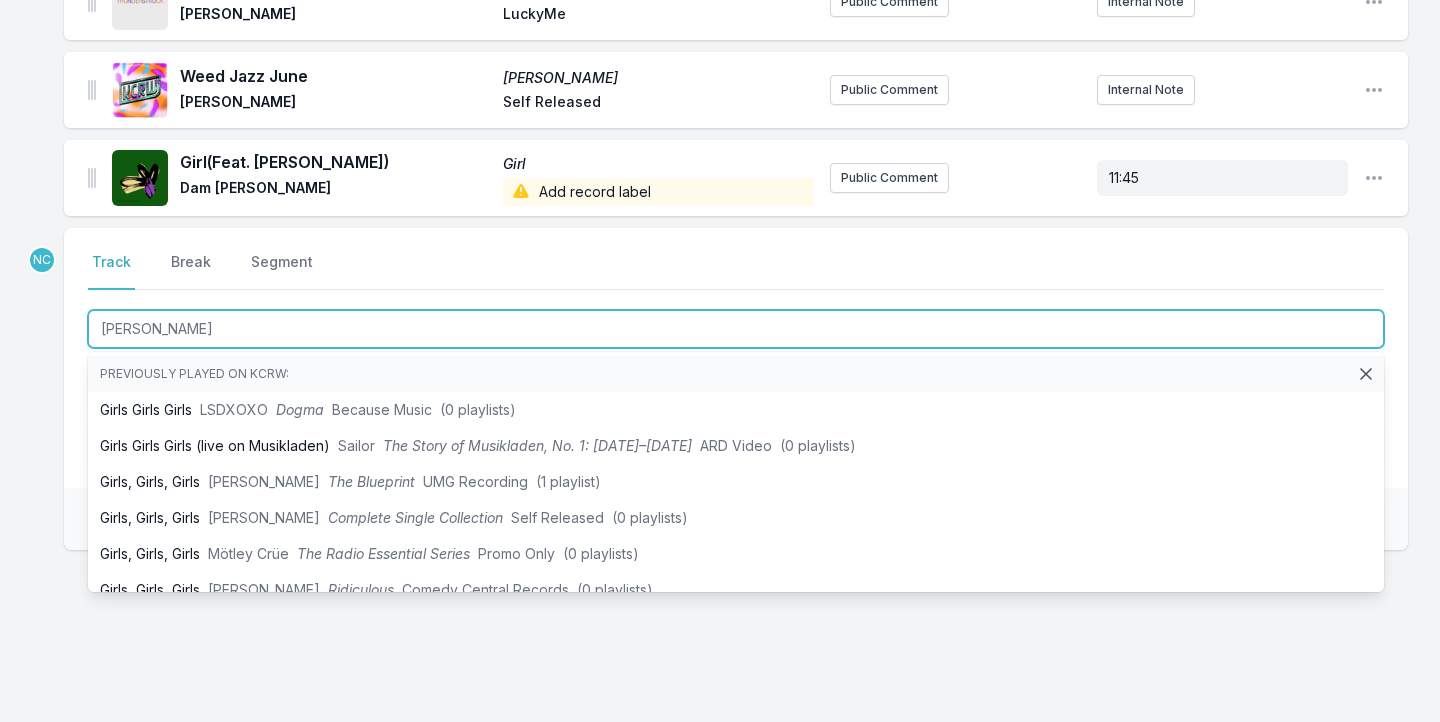 type on "Paradise" 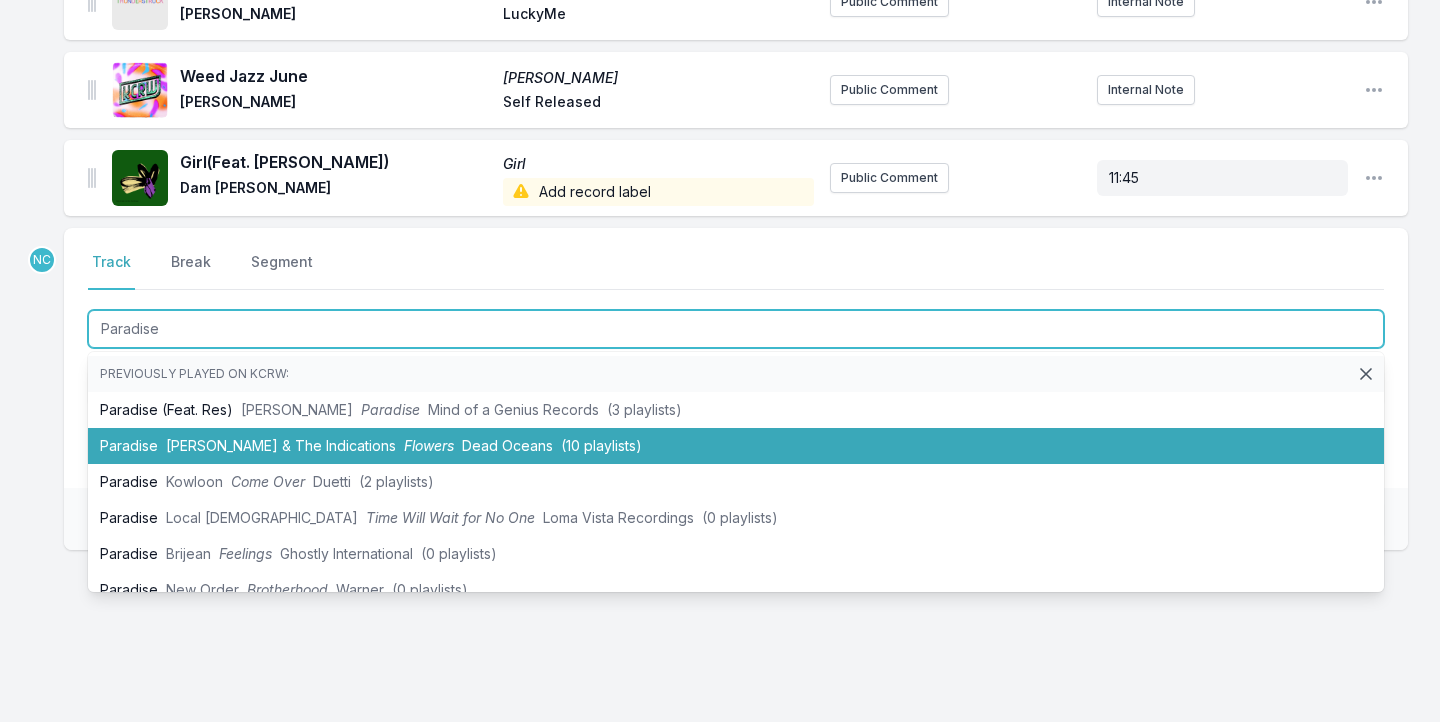 click on "Paradise [PERSON_NAME] & The Indications Flowers Dead Oceans (10 playlists)" at bounding box center [736, 446] 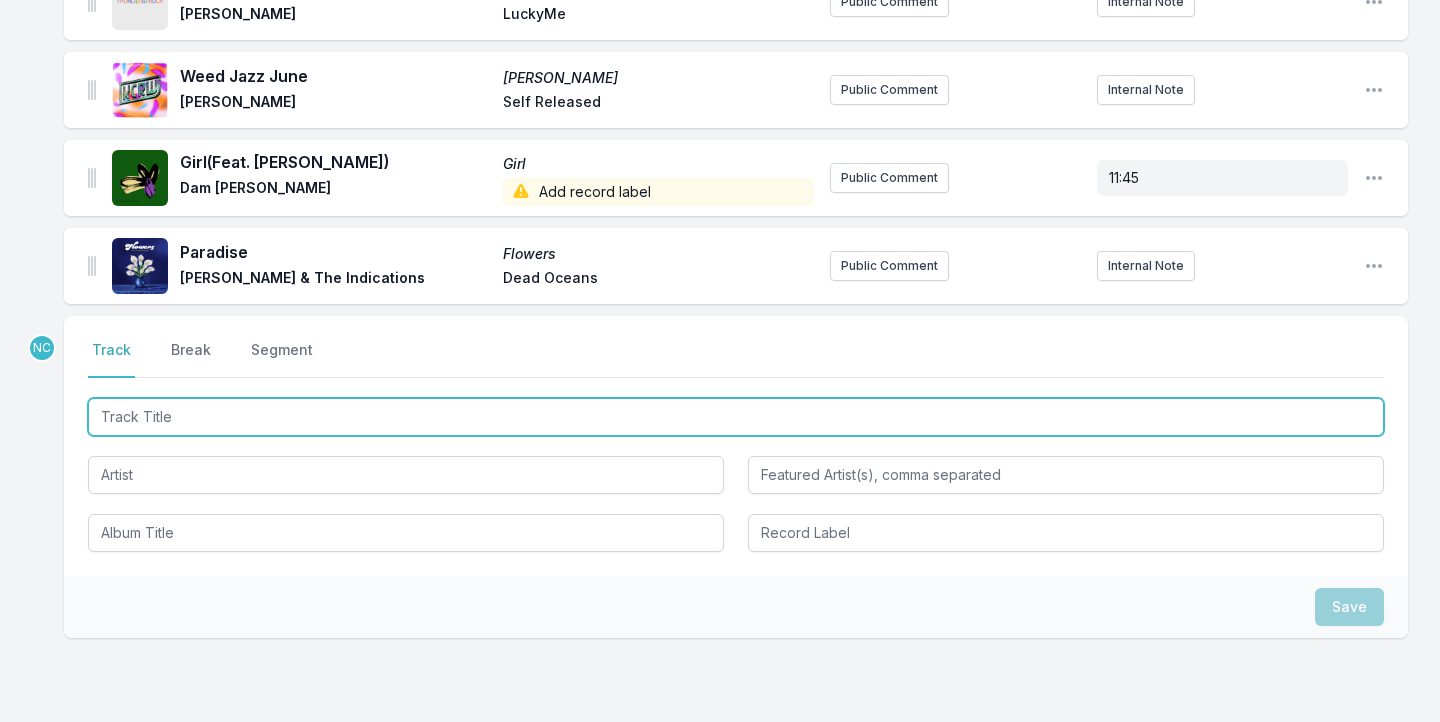 scroll, scrollTop: 3996, scrollLeft: 0, axis: vertical 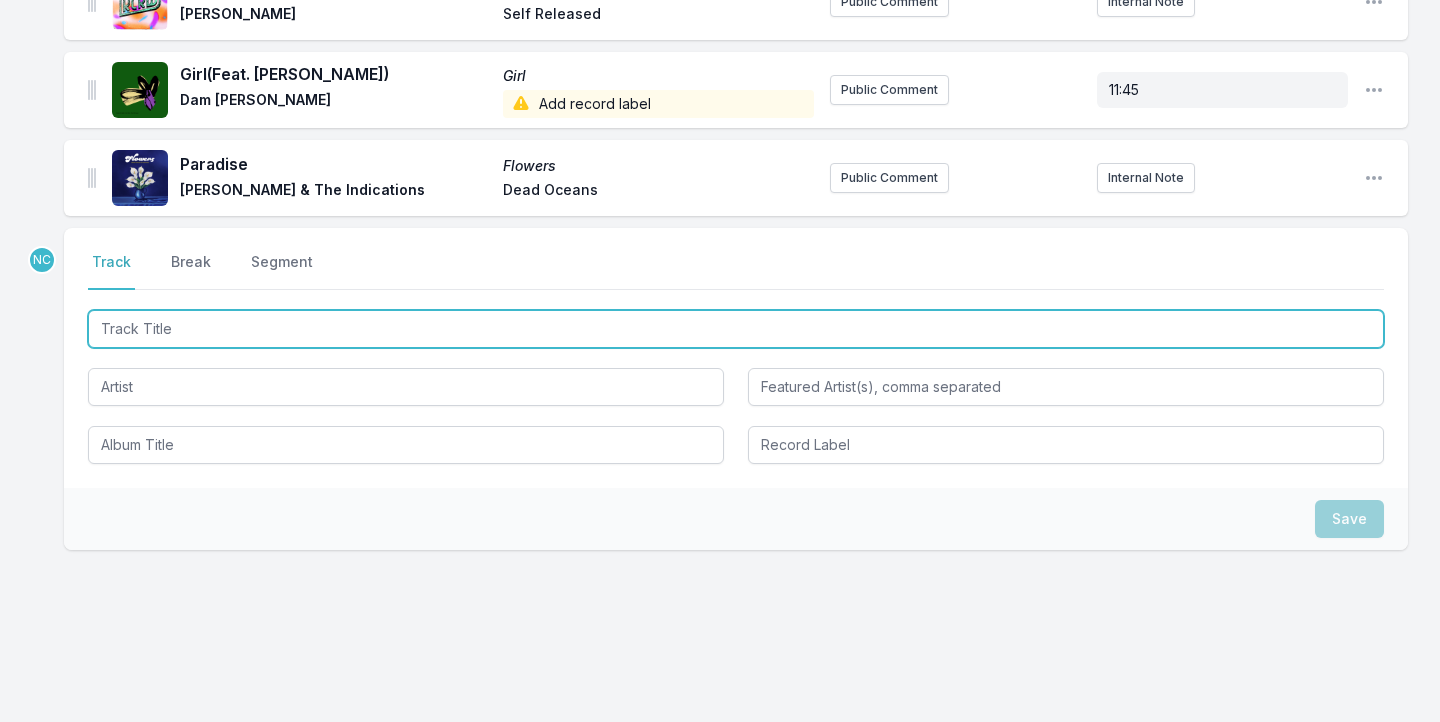 click at bounding box center [736, 329] 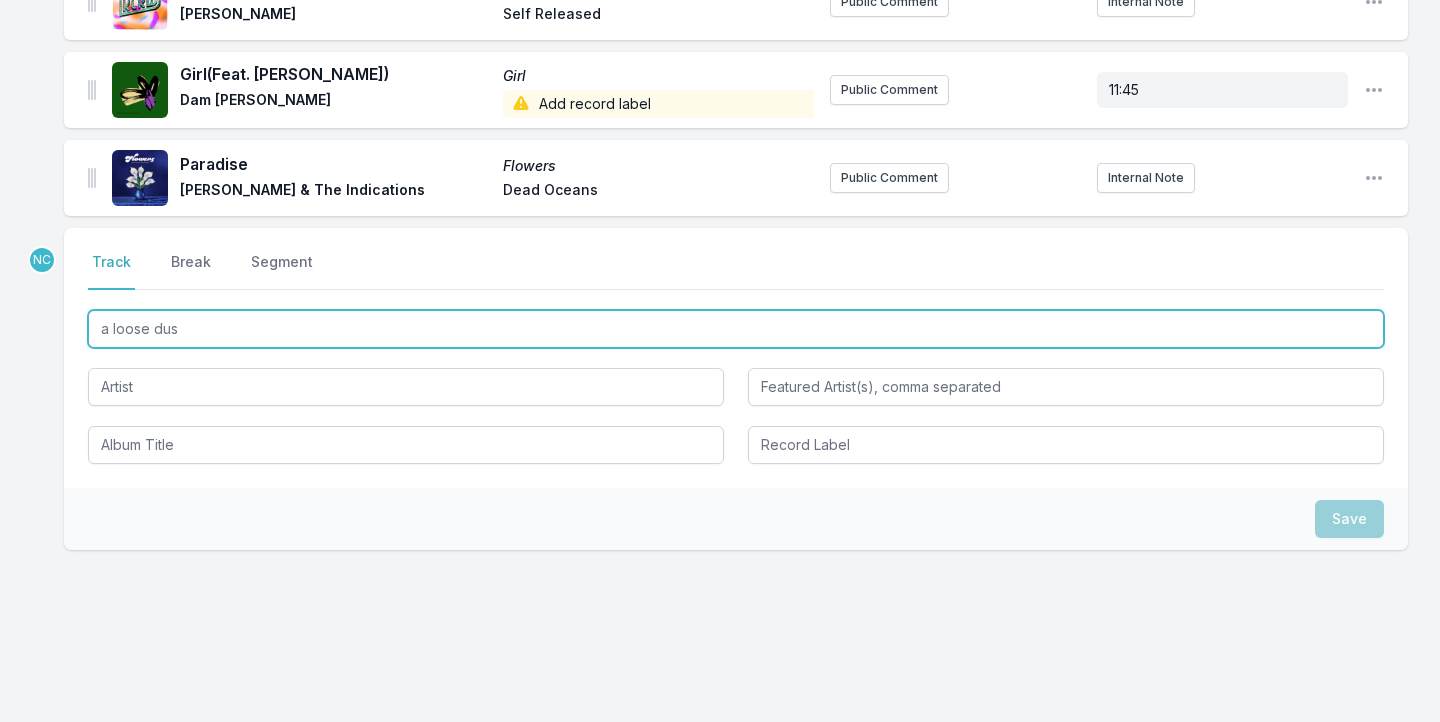 type on "a loose dust" 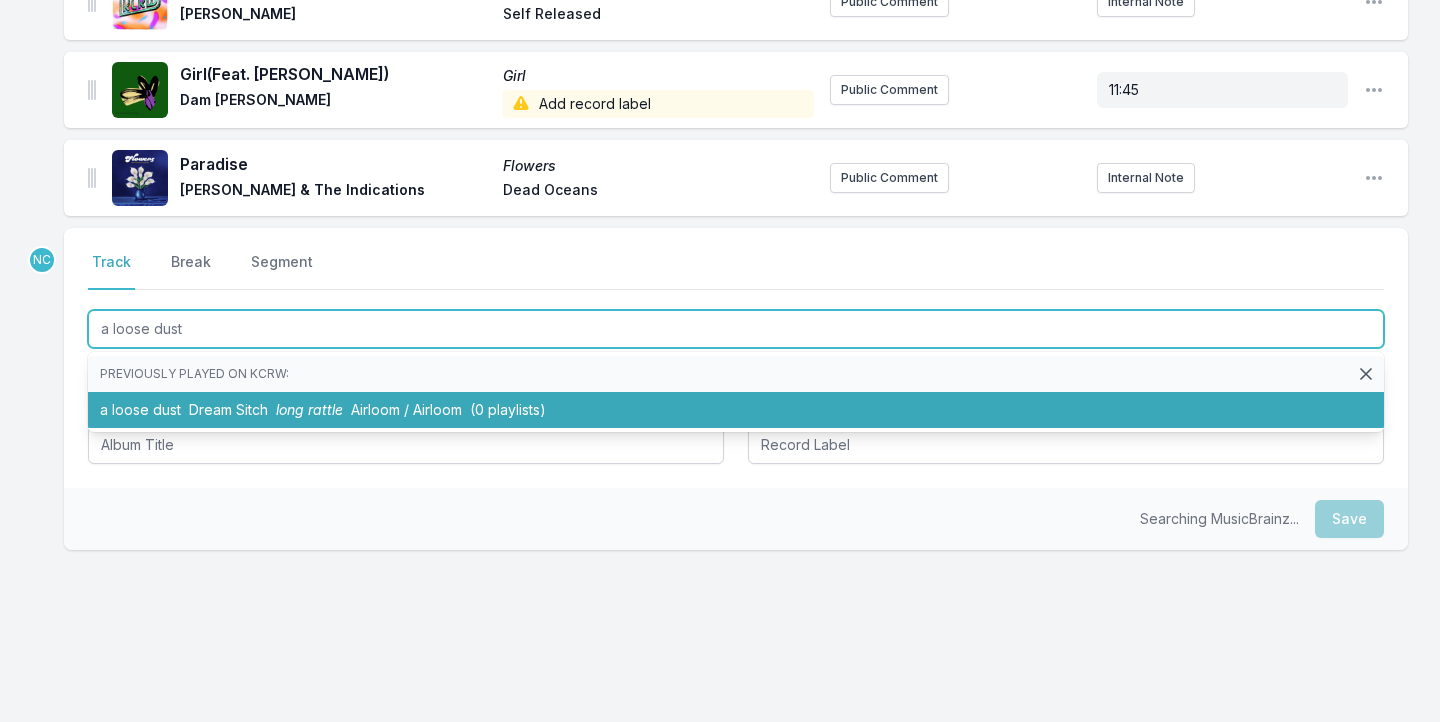 click on "long rattle" at bounding box center [309, 409] 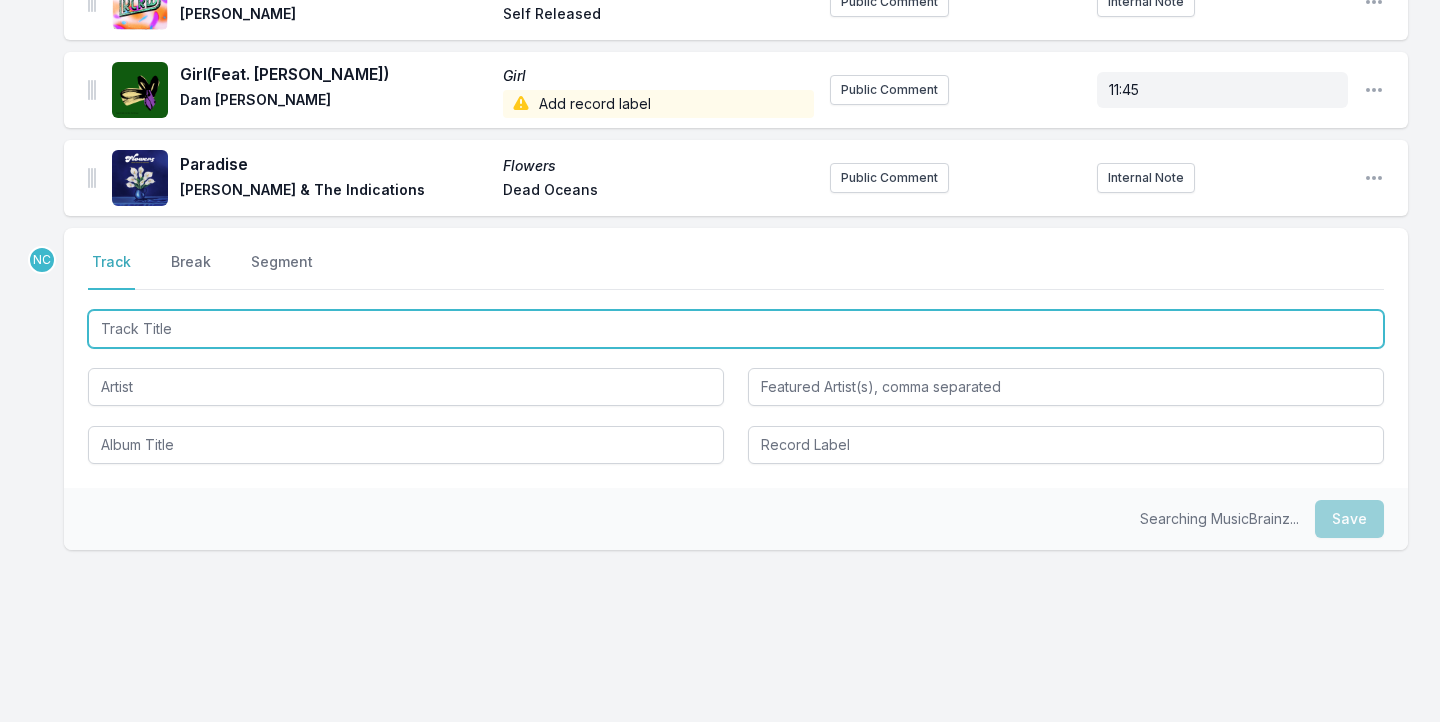 scroll, scrollTop: 4084, scrollLeft: 0, axis: vertical 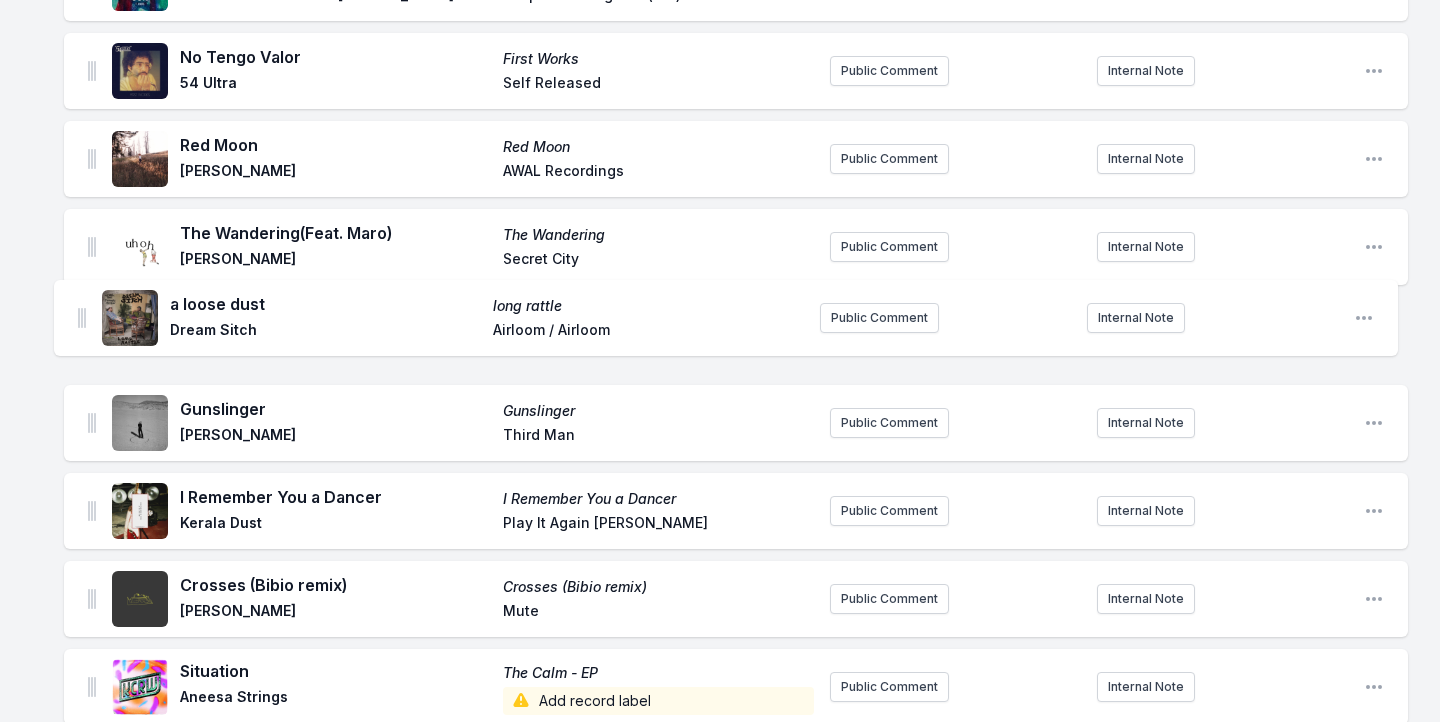 drag, startPoint x: 91, startPoint y: 178, endPoint x: 80, endPoint y: 310, distance: 132.45753 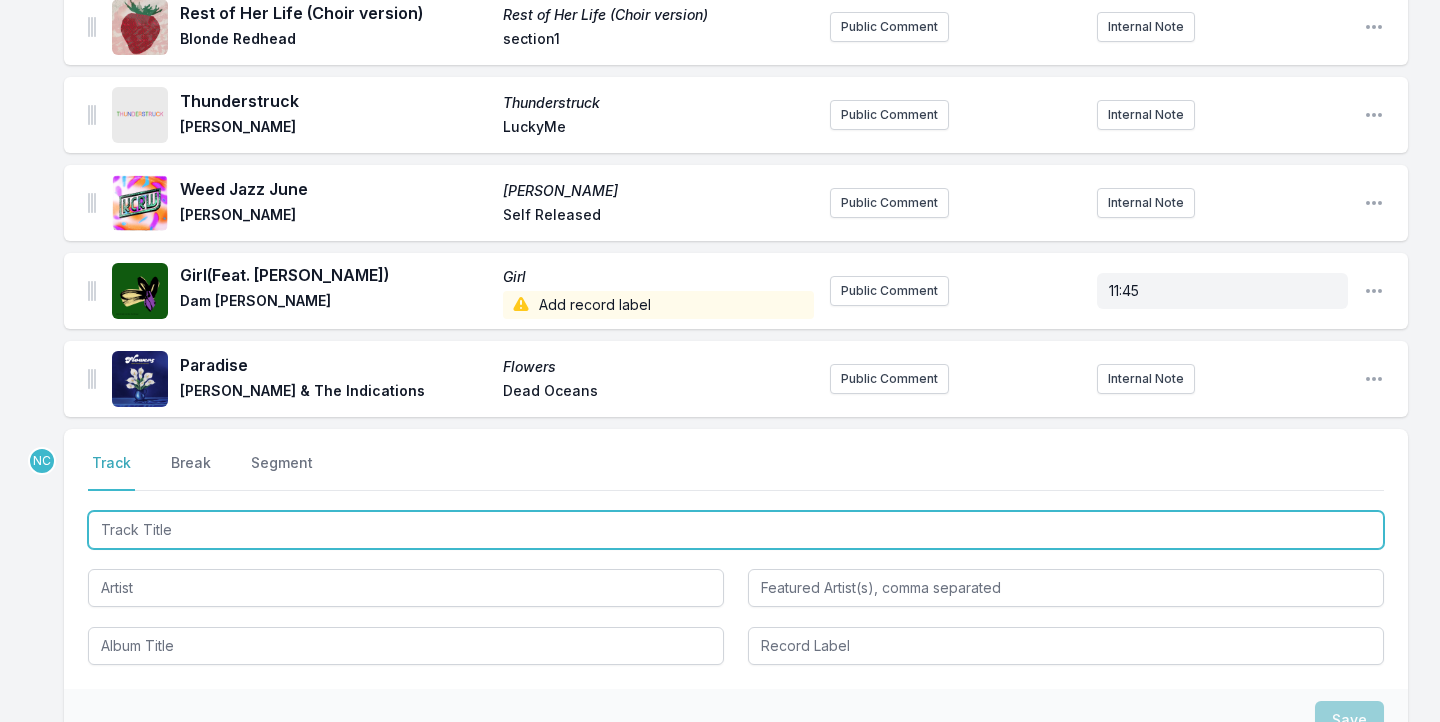 scroll, scrollTop: 4104, scrollLeft: 0, axis: vertical 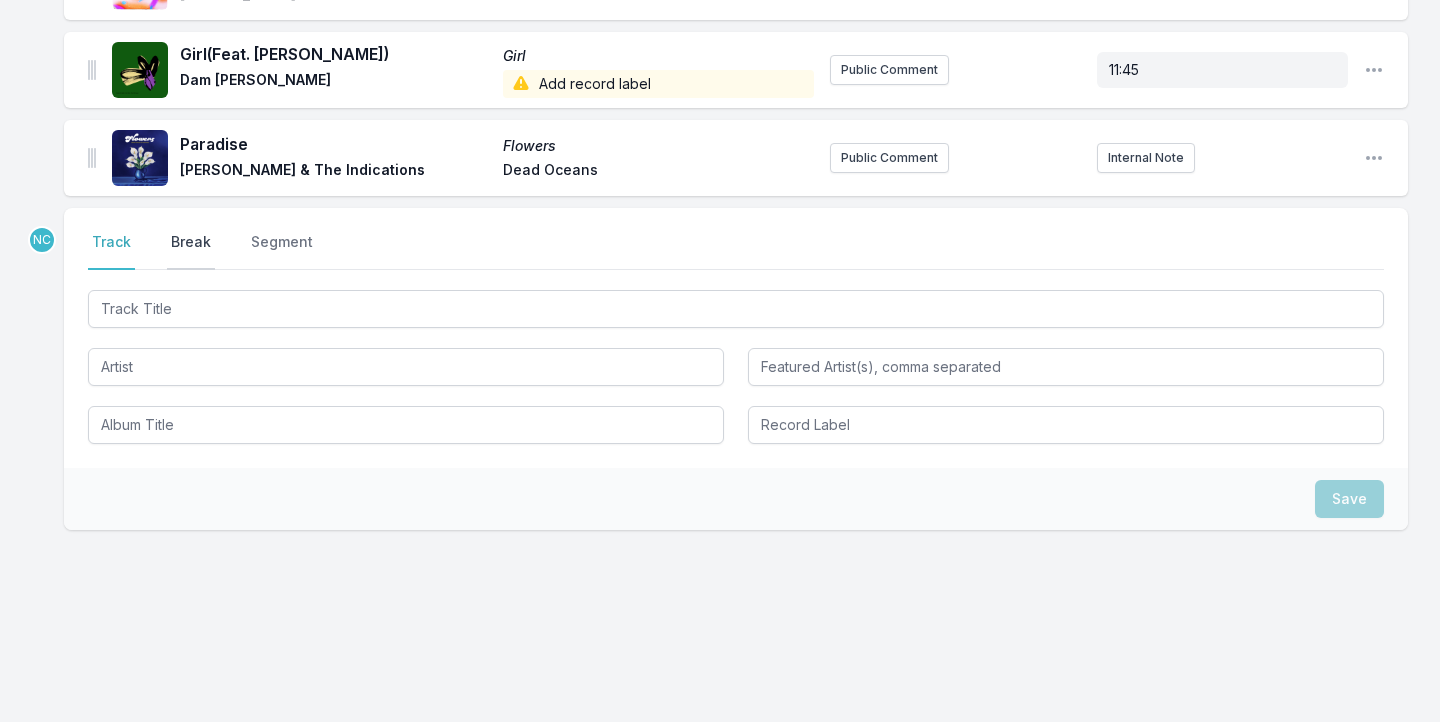 click on "Break" at bounding box center (191, 251) 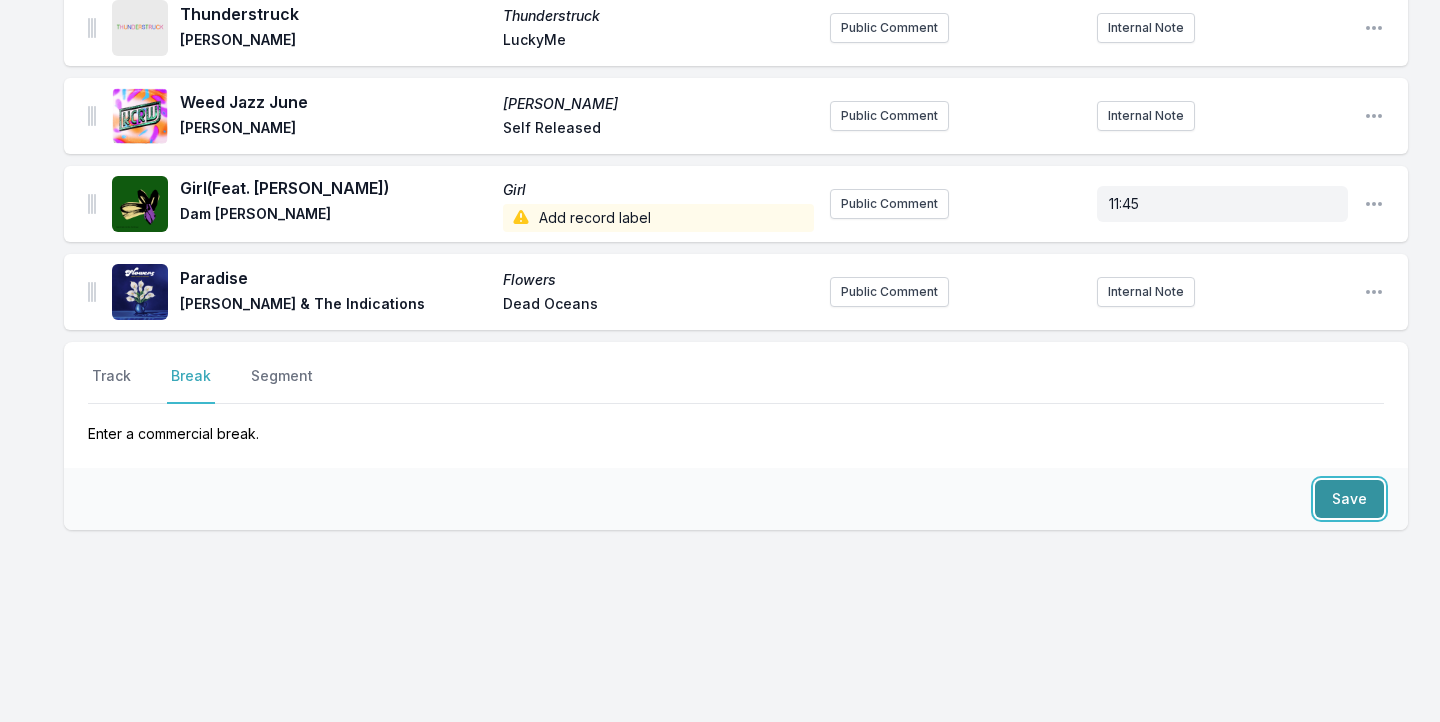 click on "Save" at bounding box center (1349, 499) 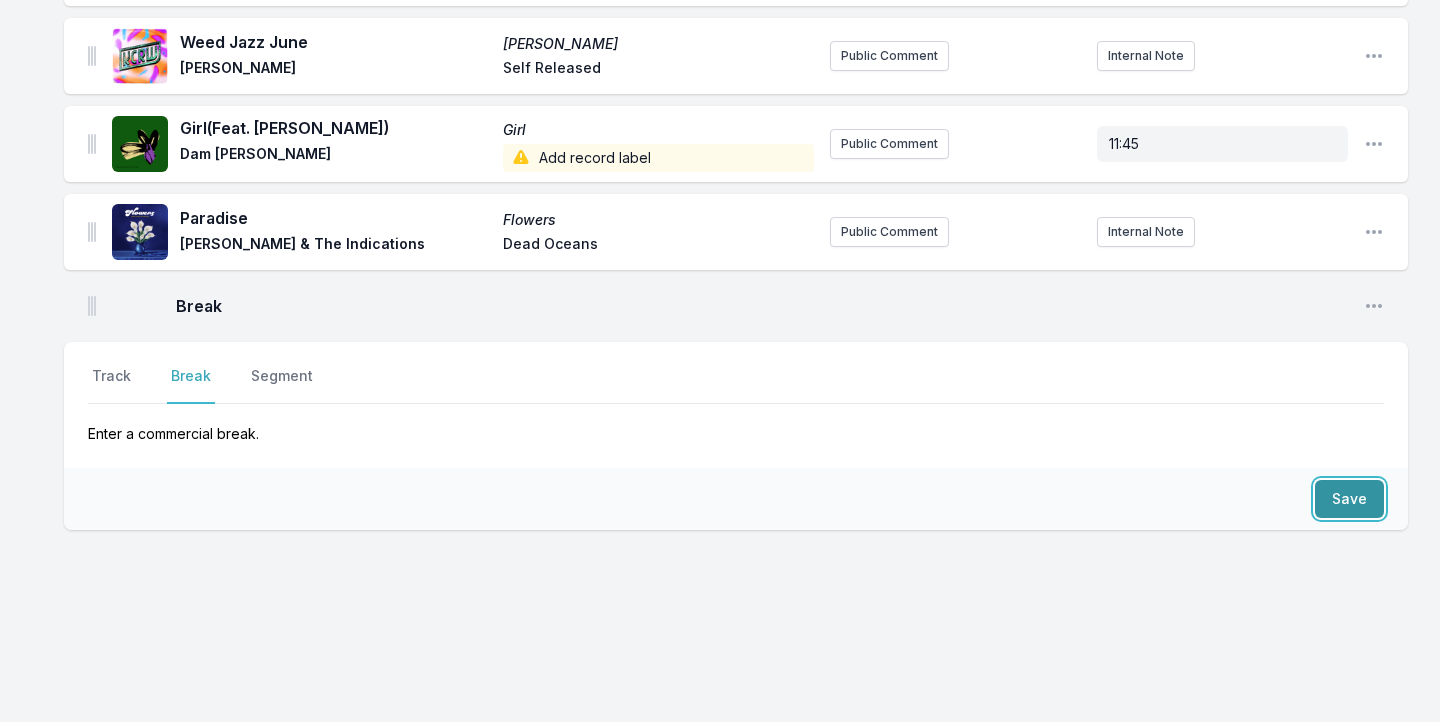 click on "Save" at bounding box center [1349, 499] 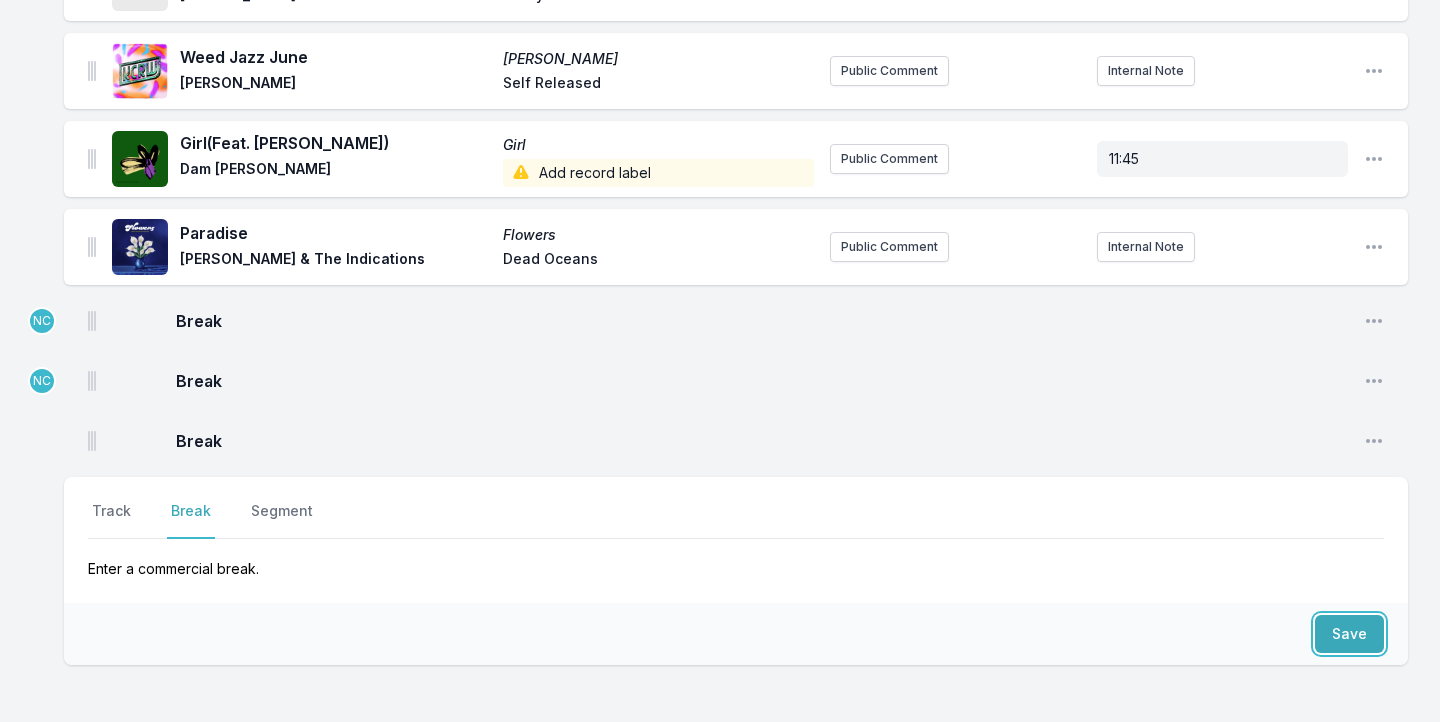 scroll, scrollTop: 3924, scrollLeft: 0, axis: vertical 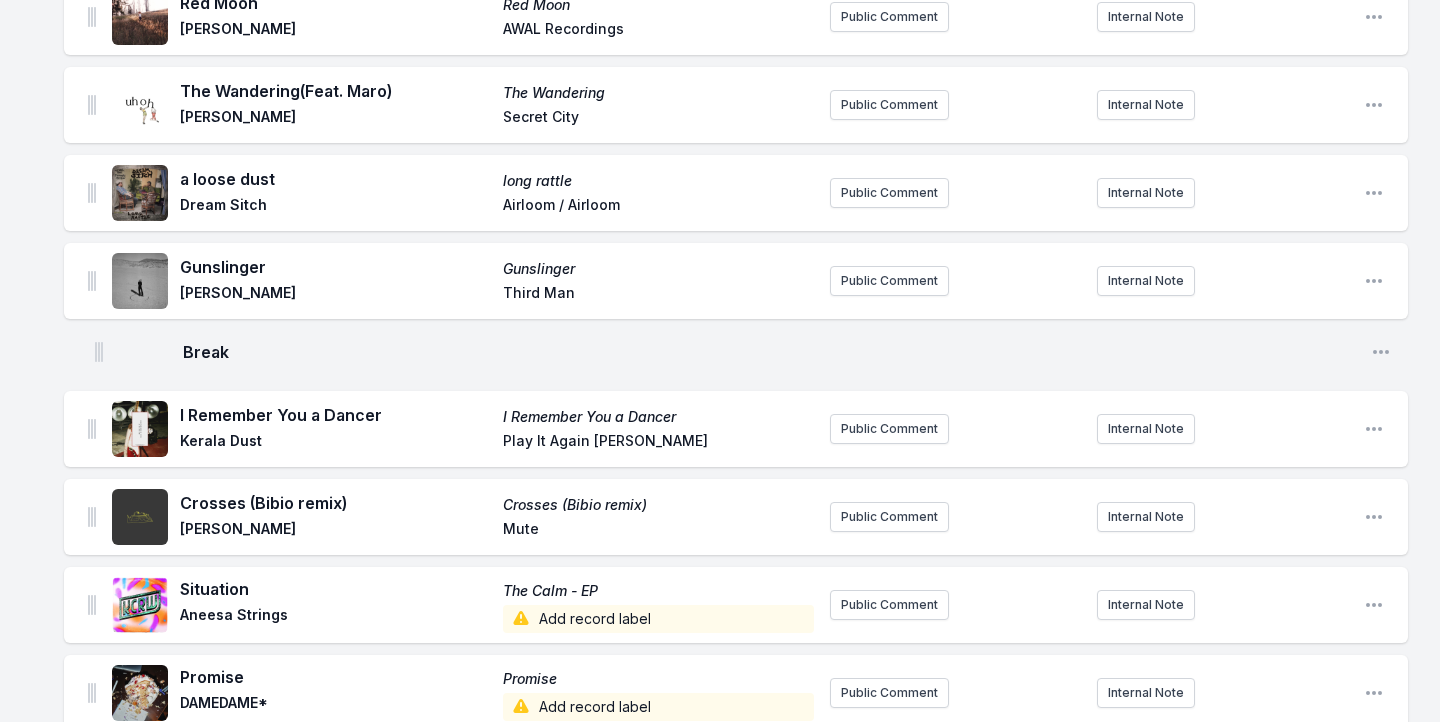 drag, startPoint x: 90, startPoint y: 404, endPoint x: 96, endPoint y: 337, distance: 67.26812 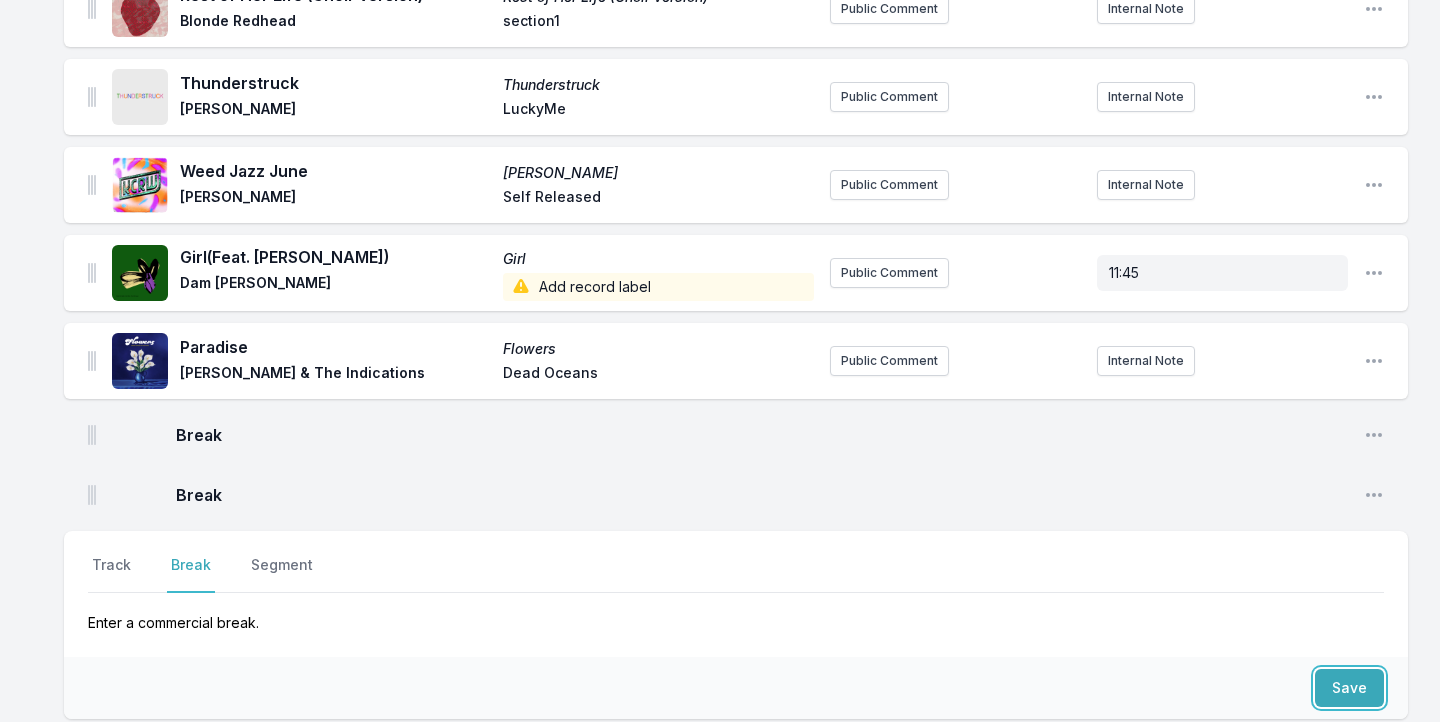 scroll, scrollTop: 4150, scrollLeft: 0, axis: vertical 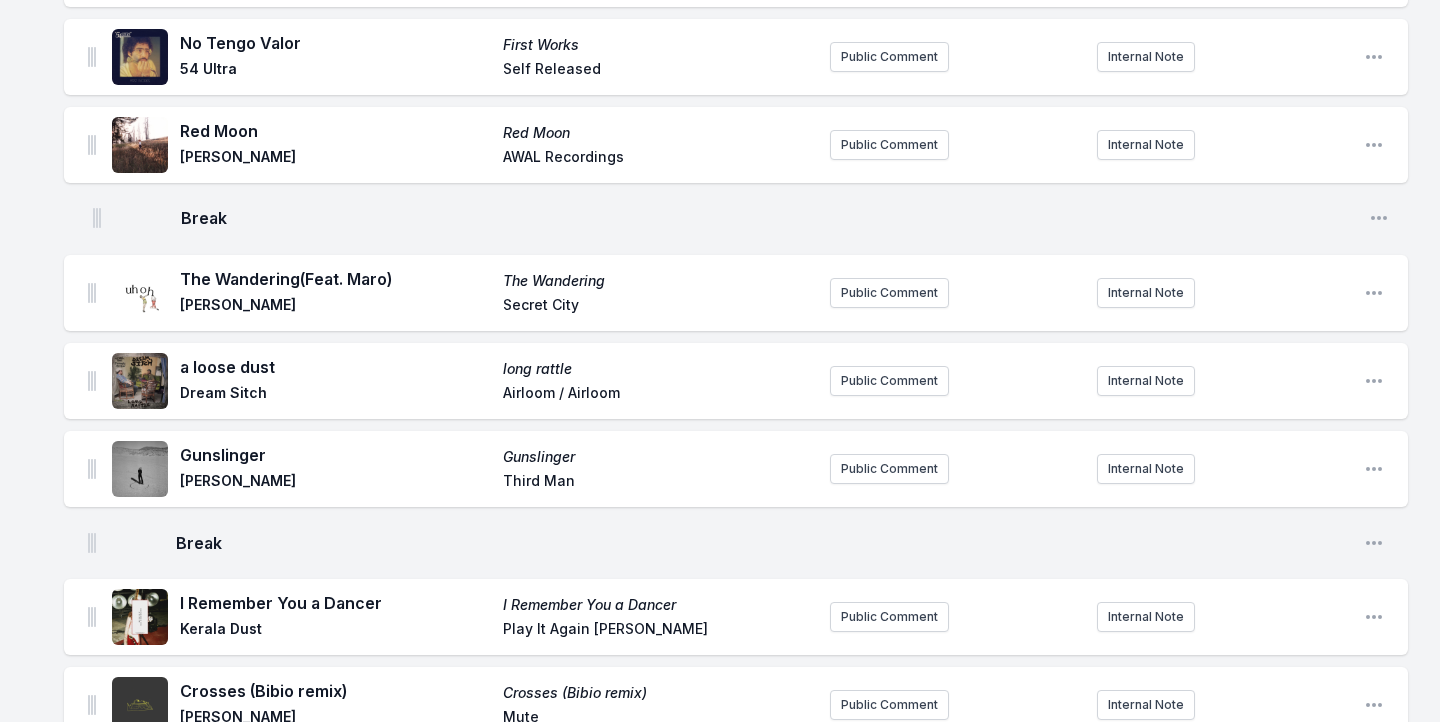 drag, startPoint x: 88, startPoint y: 244, endPoint x: 93, endPoint y: 209, distance: 35.35534 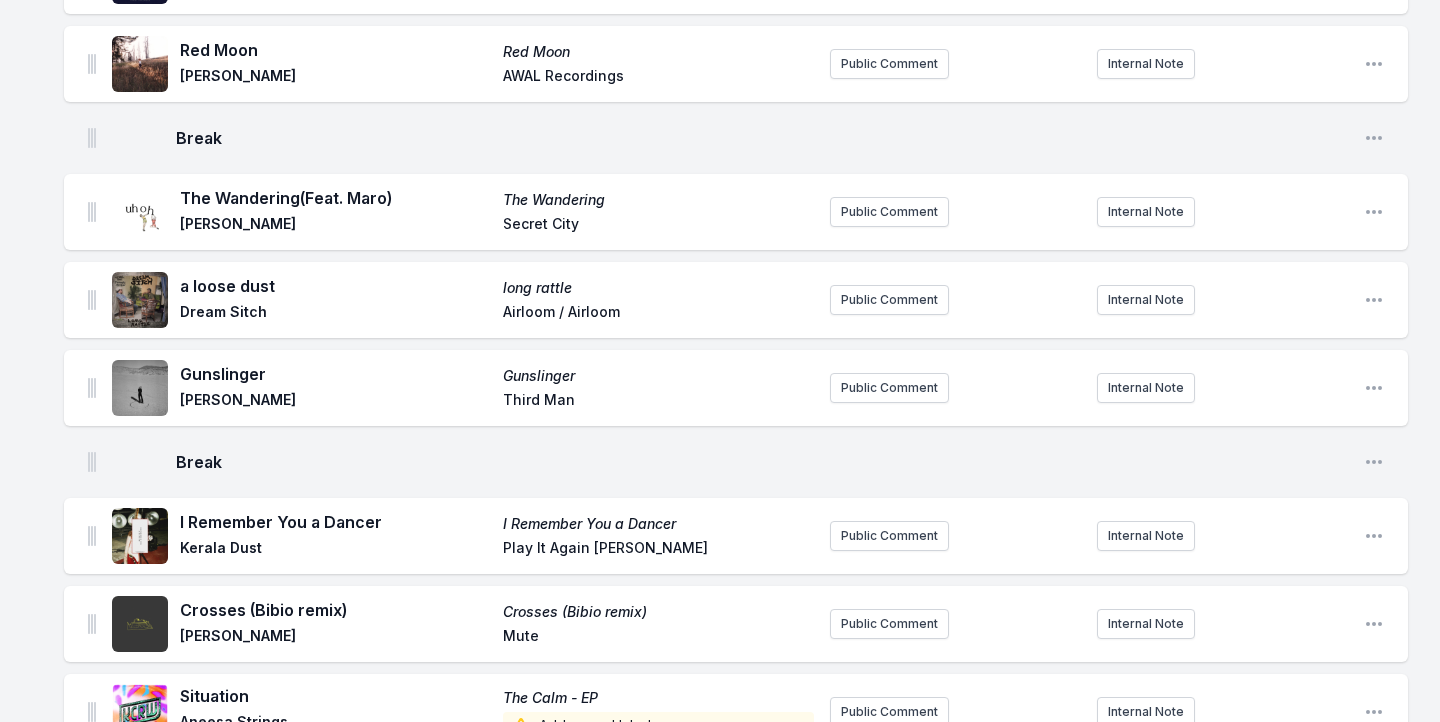 scroll, scrollTop: 3191, scrollLeft: 0, axis: vertical 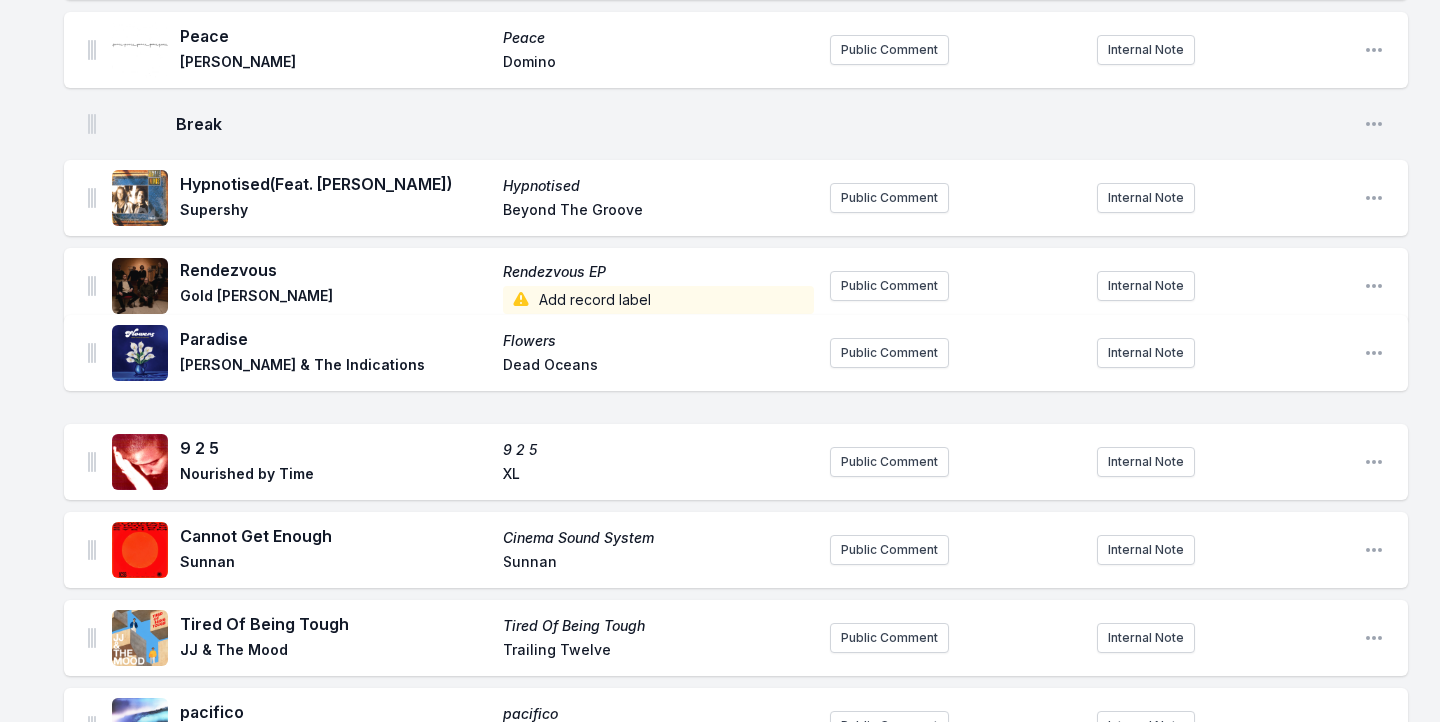 drag, startPoint x: 92, startPoint y: 381, endPoint x: 92, endPoint y: 345, distance: 36 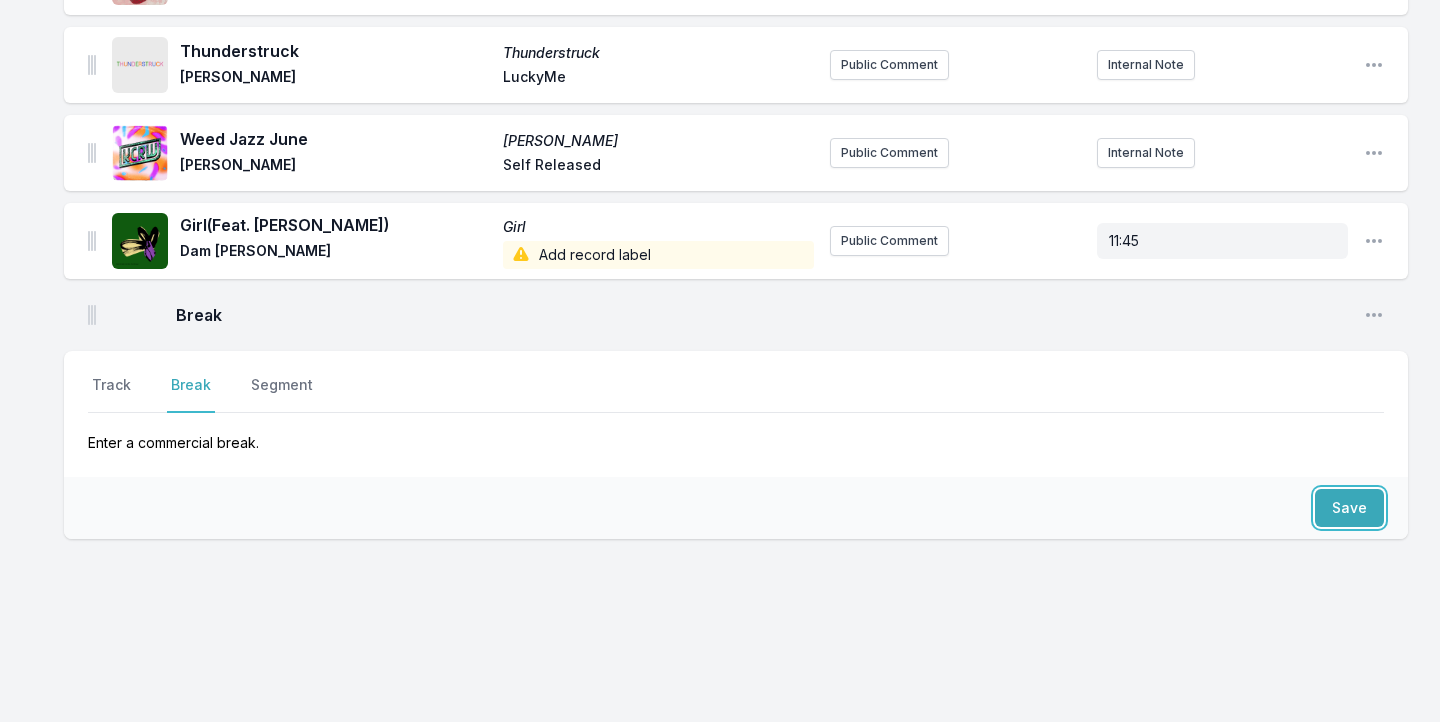scroll, scrollTop: 4150, scrollLeft: 0, axis: vertical 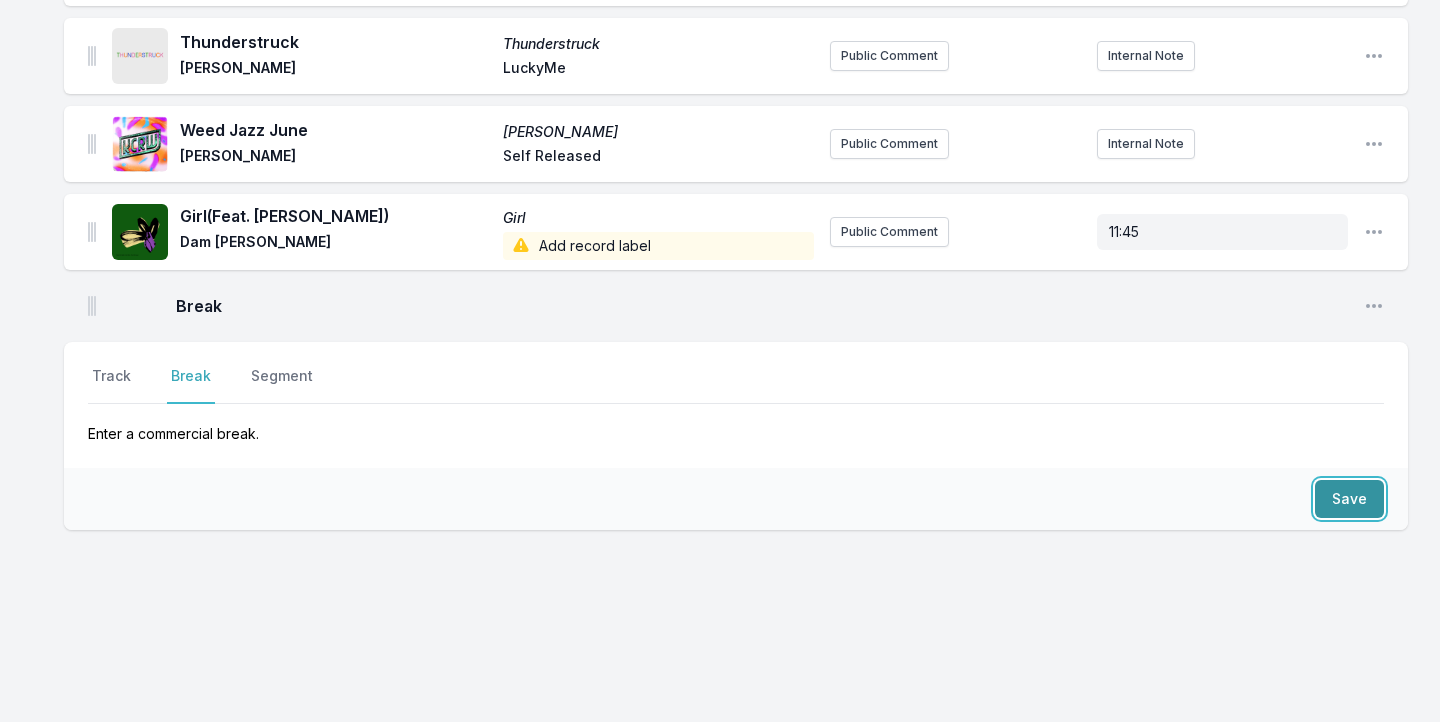 click on "Save" at bounding box center [1349, 499] 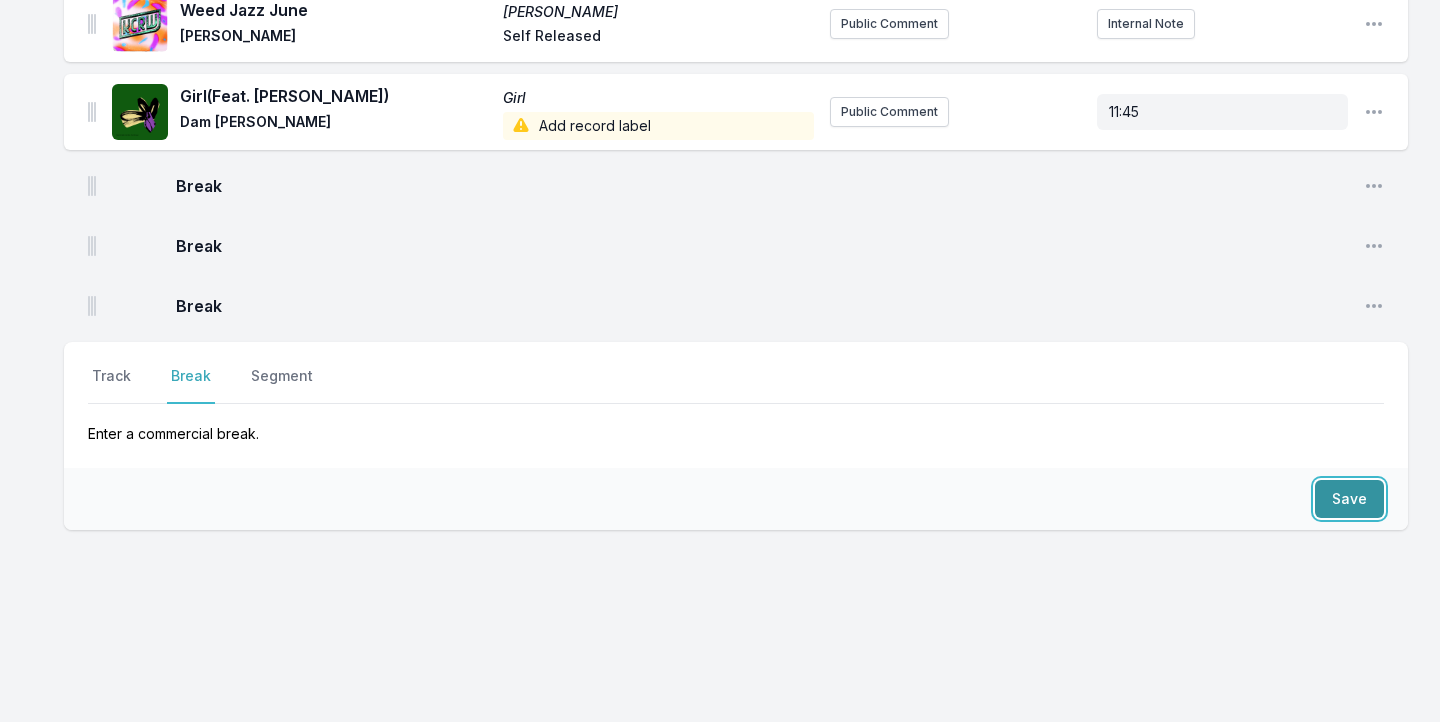 click on "Save" at bounding box center (1349, 499) 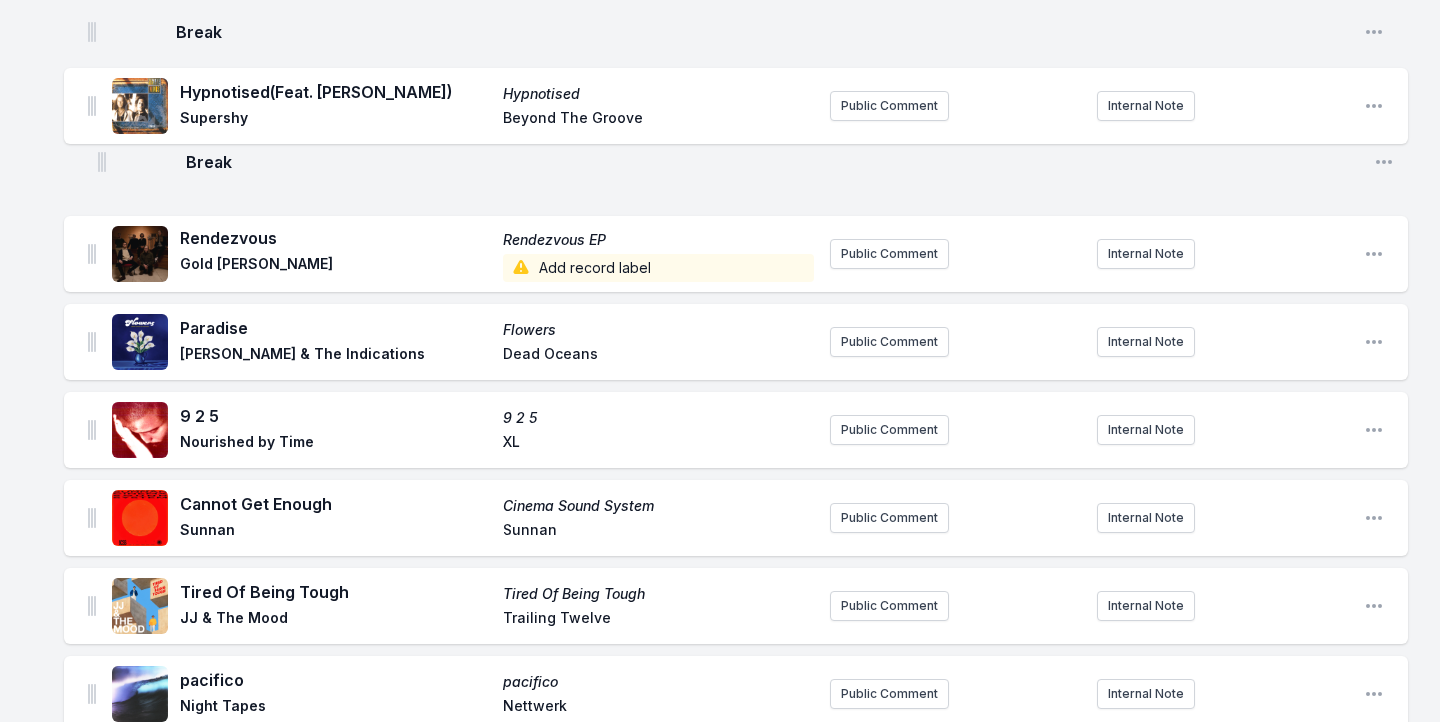 scroll, scrollTop: 1861, scrollLeft: 0, axis: vertical 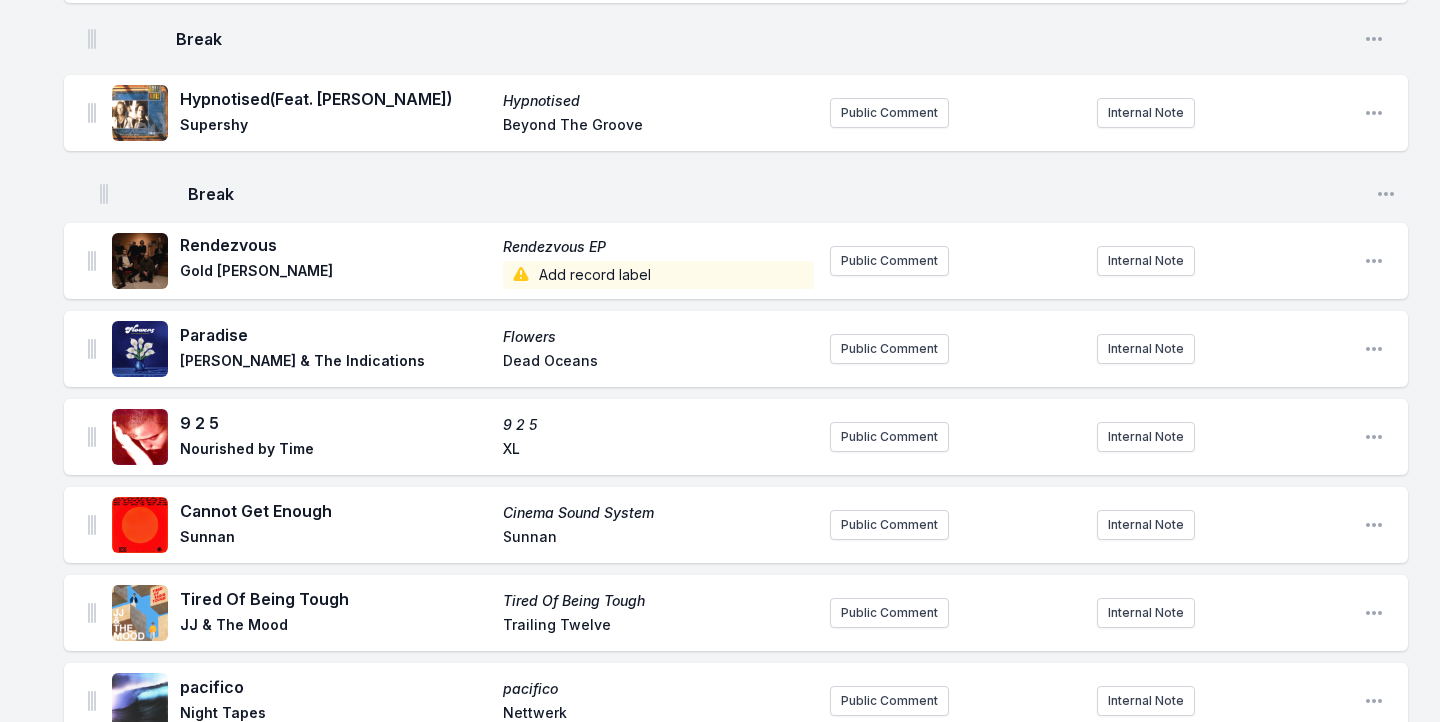 drag, startPoint x: 90, startPoint y: 122, endPoint x: 102, endPoint y: 182, distance: 61.188232 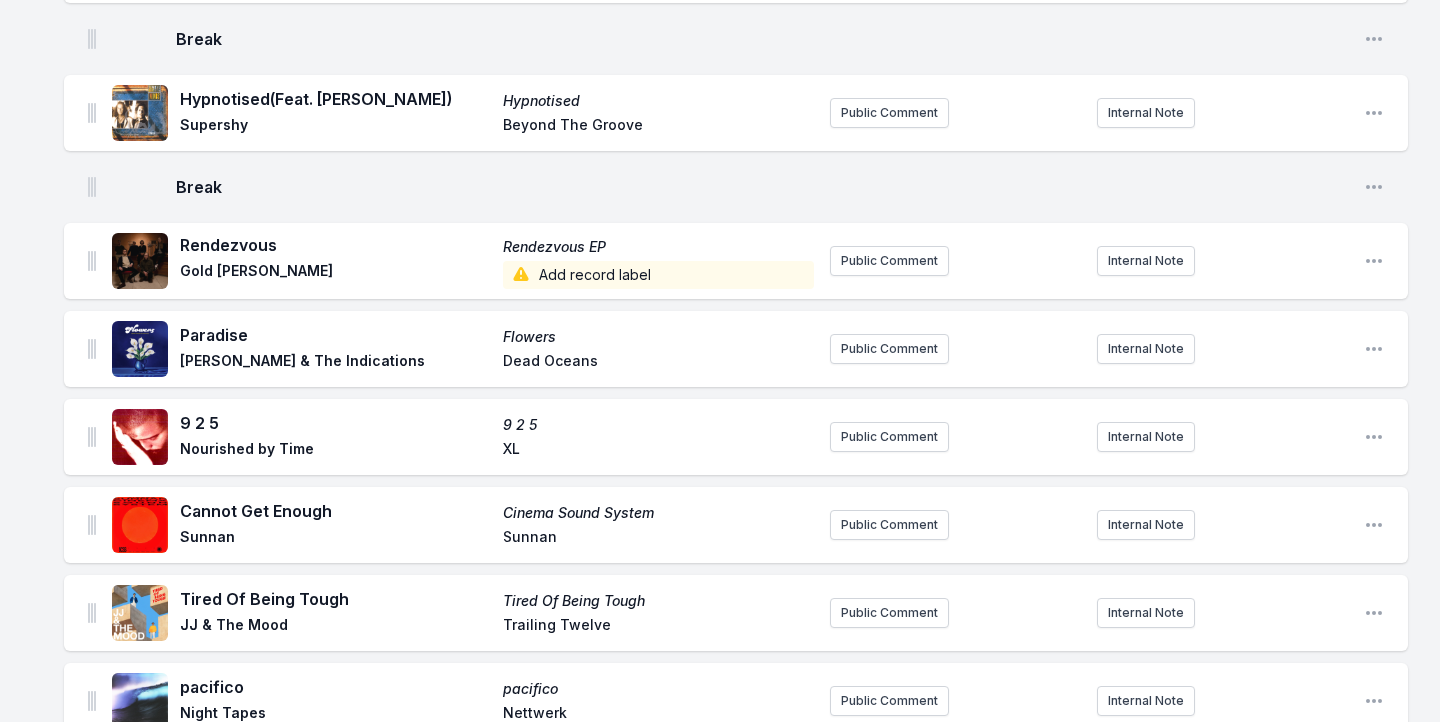scroll, scrollTop: 4330, scrollLeft: 0, axis: vertical 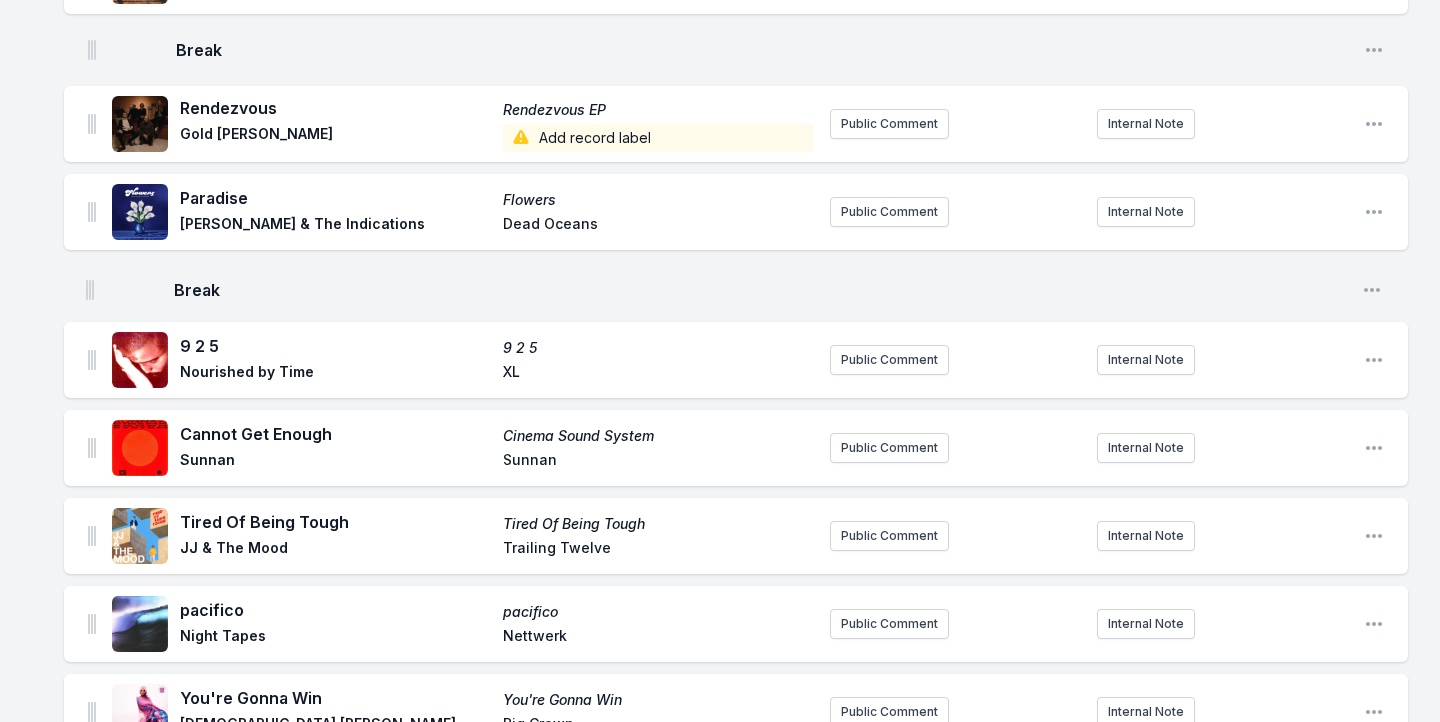 drag, startPoint x: 91, startPoint y: 305, endPoint x: 89, endPoint y: 281, distance: 24.083189 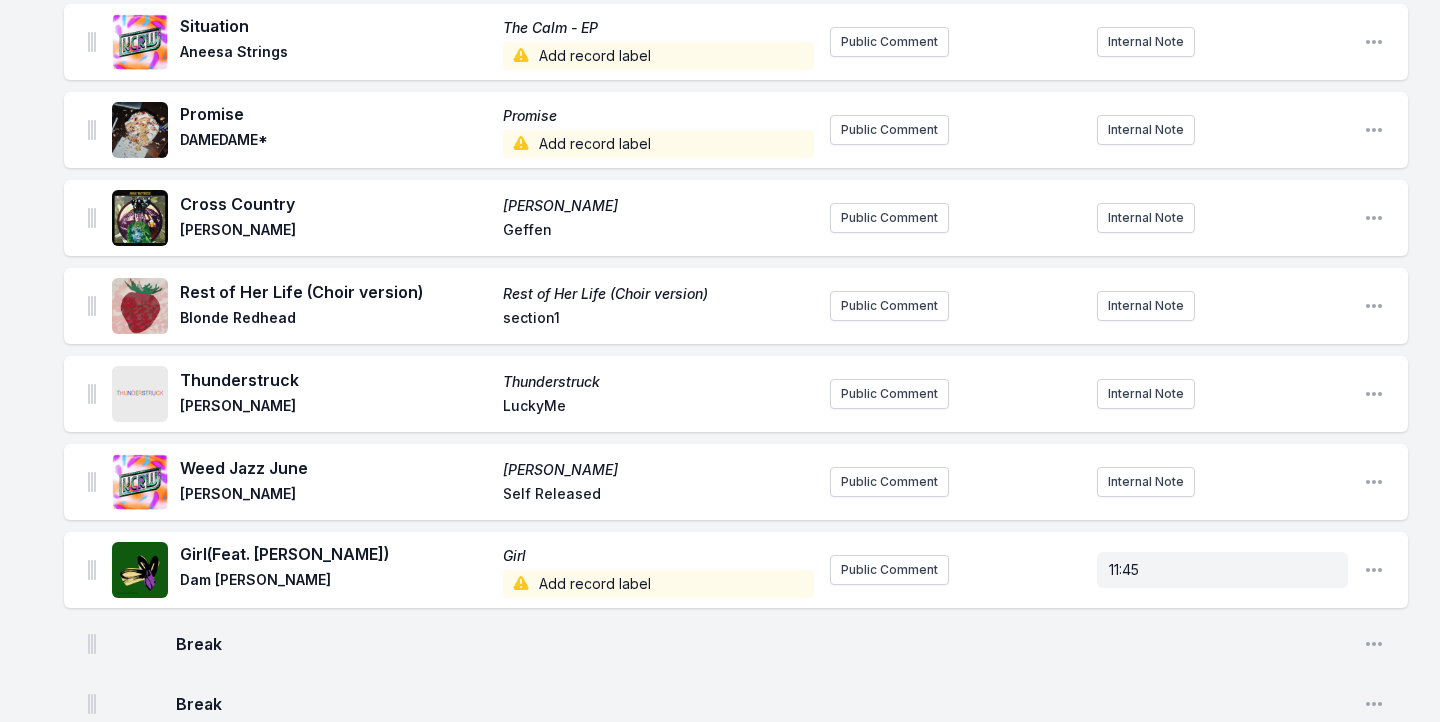 scroll, scrollTop: 4330, scrollLeft: 0, axis: vertical 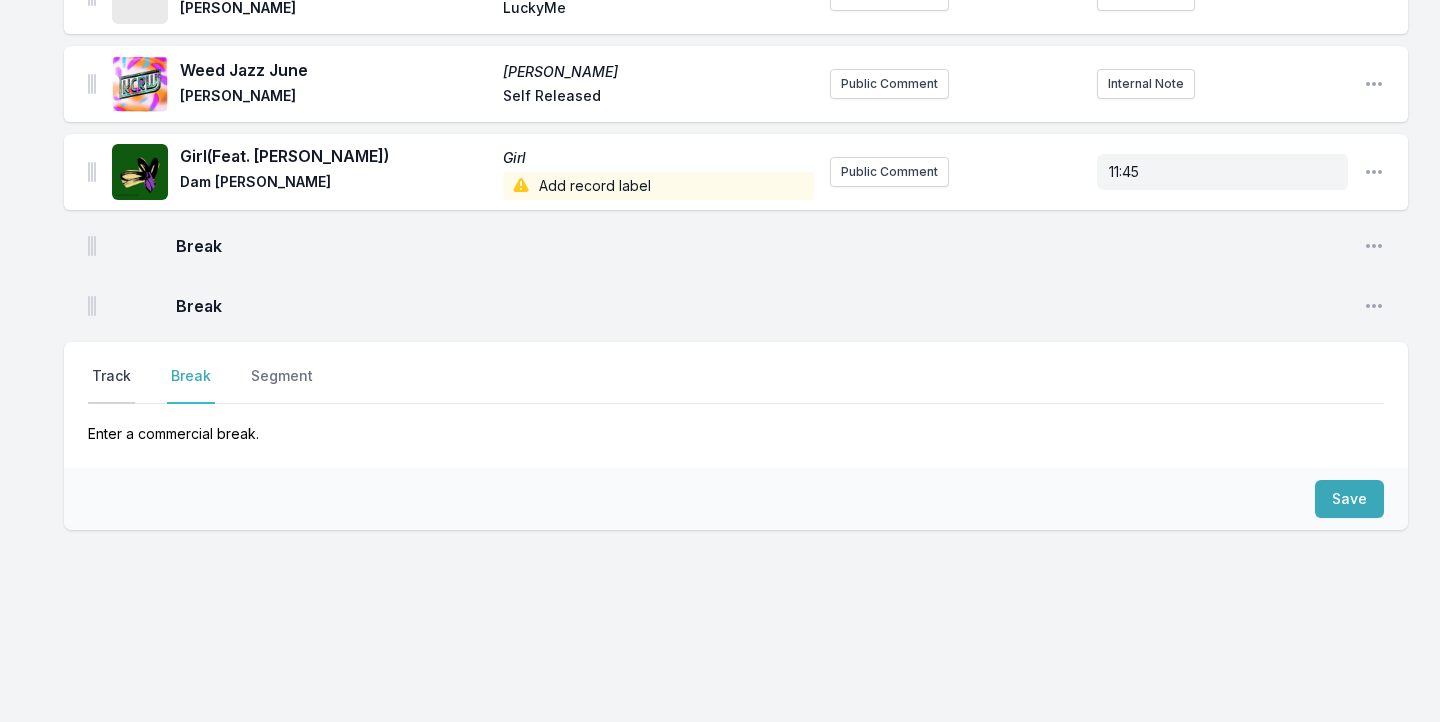 click on "Track" at bounding box center [111, 385] 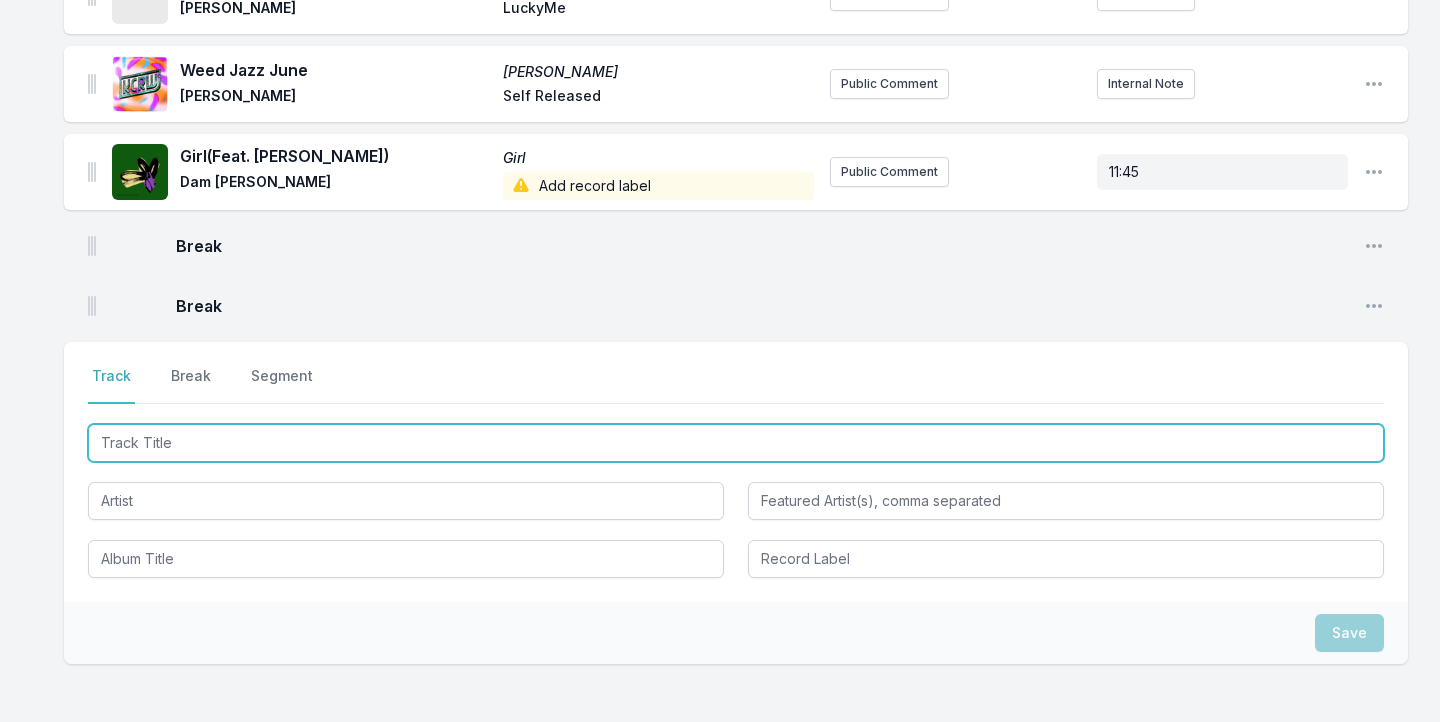 click at bounding box center [736, 443] 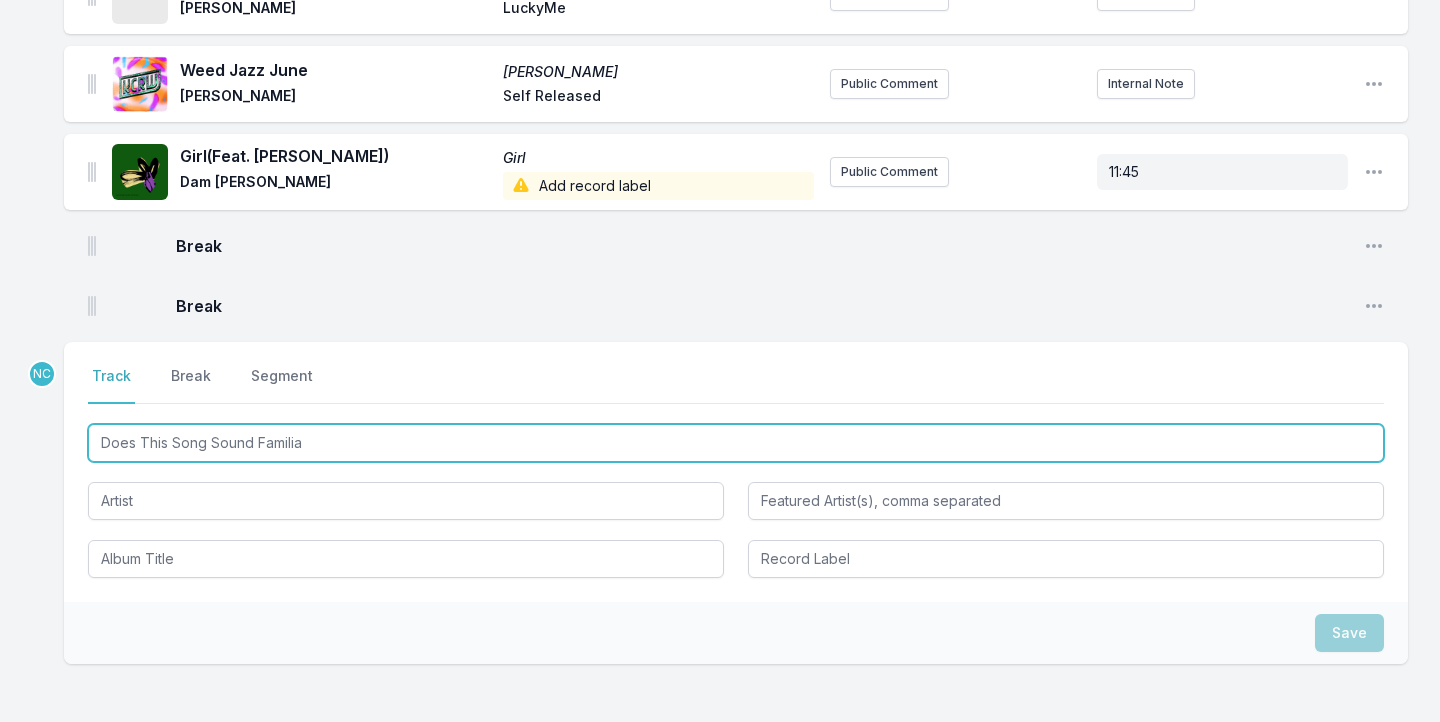 type on "Does This Song Sound Familiar" 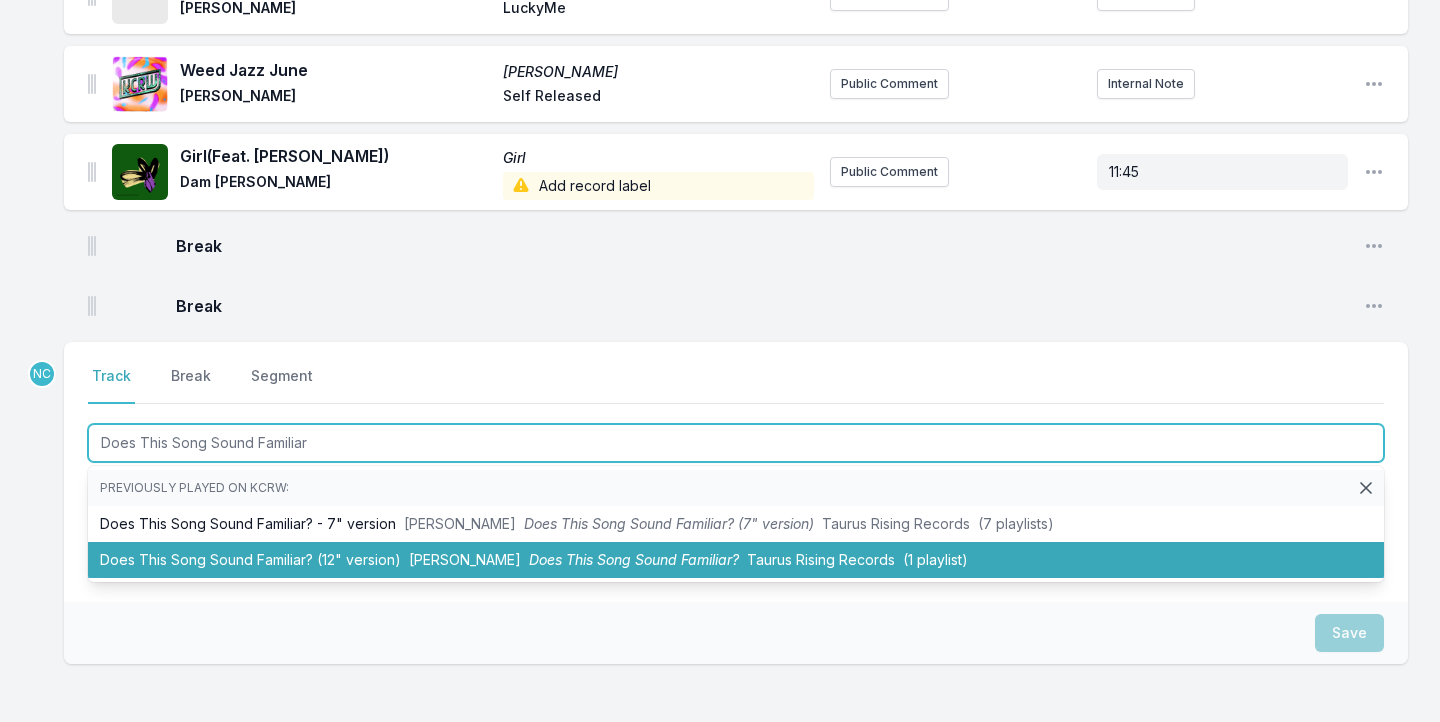 click on "Does This Song Sound Familiar? (12" version) [PERSON_NAME] Does This Song Sound Familiar? Taurus Rising Records (1 playlist)" at bounding box center [736, 560] 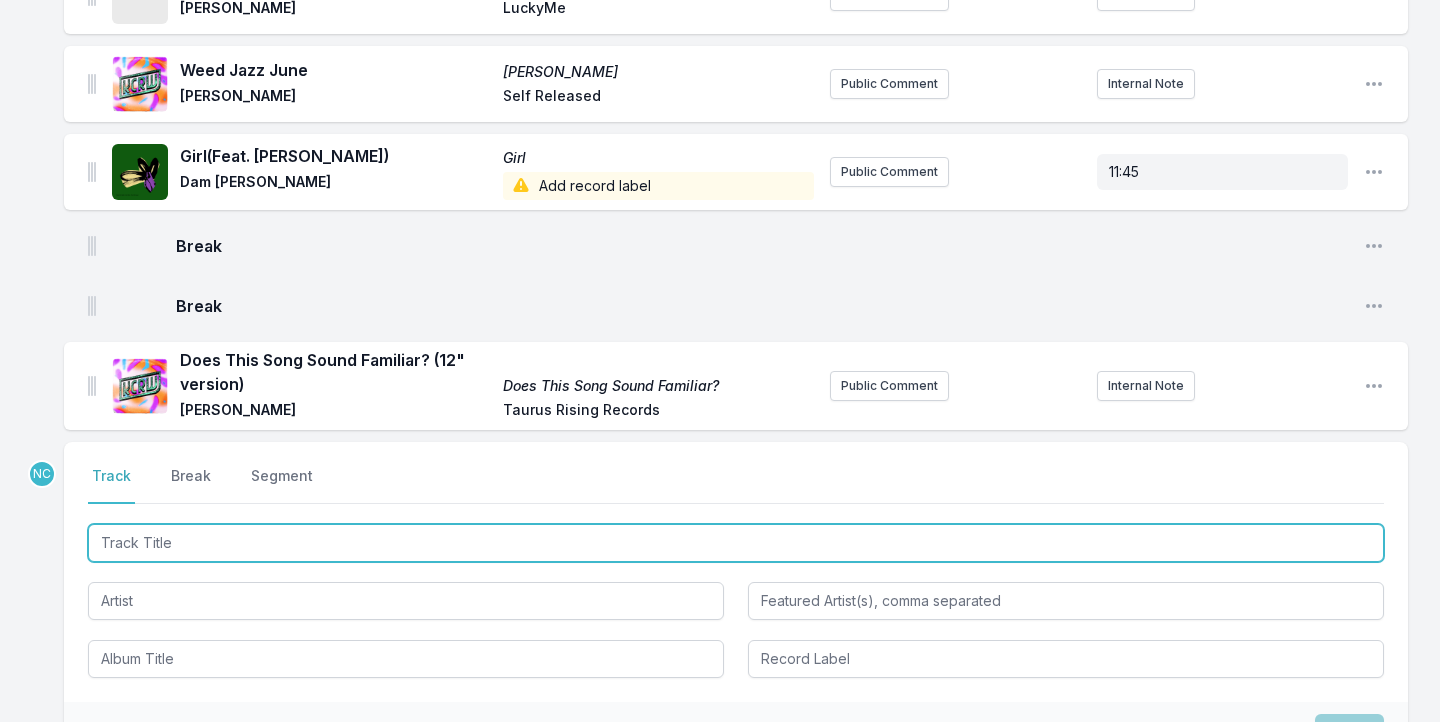 scroll, scrollTop: 4430, scrollLeft: 0, axis: vertical 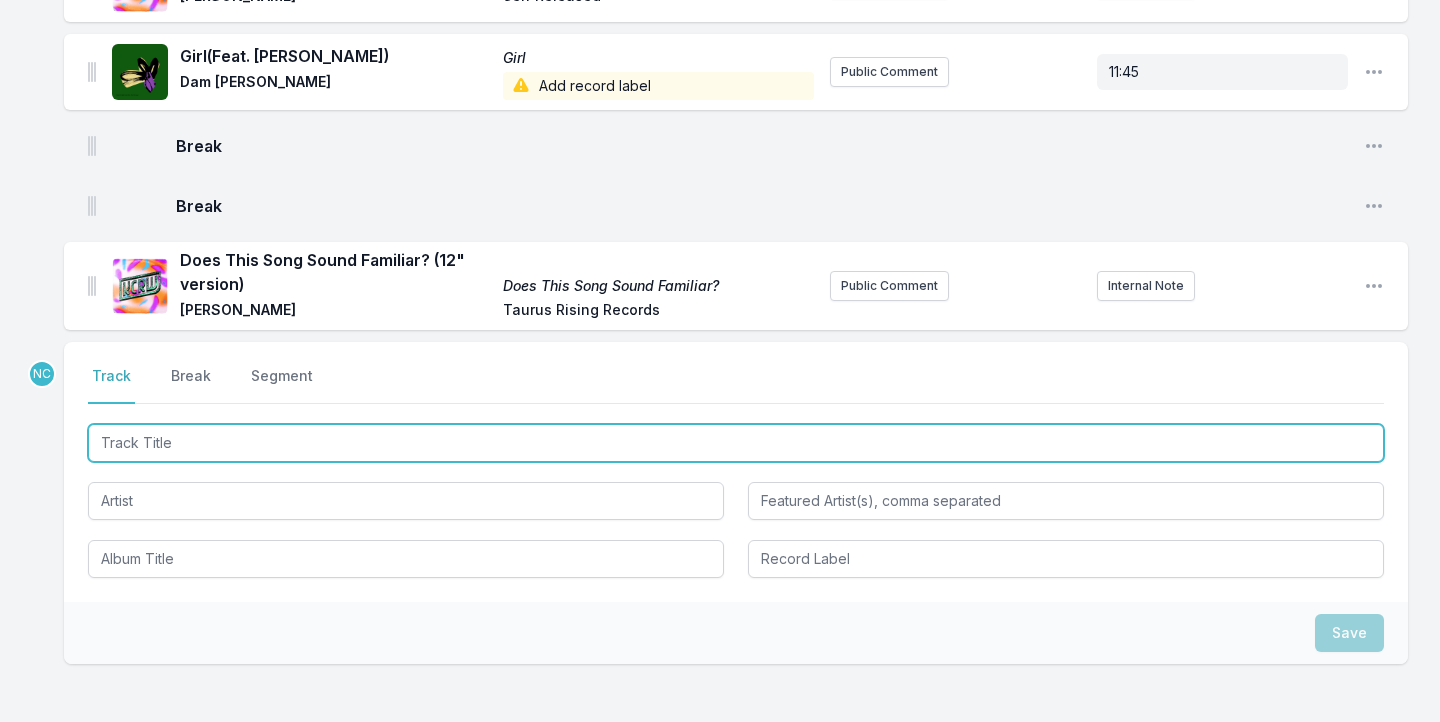 click at bounding box center [736, 443] 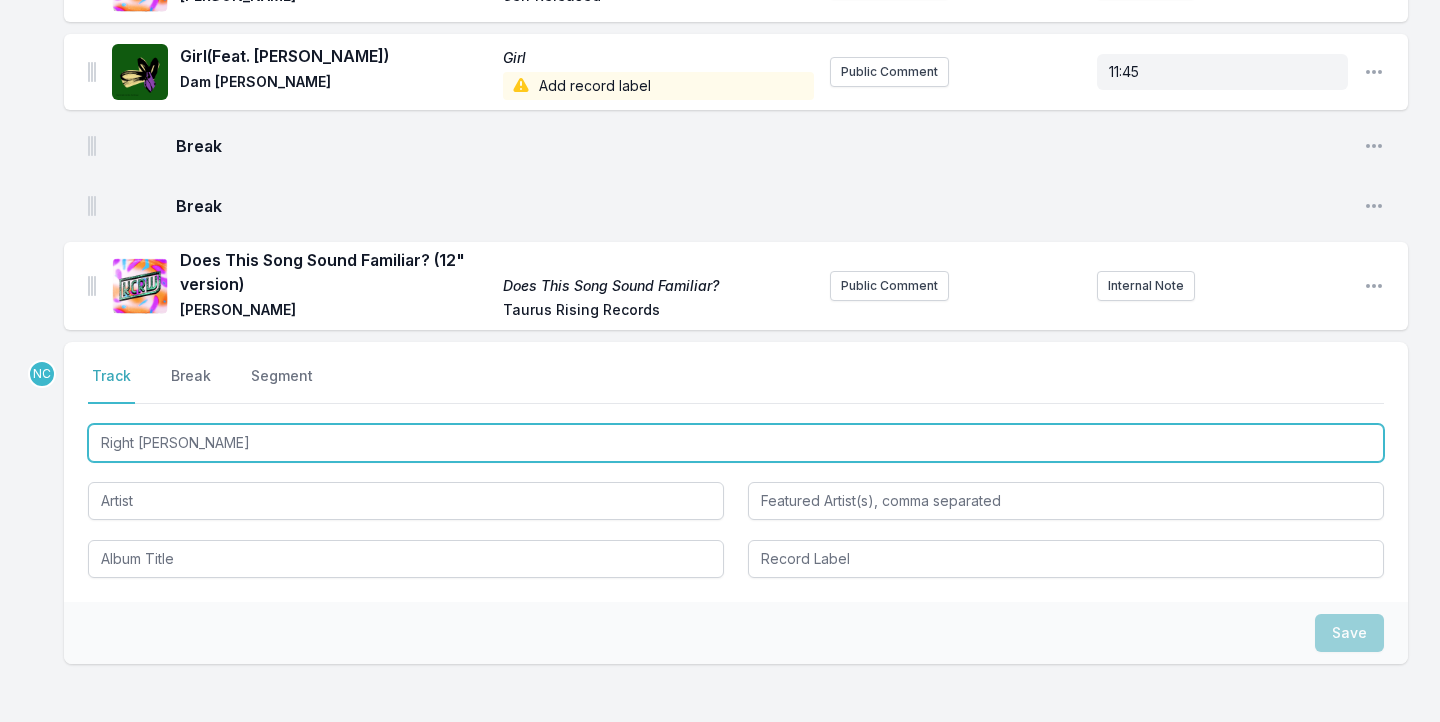 type on "Right Time" 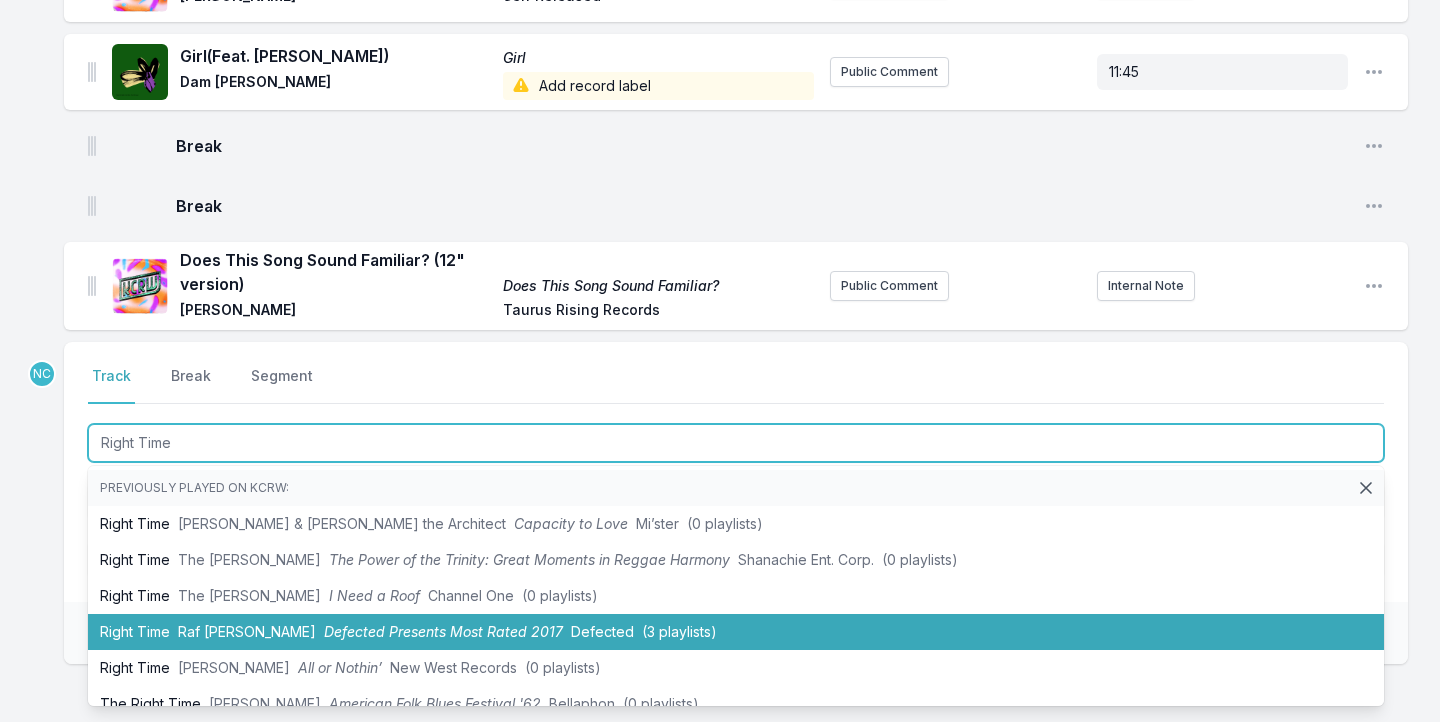click on "Right Time Raf [PERSON_NAME] Defected Presents Most Rated 2017 Defected (3 playlists)" at bounding box center (736, 632) 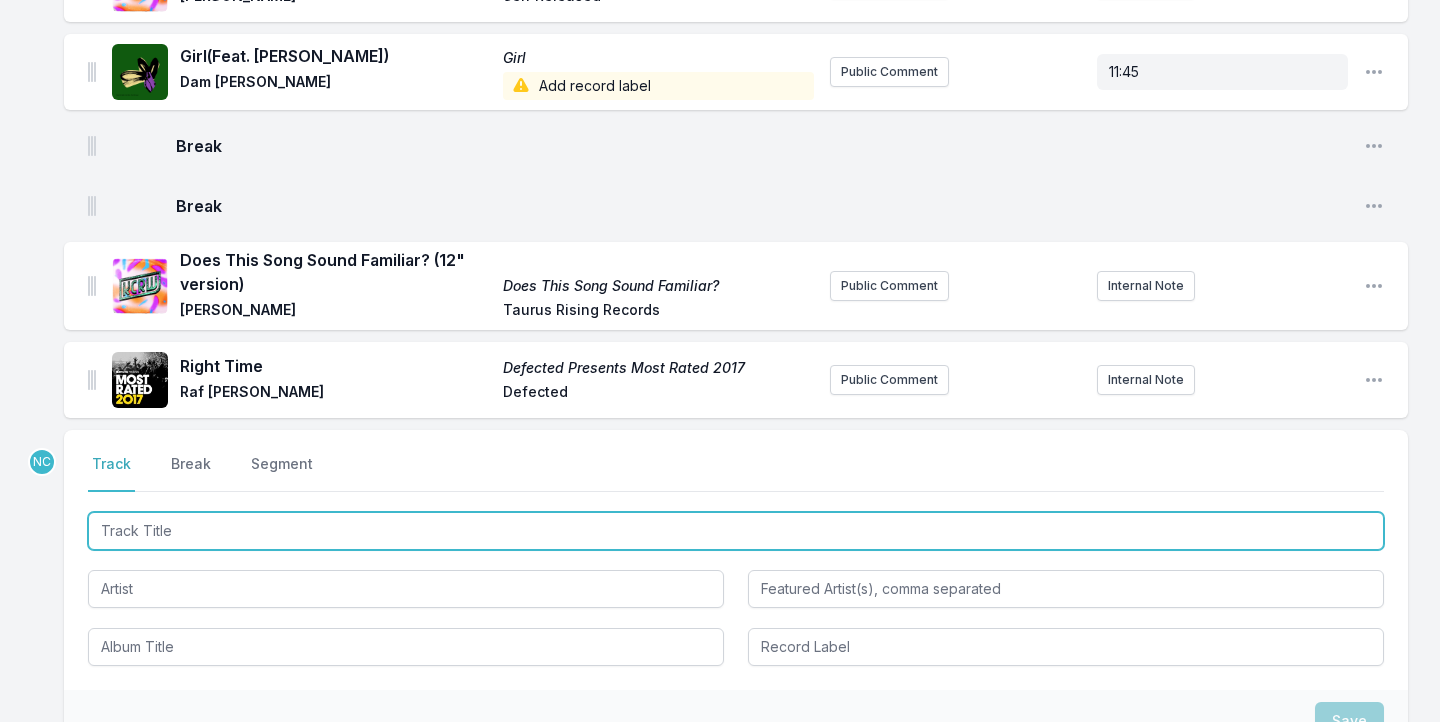 scroll, scrollTop: 4518, scrollLeft: 0, axis: vertical 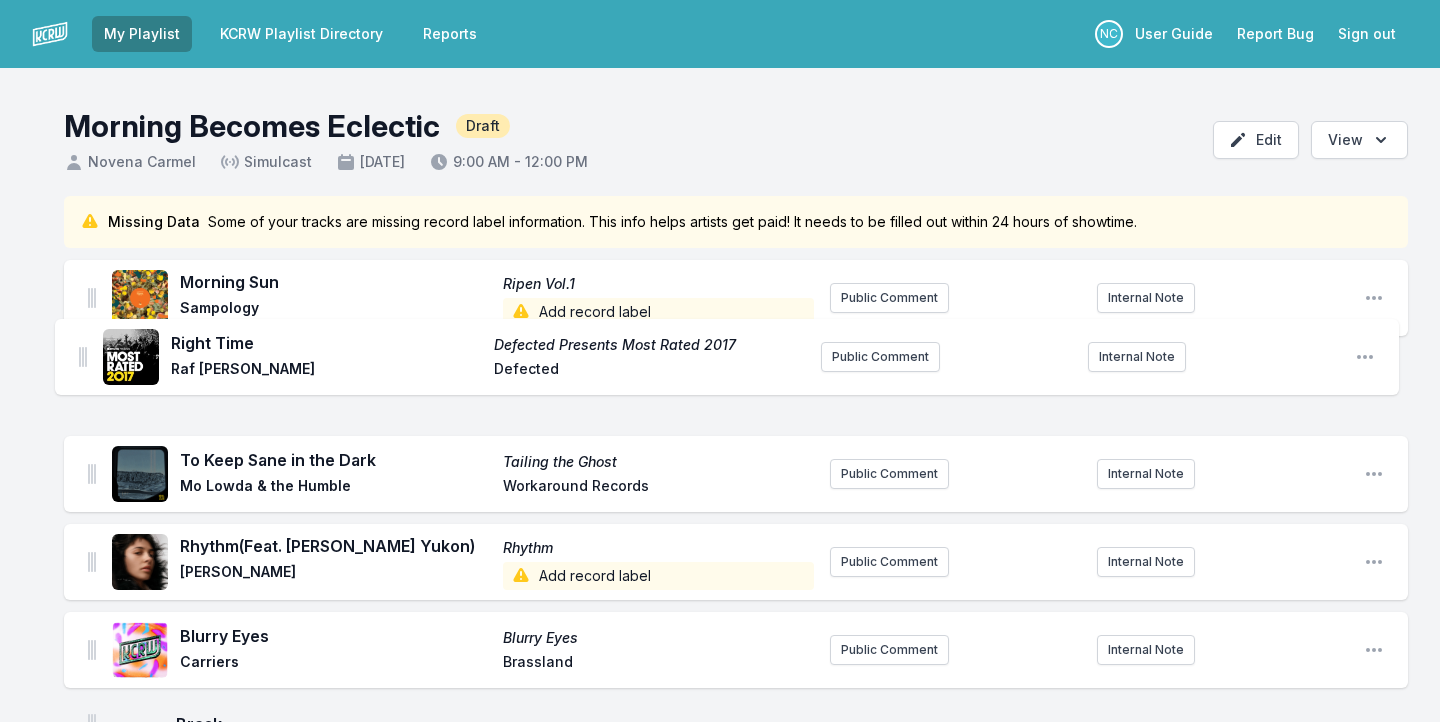 drag, startPoint x: 92, startPoint y: 292, endPoint x: 83, endPoint y: 347, distance: 55.7315 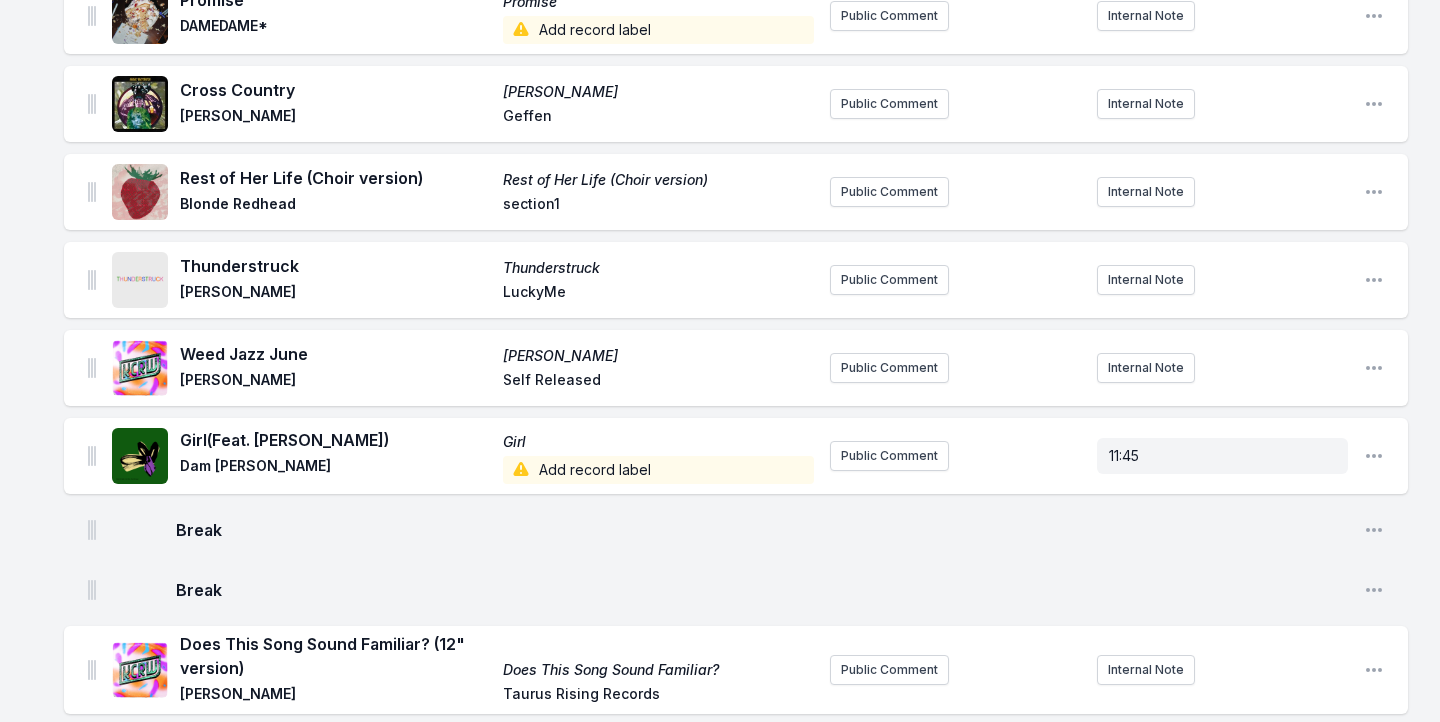 scroll, scrollTop: 4497, scrollLeft: 0, axis: vertical 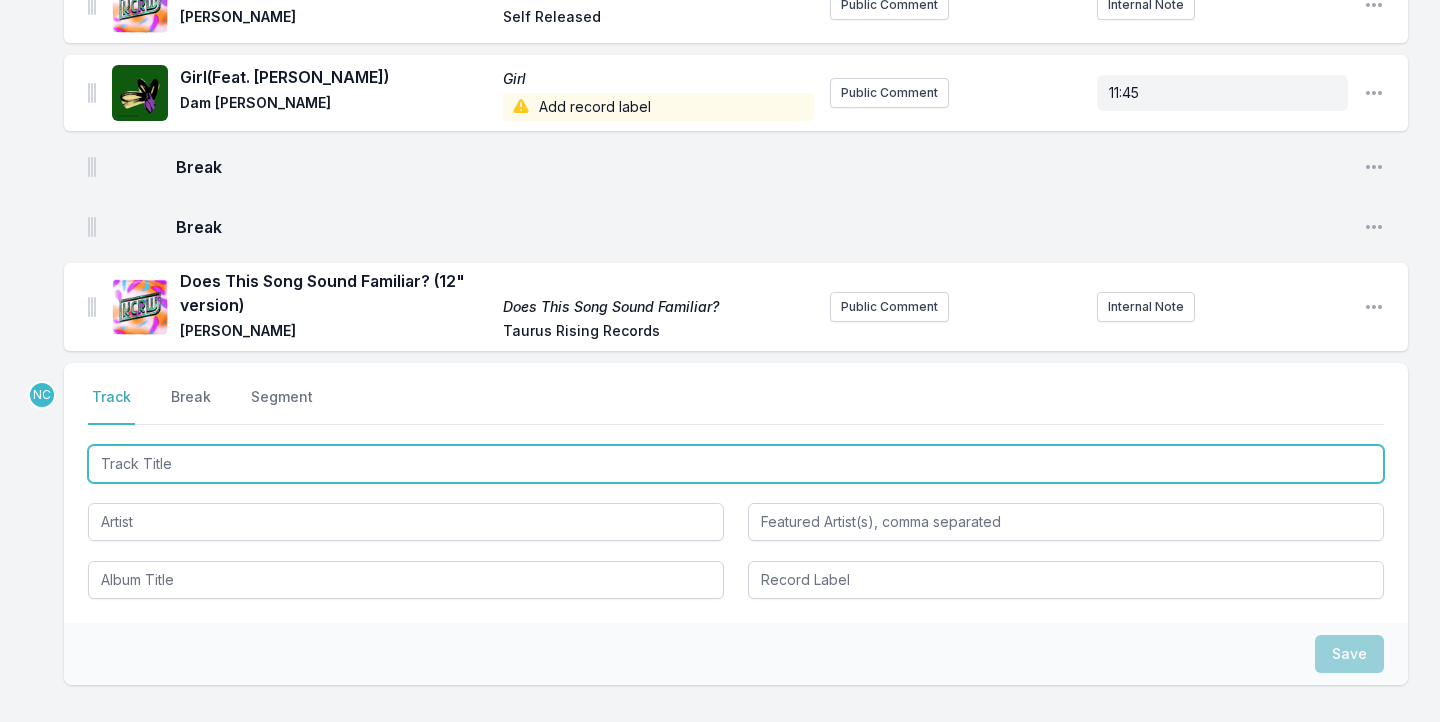 click at bounding box center [736, 464] 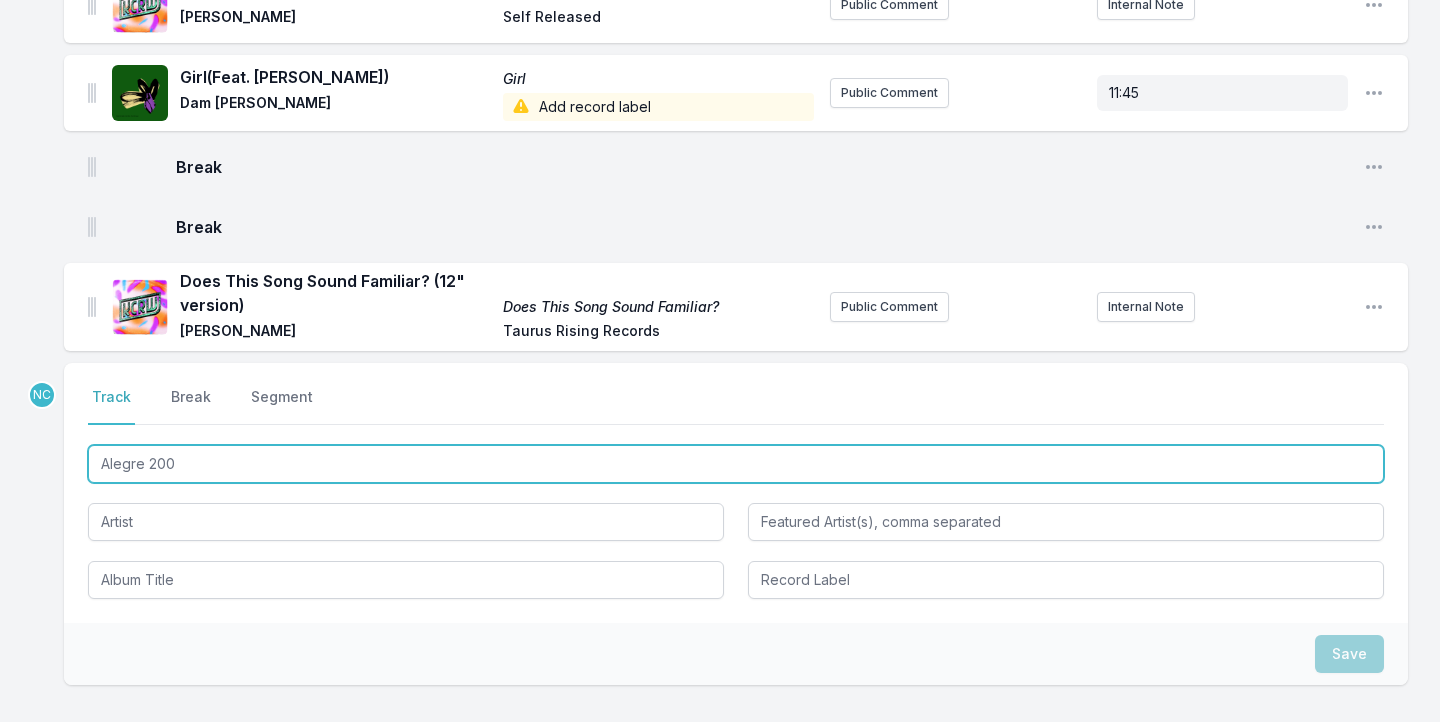 type on "Alegre 2003" 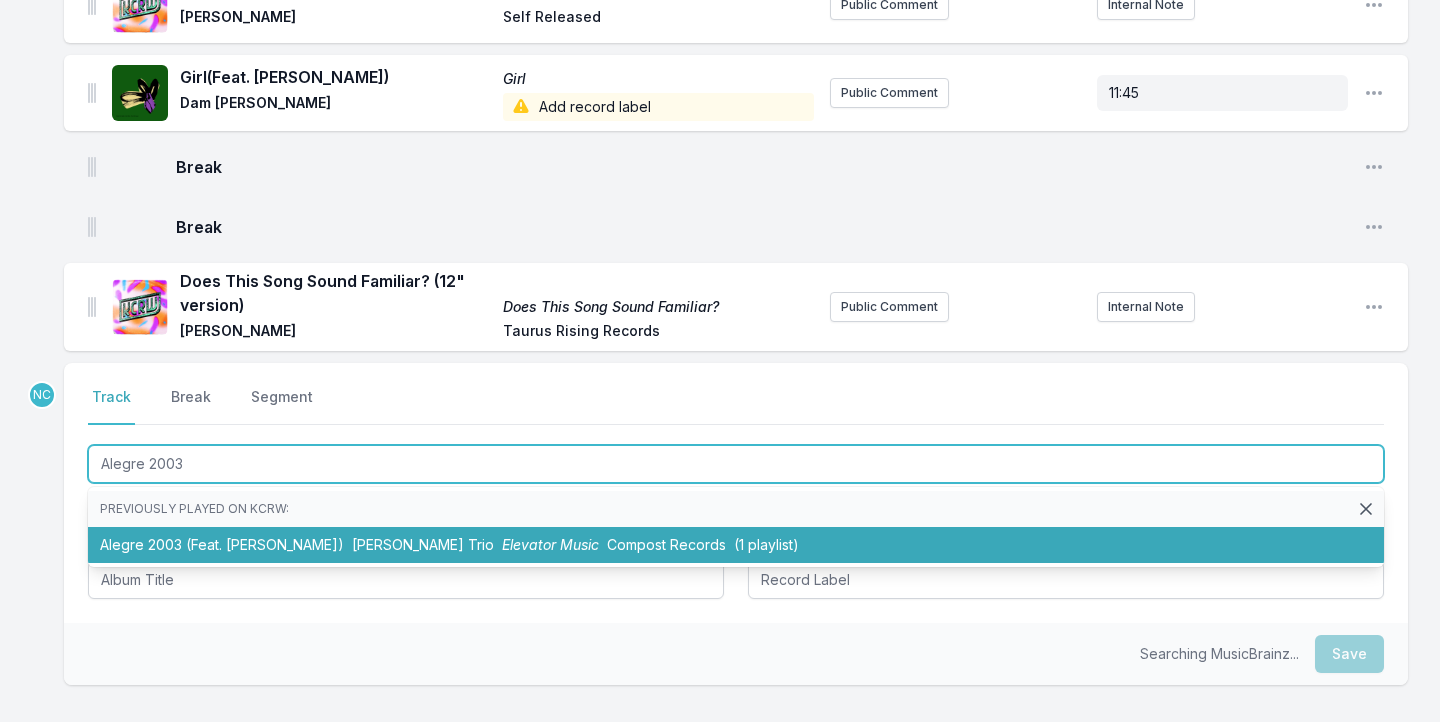 click on "Alegre 2003 (Feat. [PERSON_NAME]) [PERSON_NAME] Trio Elevator Music Compost Records (1 playlist)" at bounding box center [736, 545] 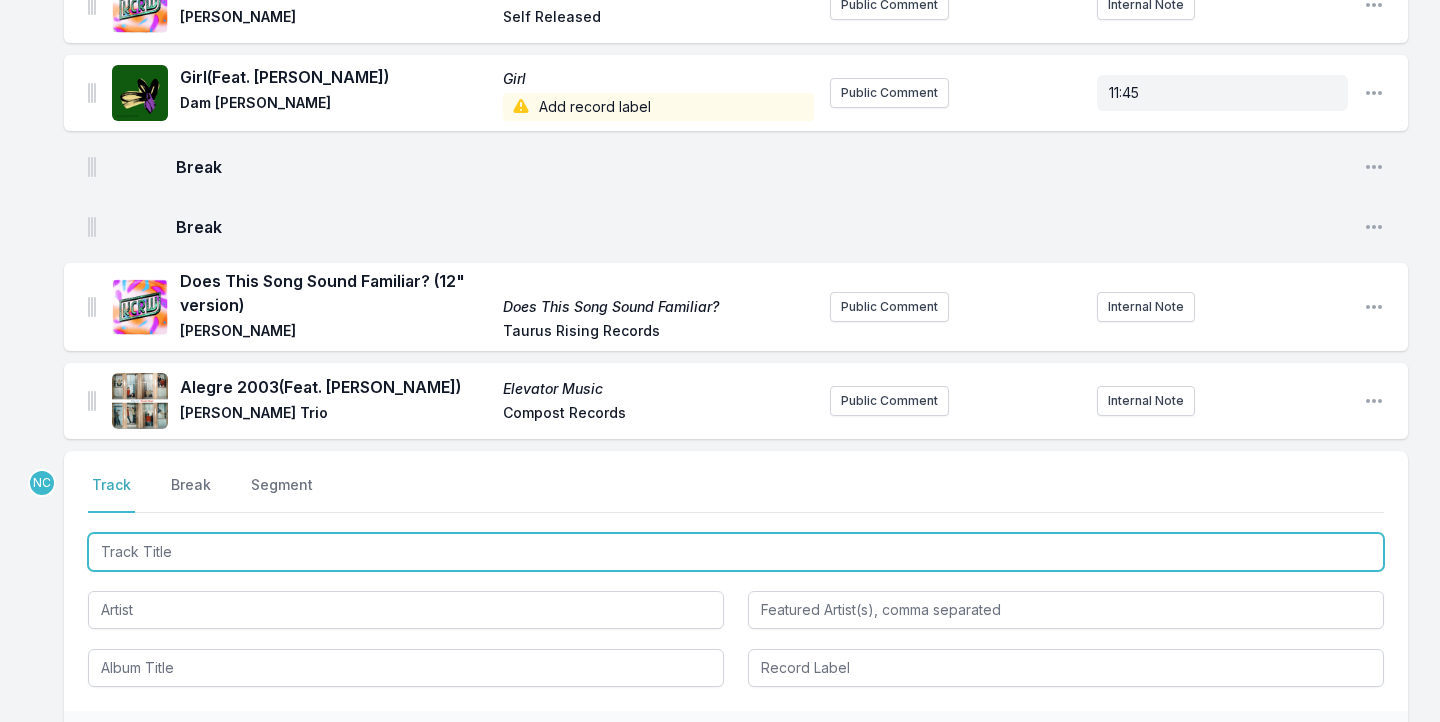 scroll, scrollTop: 4585, scrollLeft: 0, axis: vertical 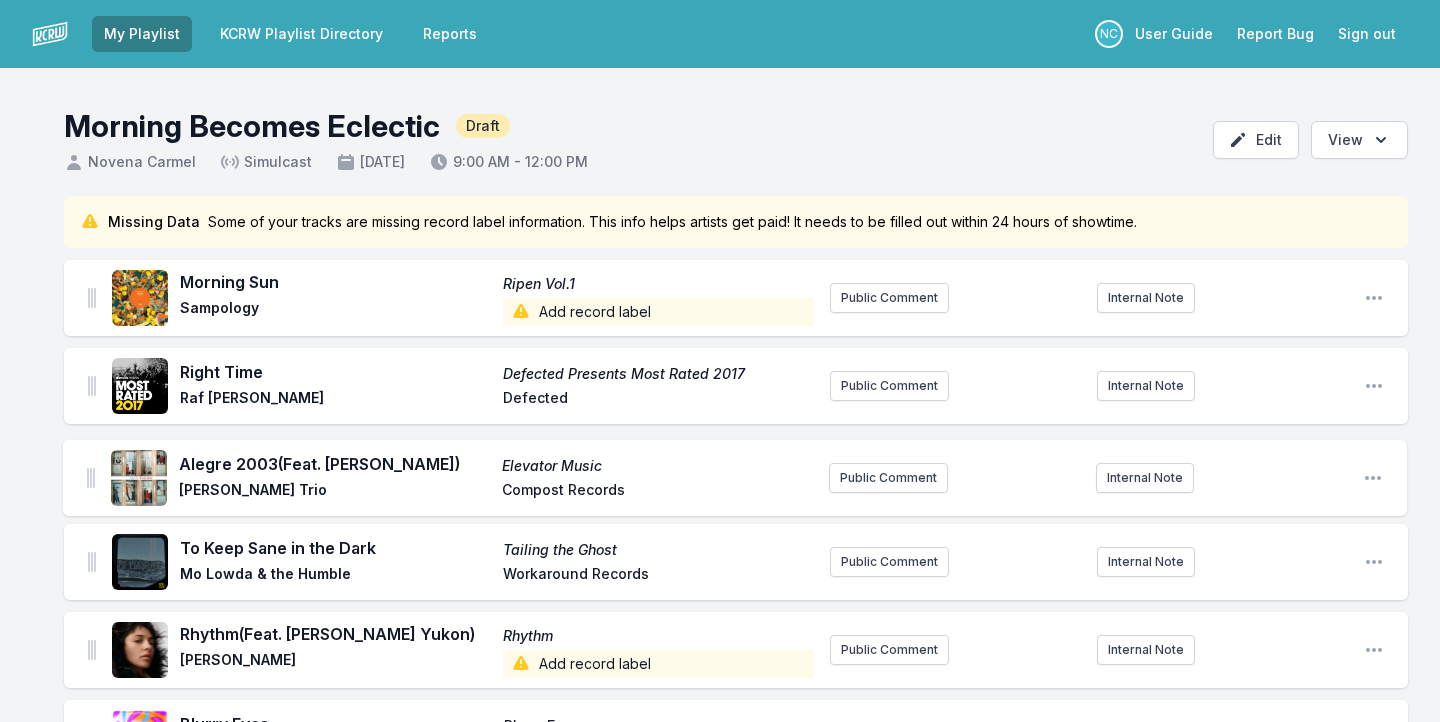 drag, startPoint x: 90, startPoint y: 315, endPoint x: 88, endPoint y: 470, distance: 155.01291 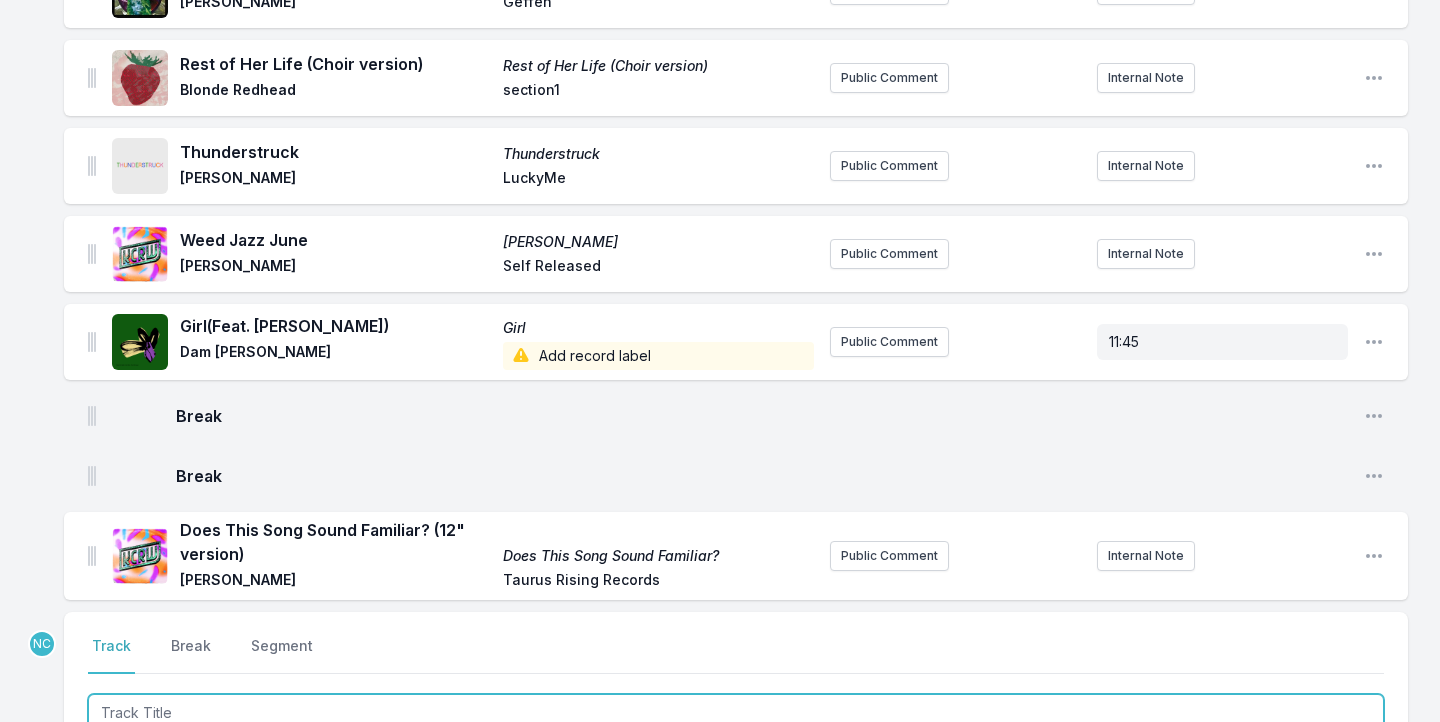 scroll, scrollTop: 4740, scrollLeft: 0, axis: vertical 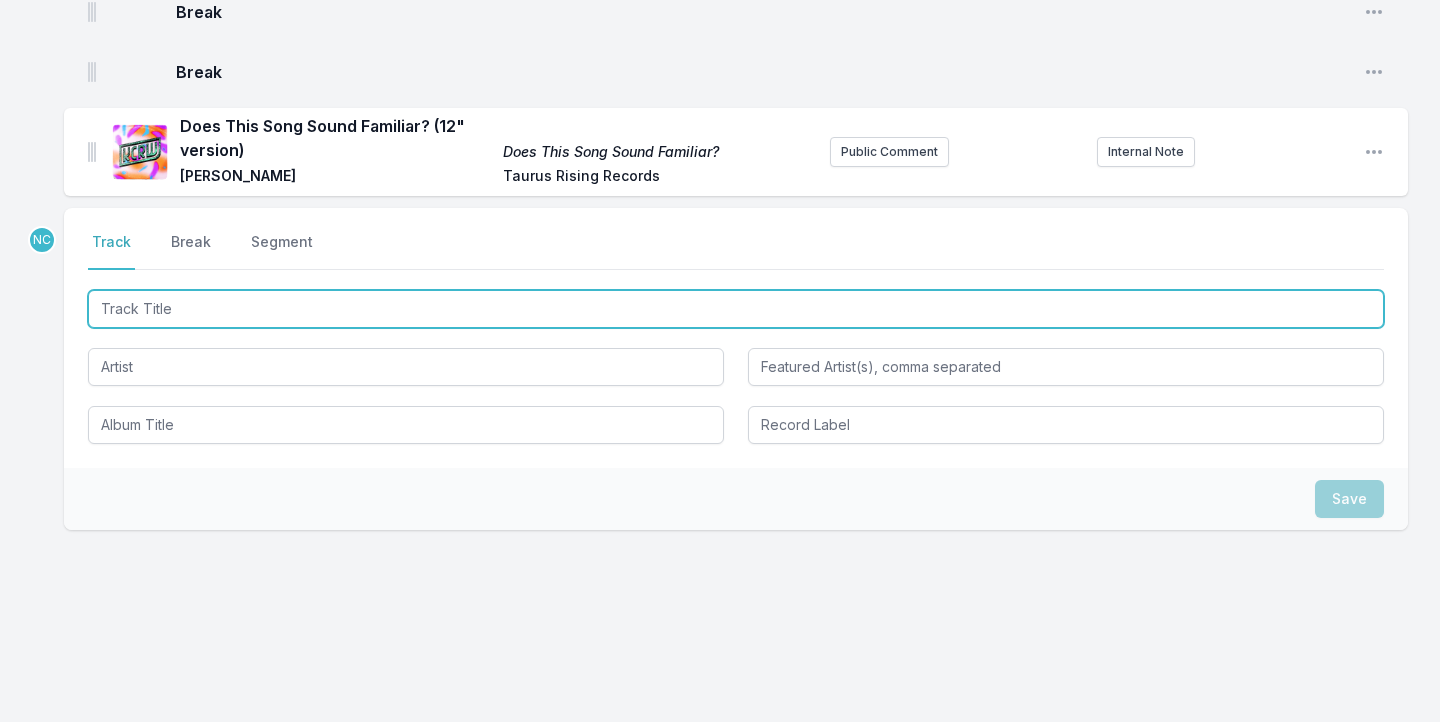 click at bounding box center (736, 309) 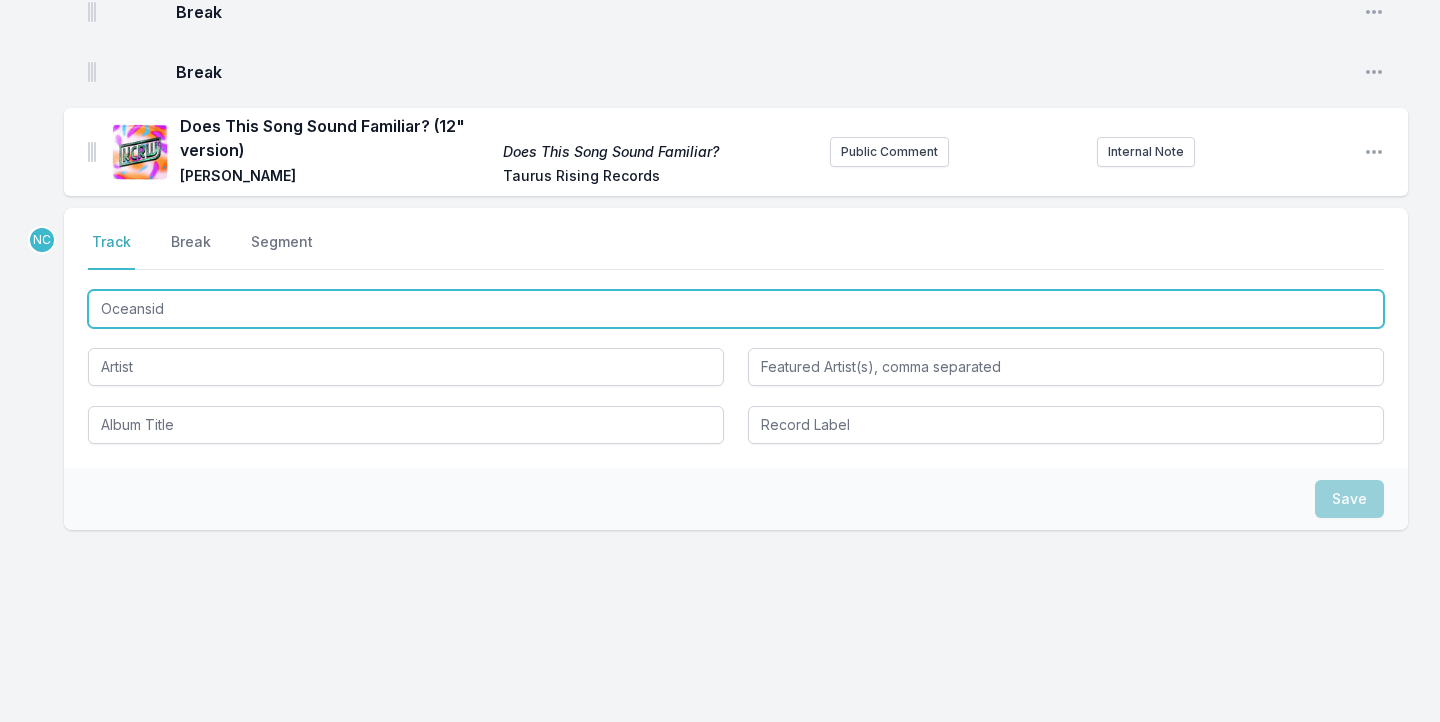 type on "Oceanside" 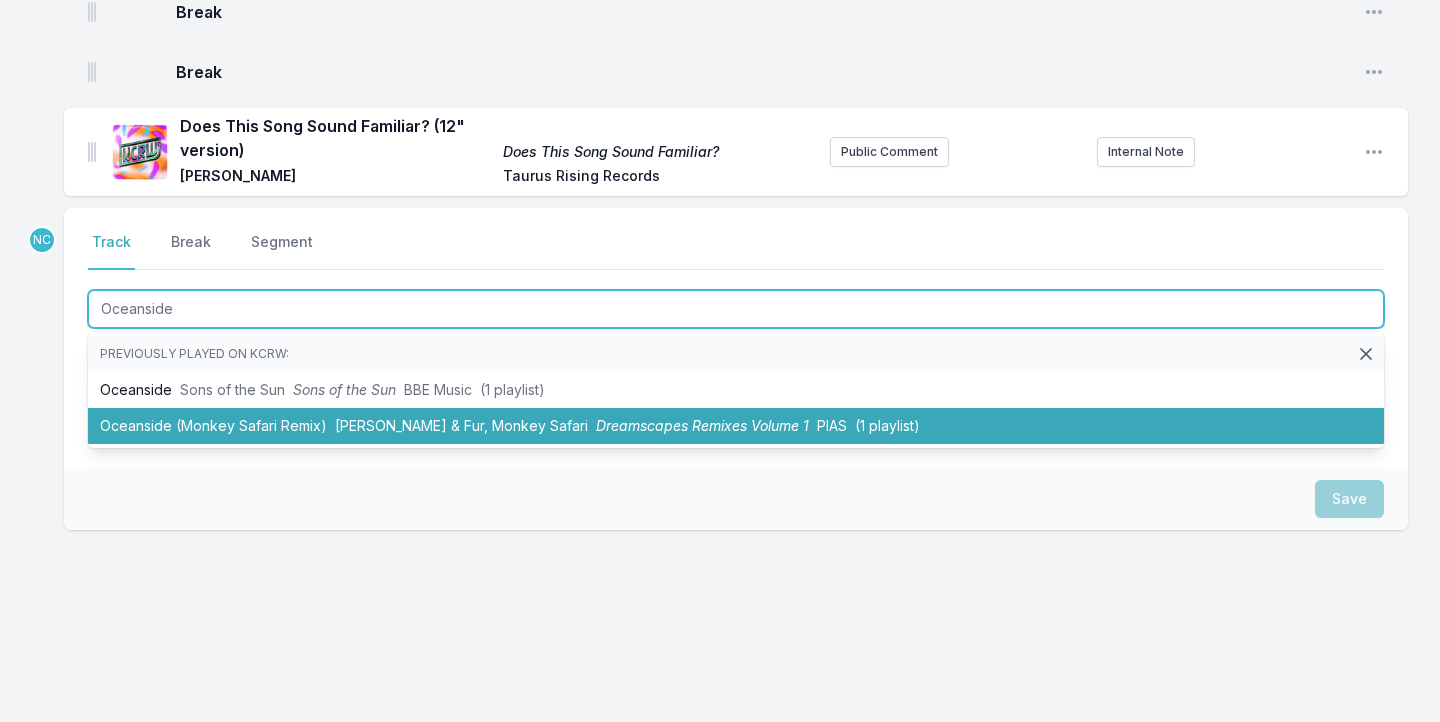 click on "Oceanside (Monkey Safari Remix) [PERSON_NAME] & Fur, Monkey Safari Dreamscapes Remixes Volume 1 PIAS (1 playlist)" at bounding box center (736, 426) 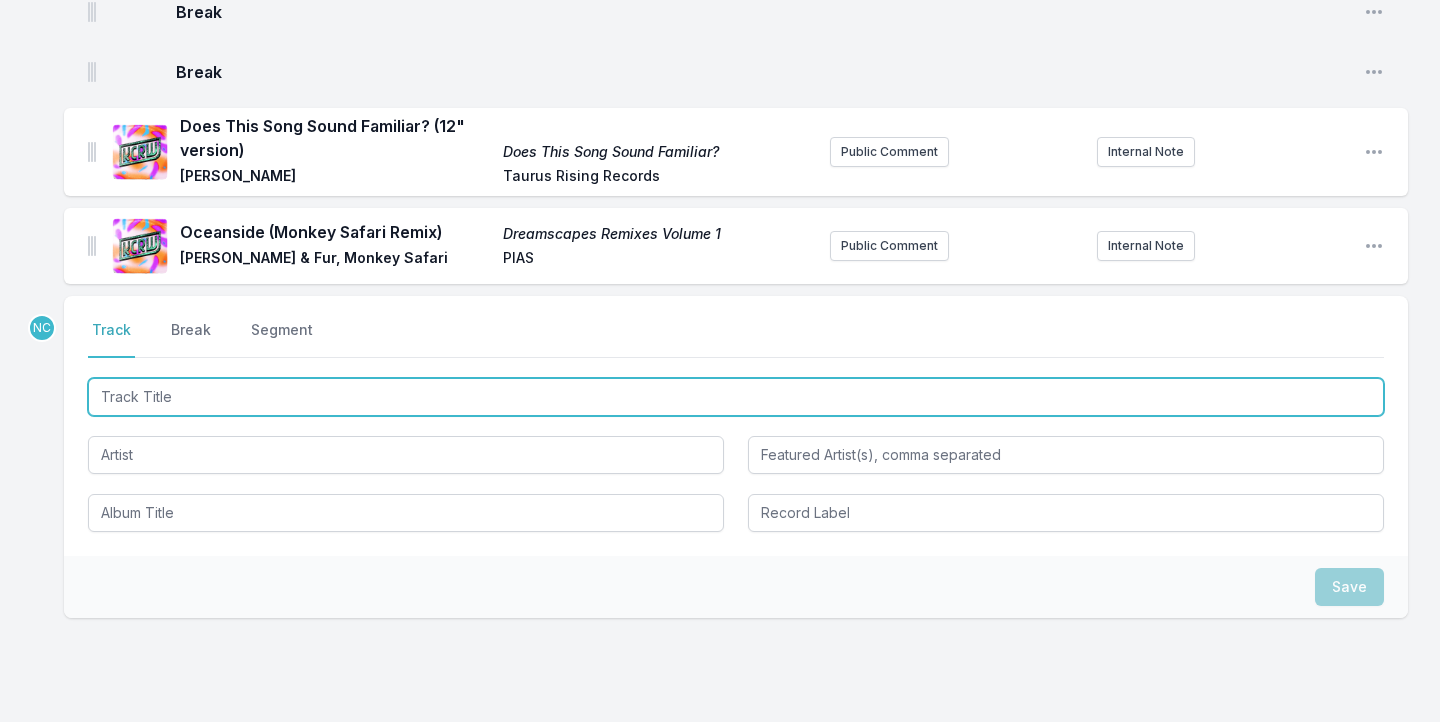 scroll, scrollTop: 4828, scrollLeft: 0, axis: vertical 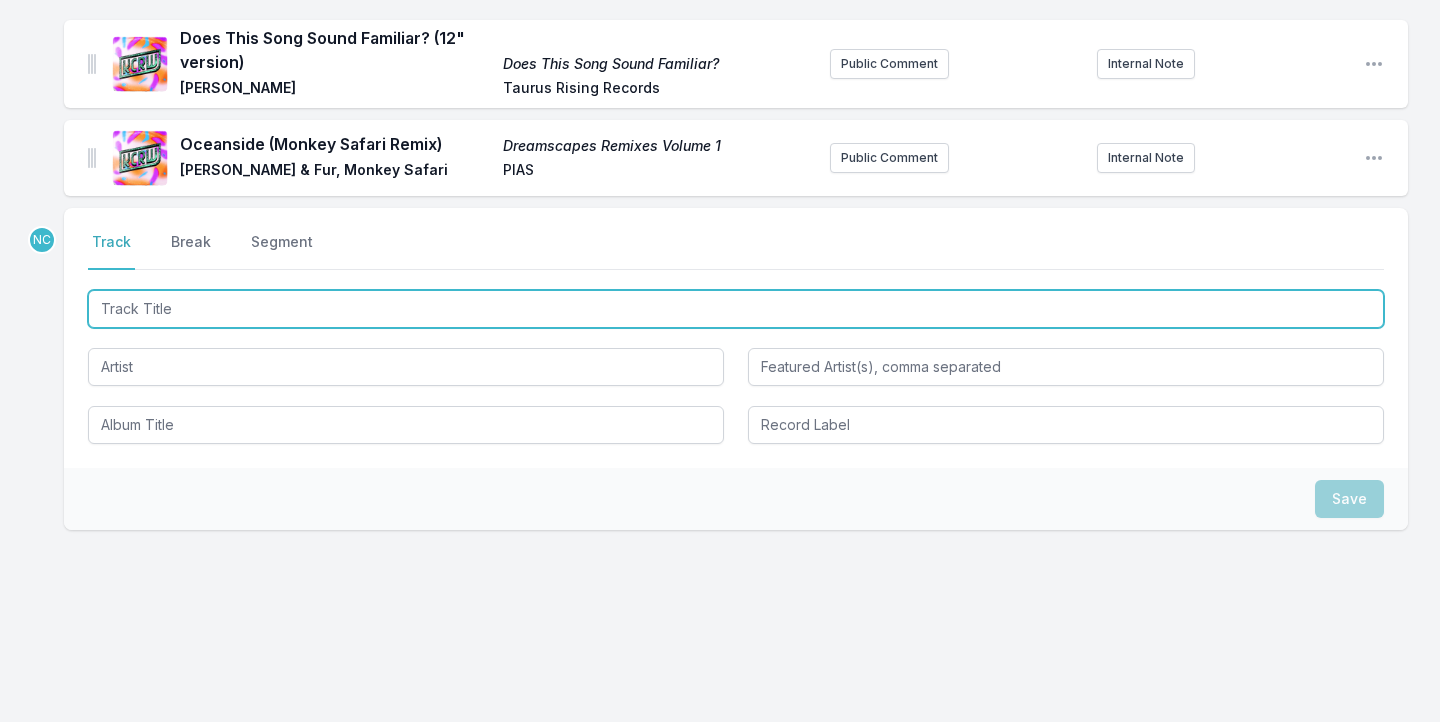 click at bounding box center (736, 309) 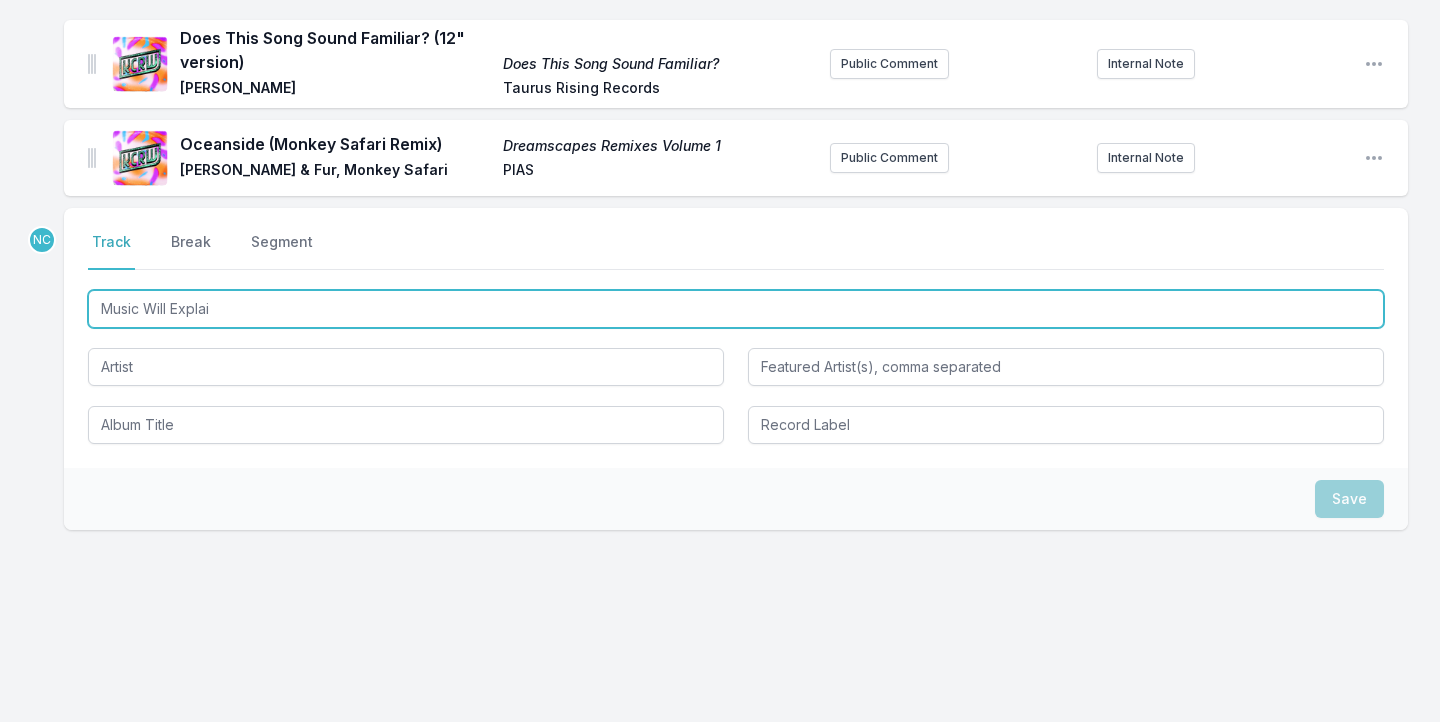 type on "Music Will Explain" 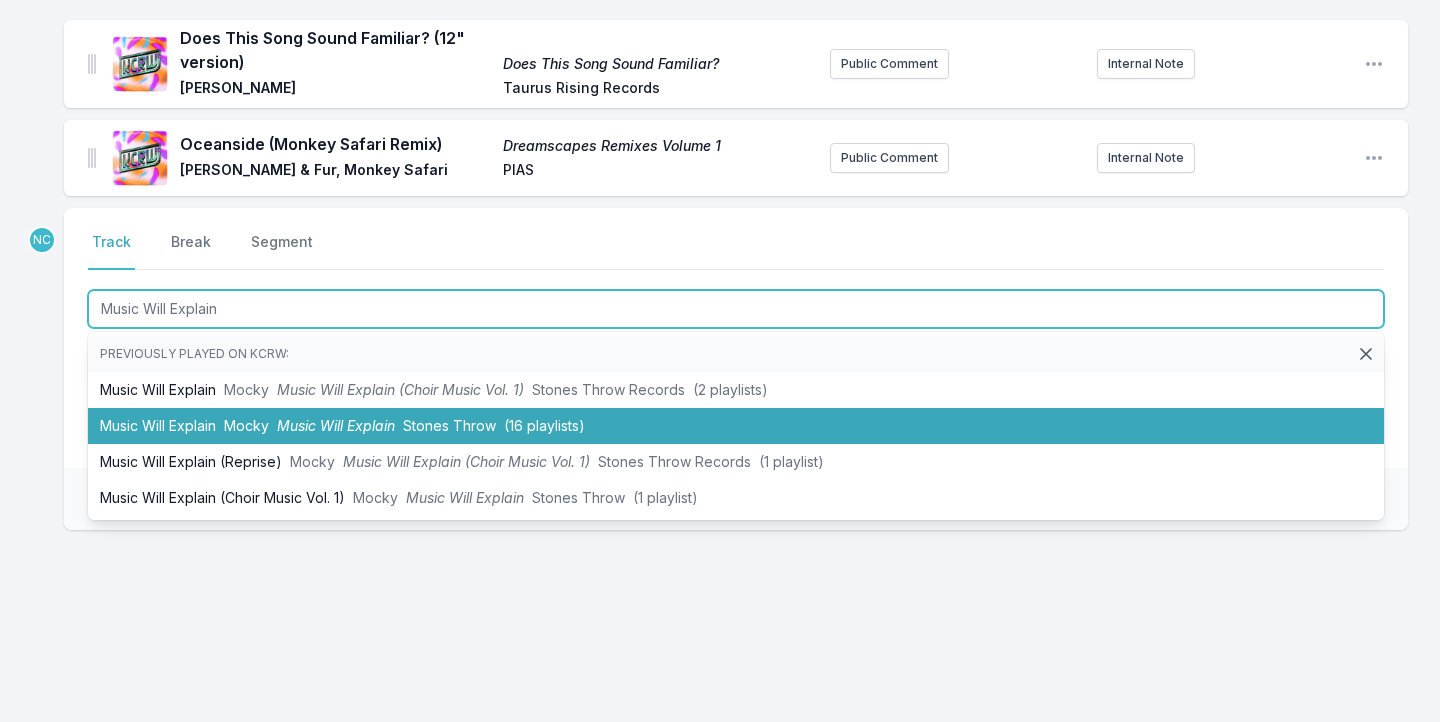 click on "Stones Throw" at bounding box center (449, 425) 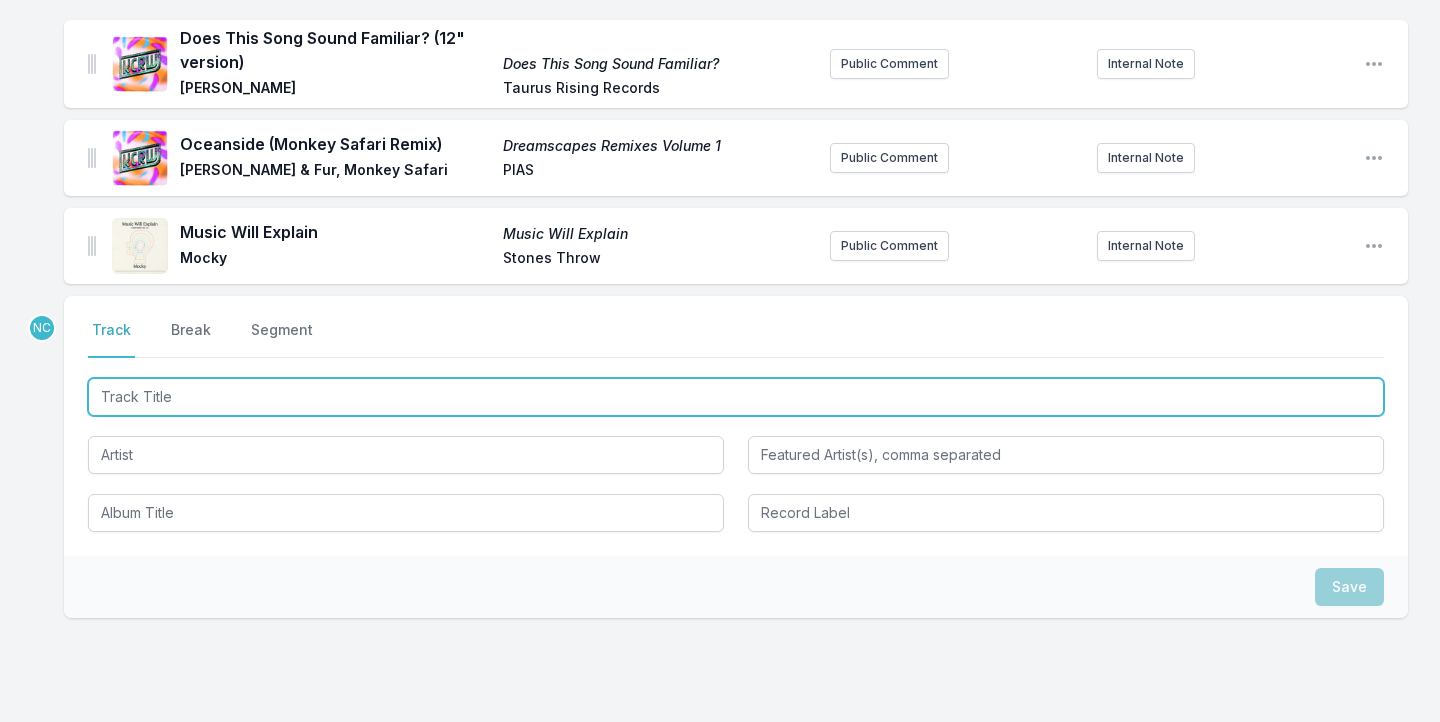 scroll, scrollTop: 4916, scrollLeft: 0, axis: vertical 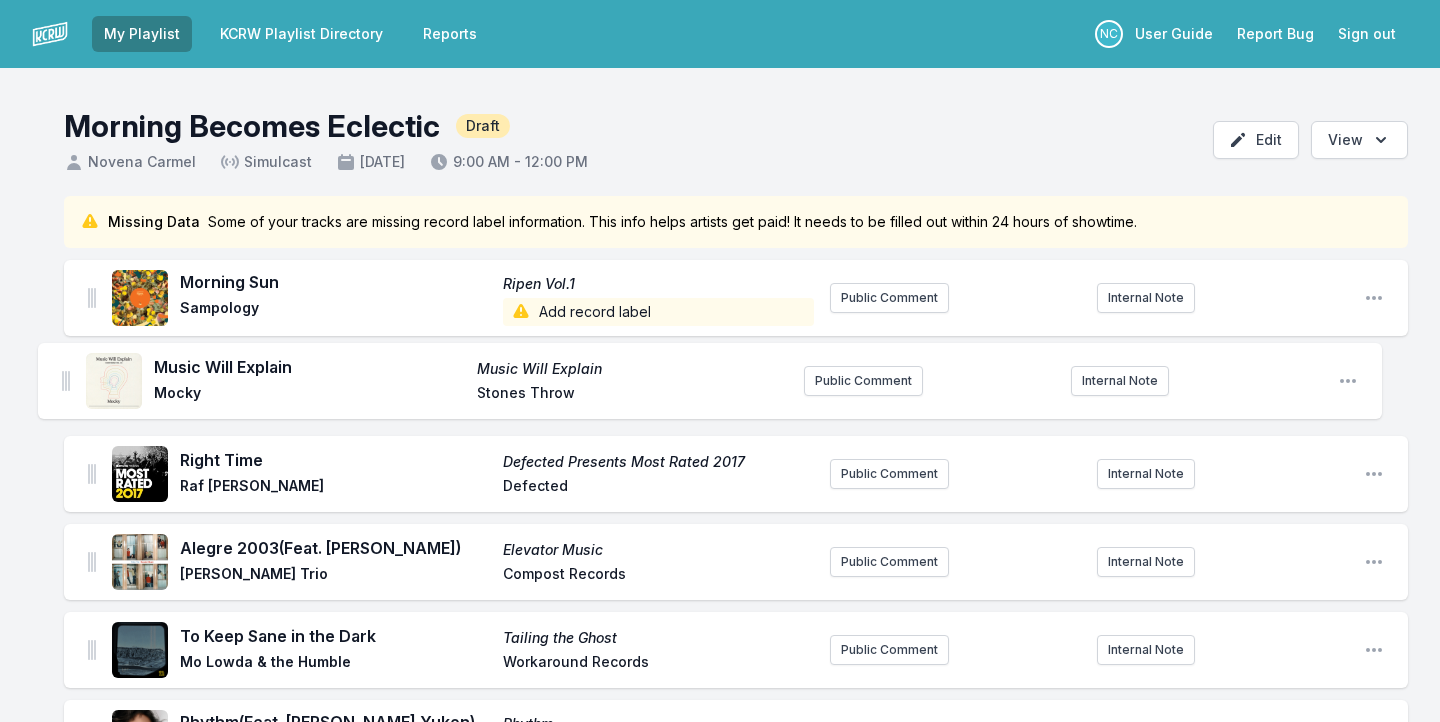 drag, startPoint x: 90, startPoint y: 162, endPoint x: 64, endPoint y: 378, distance: 217.55919 